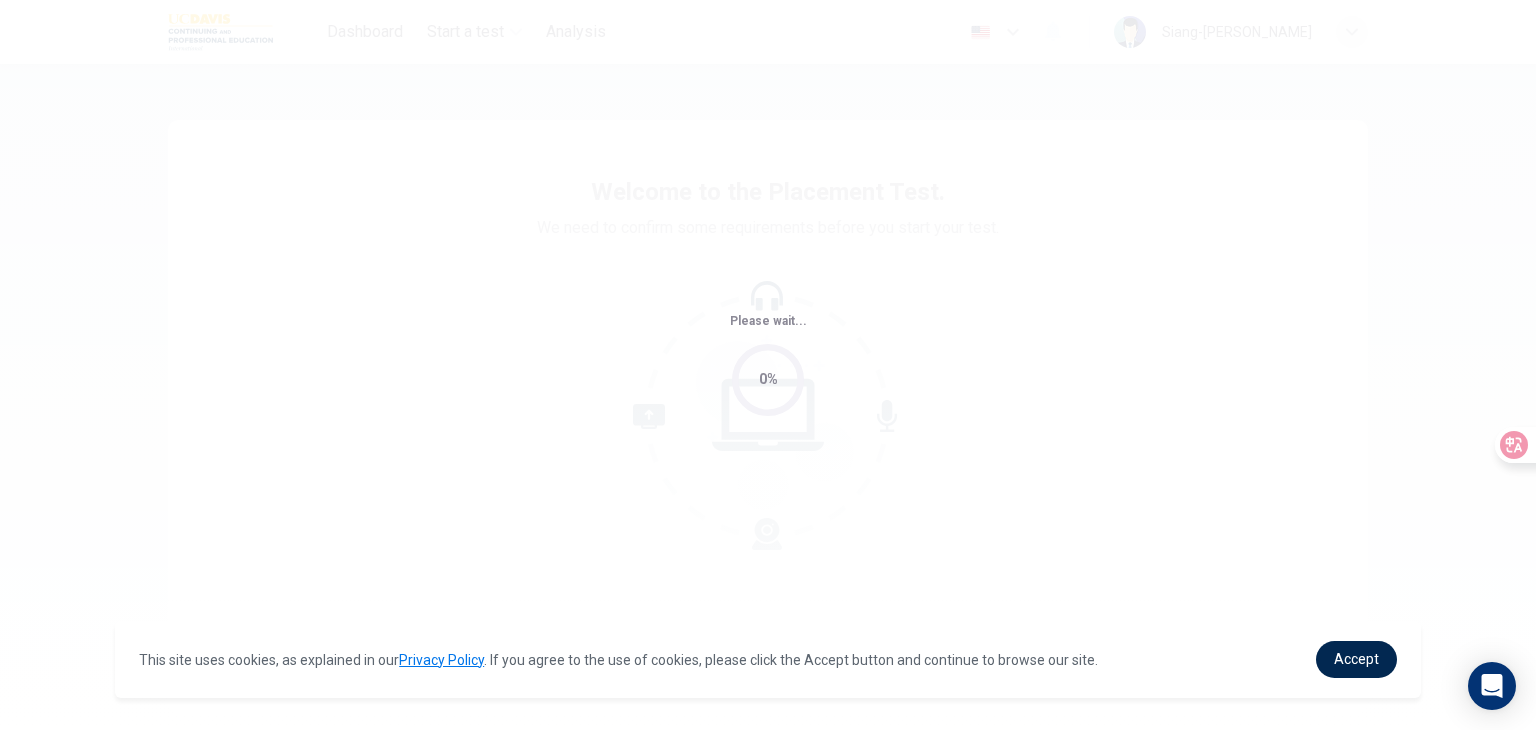 scroll, scrollTop: 0, scrollLeft: 0, axis: both 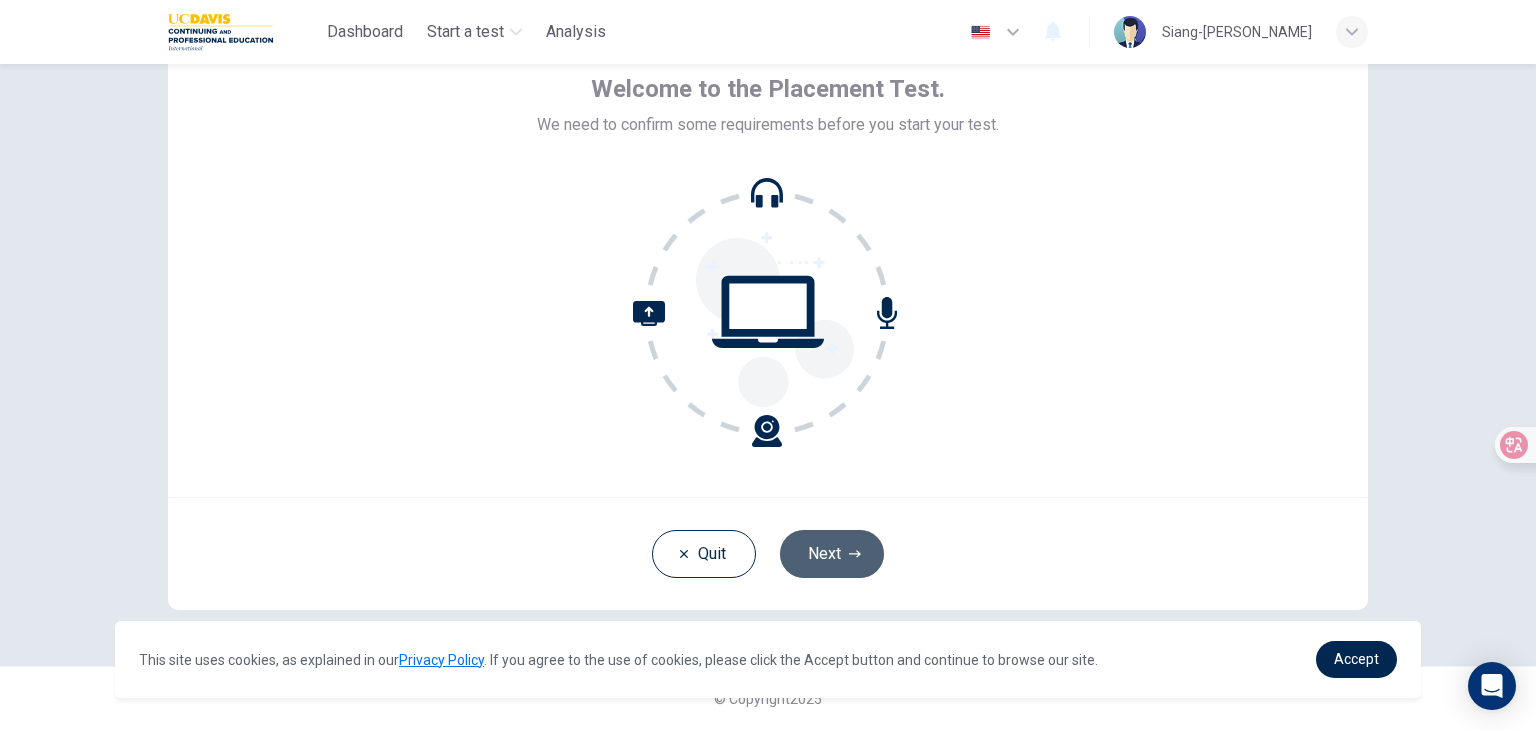 click on "Next" at bounding box center (832, 554) 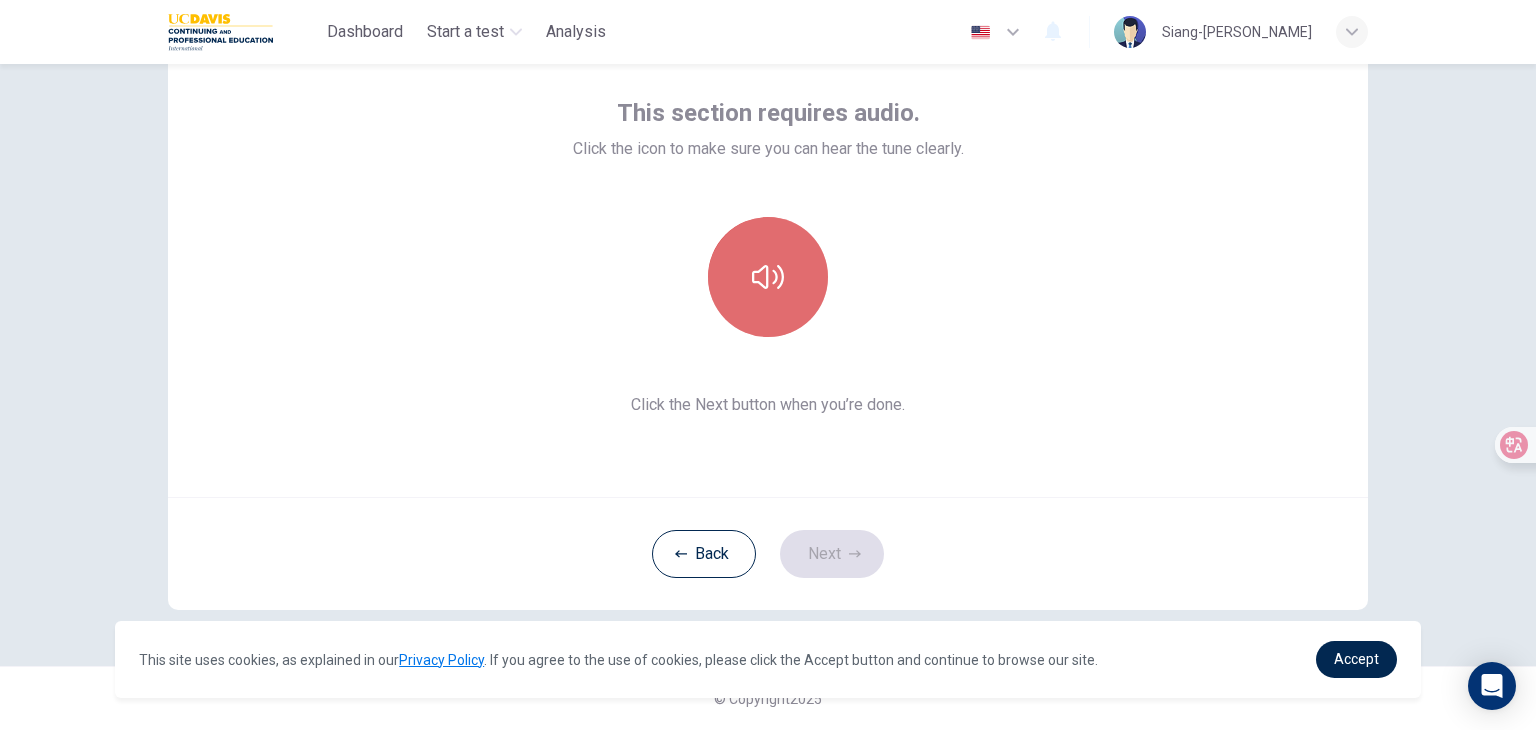 click at bounding box center [768, 277] 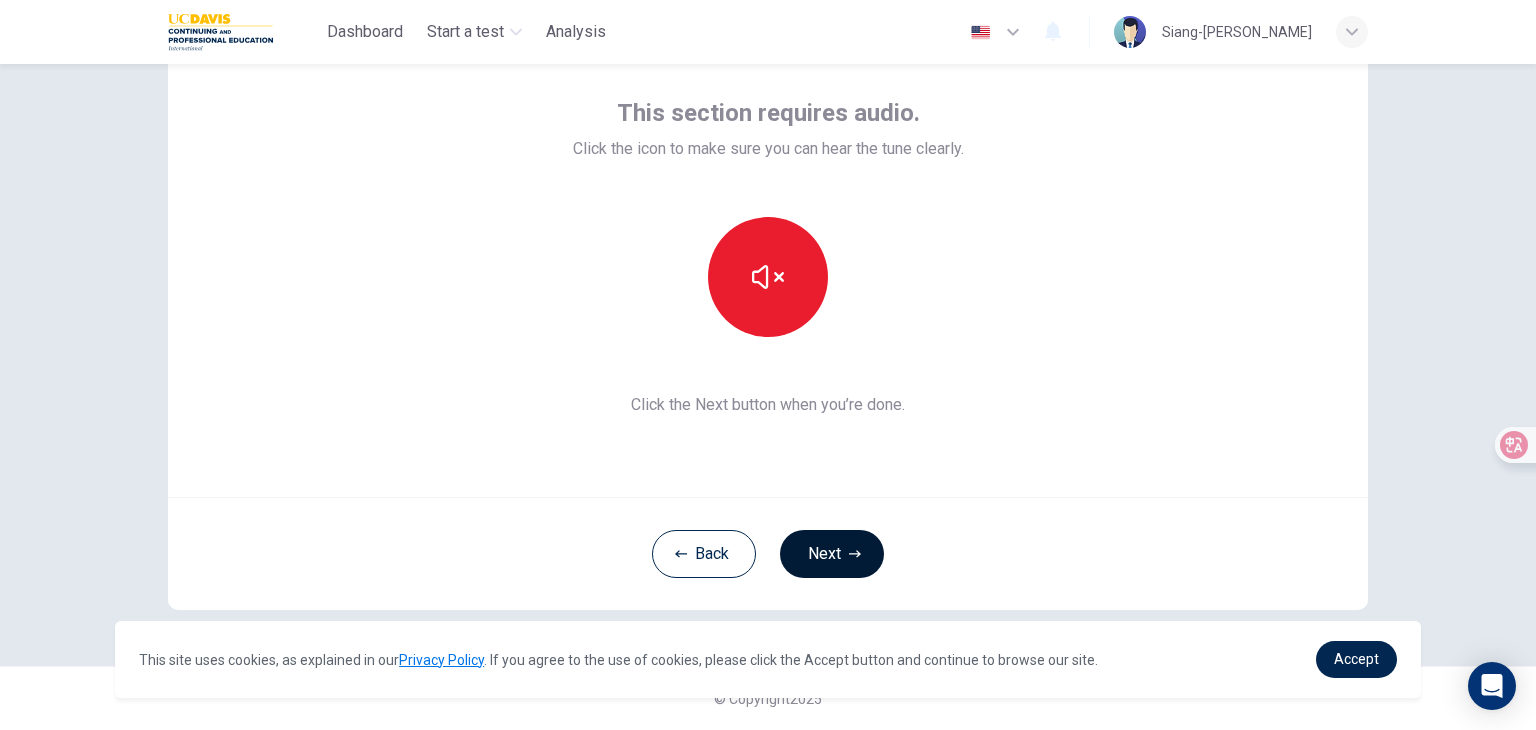 click on "Next" at bounding box center [832, 554] 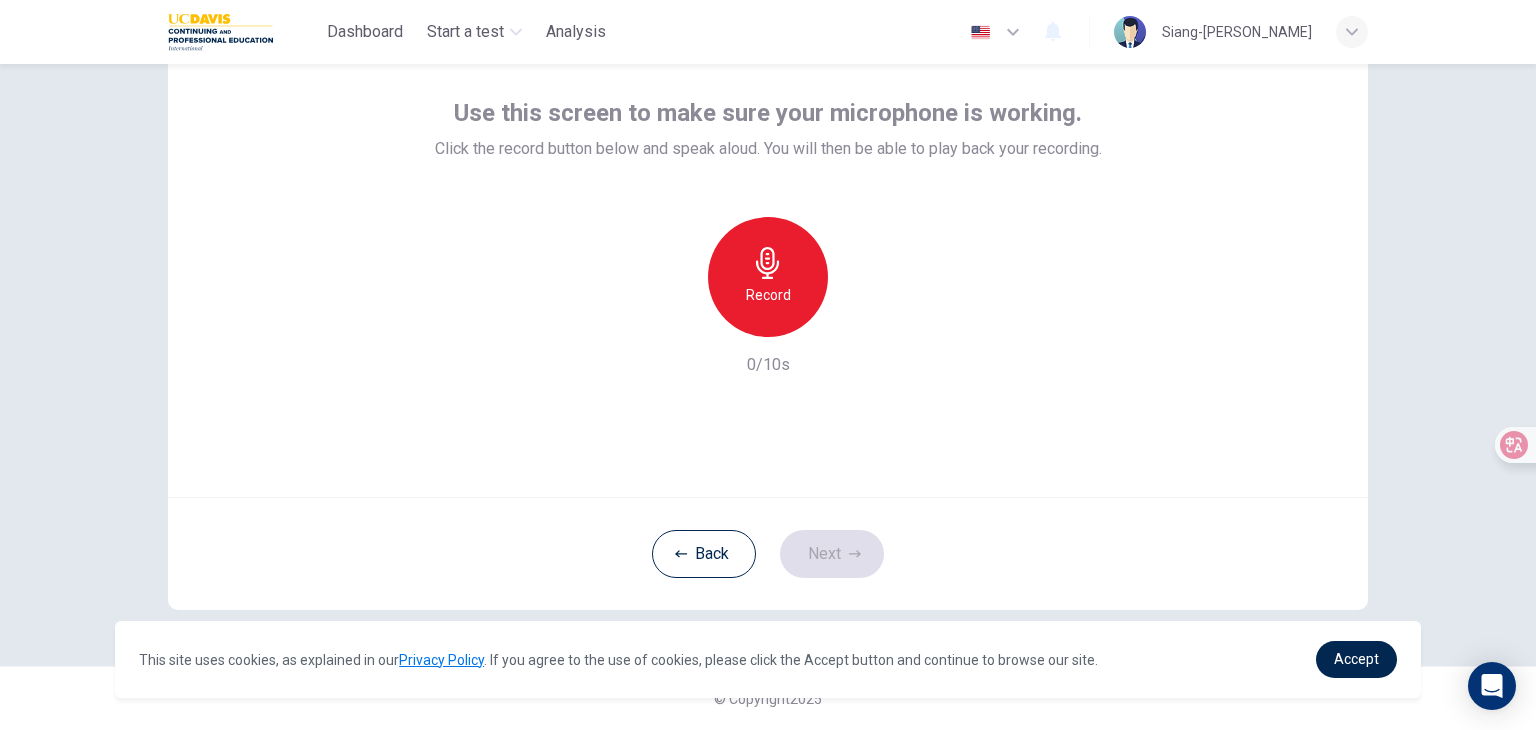 click 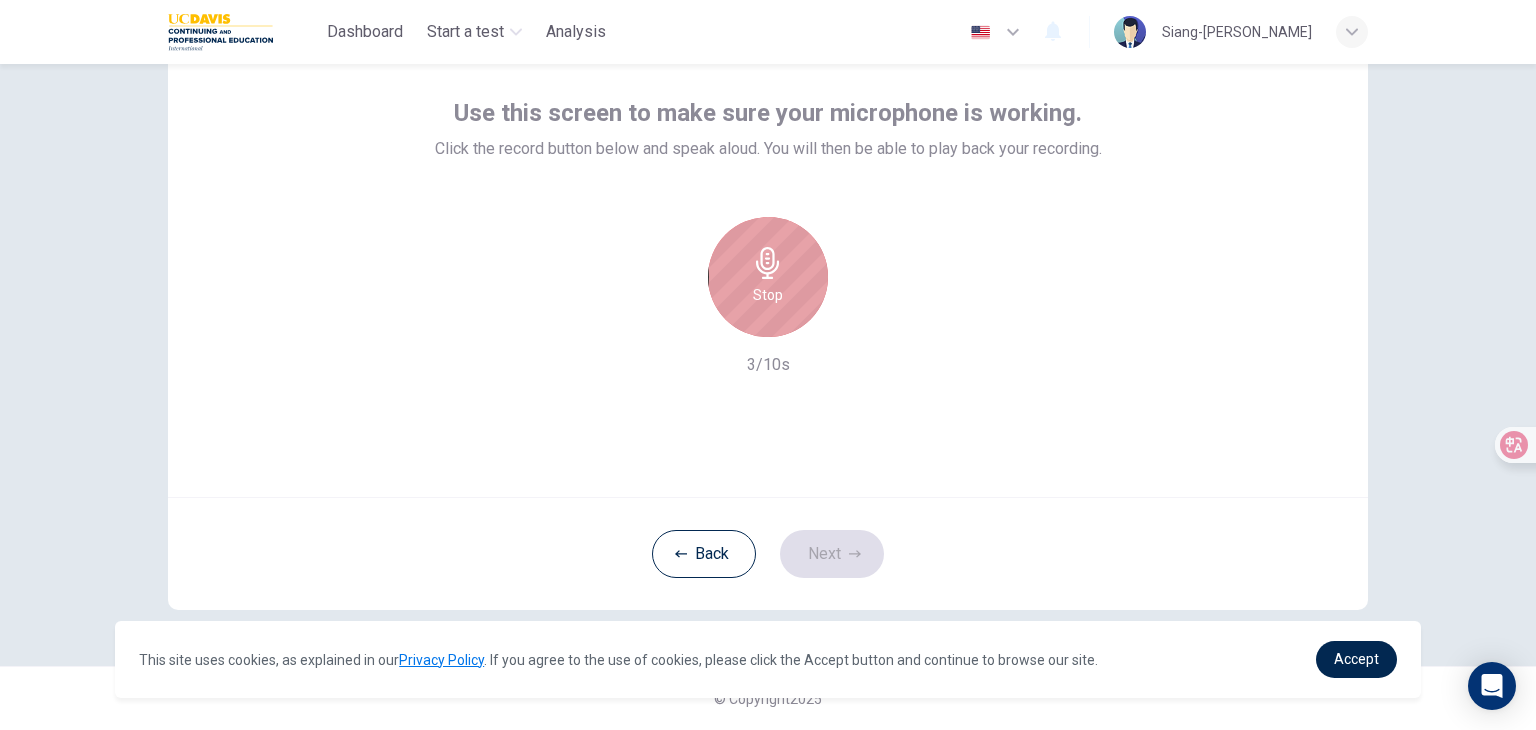 click on "Stop" at bounding box center (768, 277) 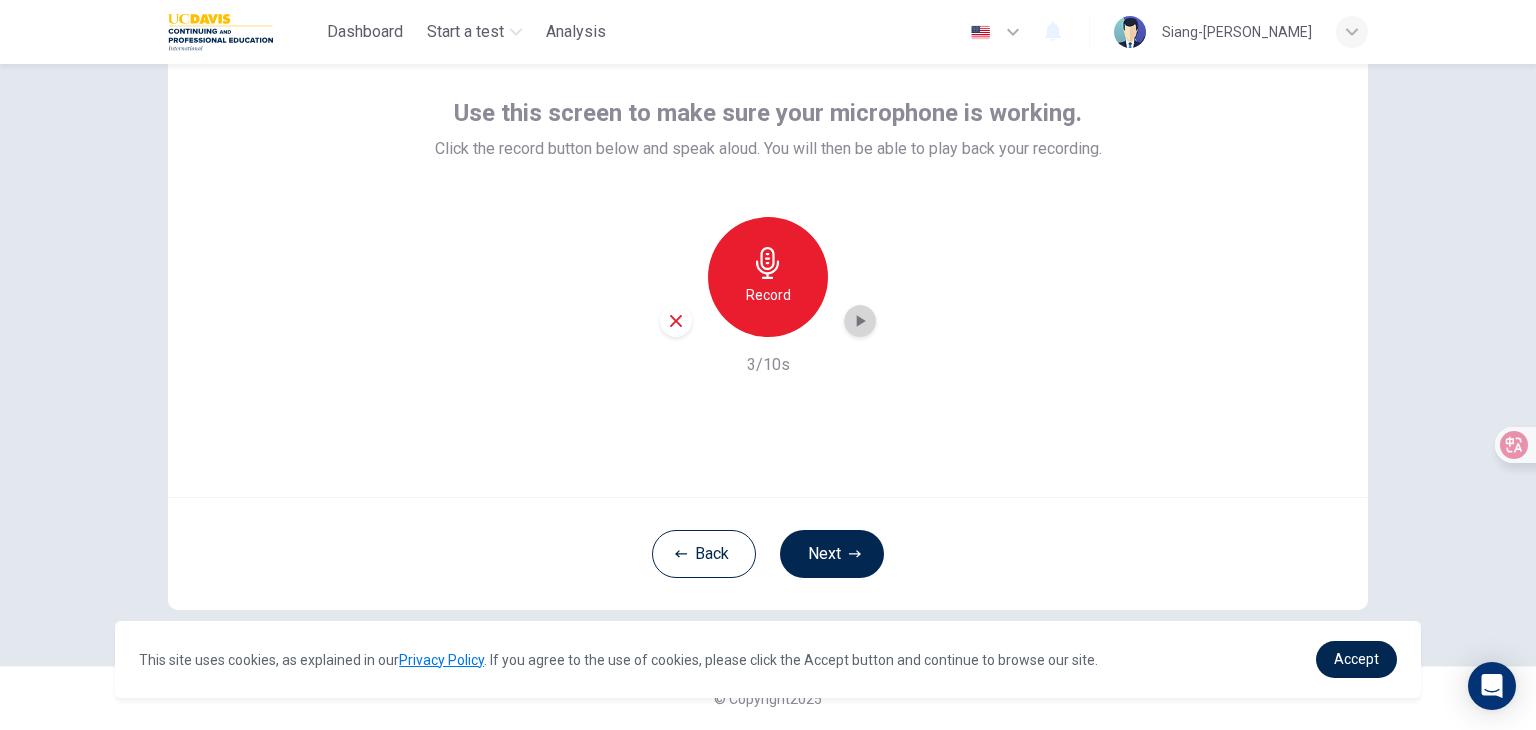 click 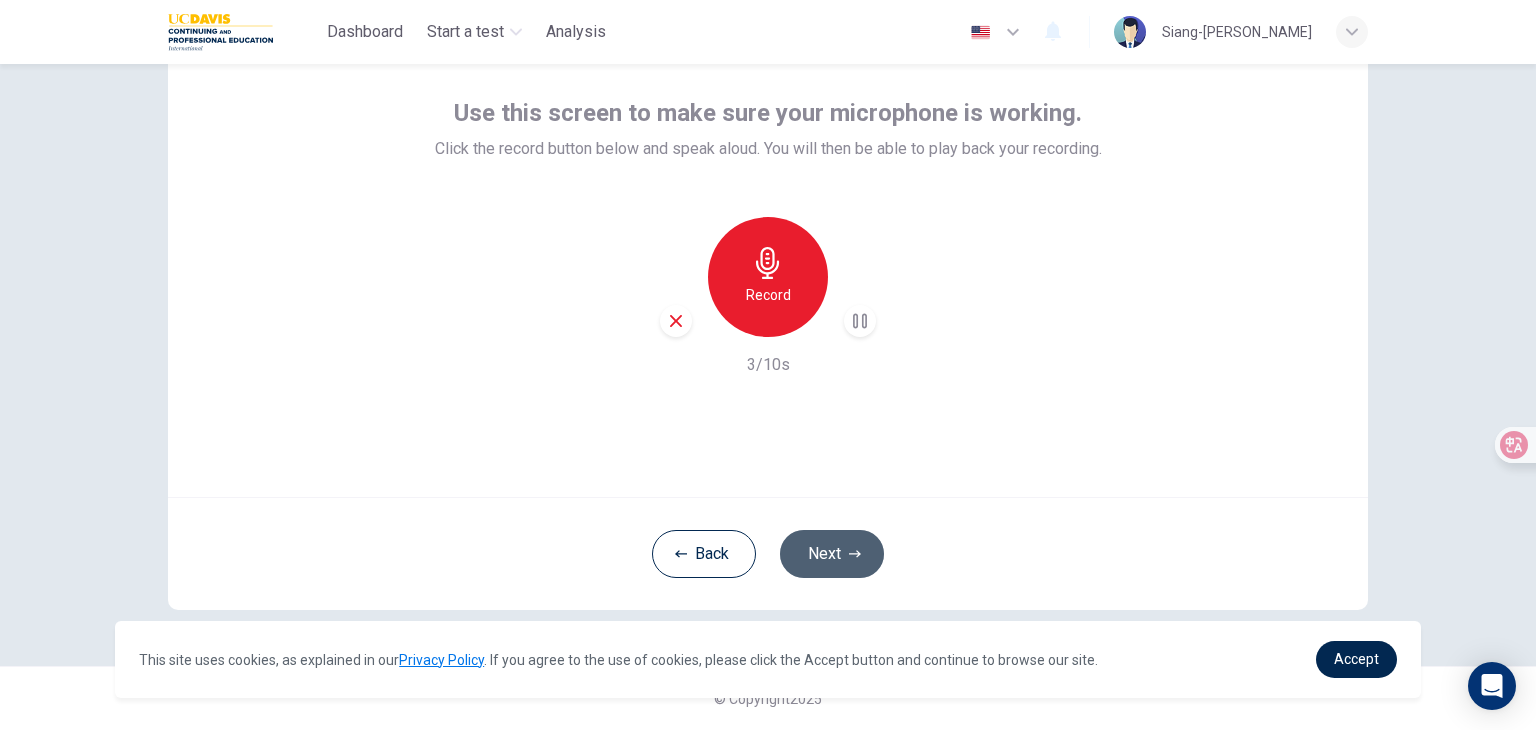 click on "Next" at bounding box center [832, 554] 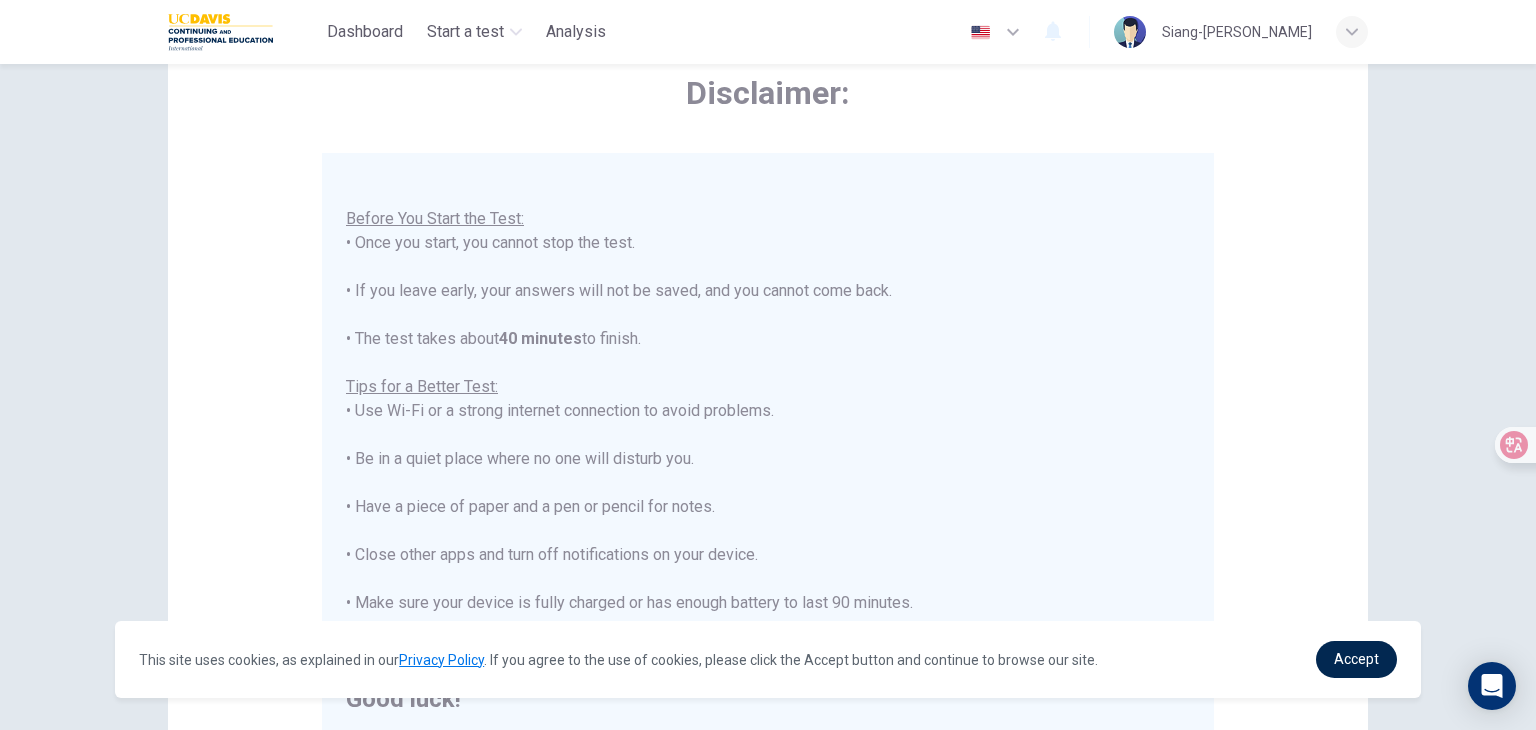 scroll, scrollTop: 23, scrollLeft: 0, axis: vertical 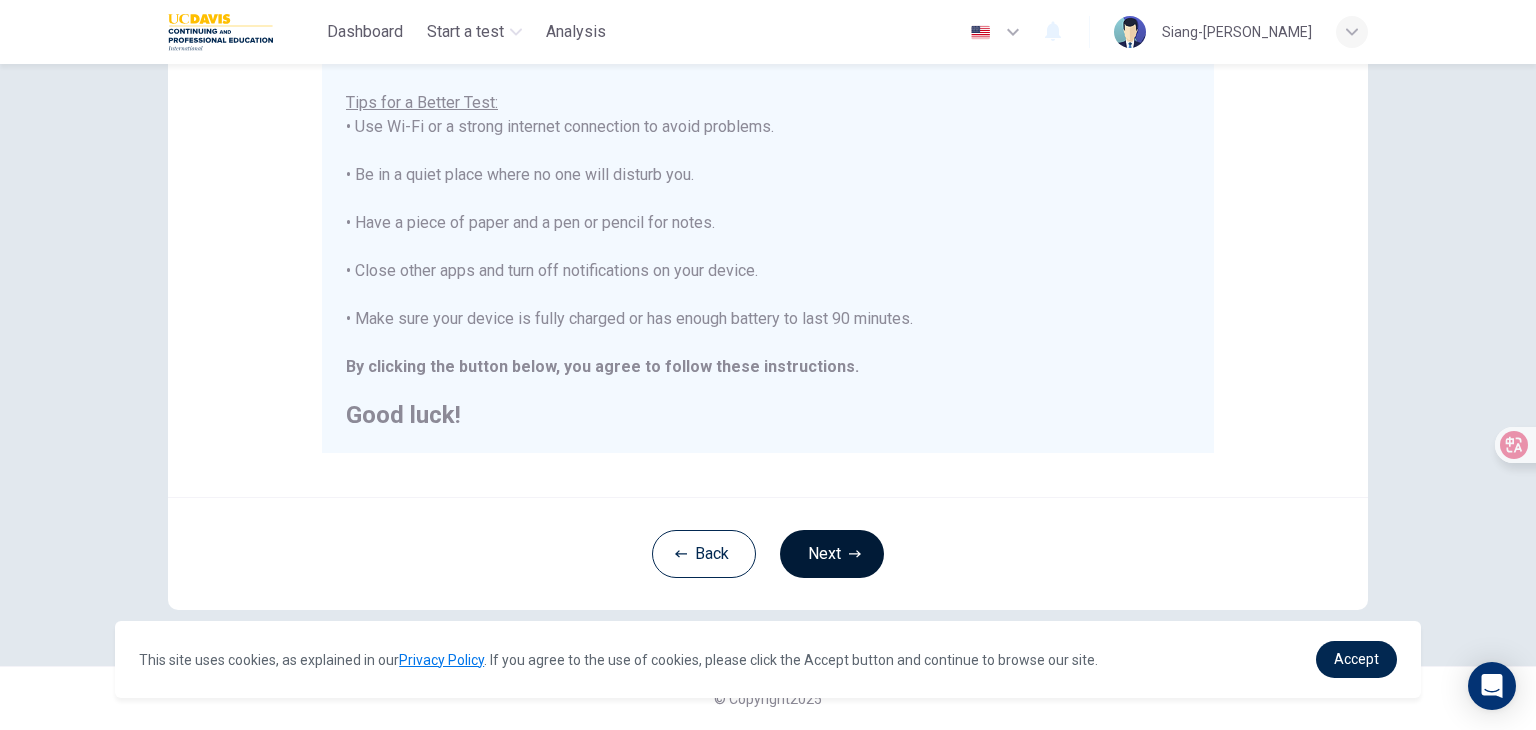 click on "Next" at bounding box center [832, 554] 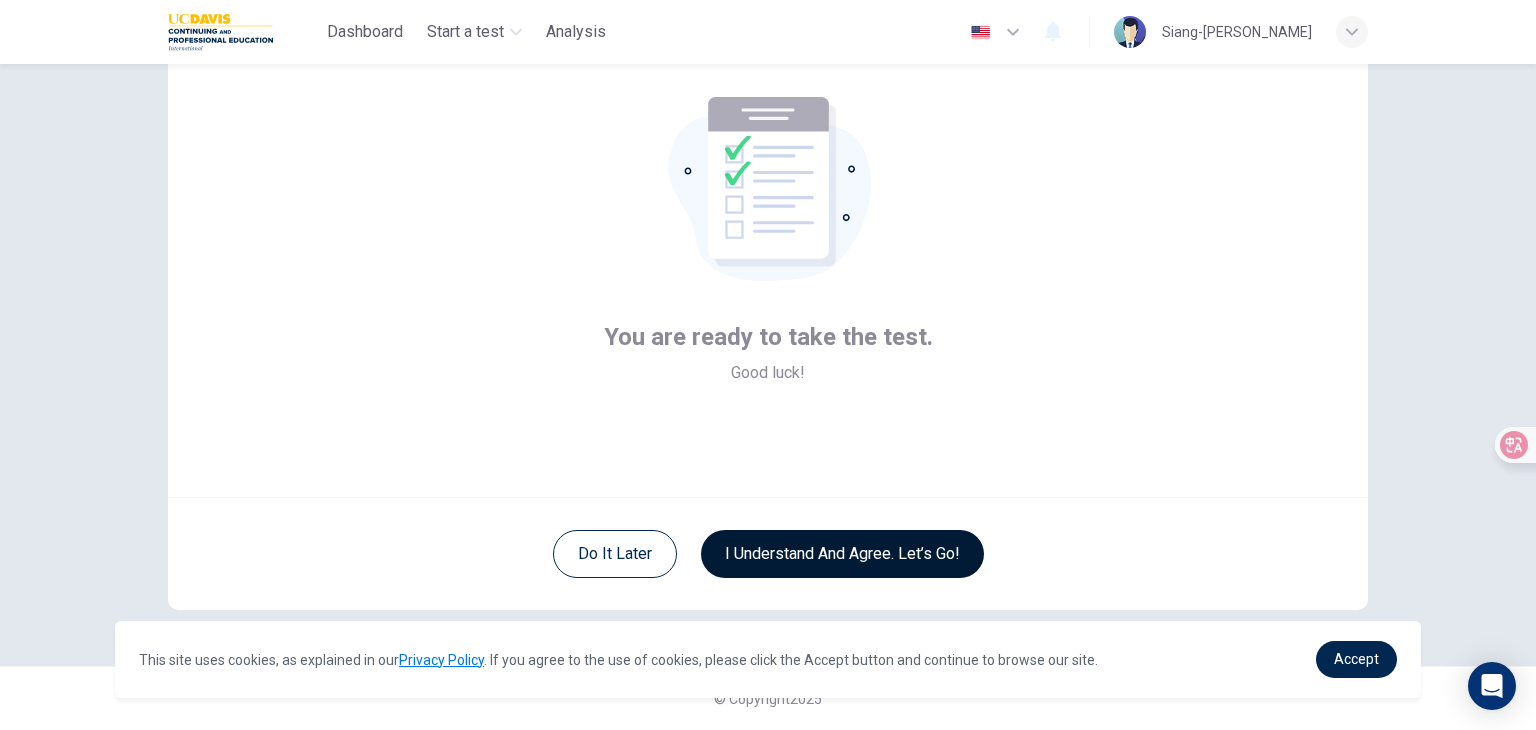 scroll, scrollTop: 103, scrollLeft: 0, axis: vertical 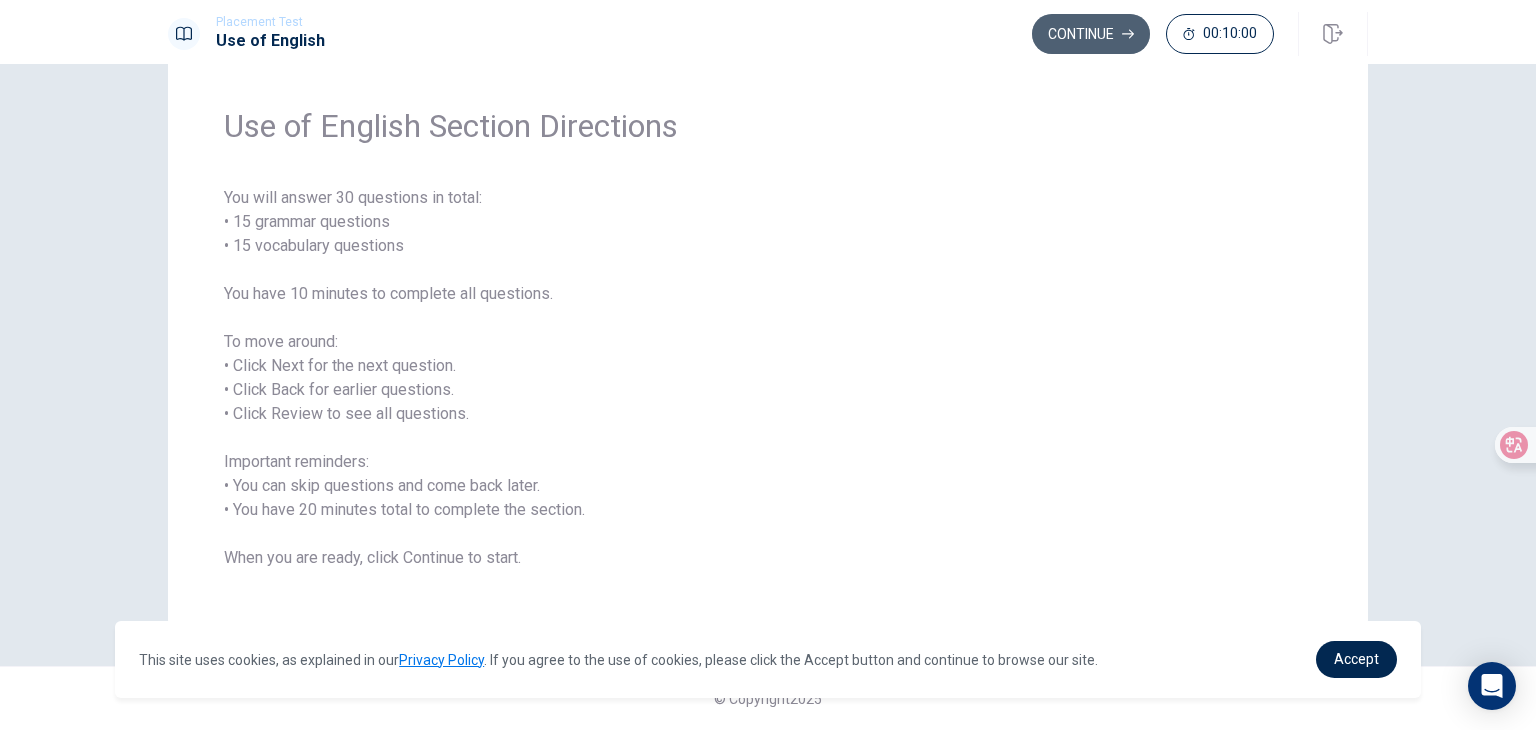 click on "Continue" at bounding box center (1091, 34) 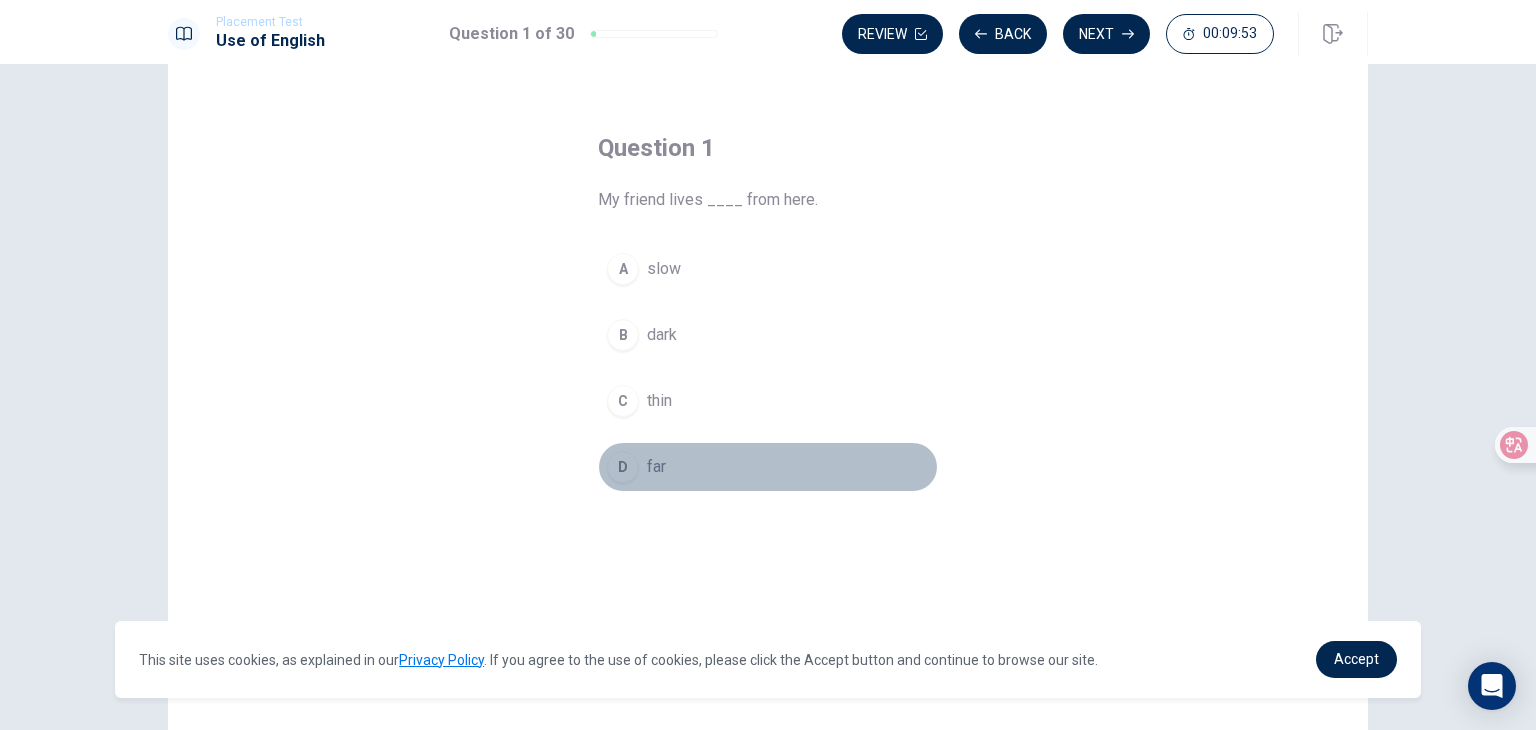 click on "far" at bounding box center (656, 467) 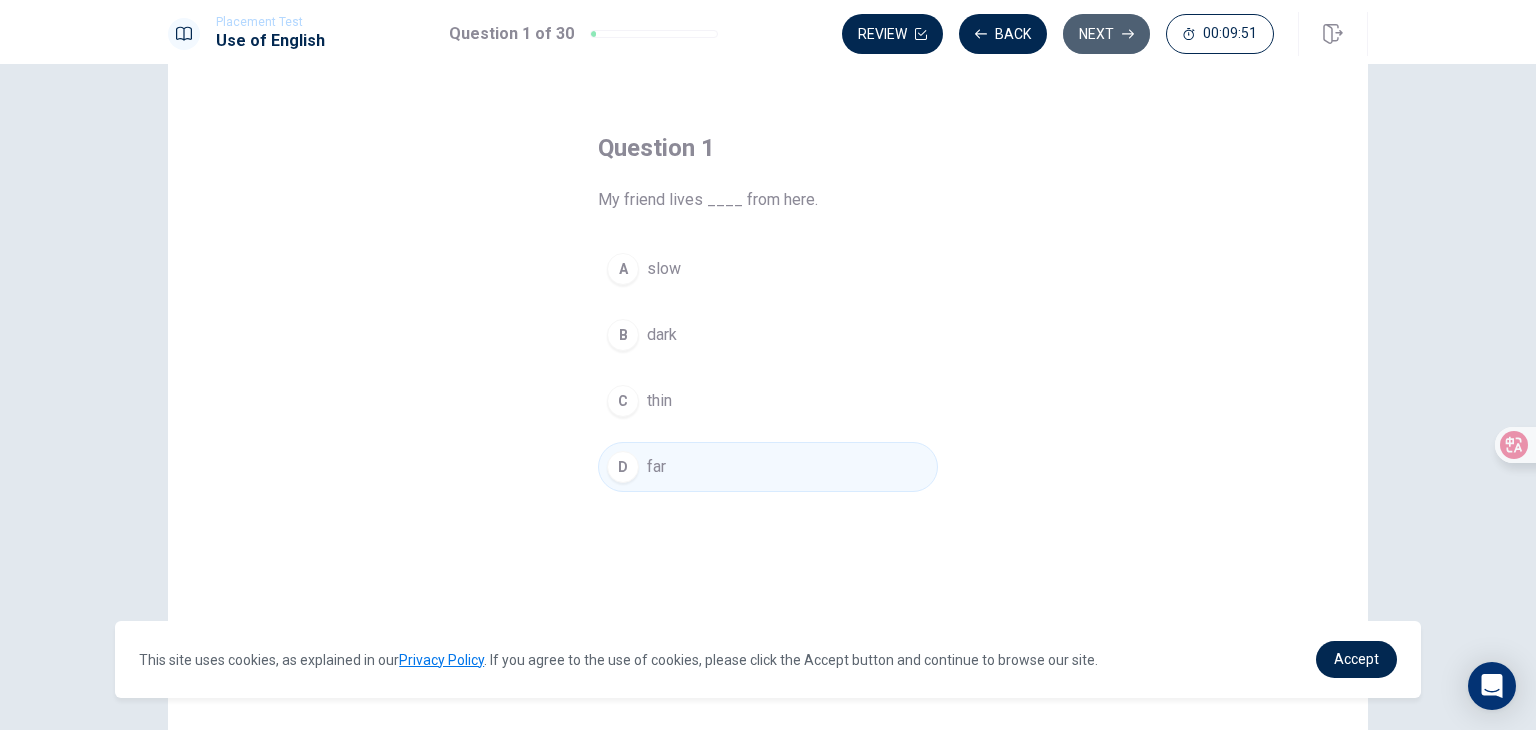 click 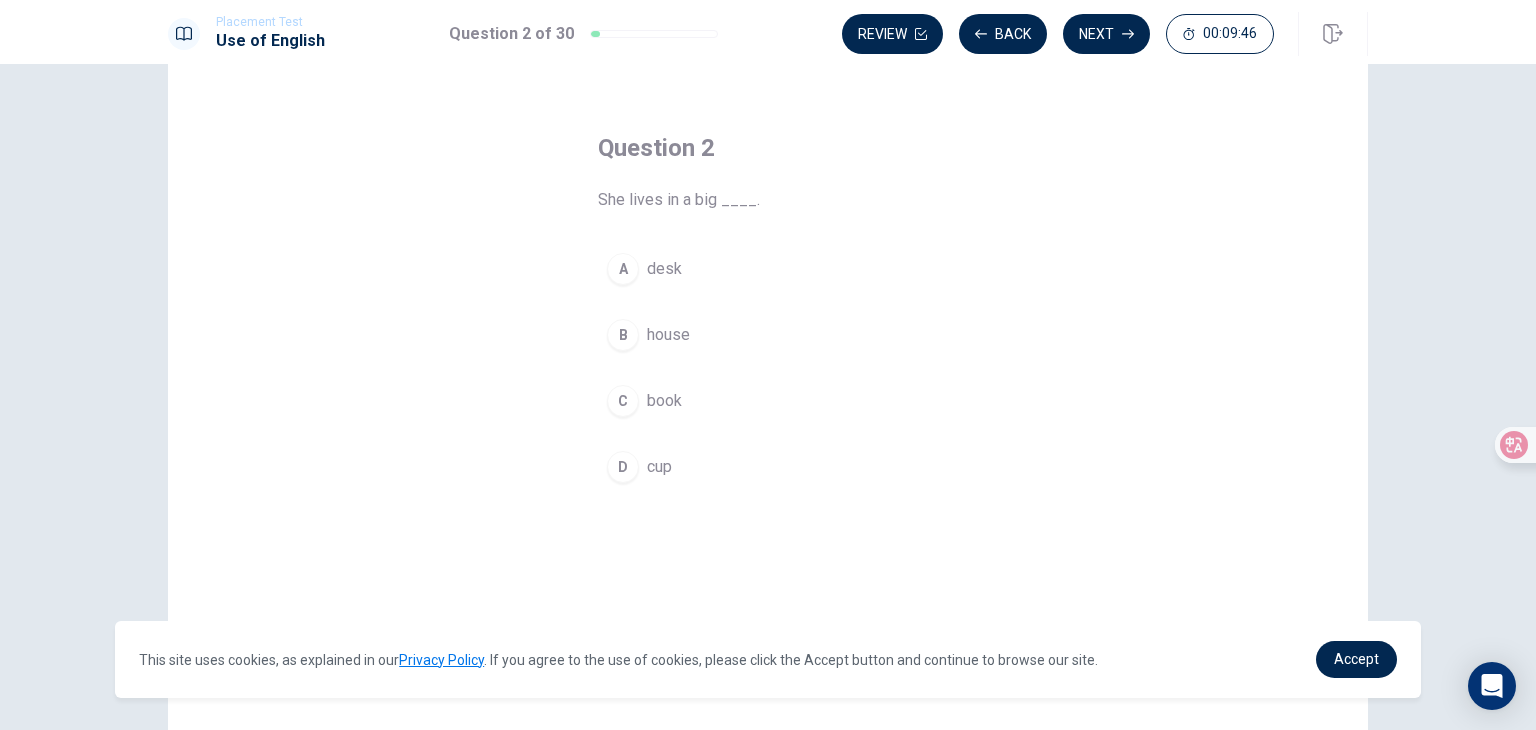 click on "house" at bounding box center [668, 335] 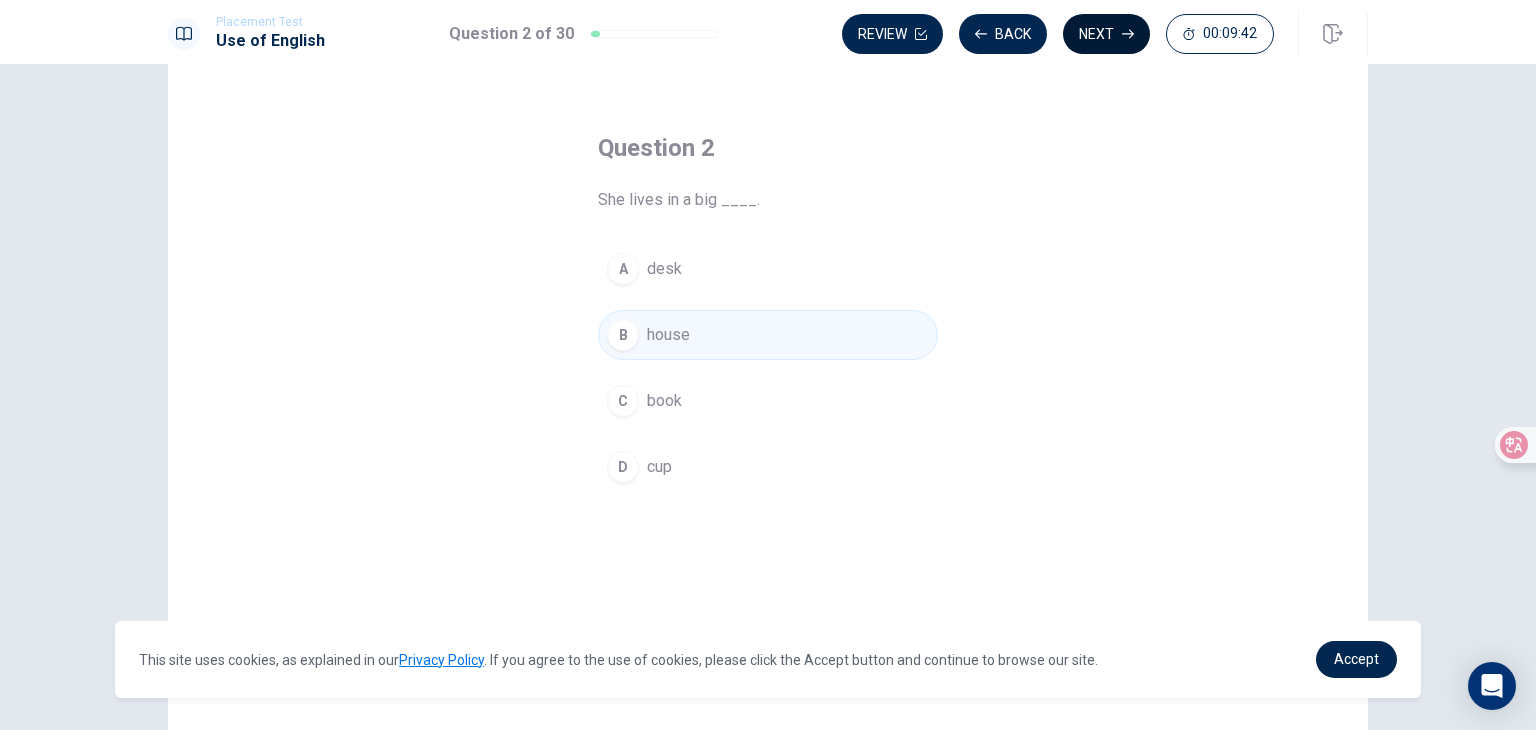 click on "Next" at bounding box center (1106, 34) 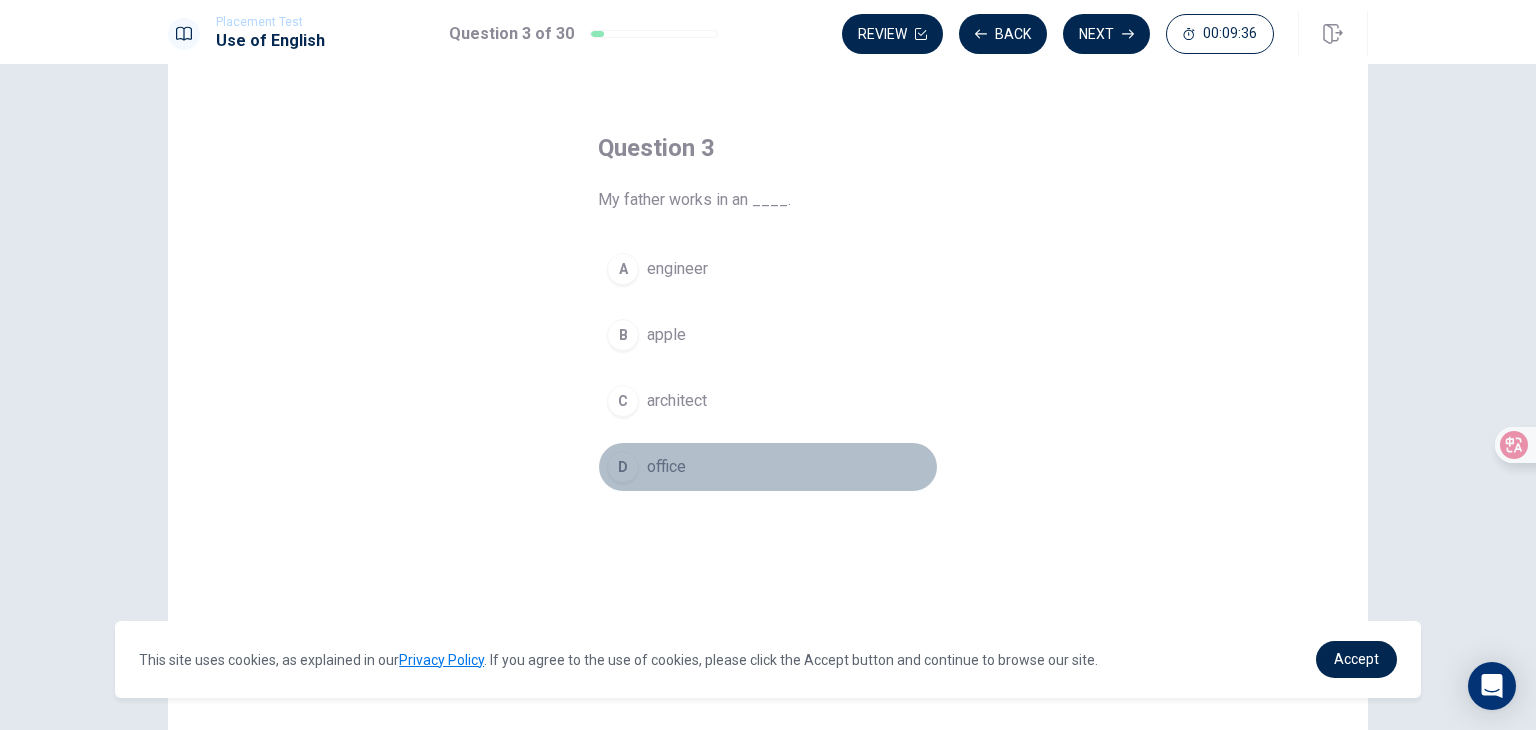 click on "office" at bounding box center (666, 467) 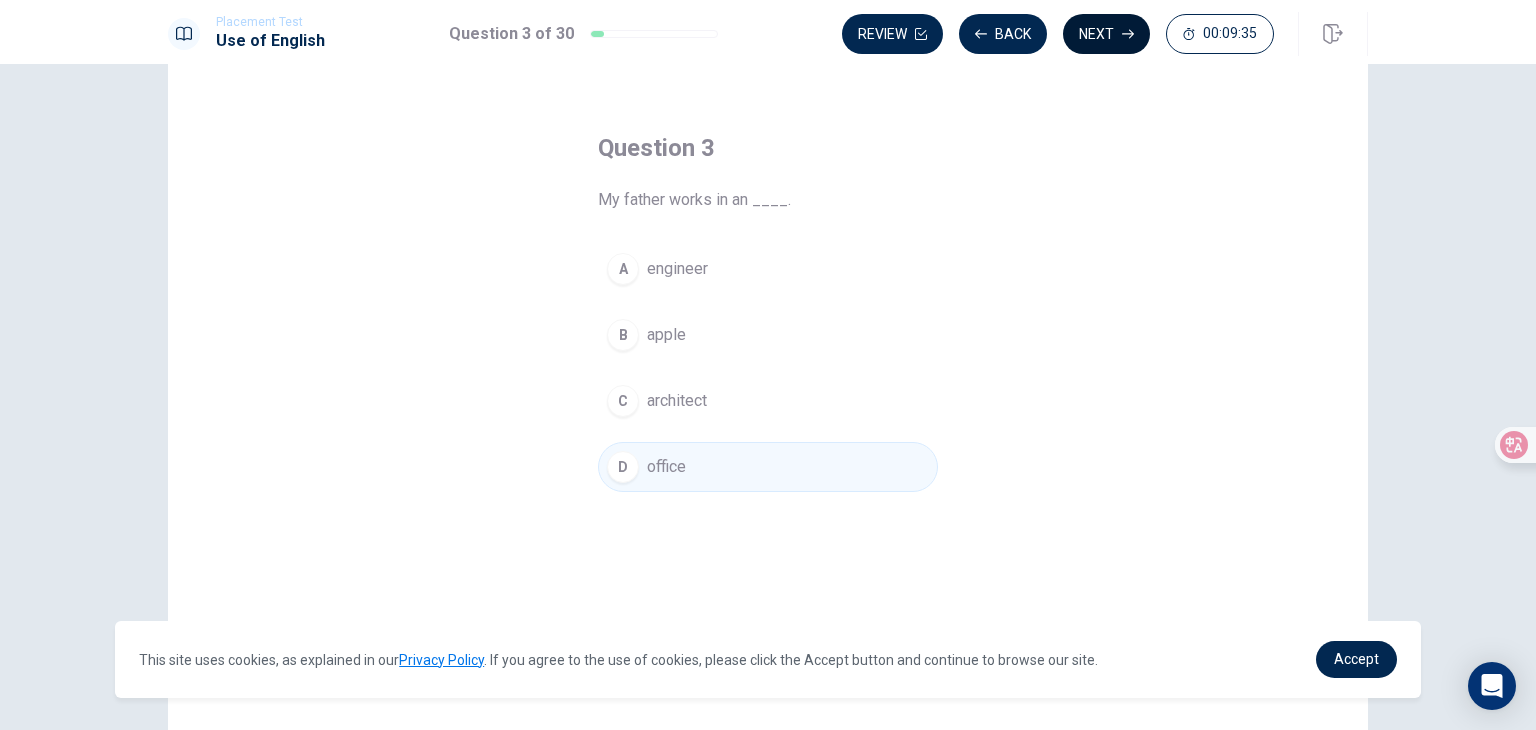click on "Next" at bounding box center [1106, 34] 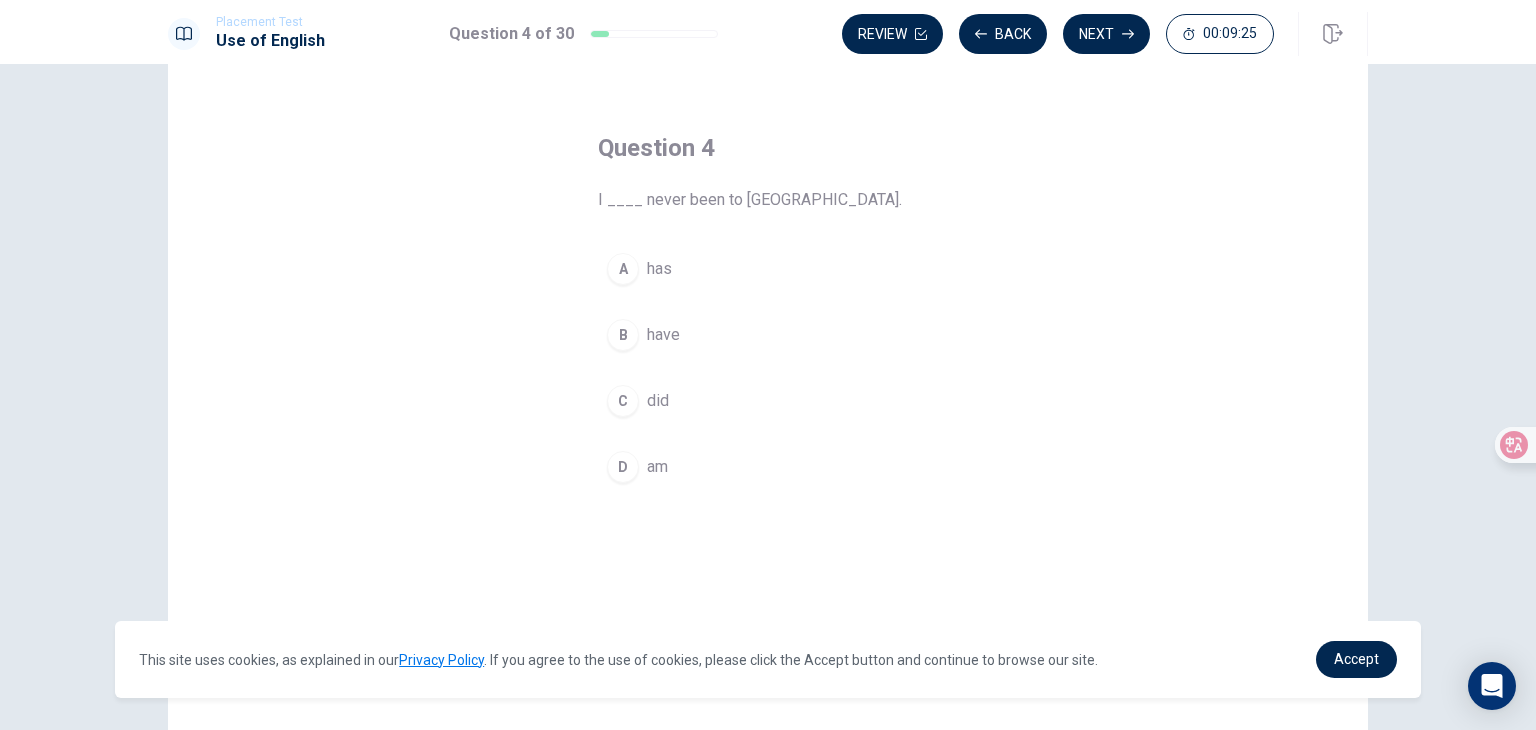click on "have" at bounding box center (663, 335) 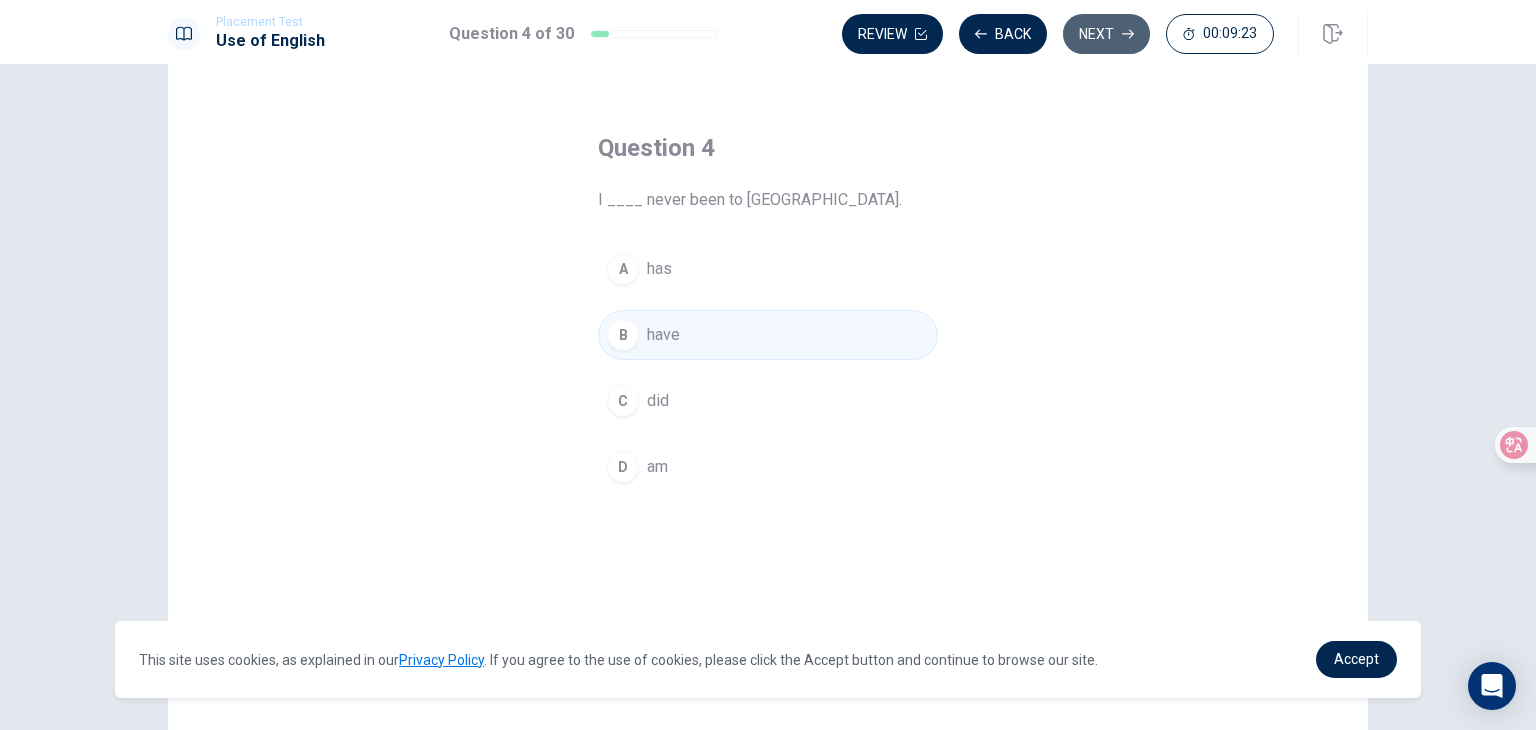 click on "Next" at bounding box center [1106, 34] 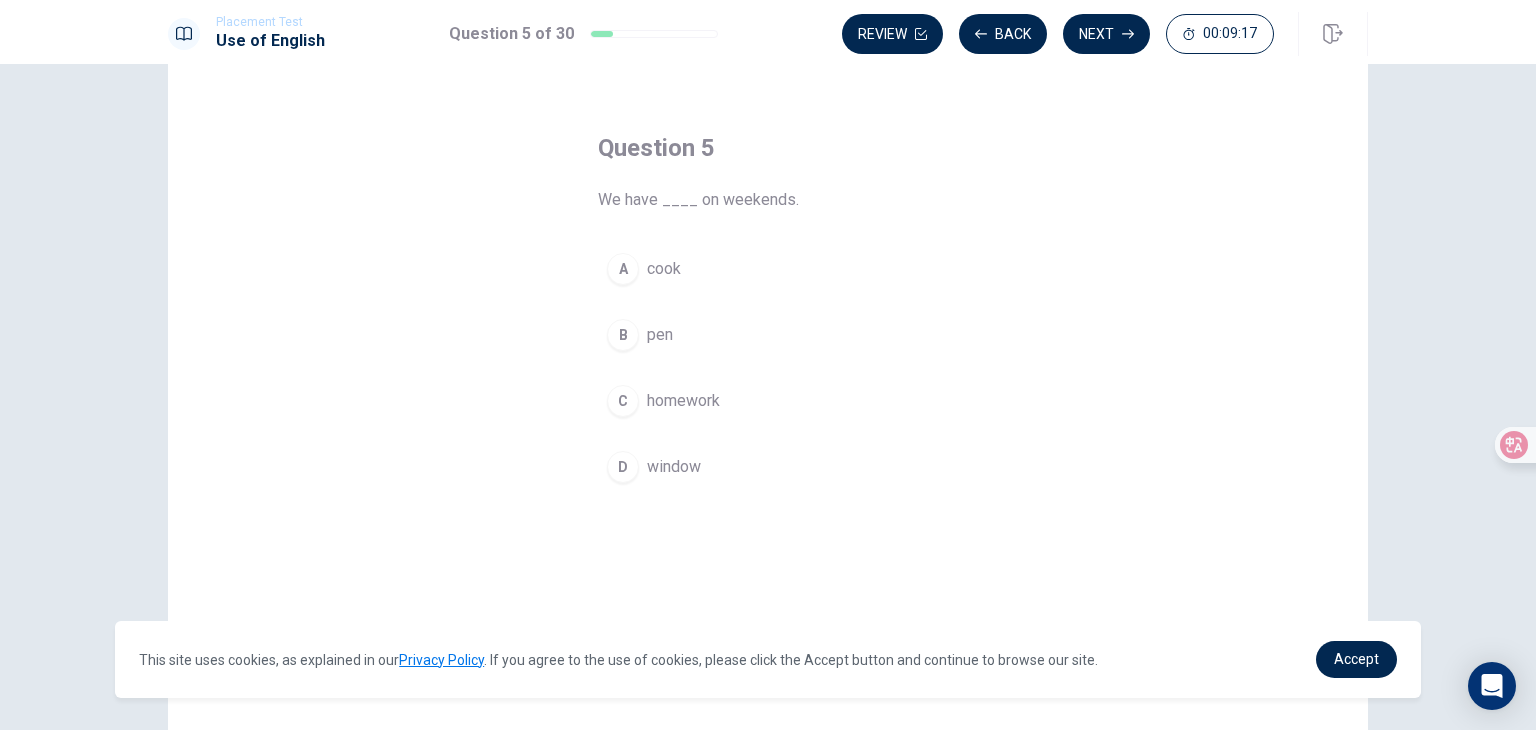 click on "homework" at bounding box center (683, 401) 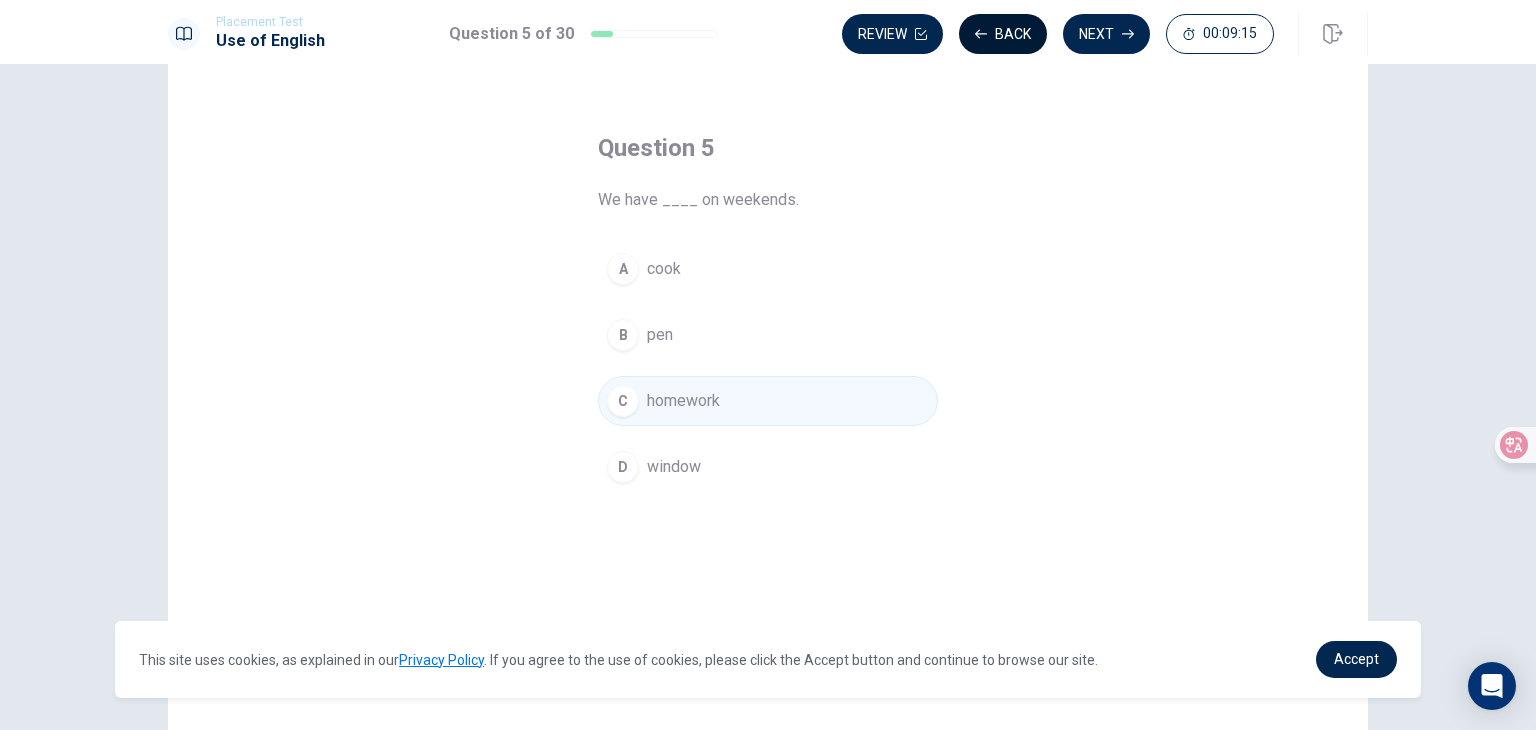 click on "Back" at bounding box center [1003, 34] 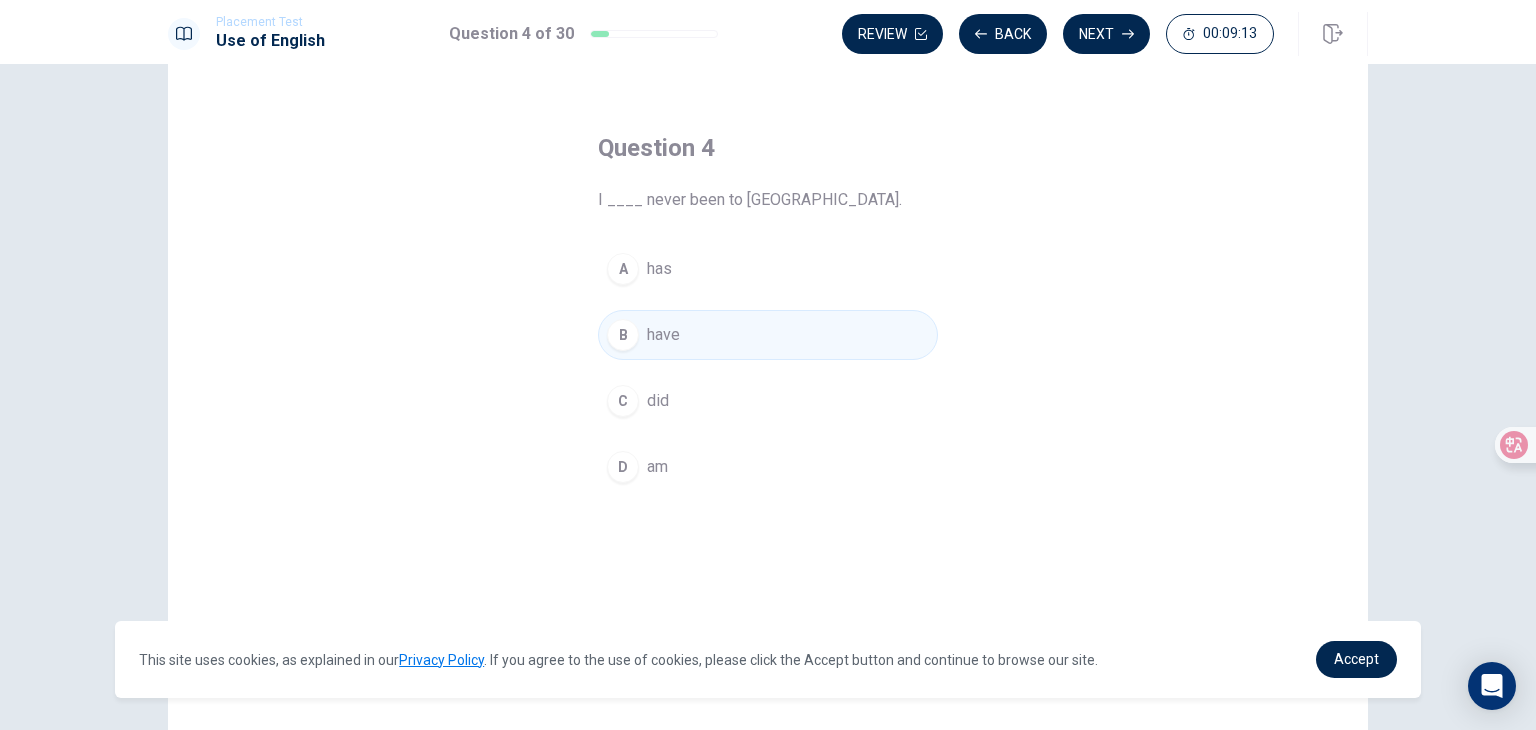 click on "Next" at bounding box center (1106, 34) 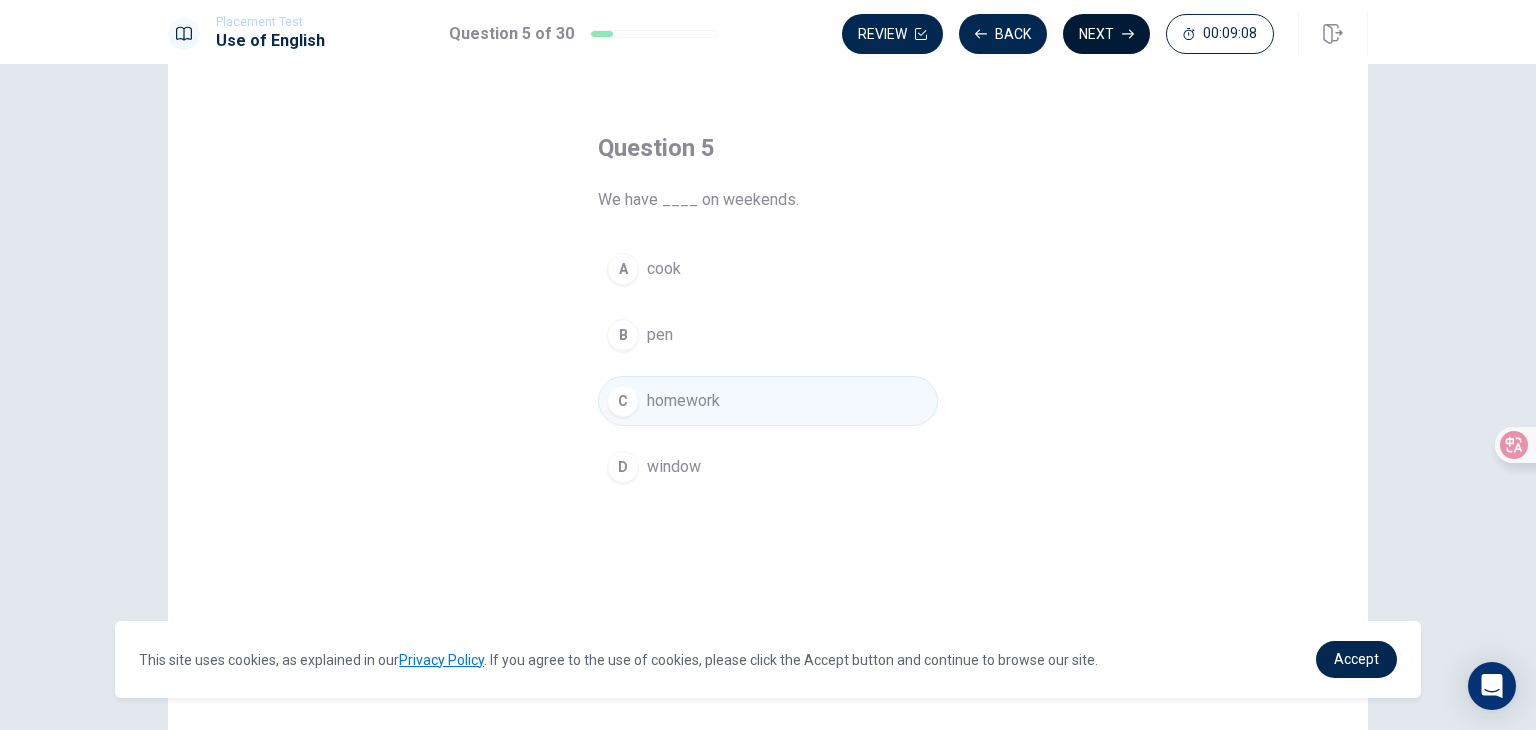 click on "Next" at bounding box center [1106, 34] 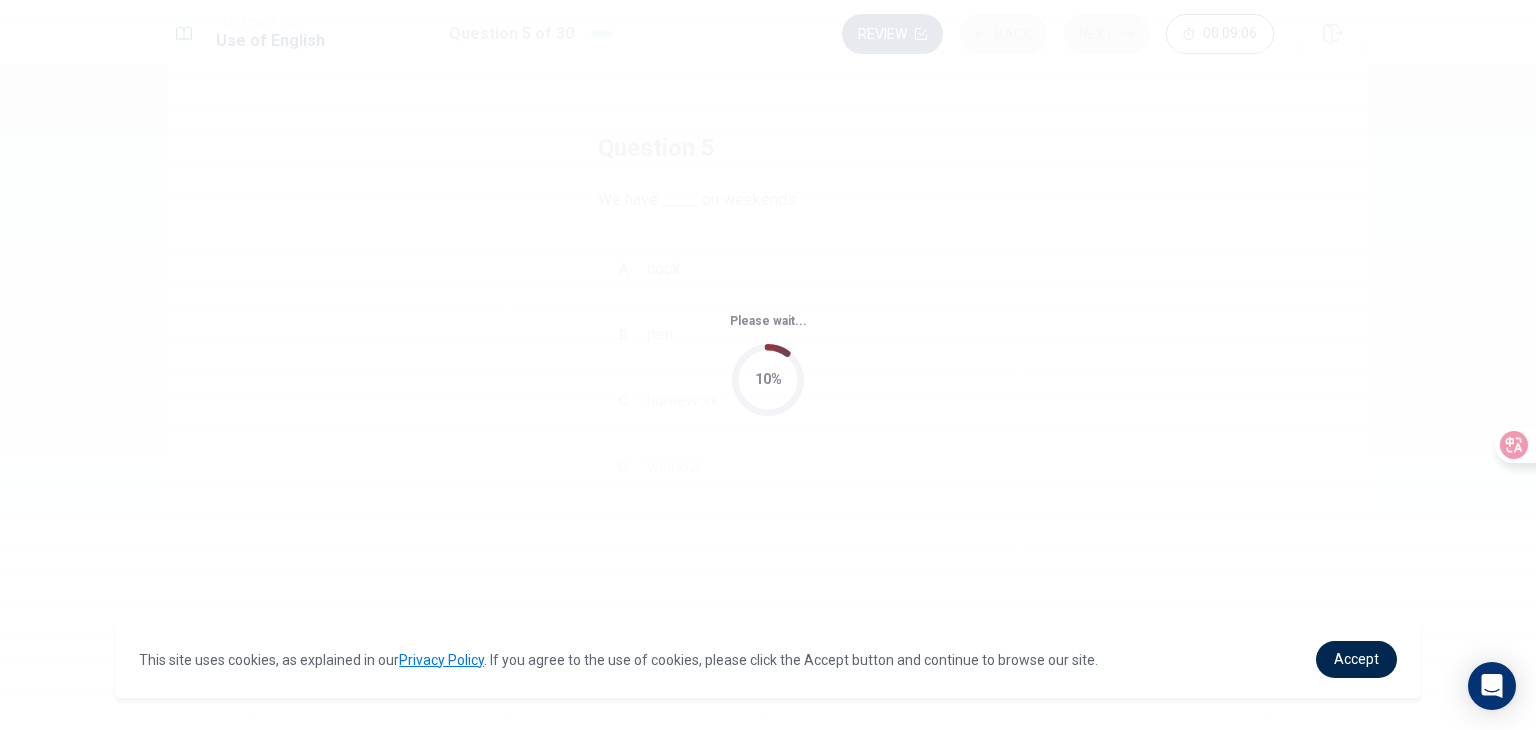 scroll, scrollTop: 0, scrollLeft: 0, axis: both 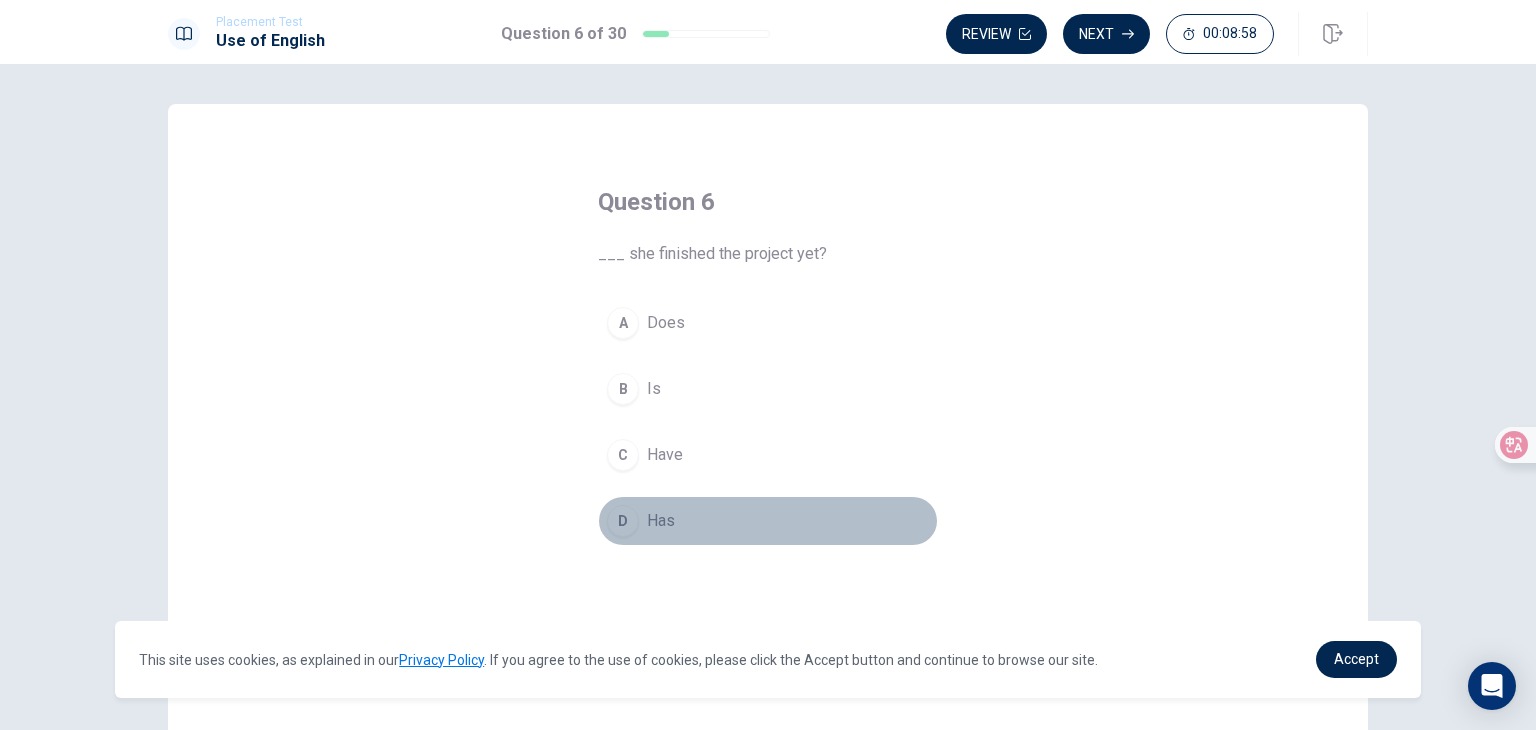click on "Has" at bounding box center [661, 521] 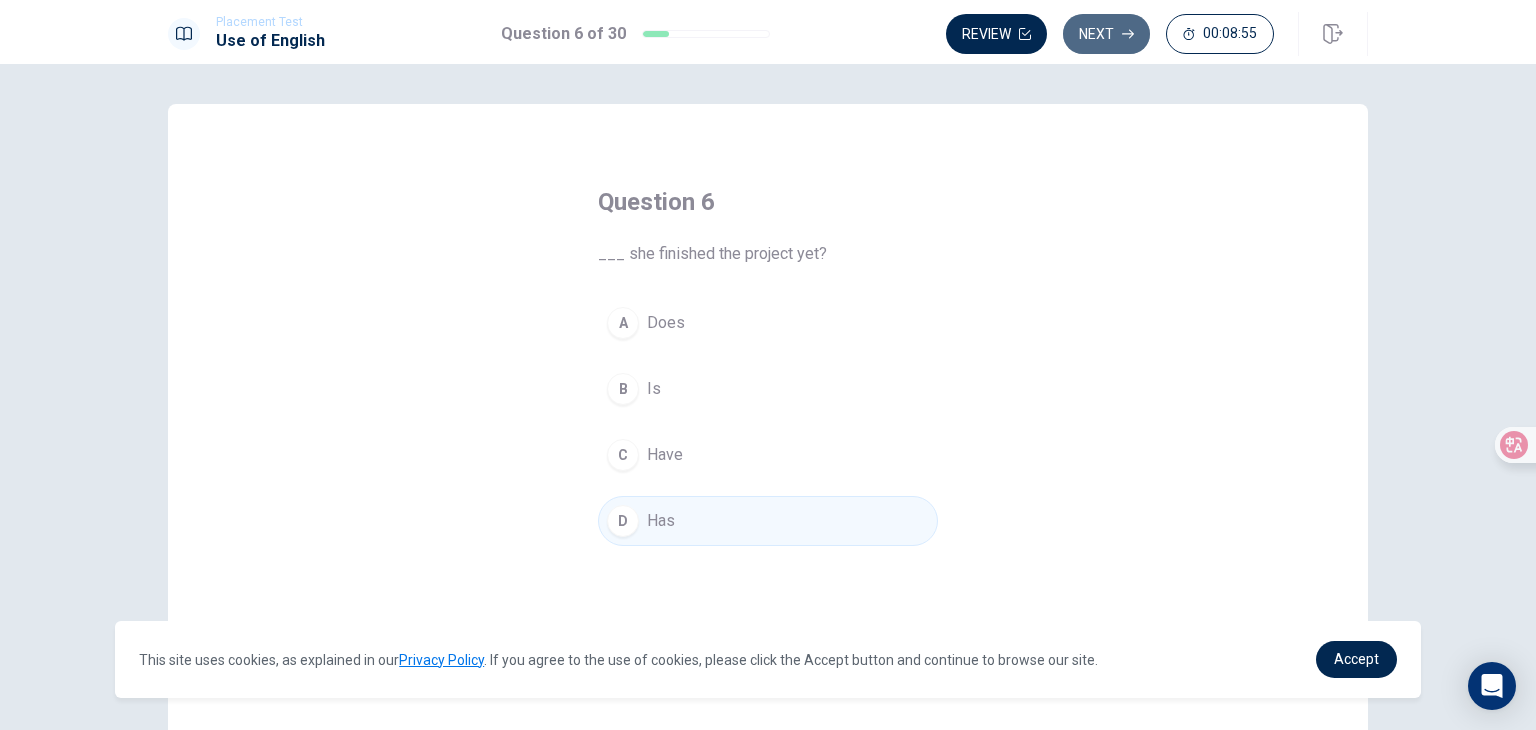 click on "Next" at bounding box center [1106, 34] 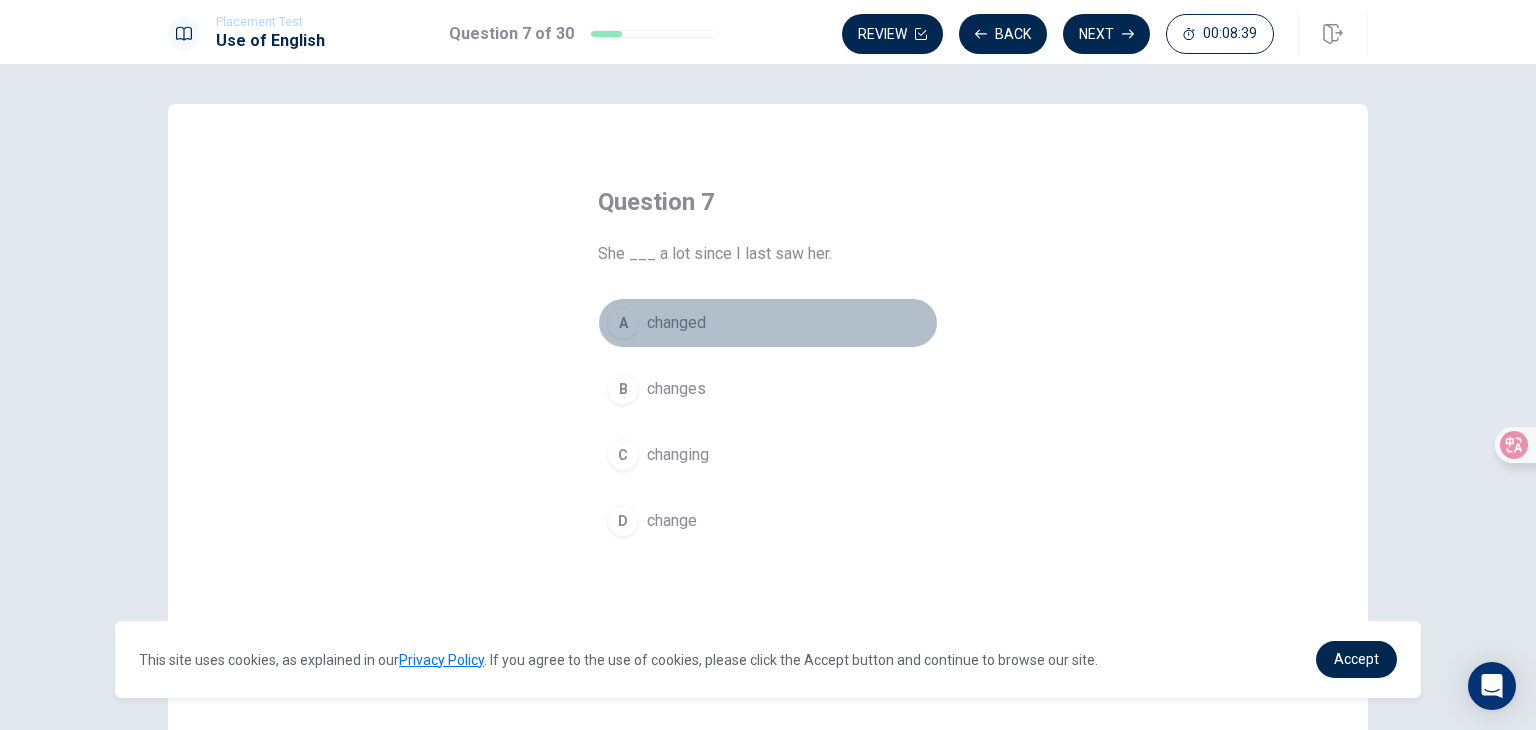 click on "changed" at bounding box center [676, 323] 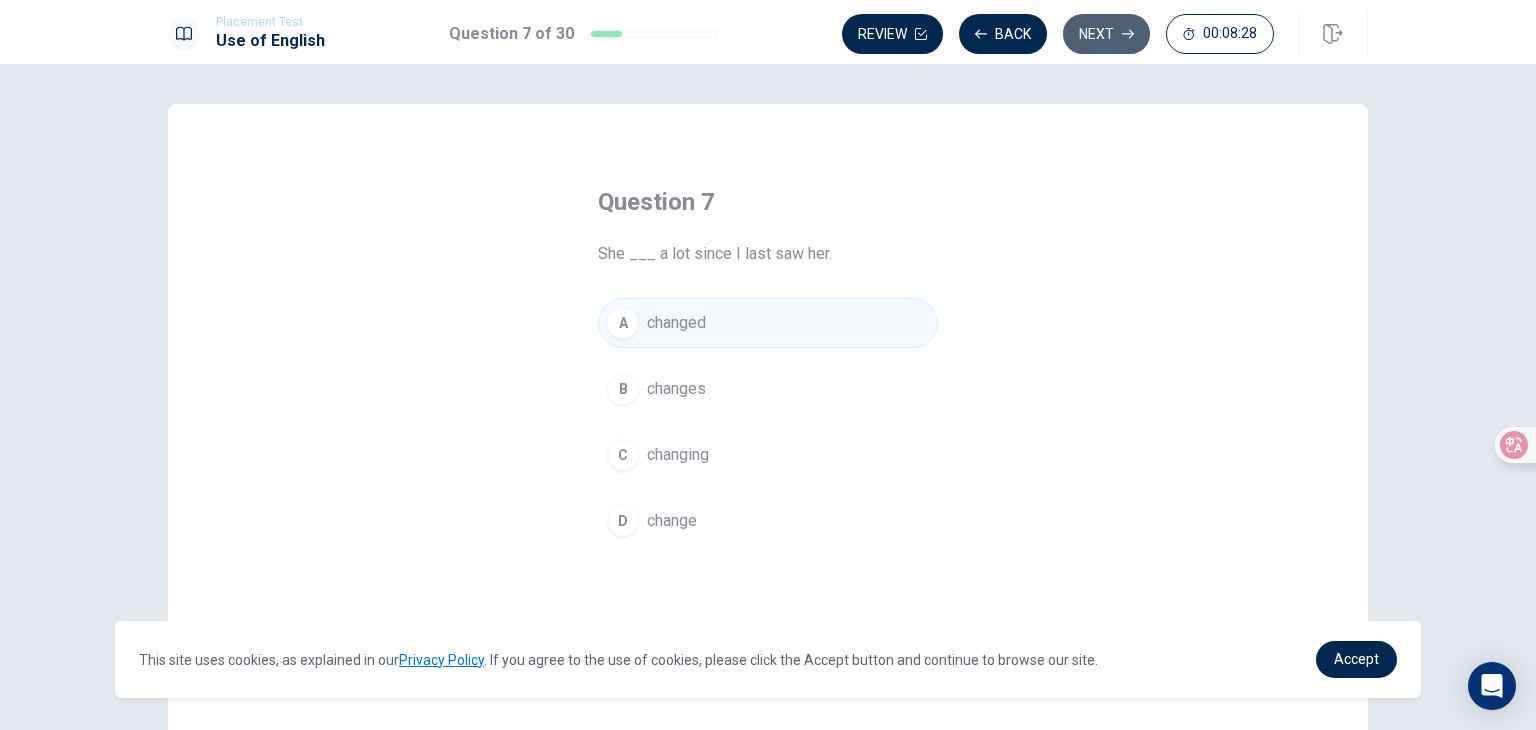 click on "Next" at bounding box center (1106, 34) 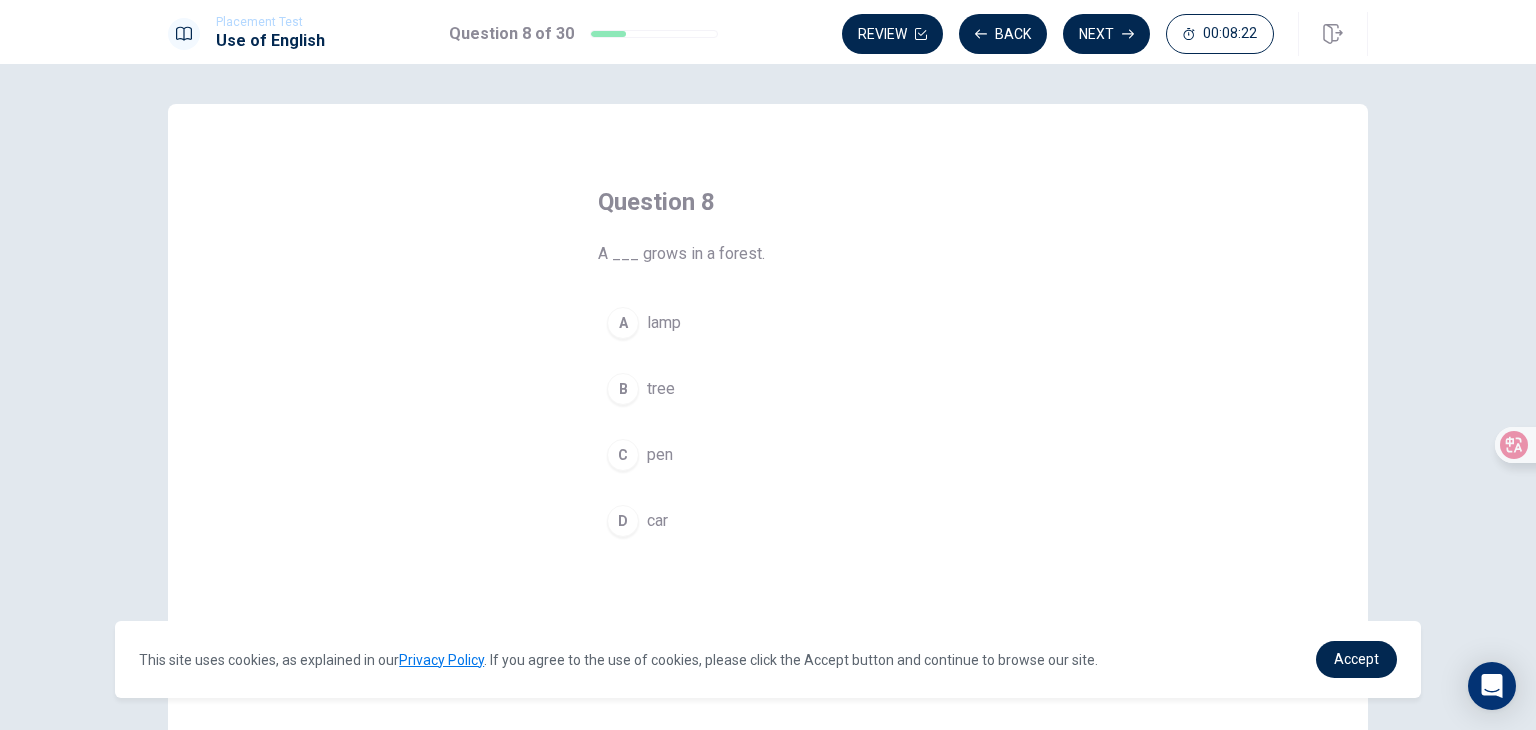 click on "B tree" at bounding box center (768, 389) 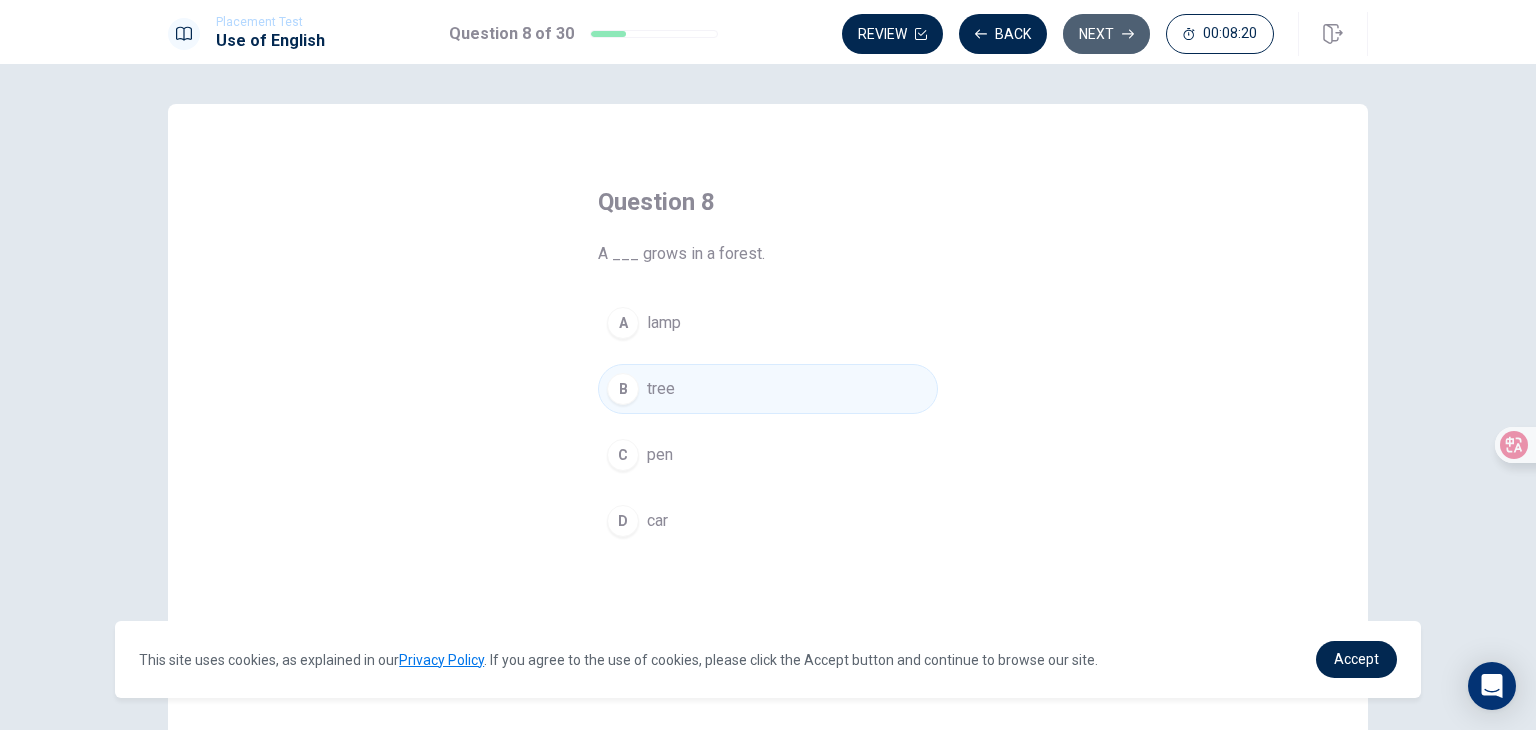 click on "Next" at bounding box center (1106, 34) 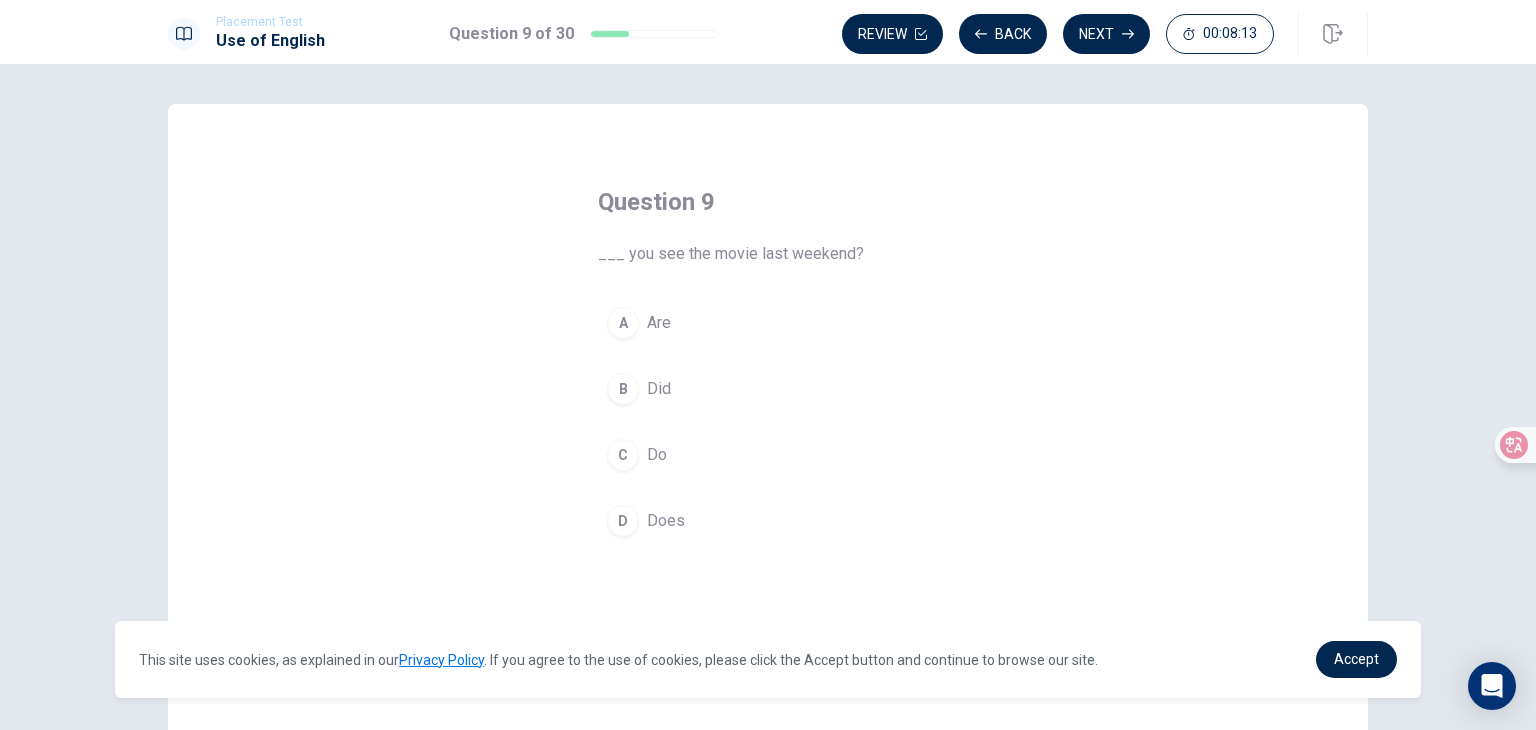 click on "Did" at bounding box center (659, 389) 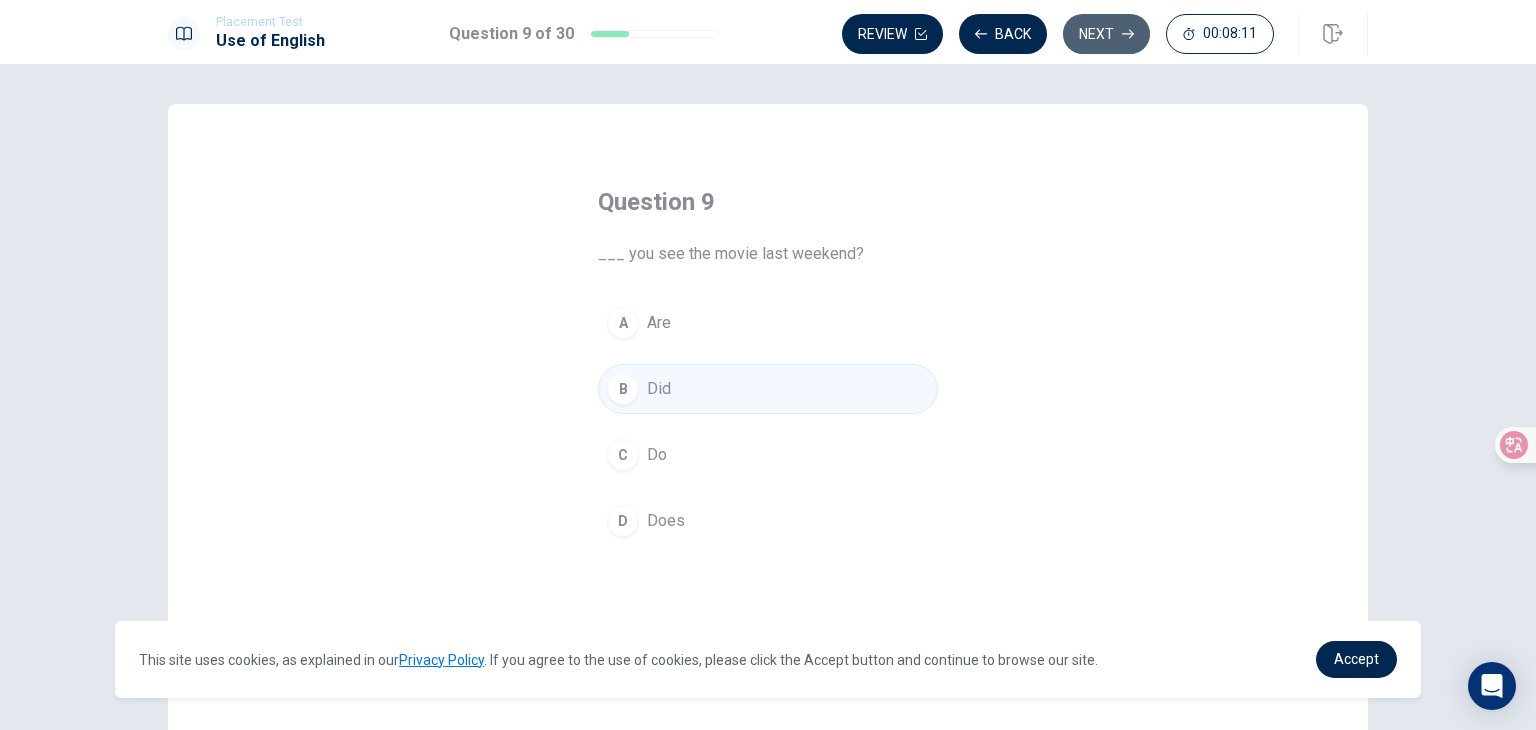click on "Next" at bounding box center [1106, 34] 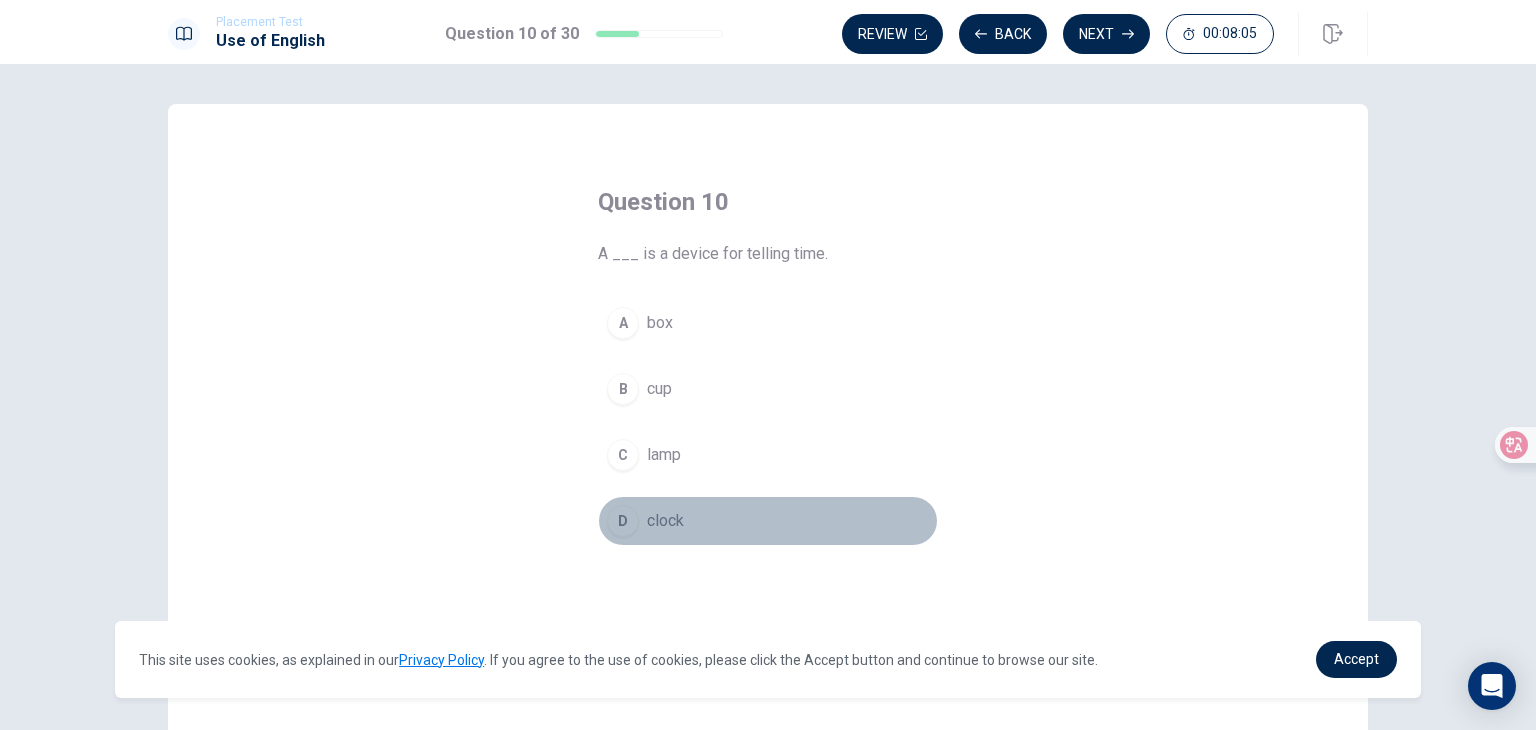click on "clock" at bounding box center (665, 521) 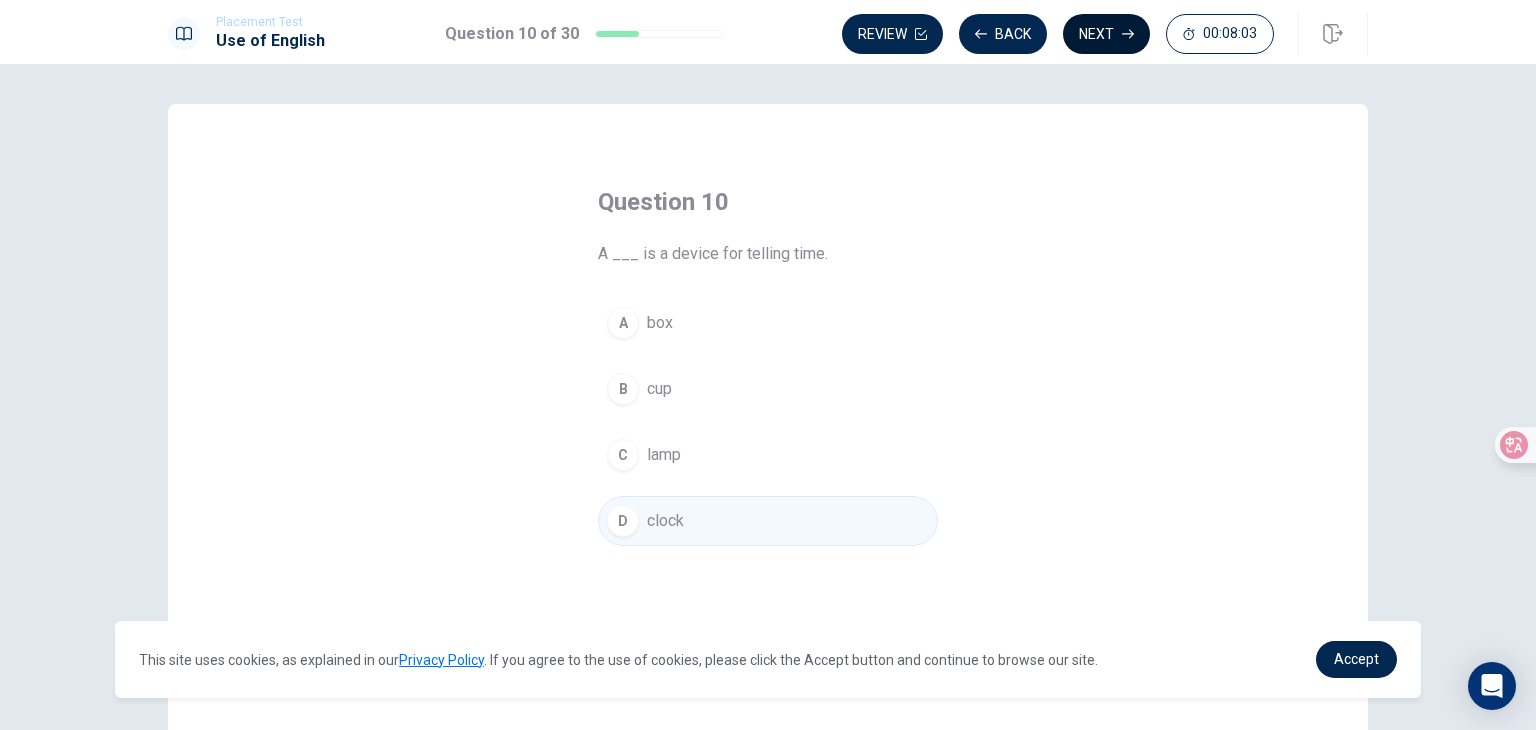 click on "Next" at bounding box center [1106, 34] 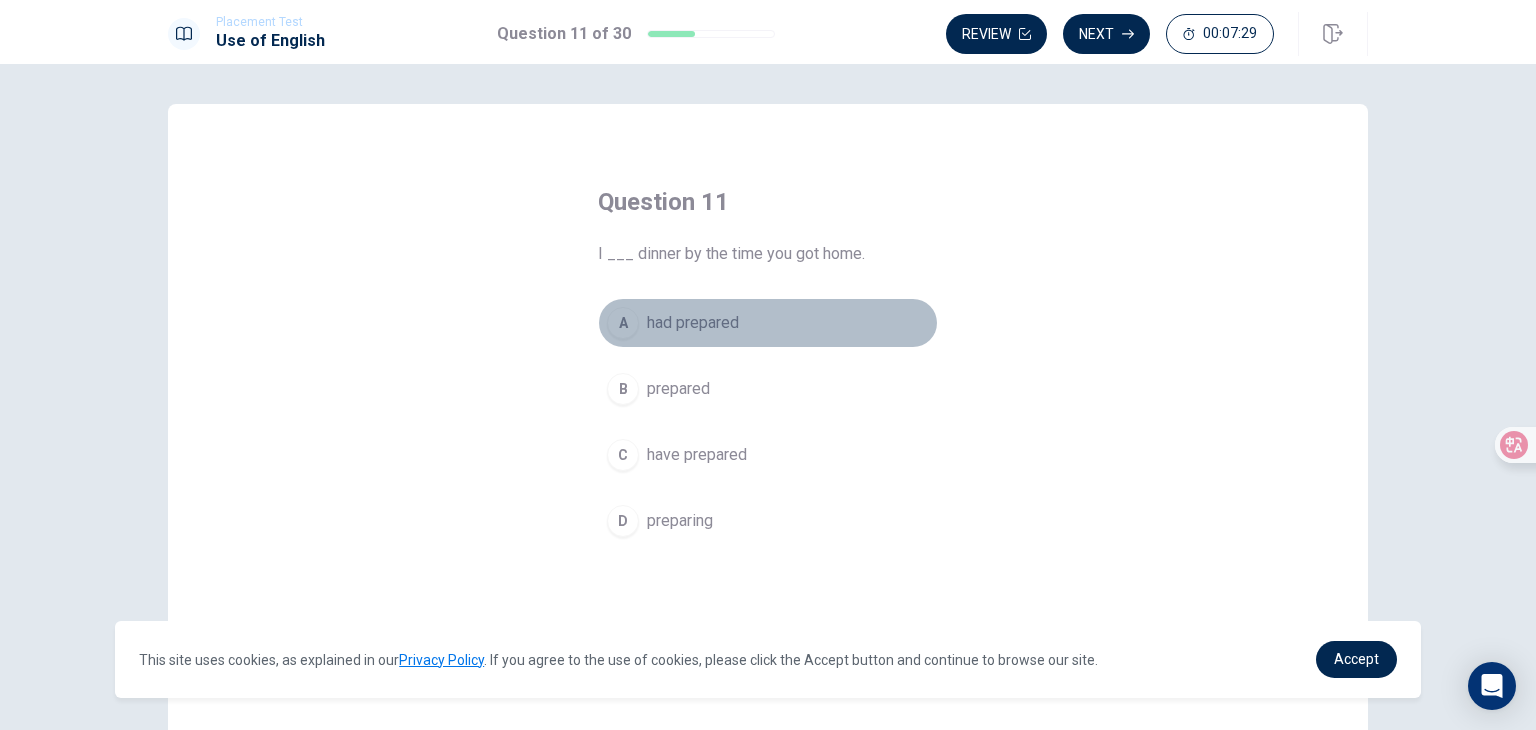 click on "had prepared" at bounding box center [693, 323] 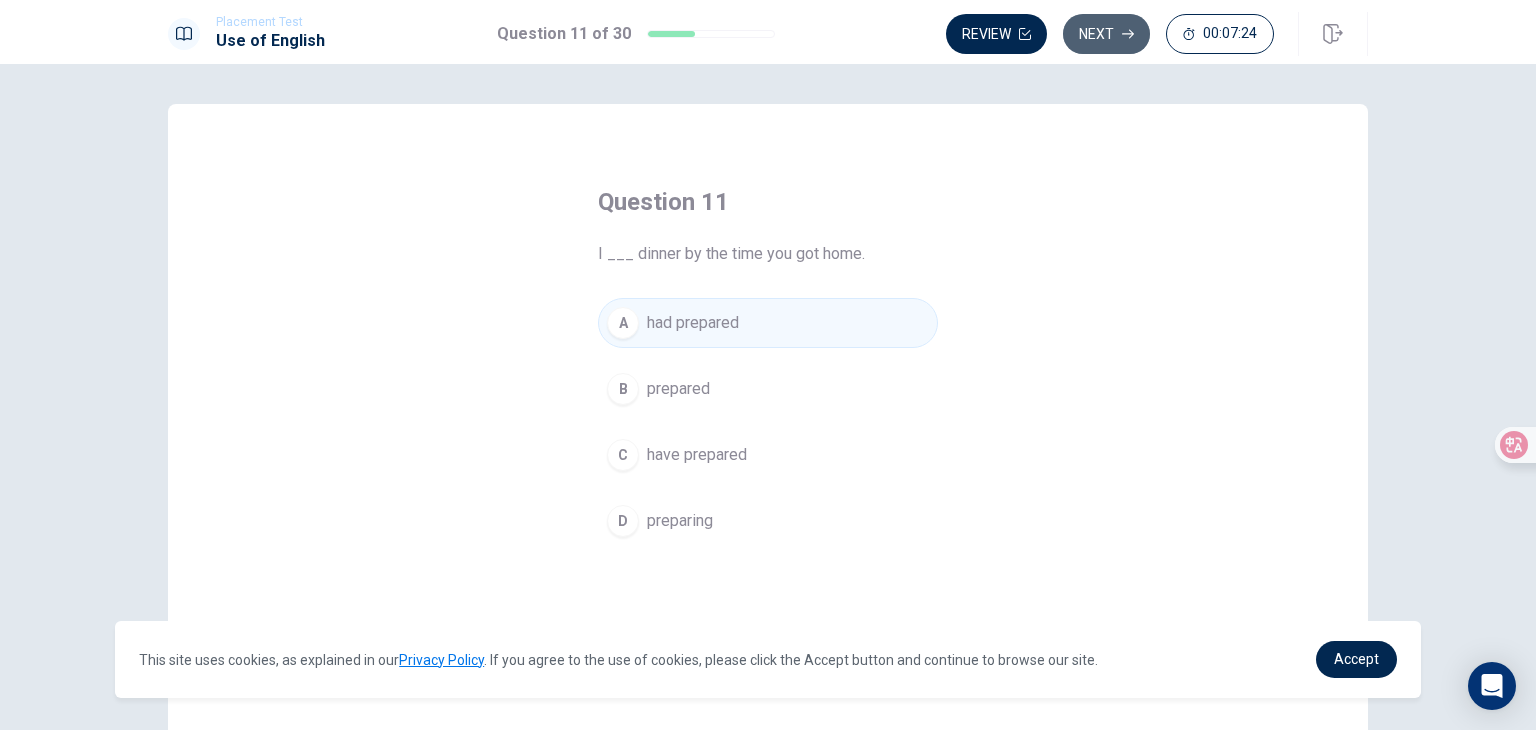 click on "Next" at bounding box center (1106, 34) 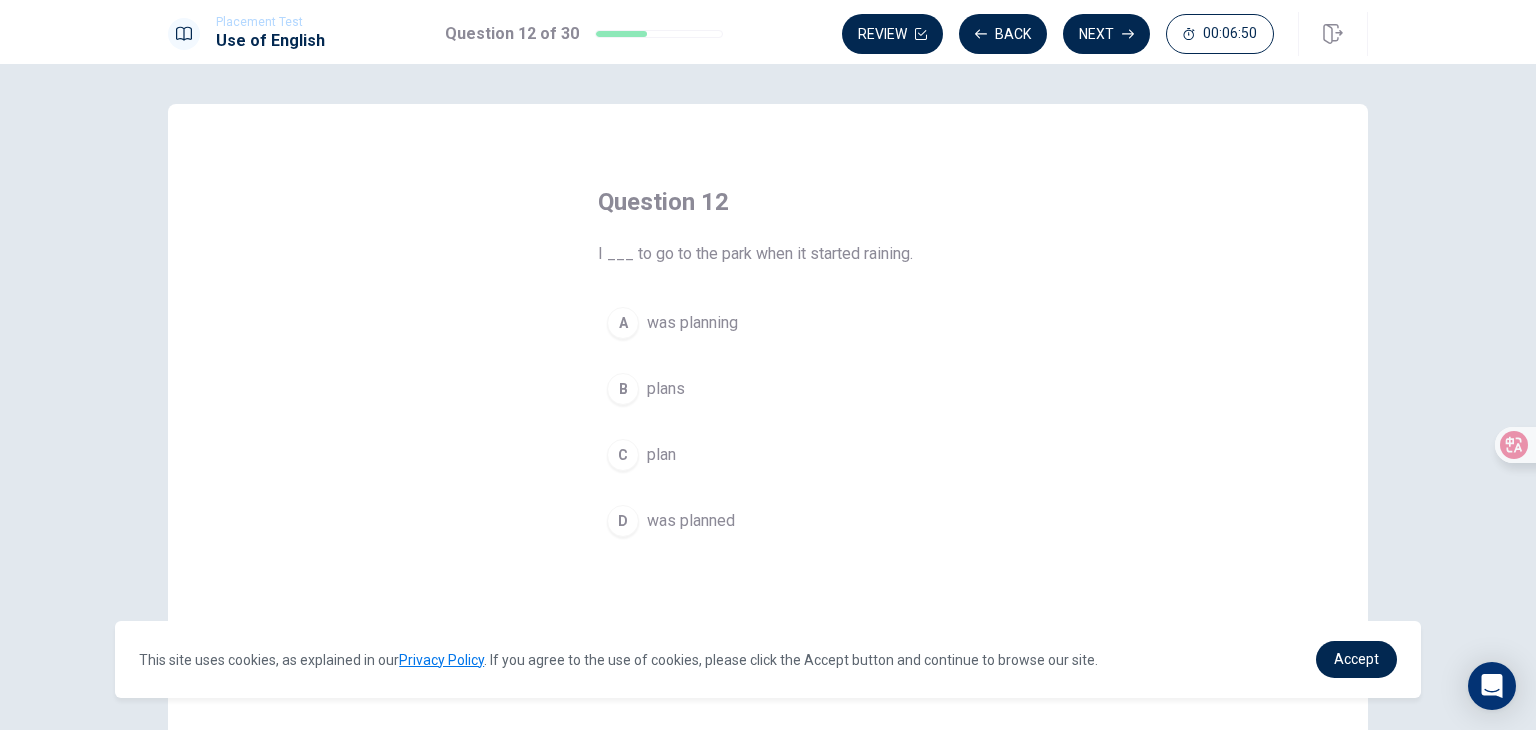 click on "was planning" at bounding box center [692, 323] 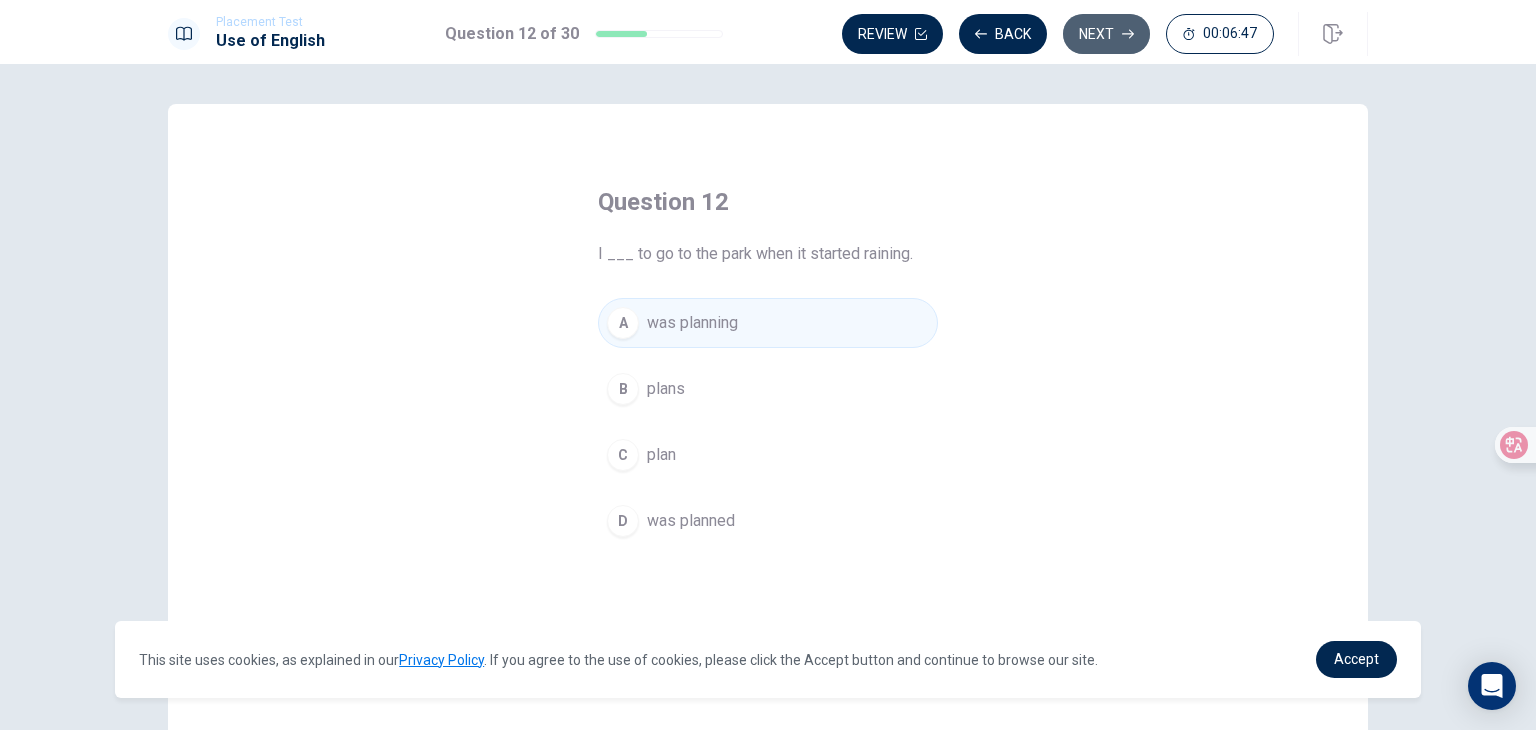 click on "Next" at bounding box center [1106, 34] 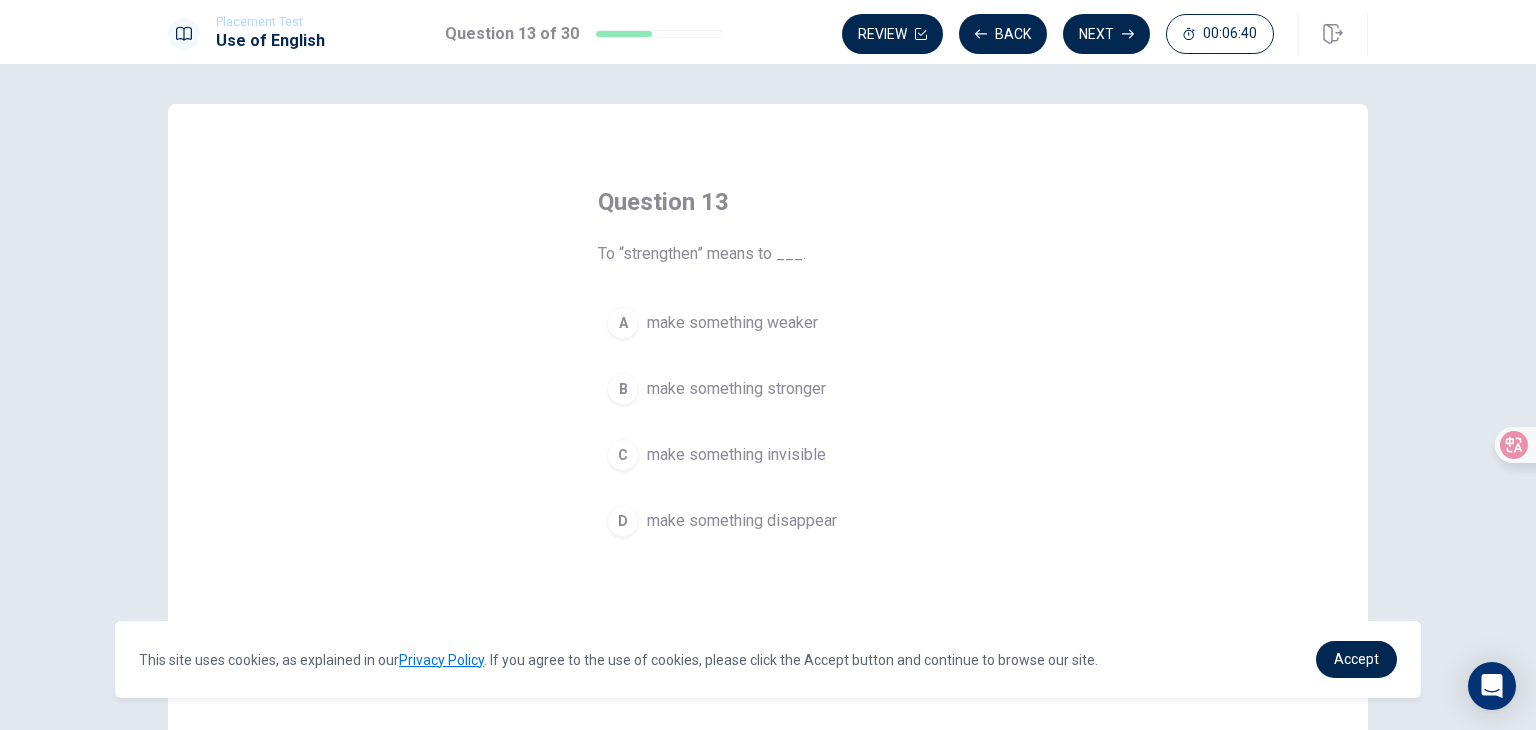 click on "make something stronger" at bounding box center [736, 389] 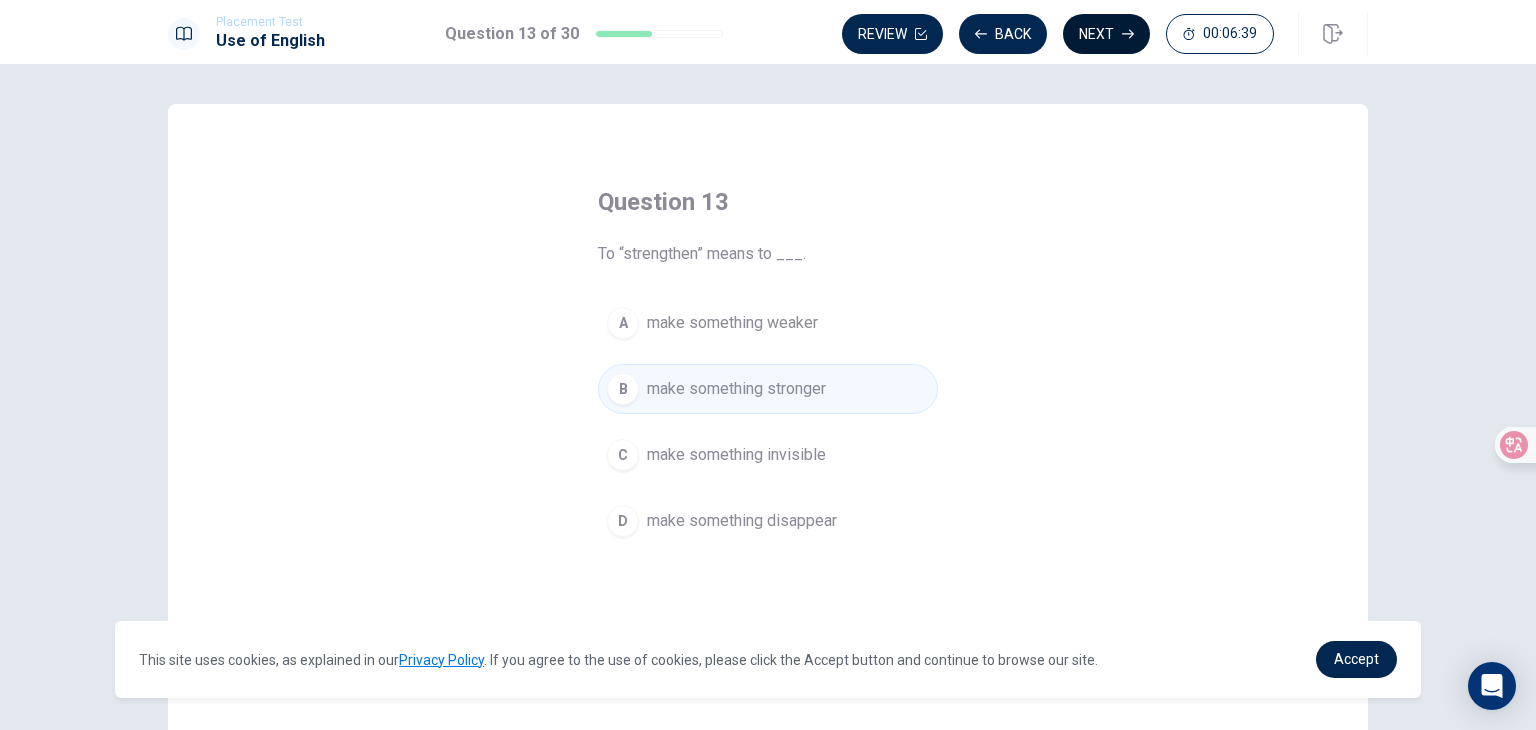 click on "Next" at bounding box center [1106, 34] 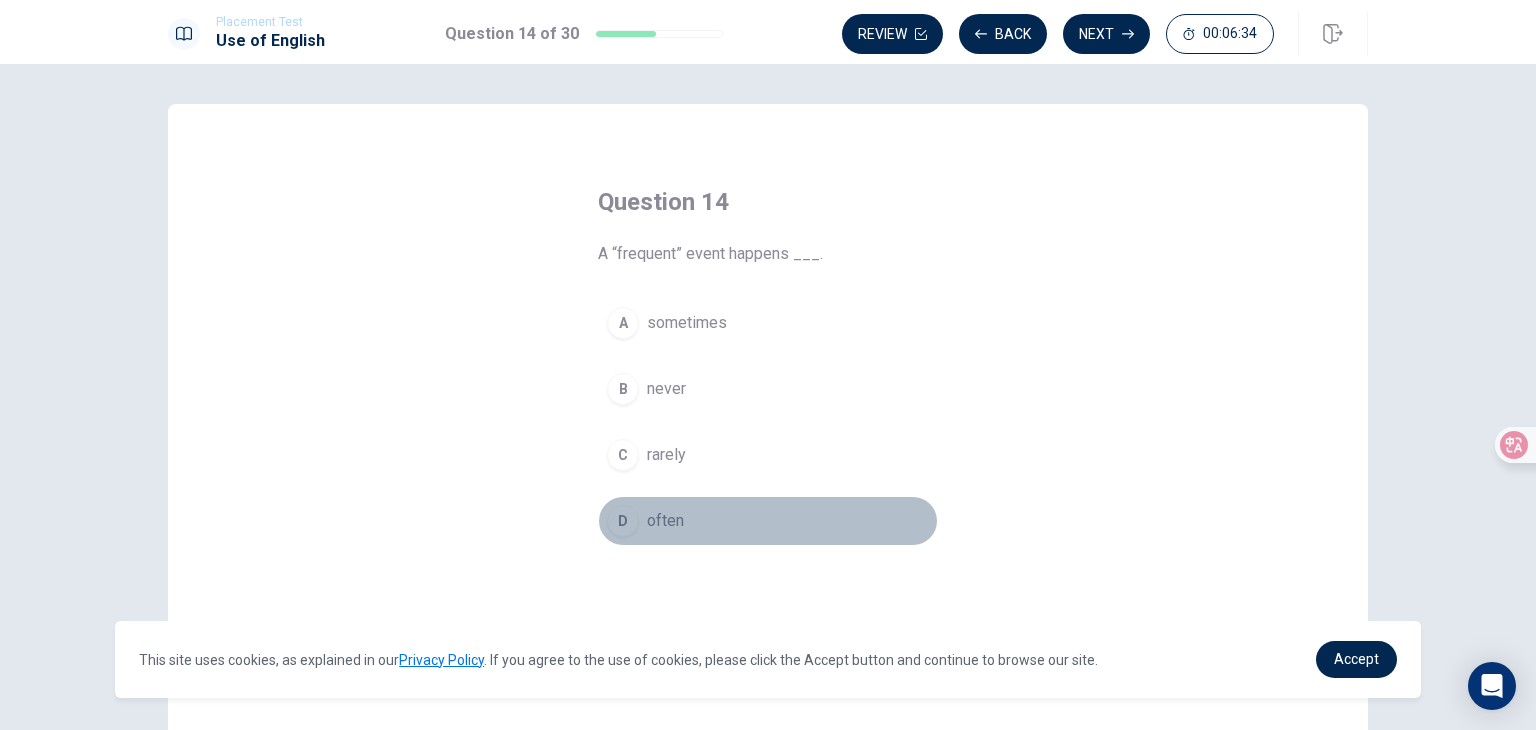 click on "often" at bounding box center (665, 521) 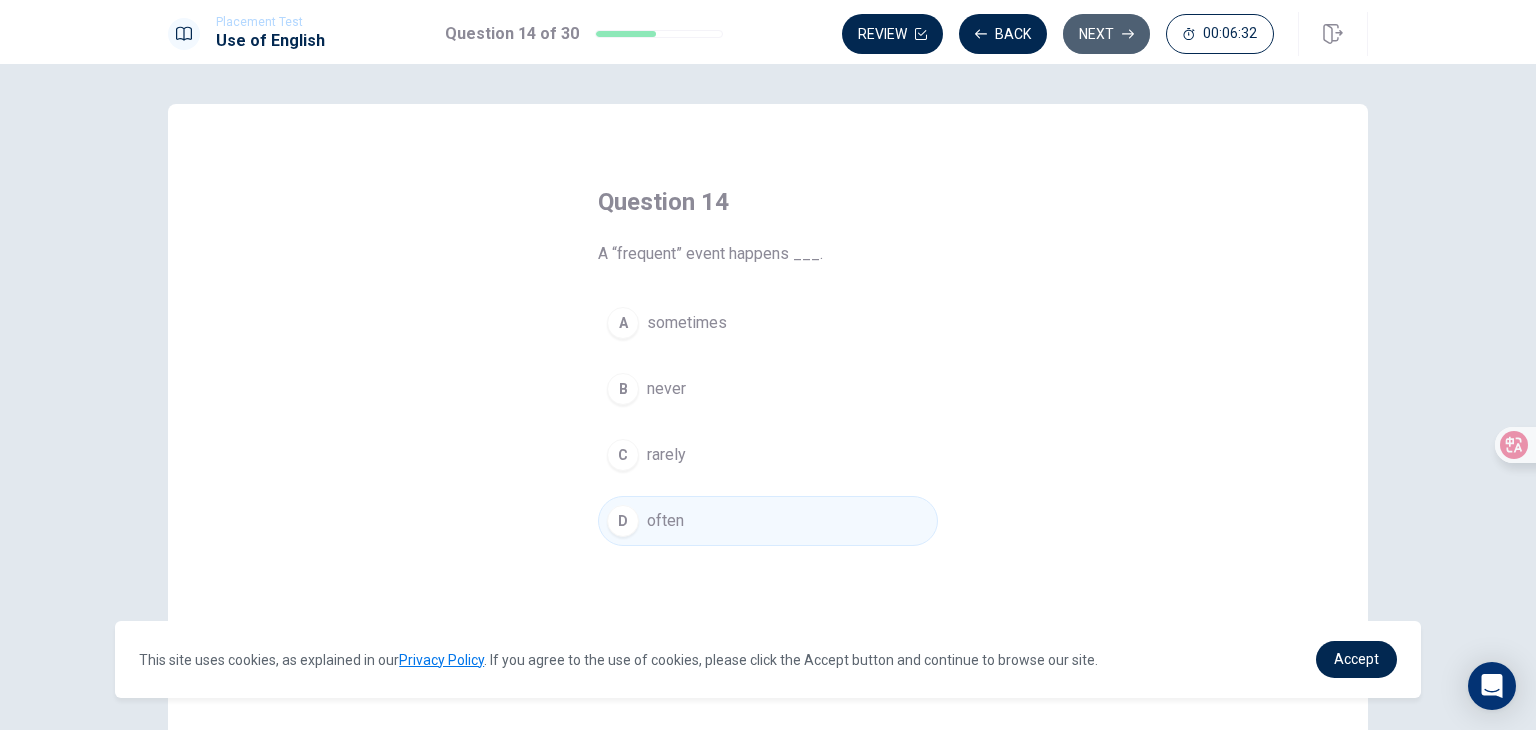click on "Next" at bounding box center (1106, 34) 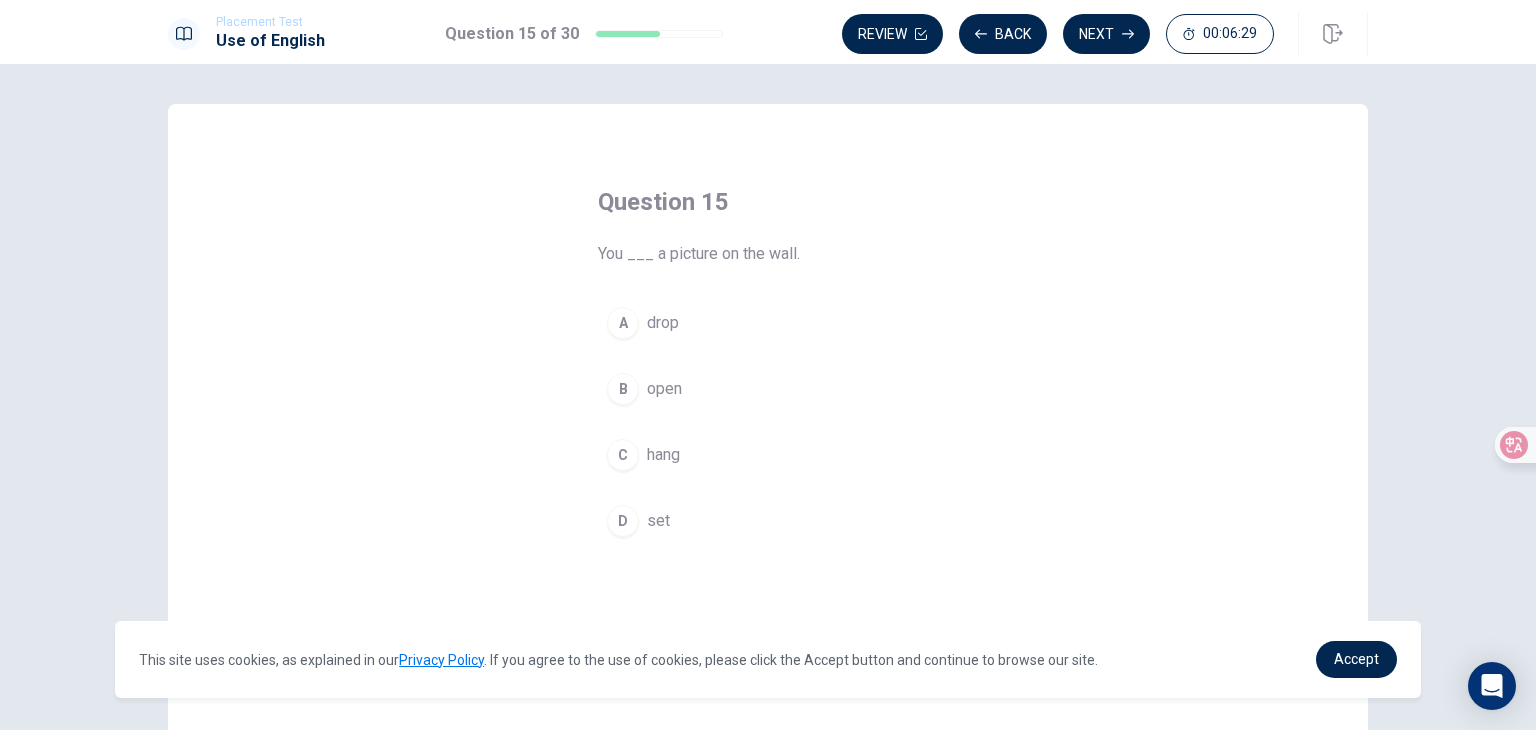 click on "hang" at bounding box center (663, 455) 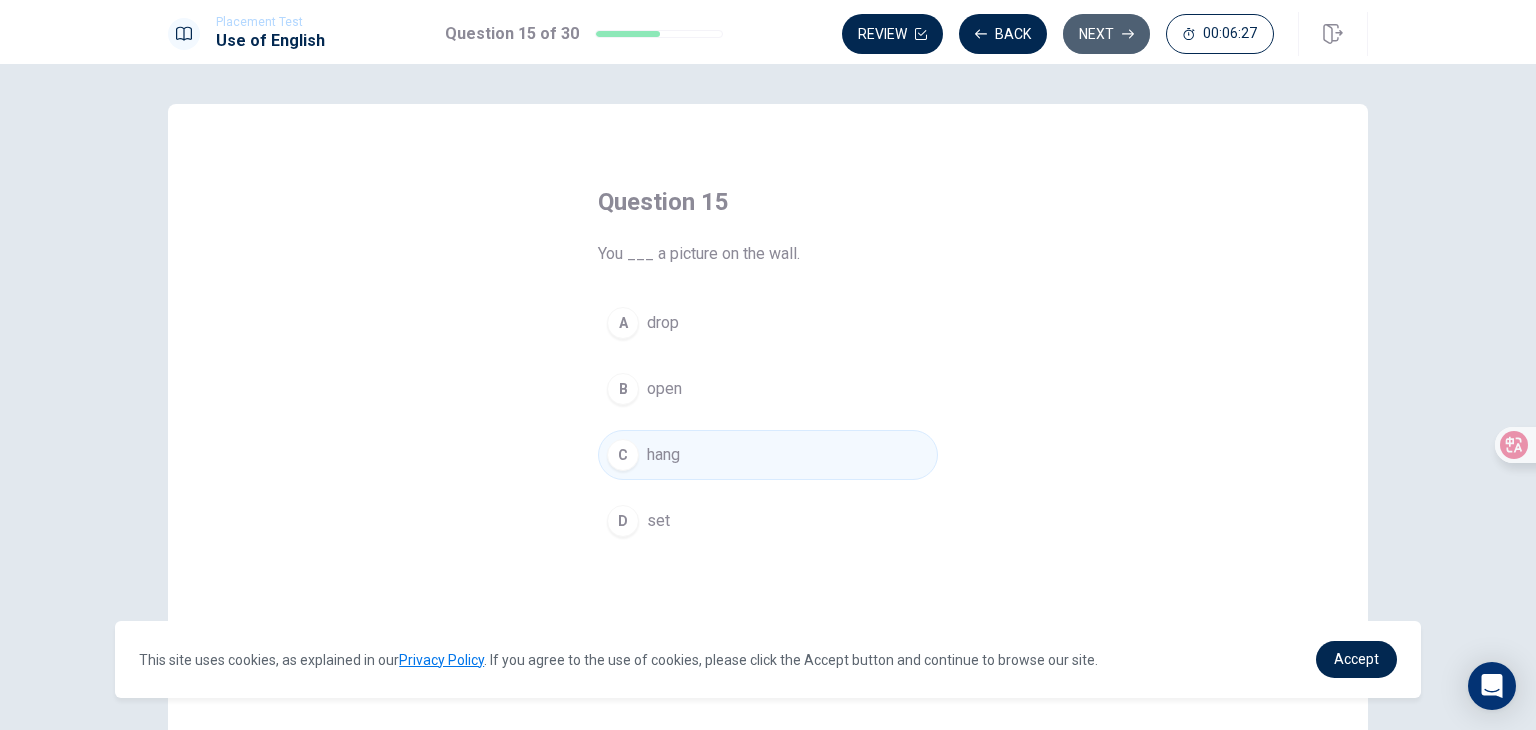 click on "Next" at bounding box center (1106, 34) 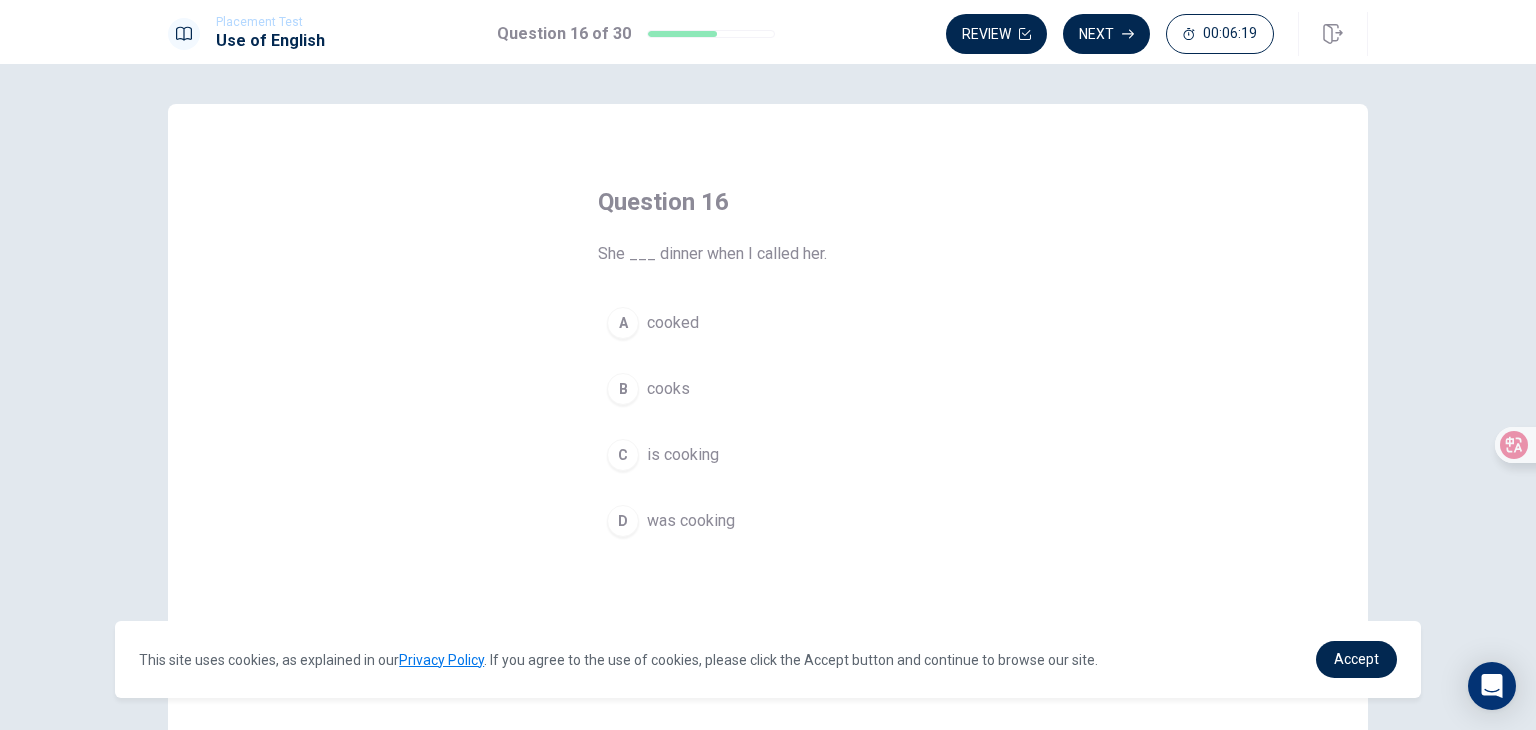 click on "was cooking" at bounding box center (691, 521) 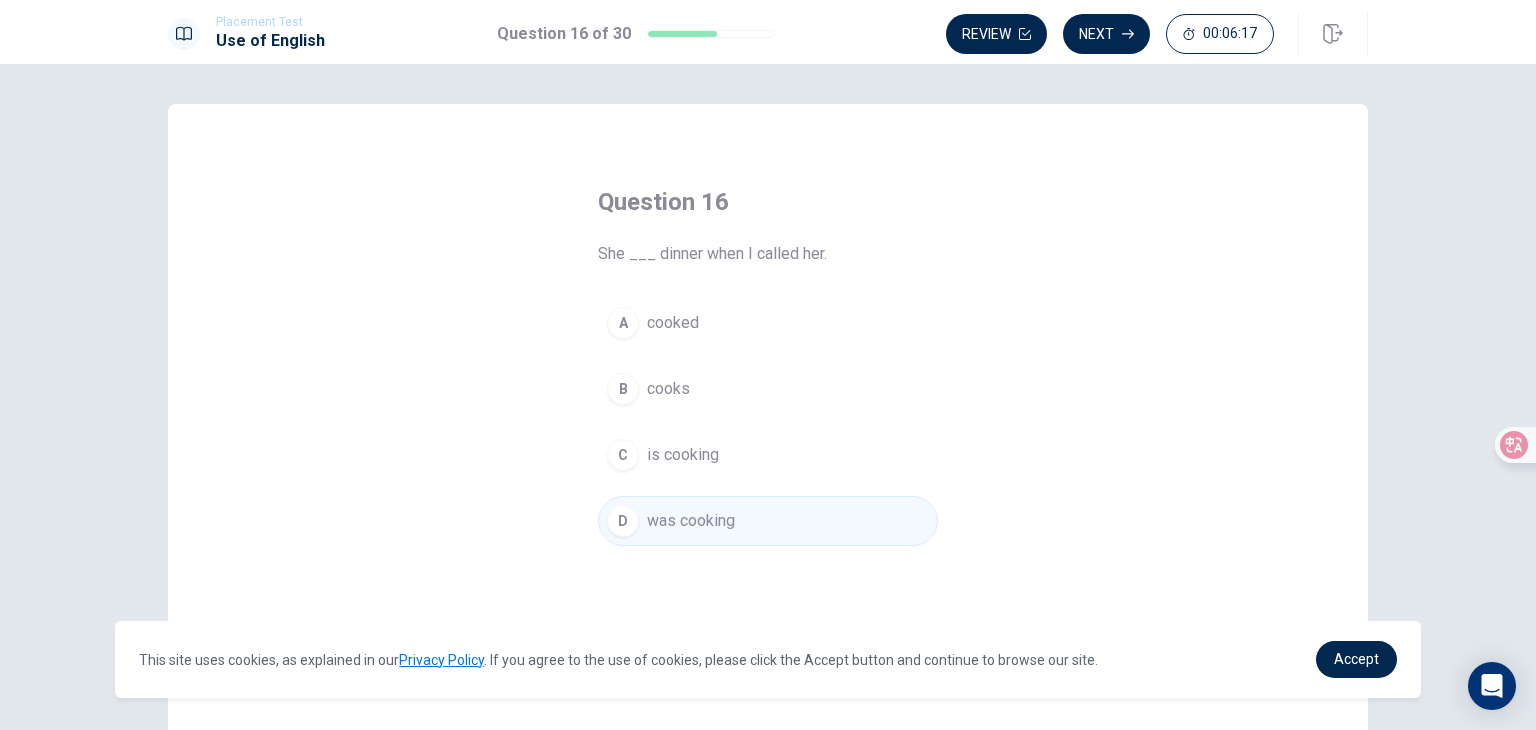 click on "Next" at bounding box center [1106, 34] 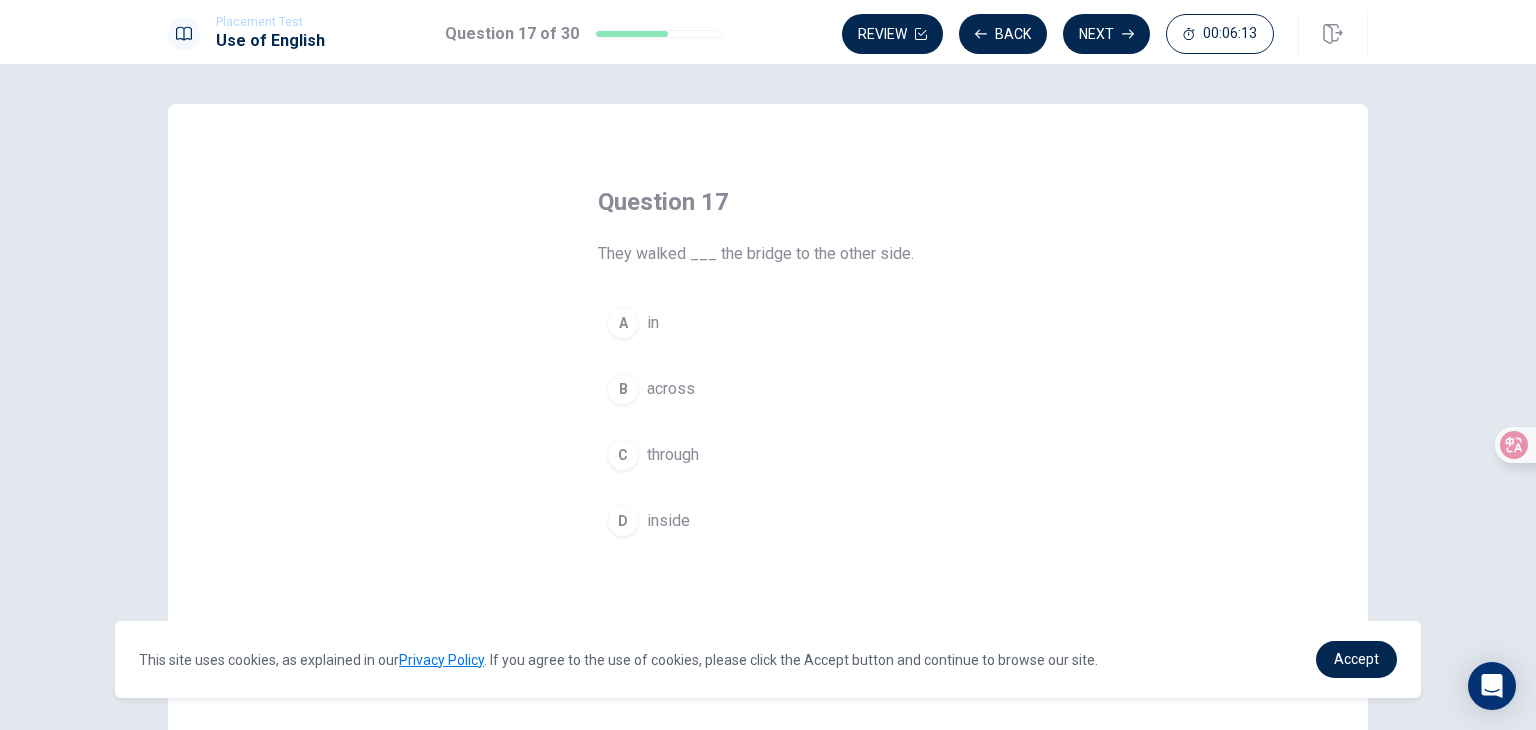 click on "across" at bounding box center (671, 389) 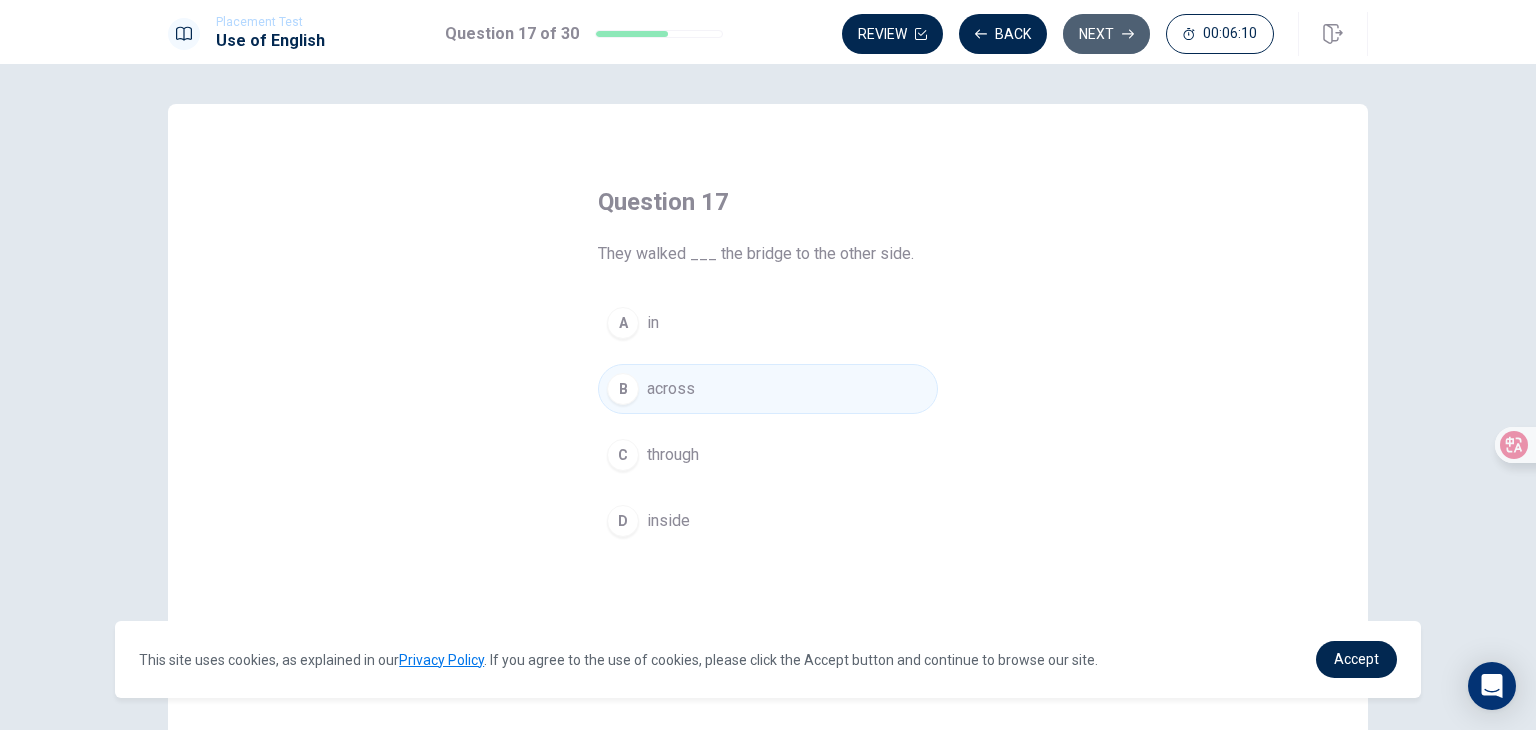 click on "Next" at bounding box center [1106, 34] 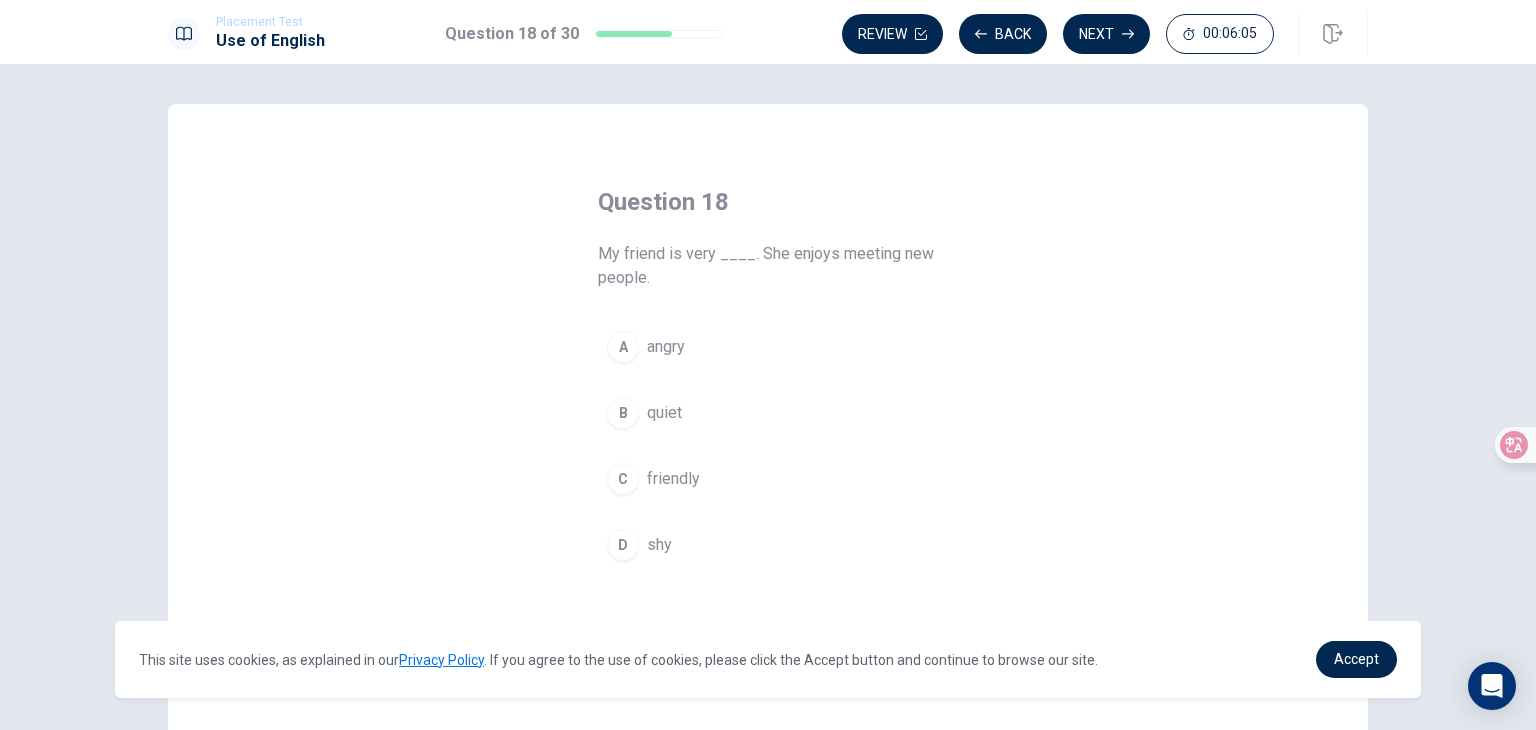 click on "friendly" at bounding box center [673, 479] 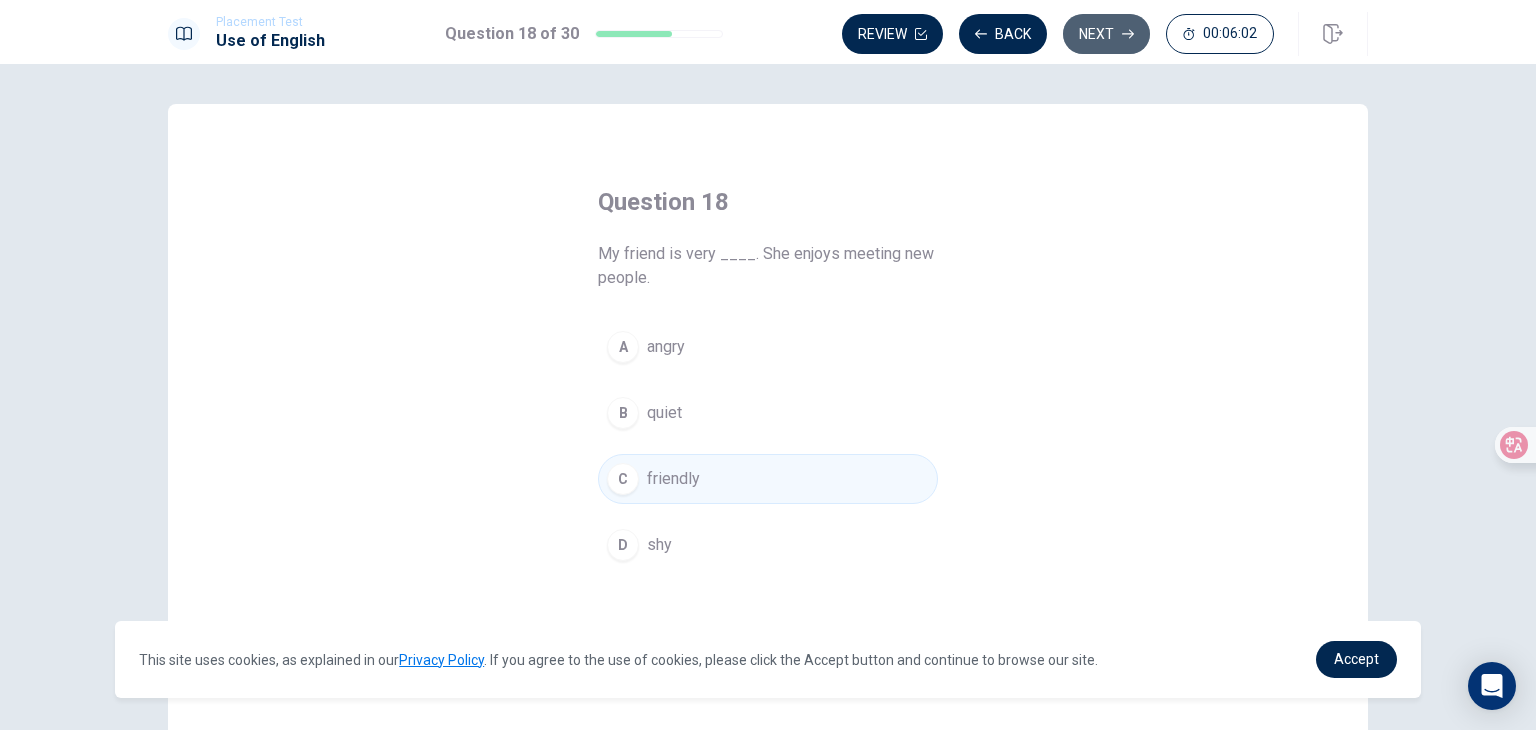 click on "Next" at bounding box center (1106, 34) 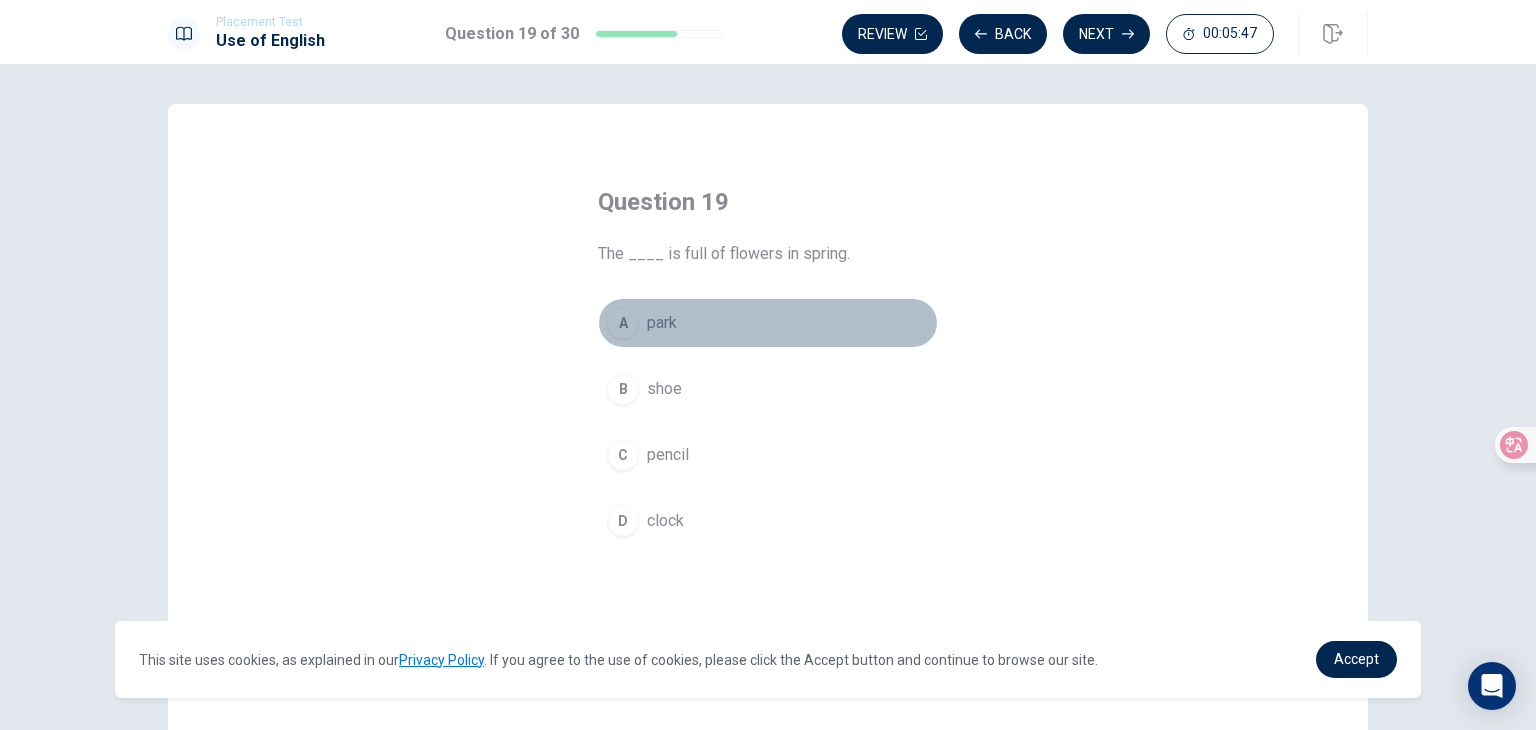 click on "park" at bounding box center [662, 323] 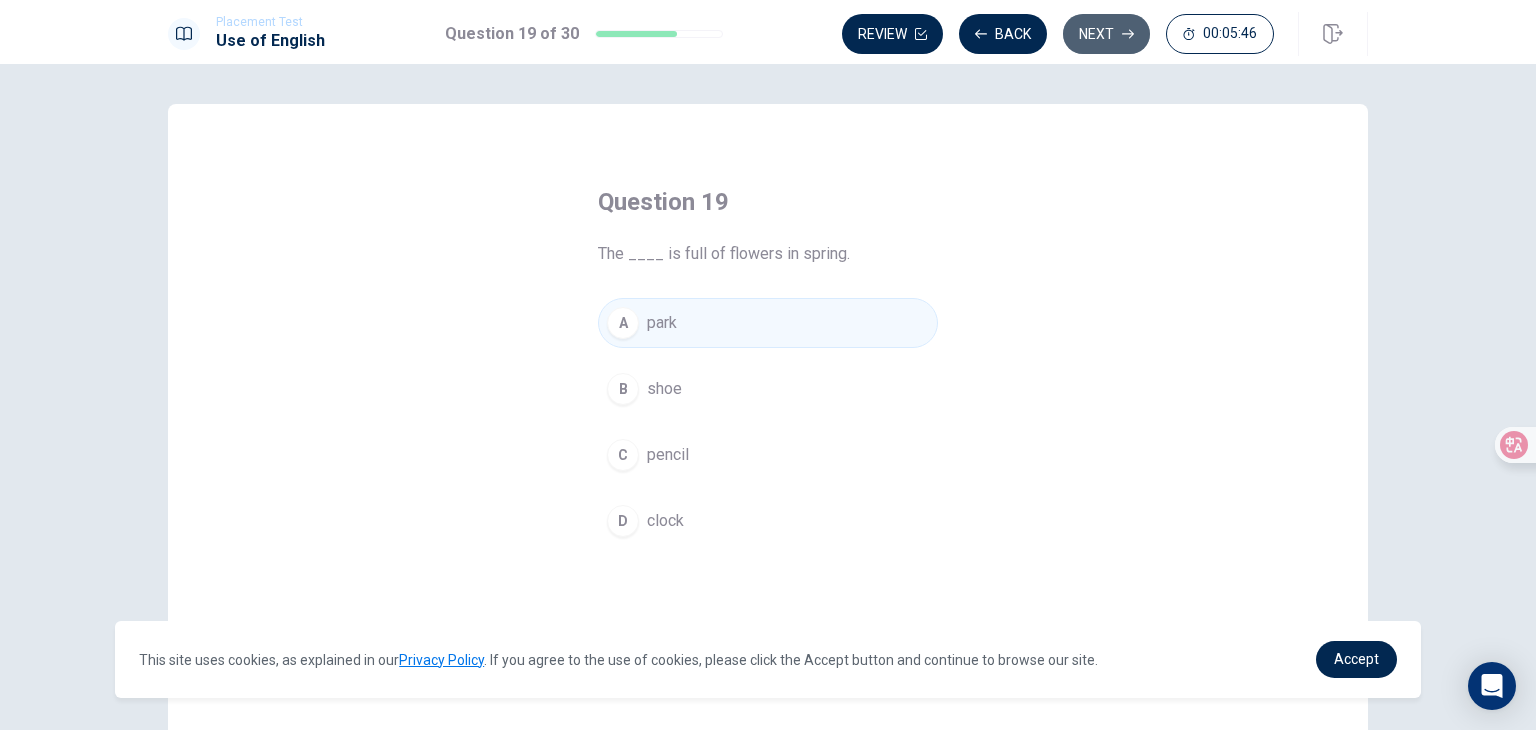 click on "Next" at bounding box center [1106, 34] 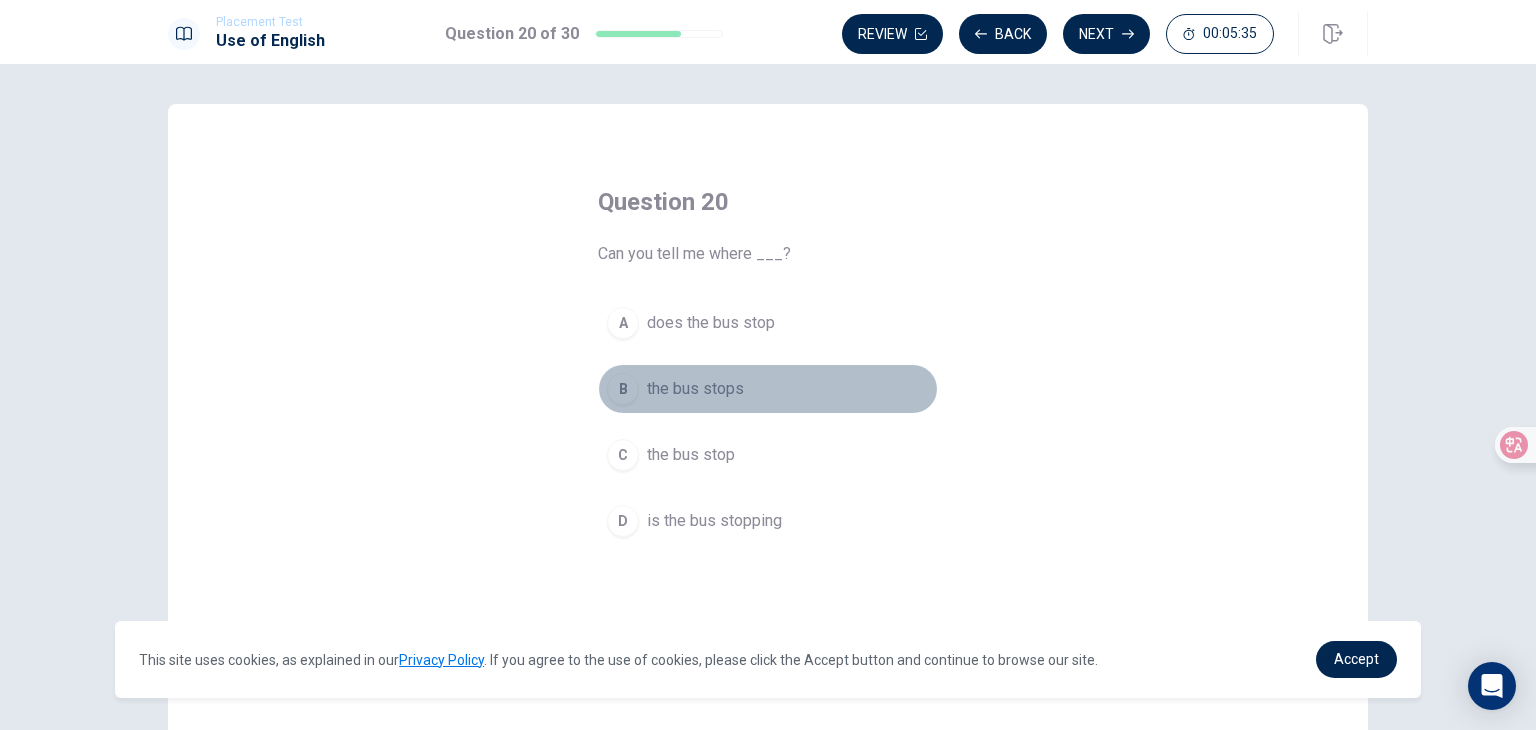click on "the bus stops" at bounding box center [695, 389] 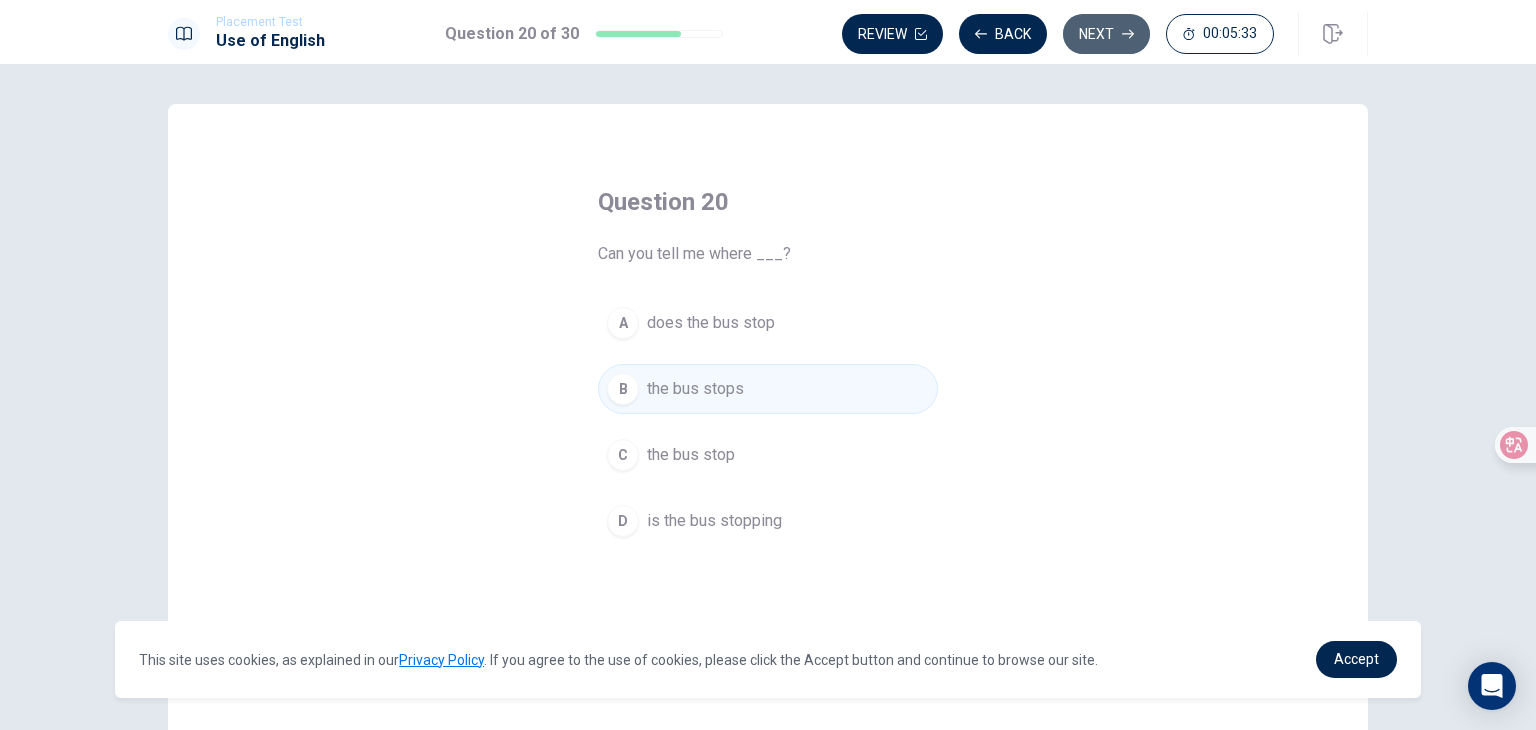 click on "Next" at bounding box center (1106, 34) 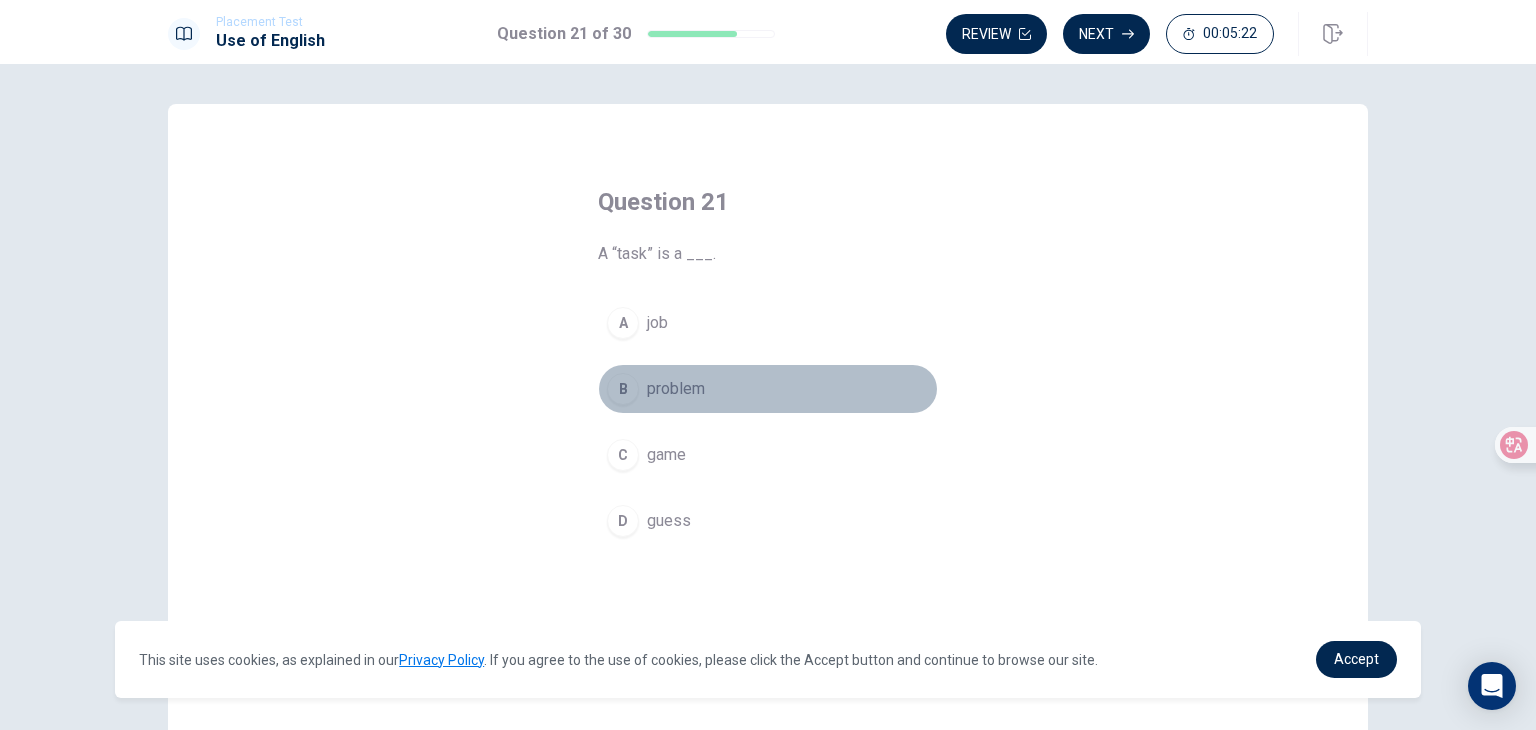 click on "problem" at bounding box center (676, 389) 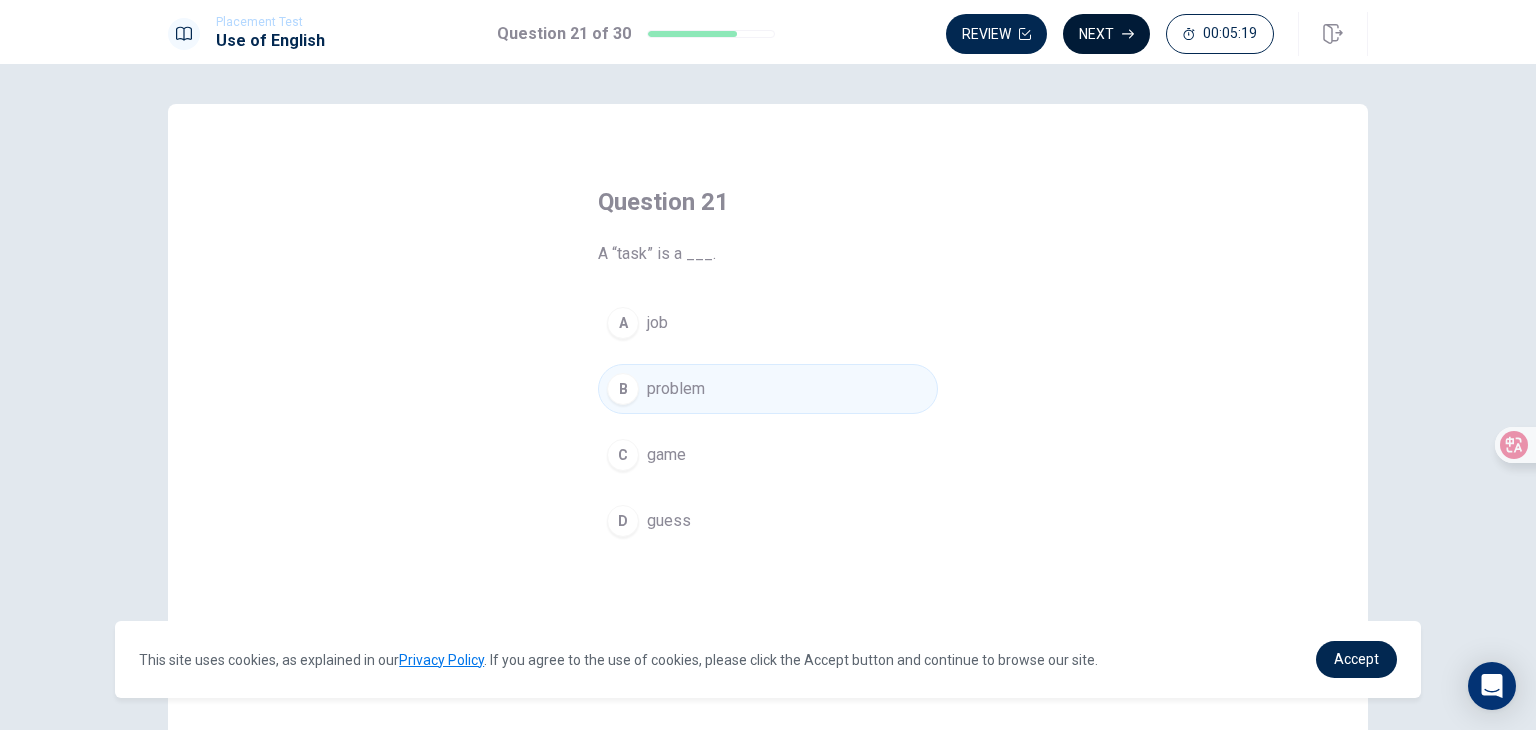 click on "Next" at bounding box center [1106, 34] 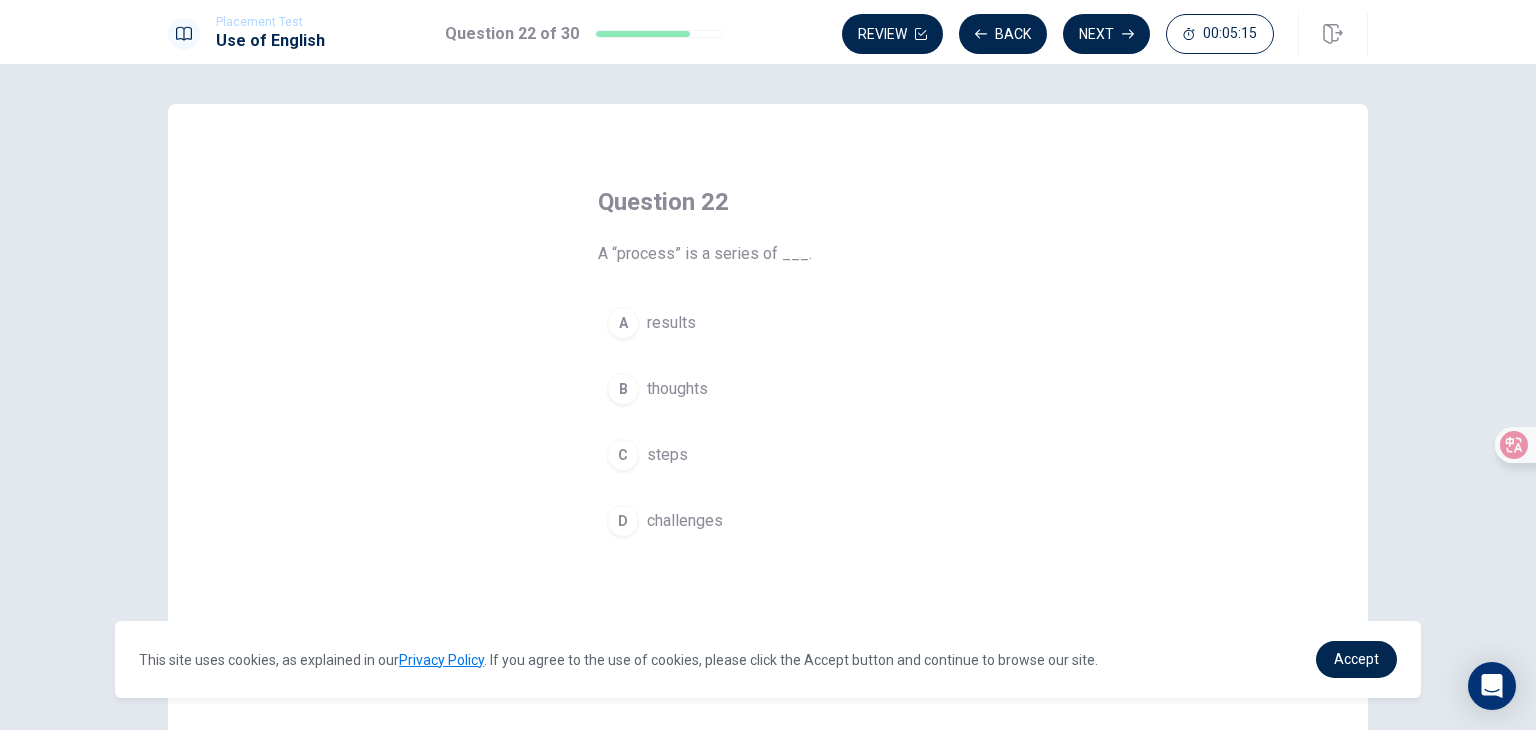 click on "C steps" at bounding box center (768, 455) 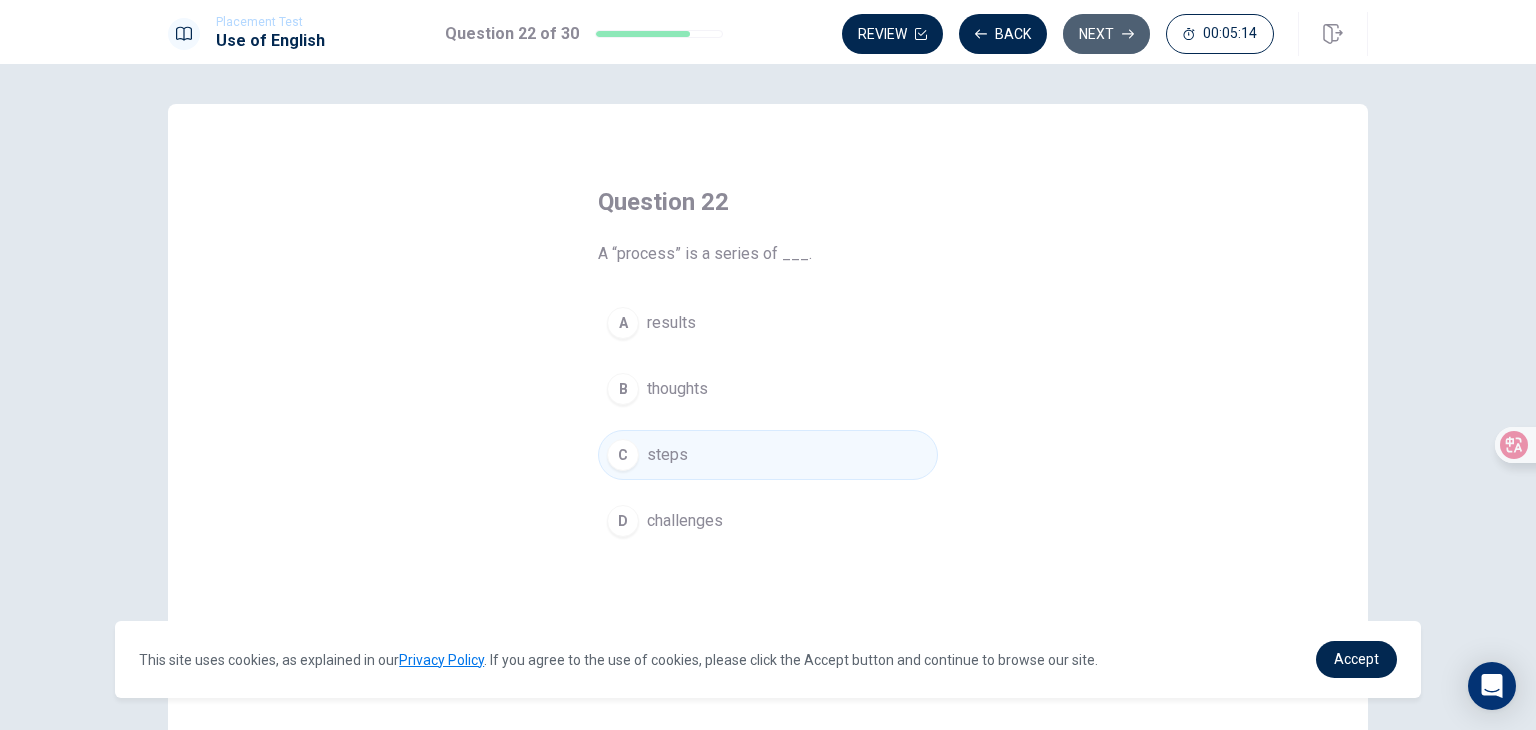 click on "Next" at bounding box center [1106, 34] 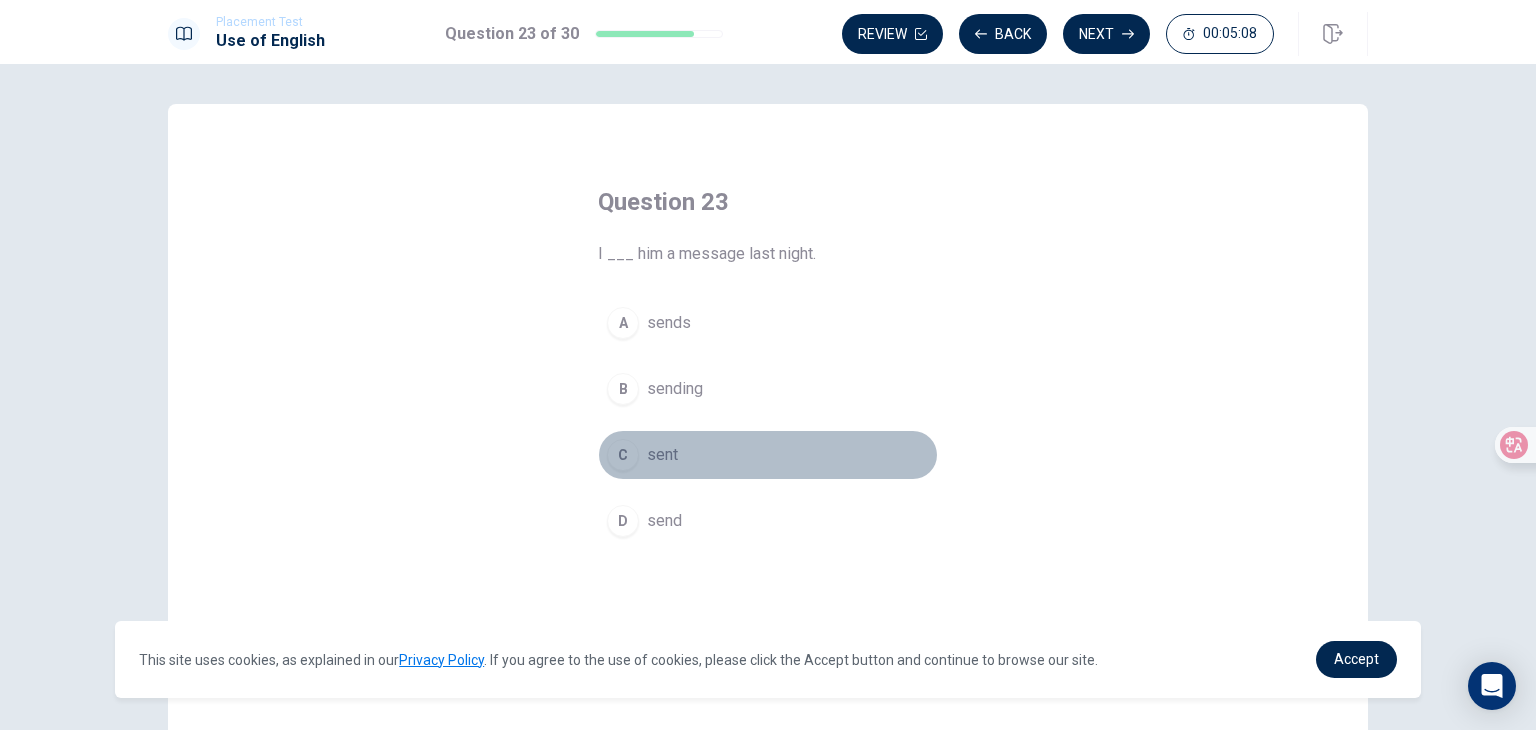 click on "C sent" at bounding box center [768, 455] 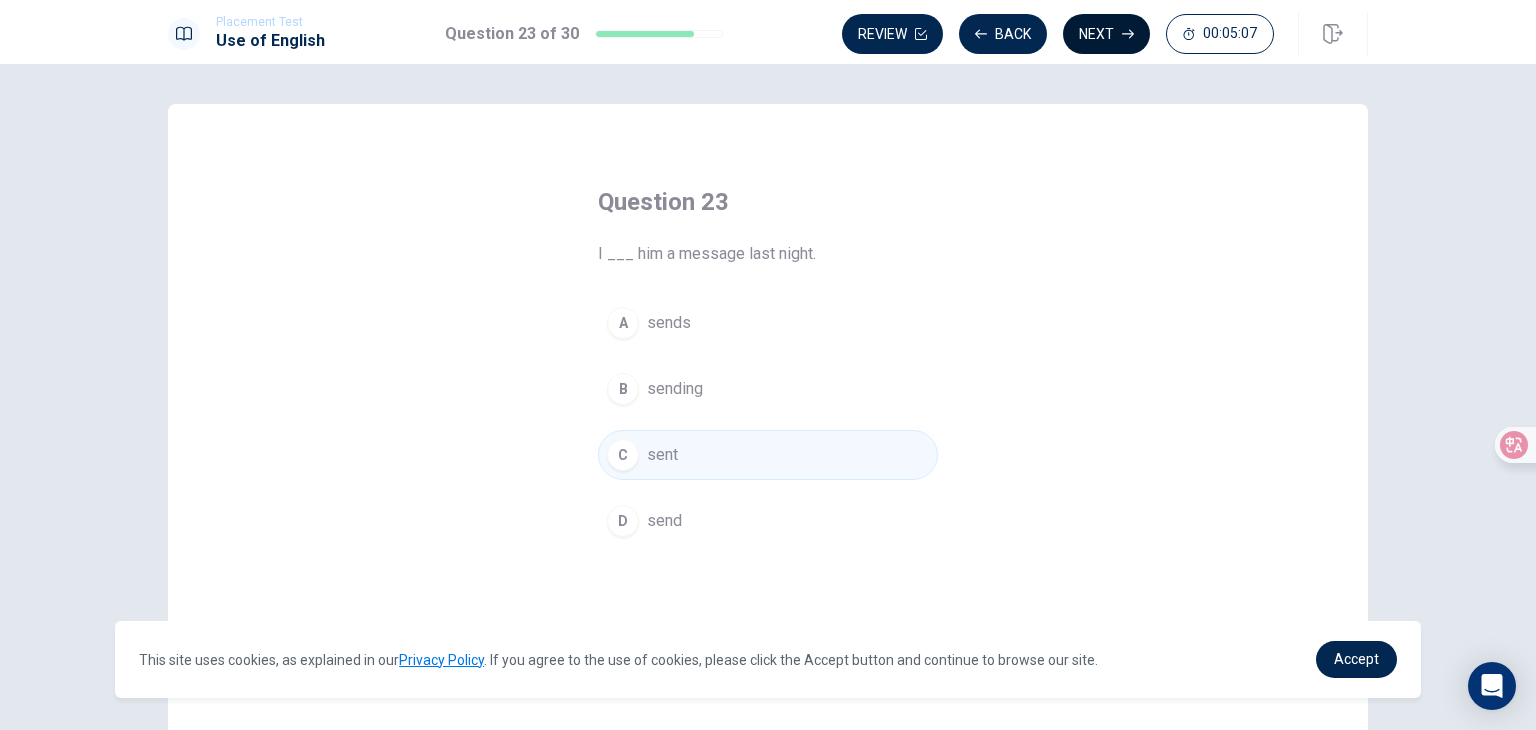 click on "Next" at bounding box center [1106, 34] 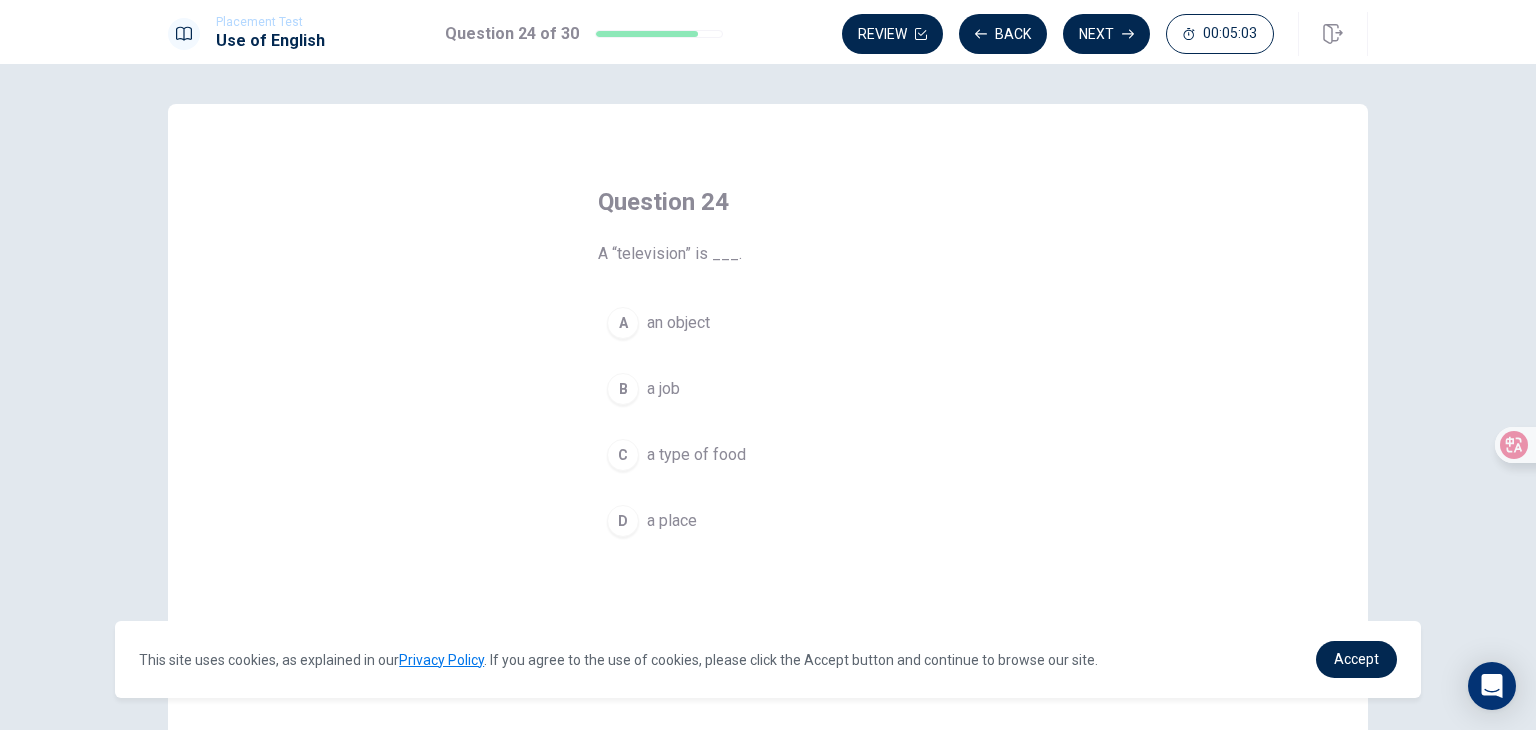 click on "an object" at bounding box center [678, 323] 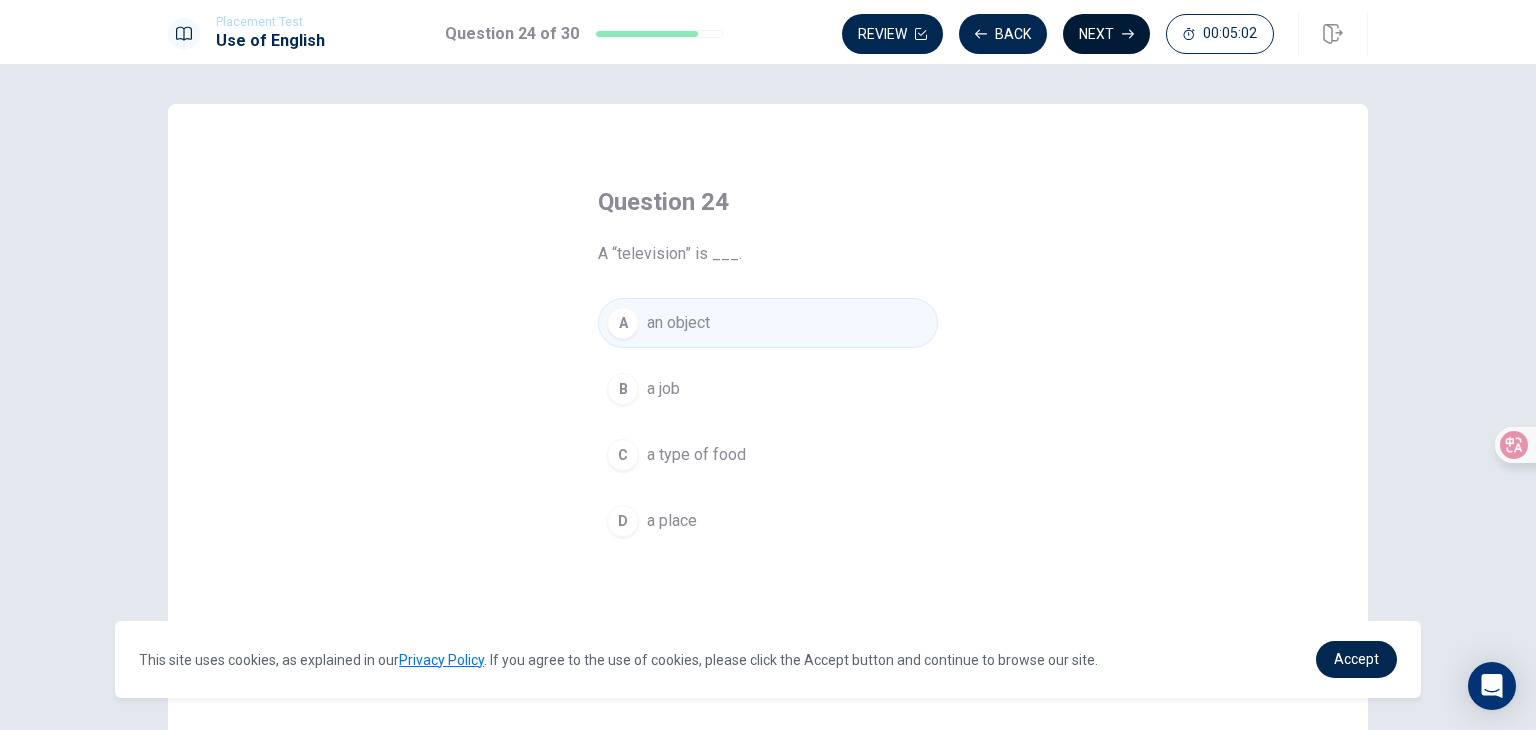 click on "Next" at bounding box center [1106, 34] 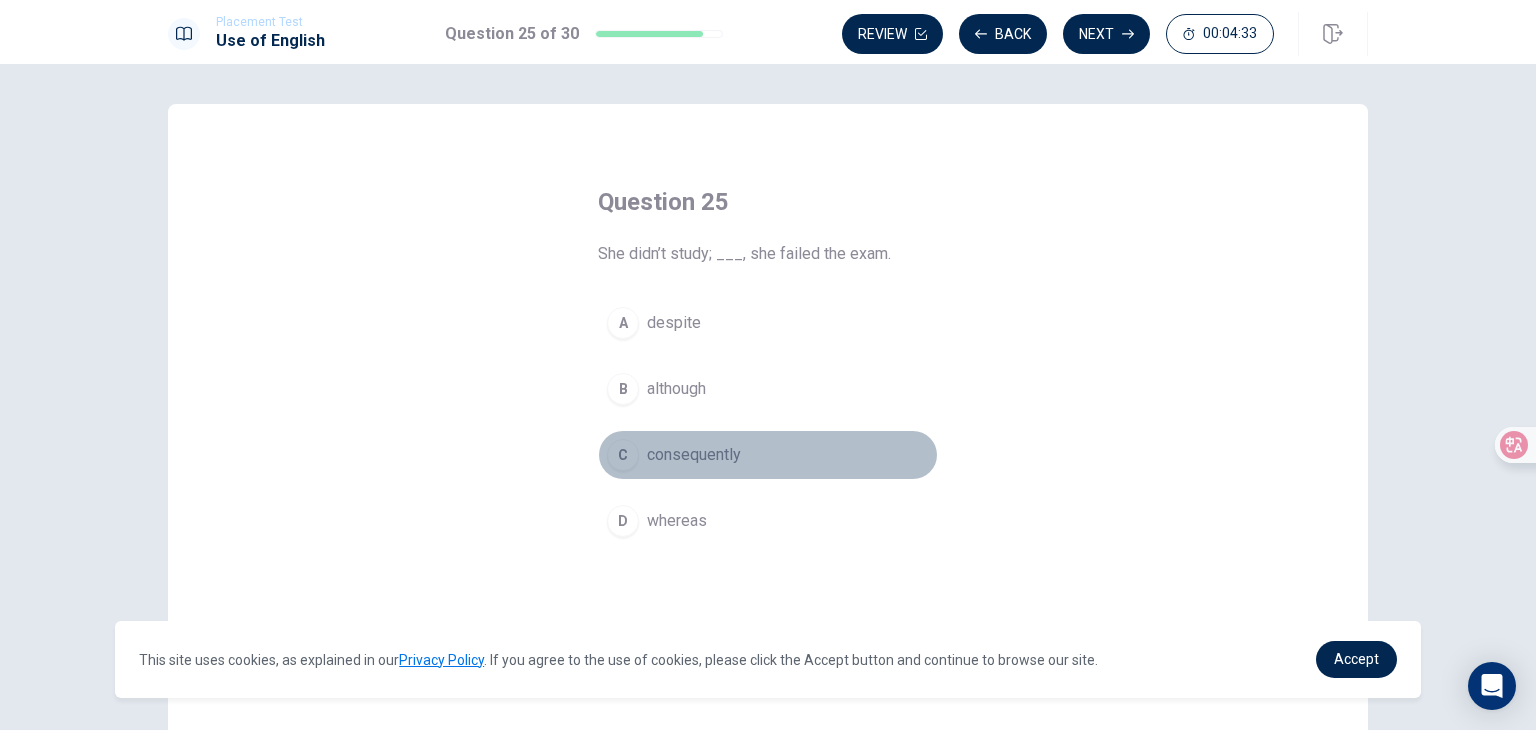 click on "consequently" at bounding box center [694, 455] 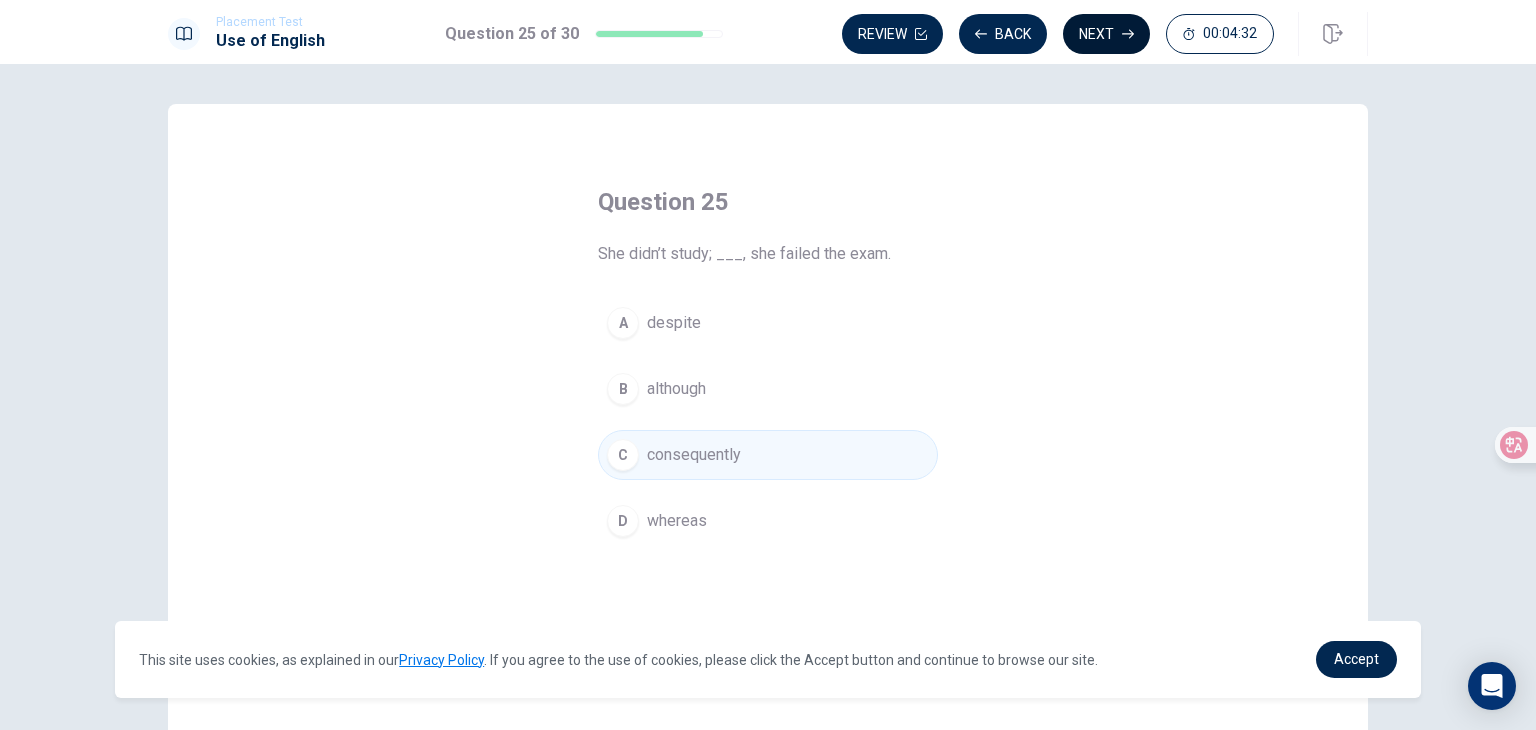 click on "Next" at bounding box center (1106, 34) 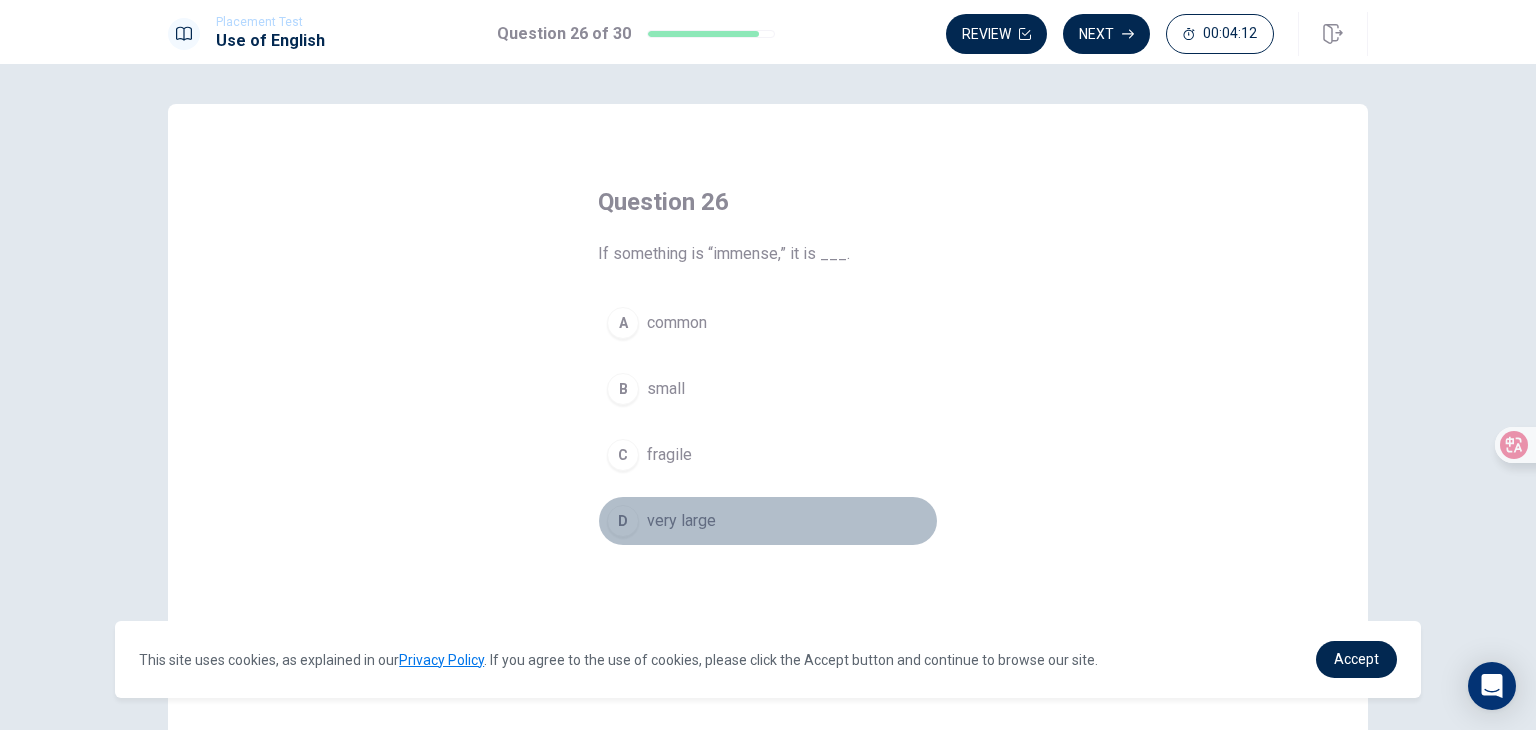 click on "very large" at bounding box center (681, 521) 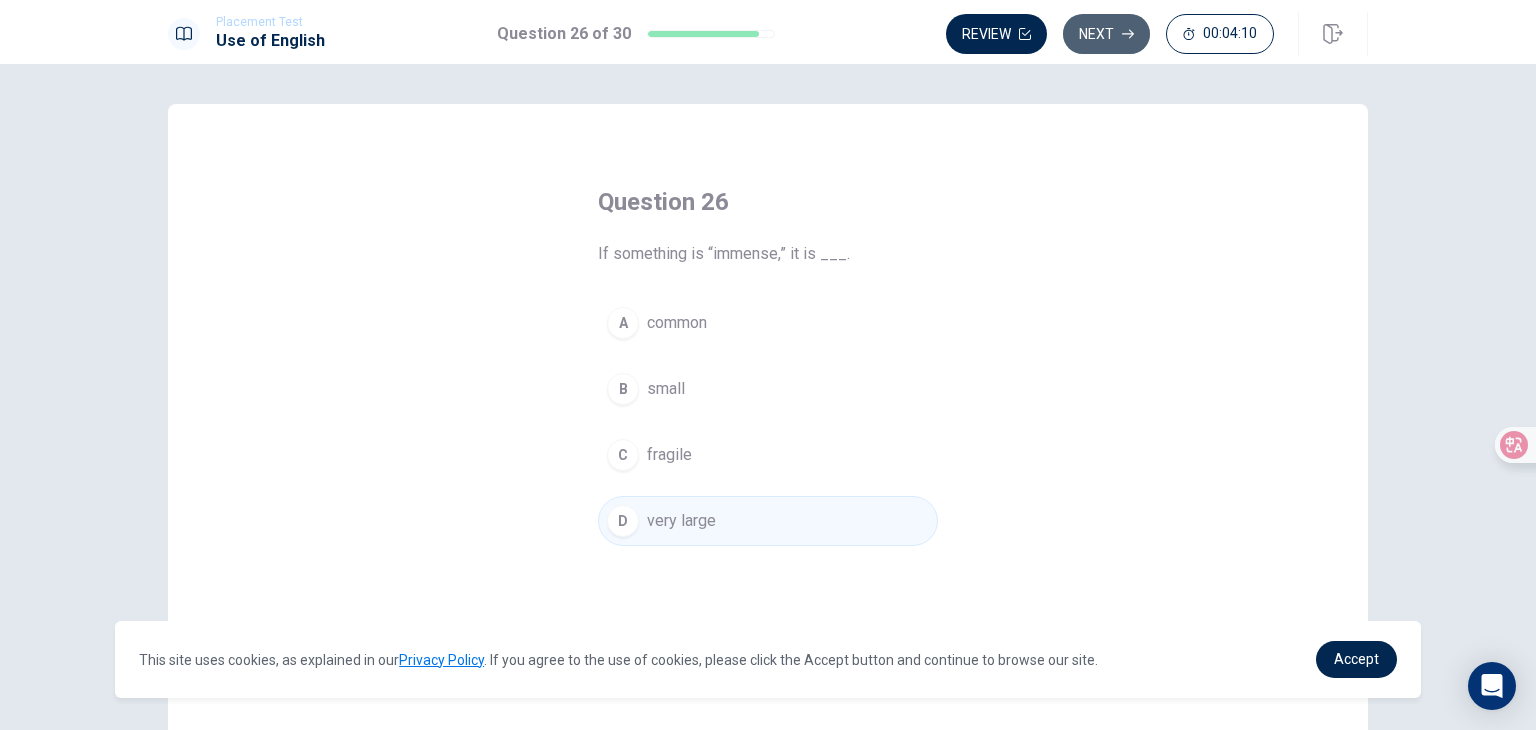 click on "Next" at bounding box center (1106, 34) 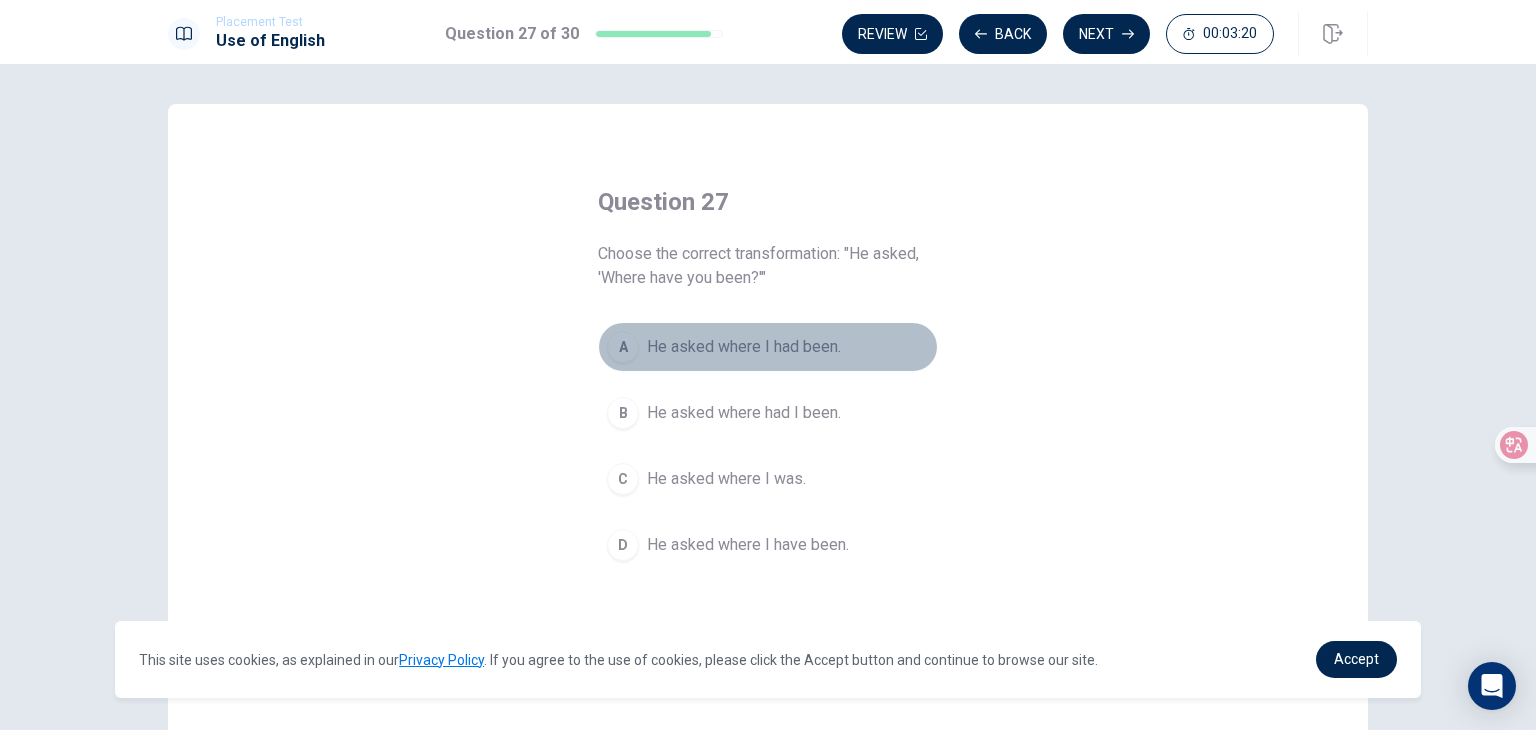 click on "He asked where I had been." at bounding box center [744, 347] 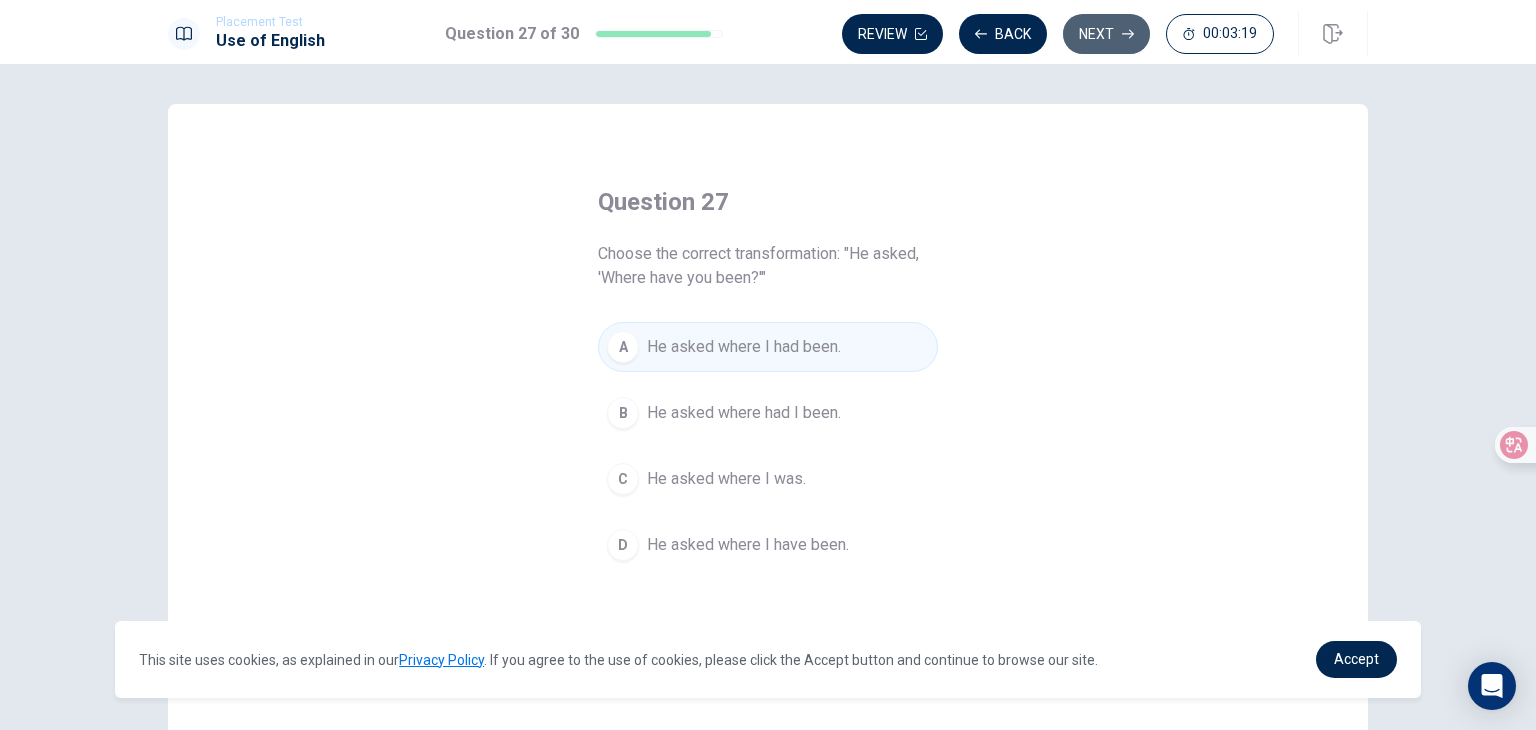 click on "Next" at bounding box center (1106, 34) 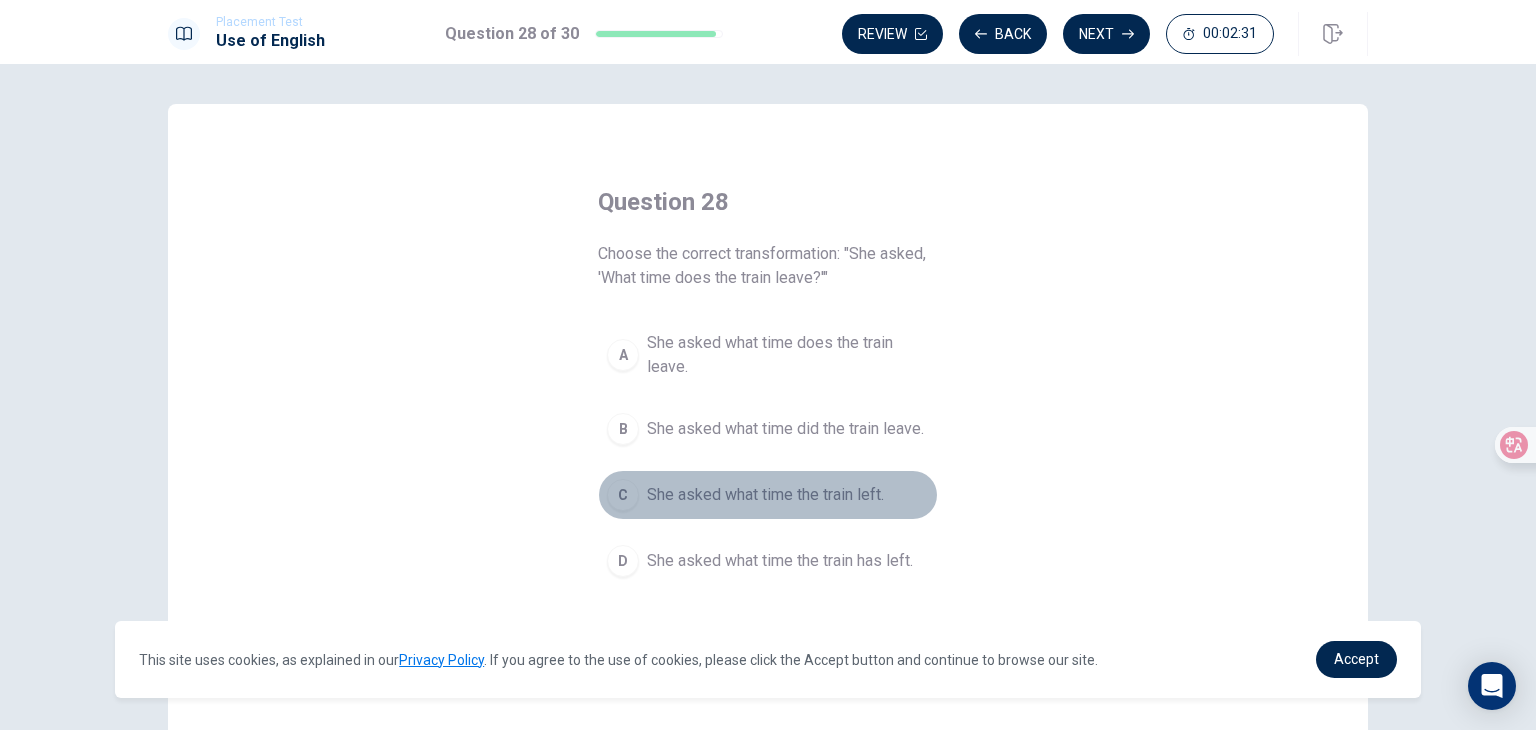click on "She asked what time the train left." at bounding box center [765, 495] 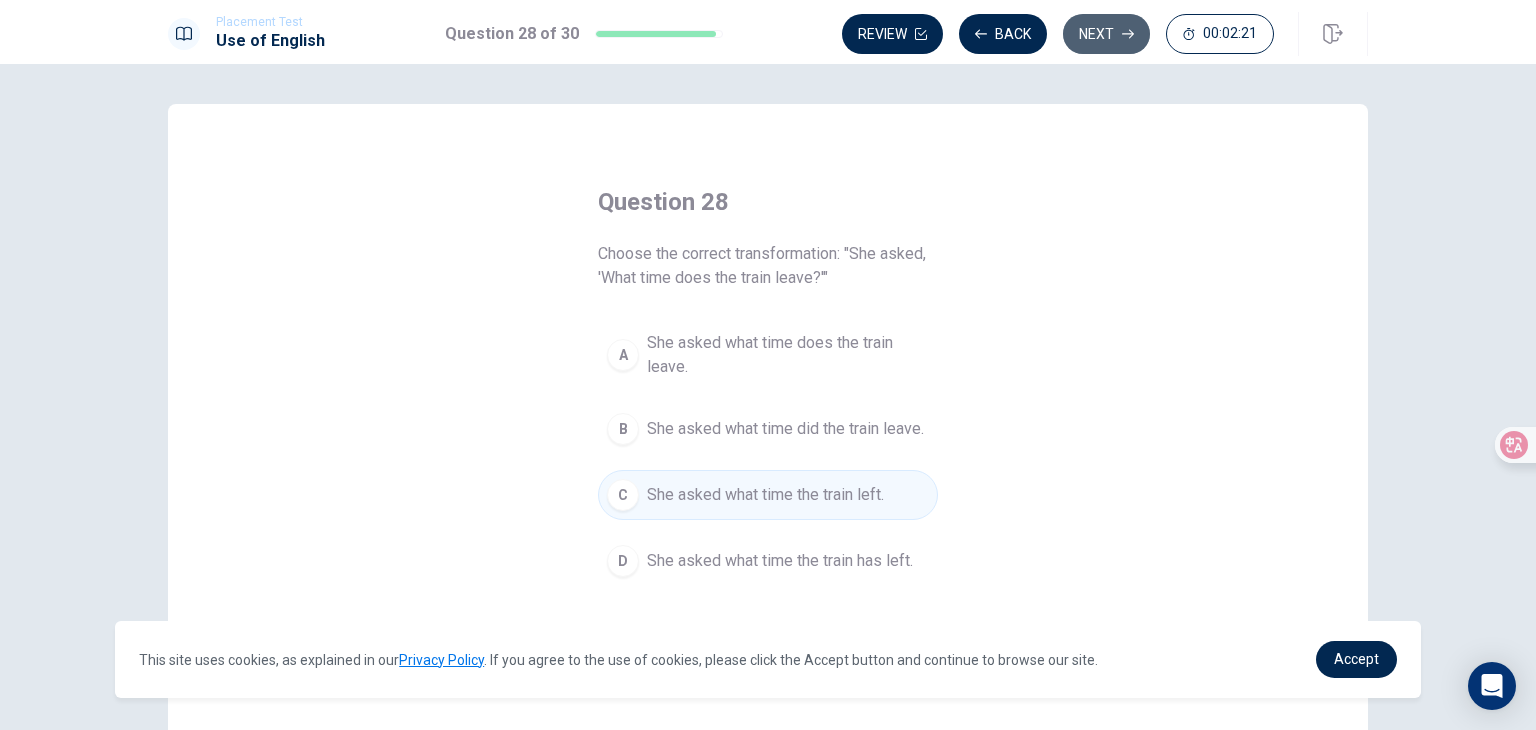 click on "Next" at bounding box center (1106, 34) 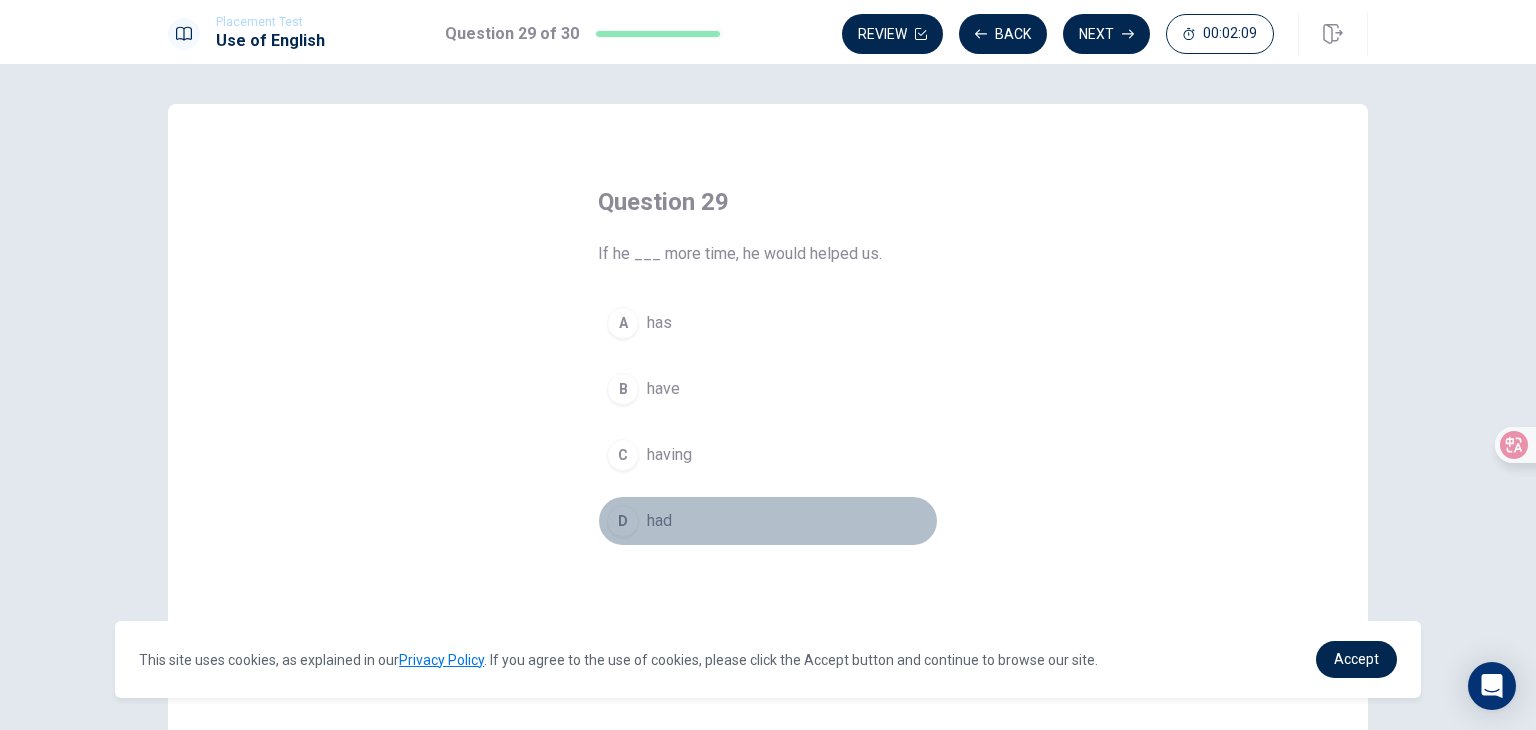 click on "had" at bounding box center (659, 521) 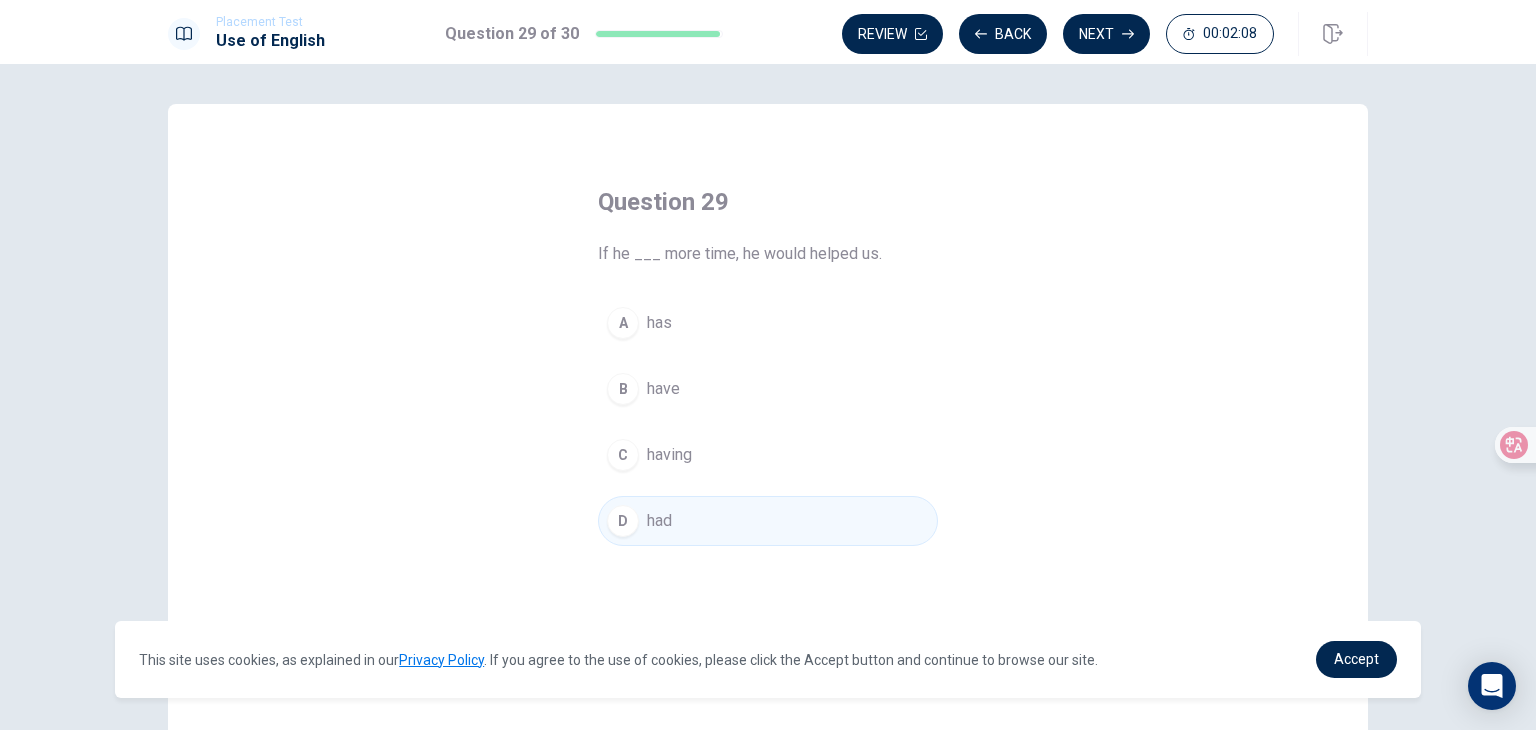 click 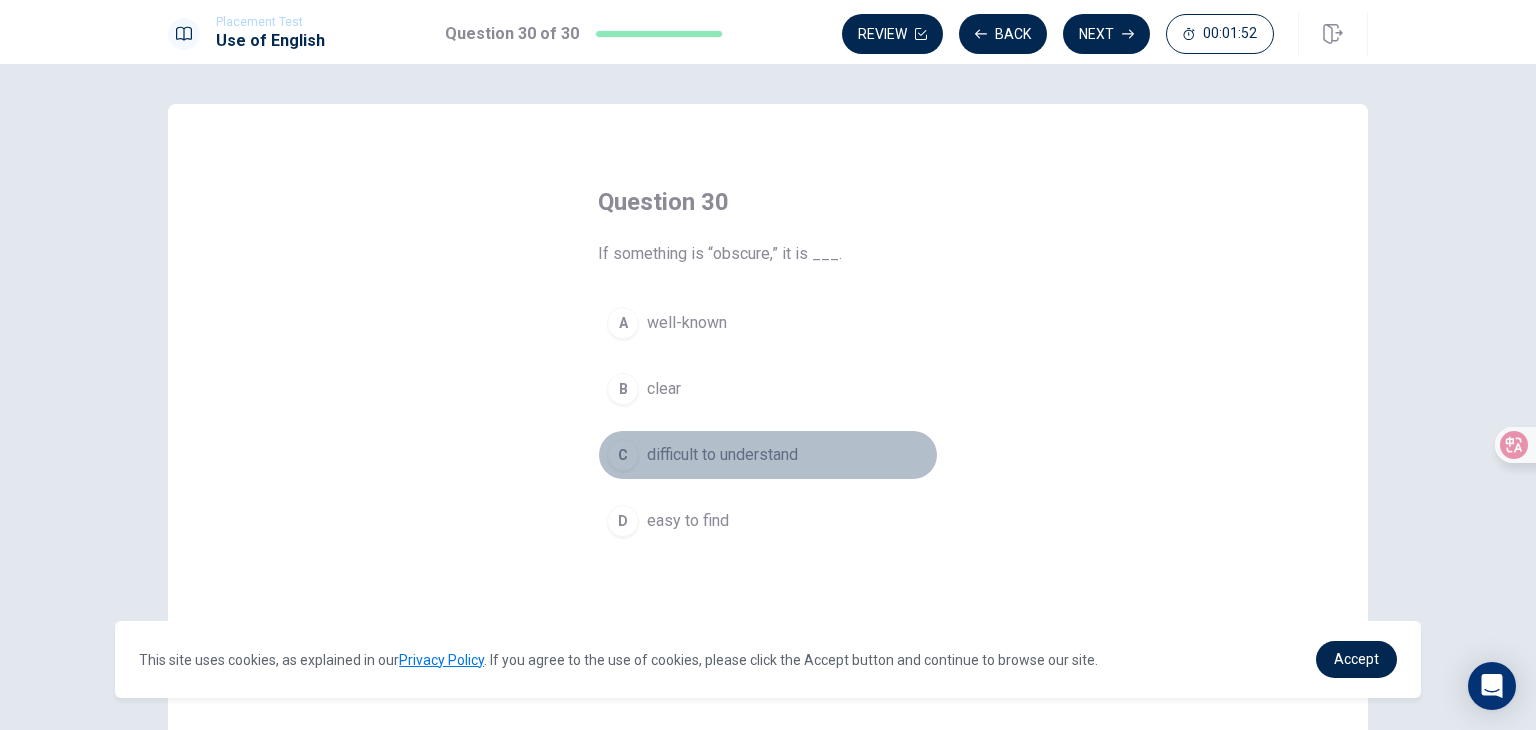 click on "C difficult to understand" at bounding box center (768, 455) 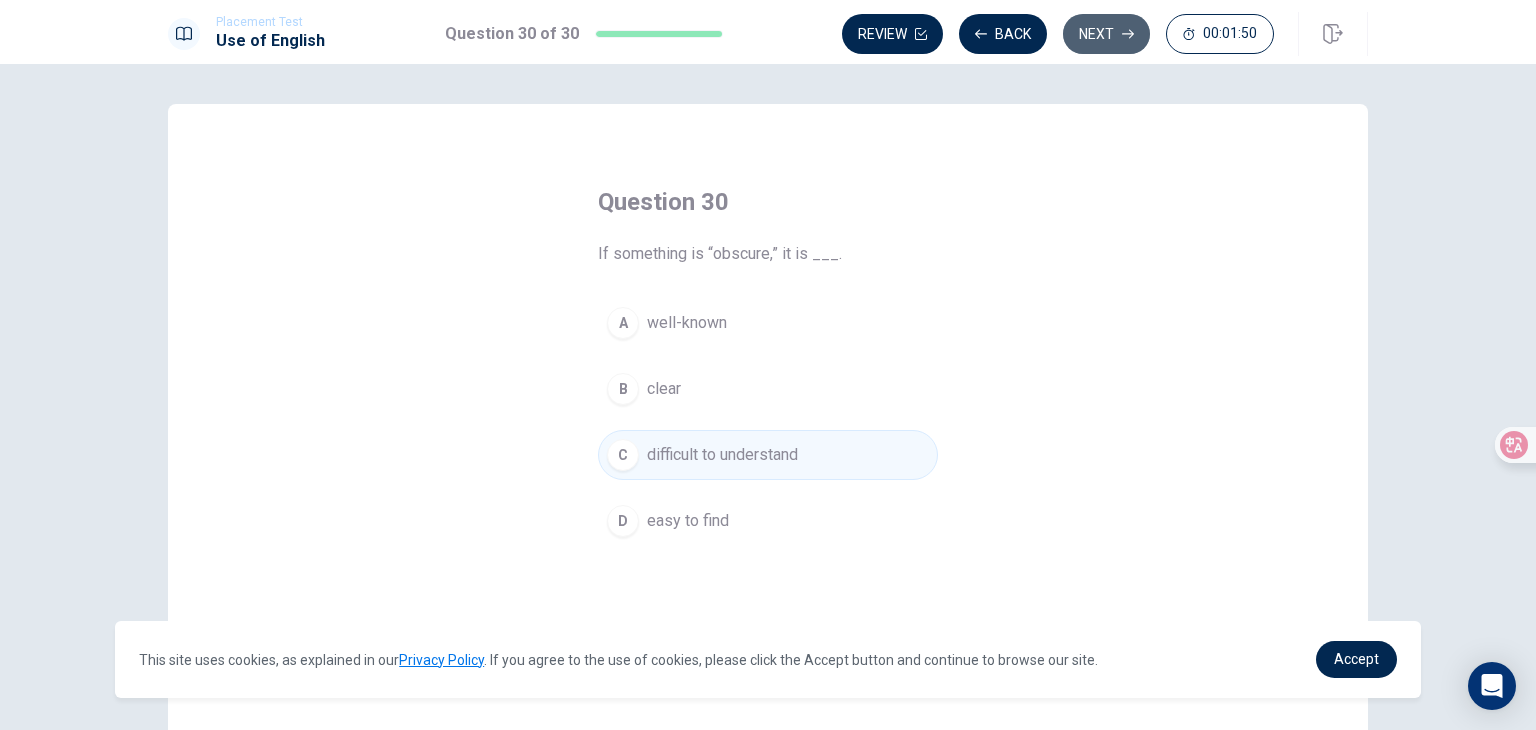 click on "Next" at bounding box center [1106, 34] 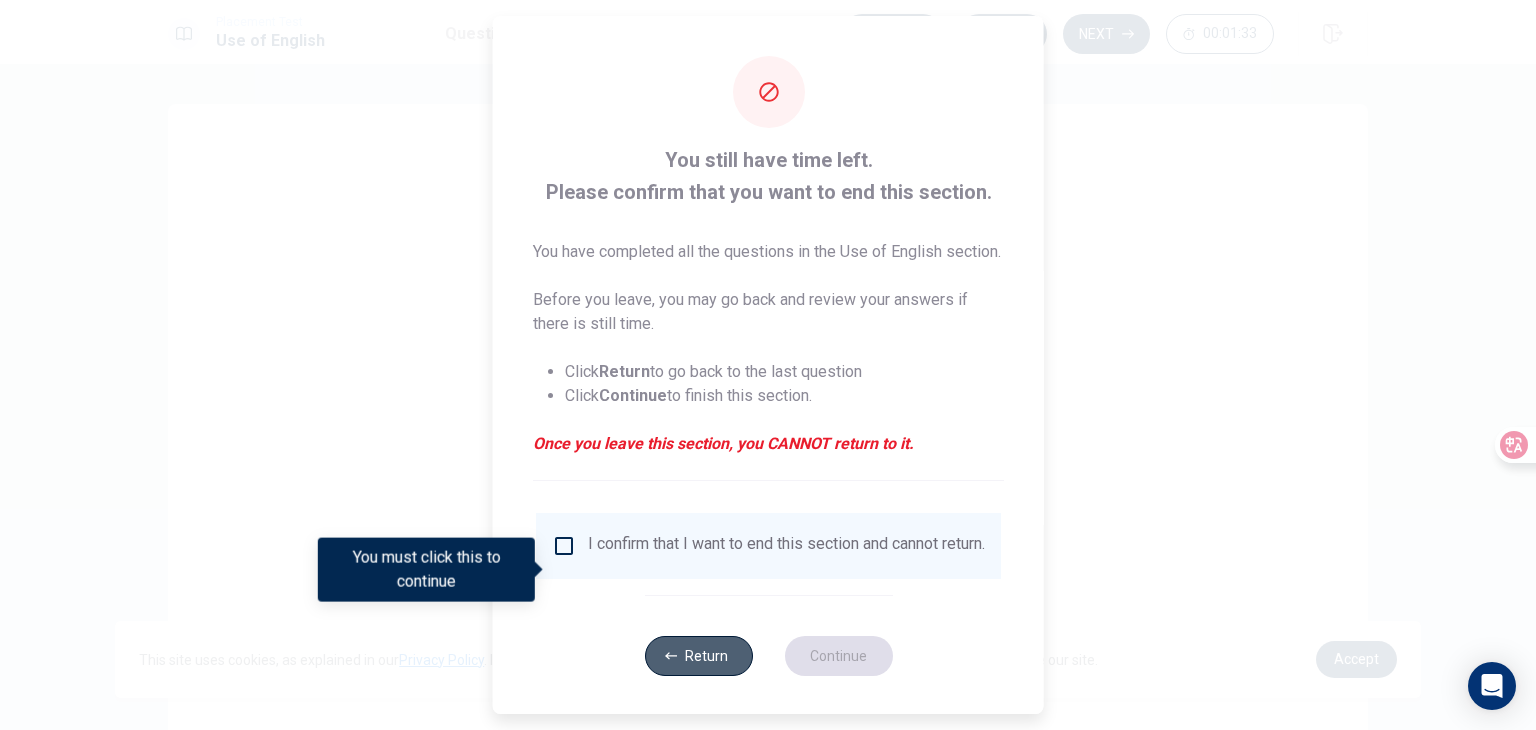 click on "Return" at bounding box center [698, 656] 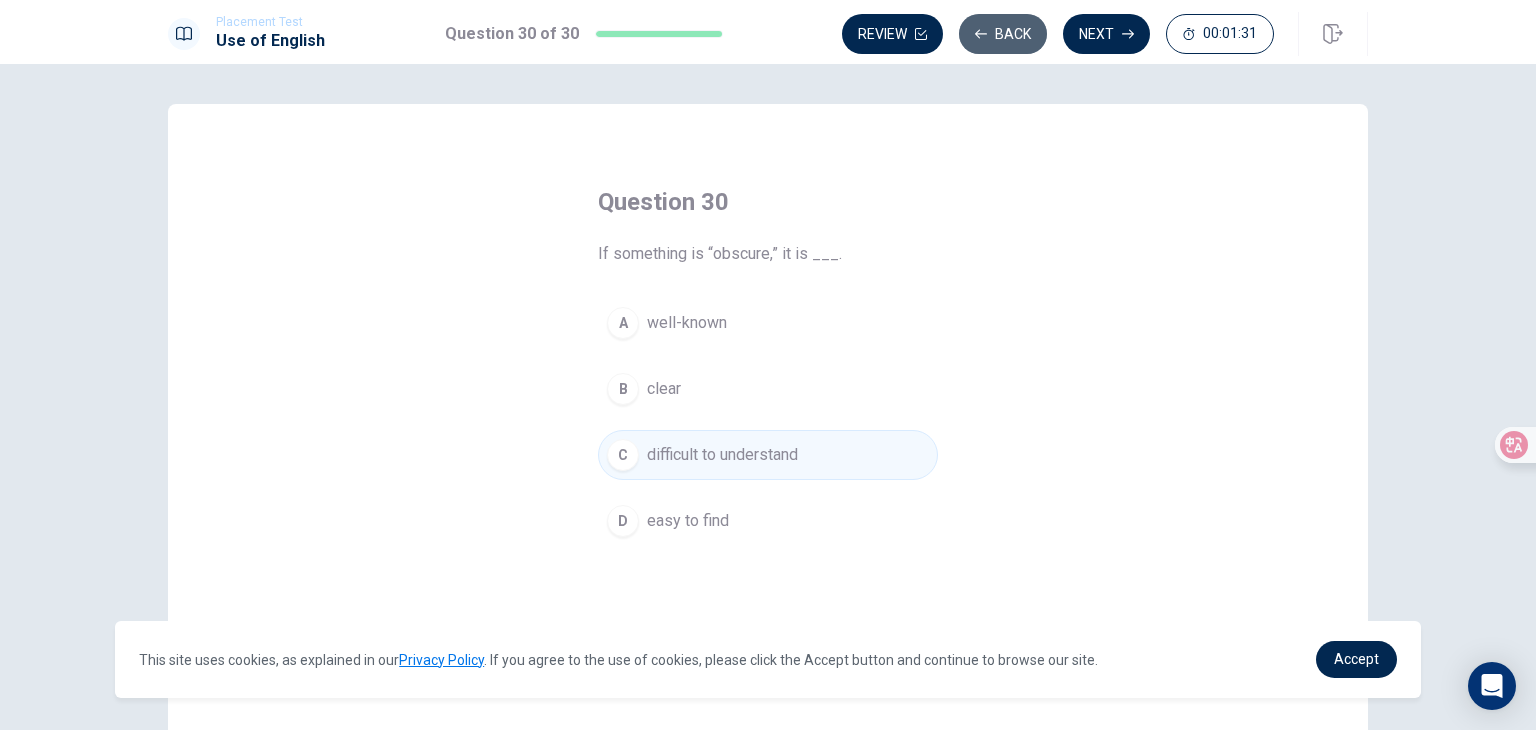 click on "Back" at bounding box center [1003, 34] 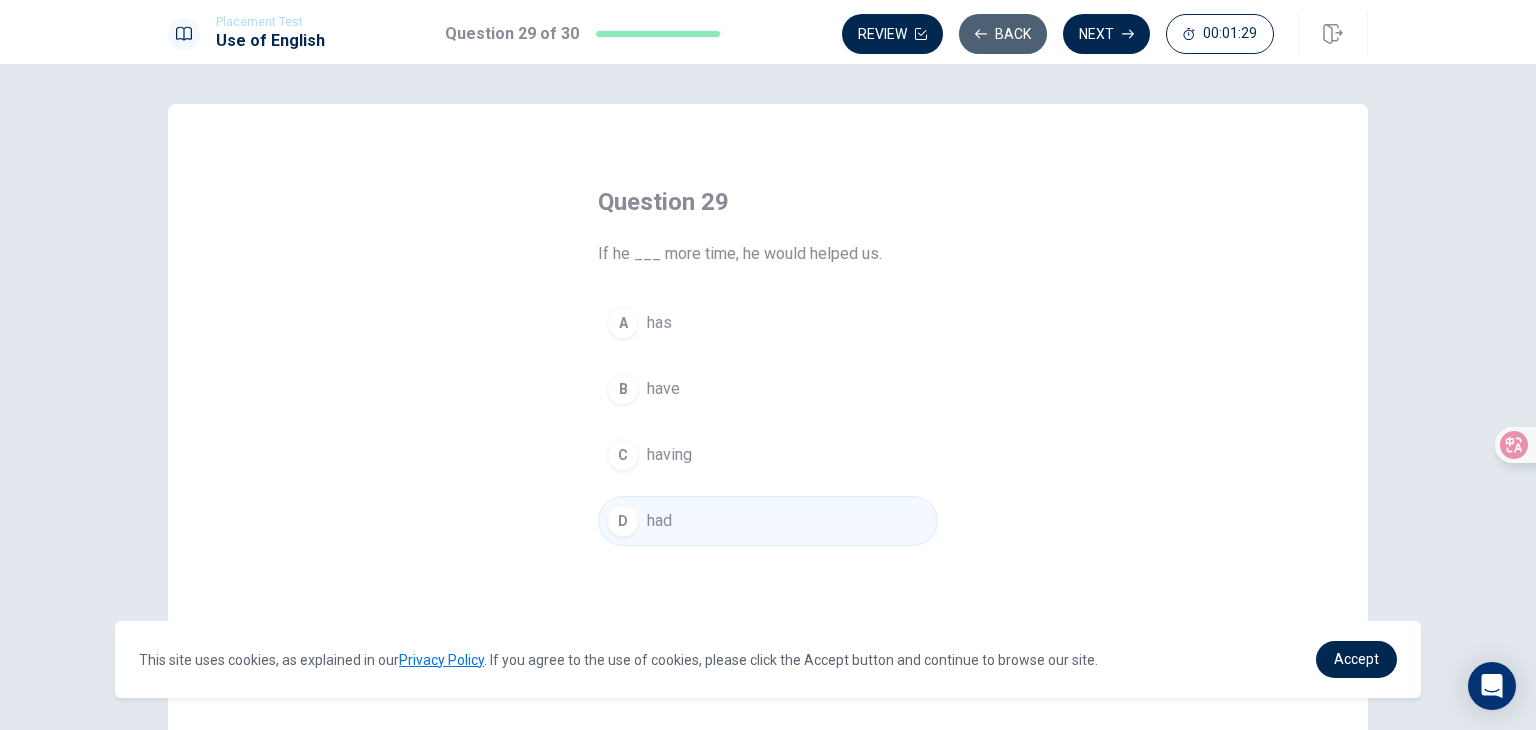 click on "Back" at bounding box center (1003, 34) 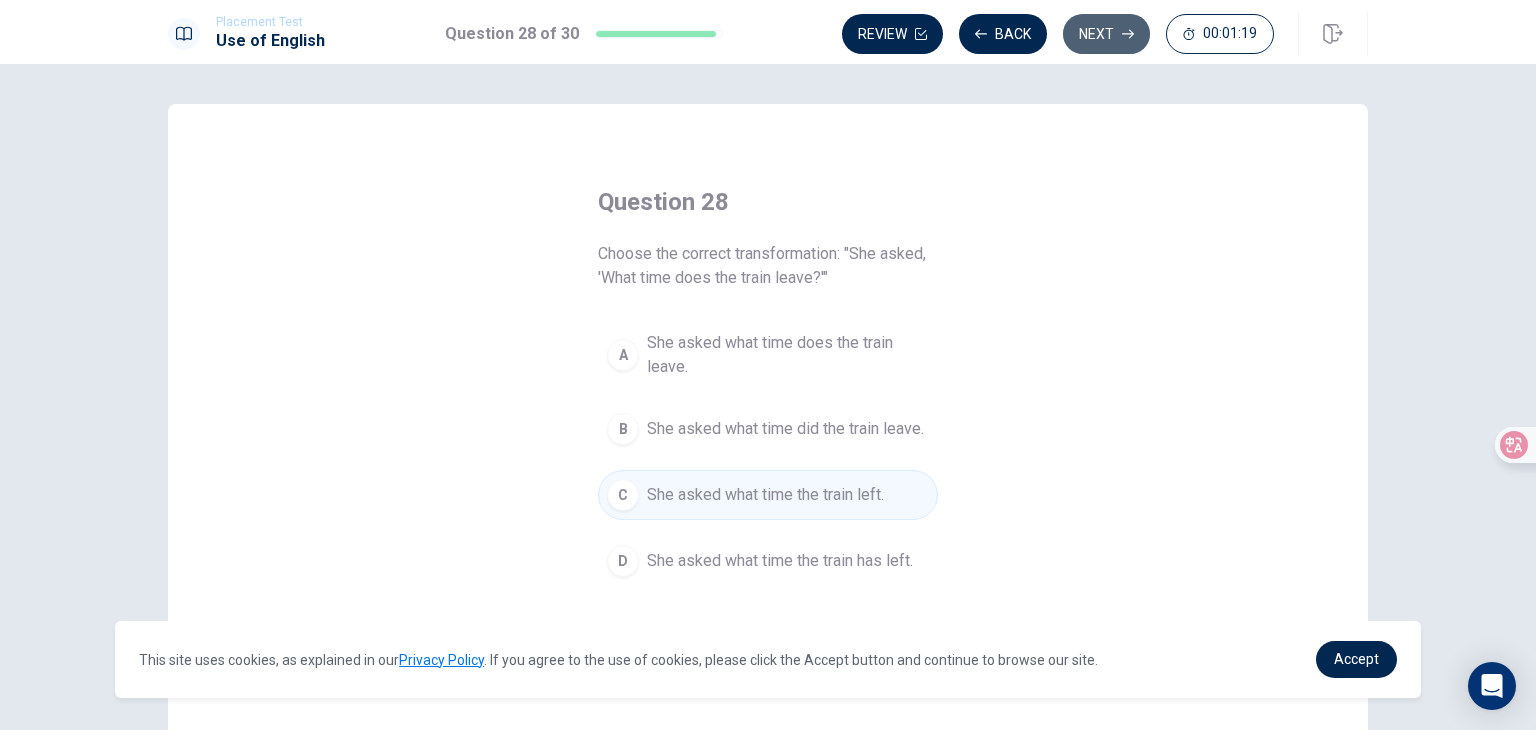 click on "Next" at bounding box center [1106, 34] 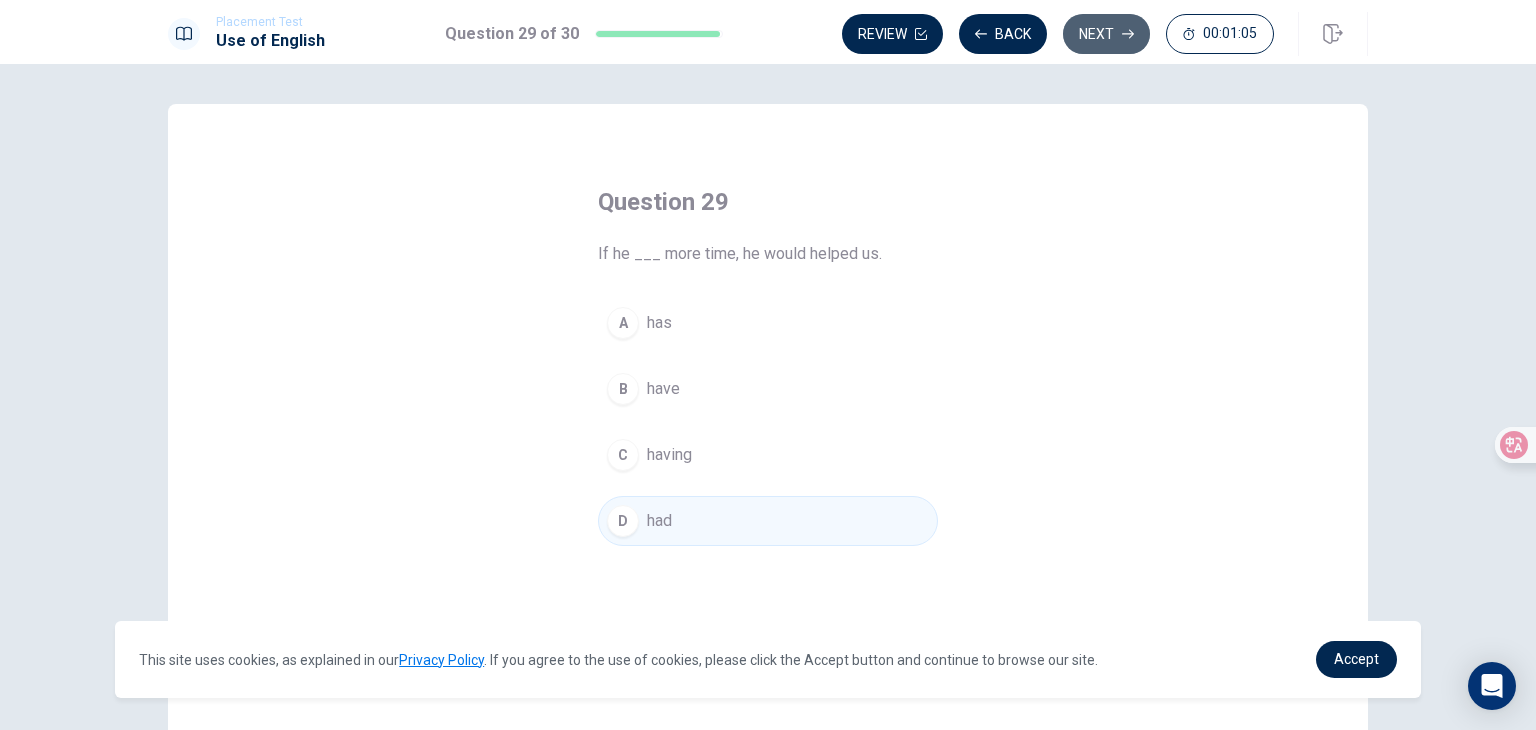 click on "Next" at bounding box center [1106, 34] 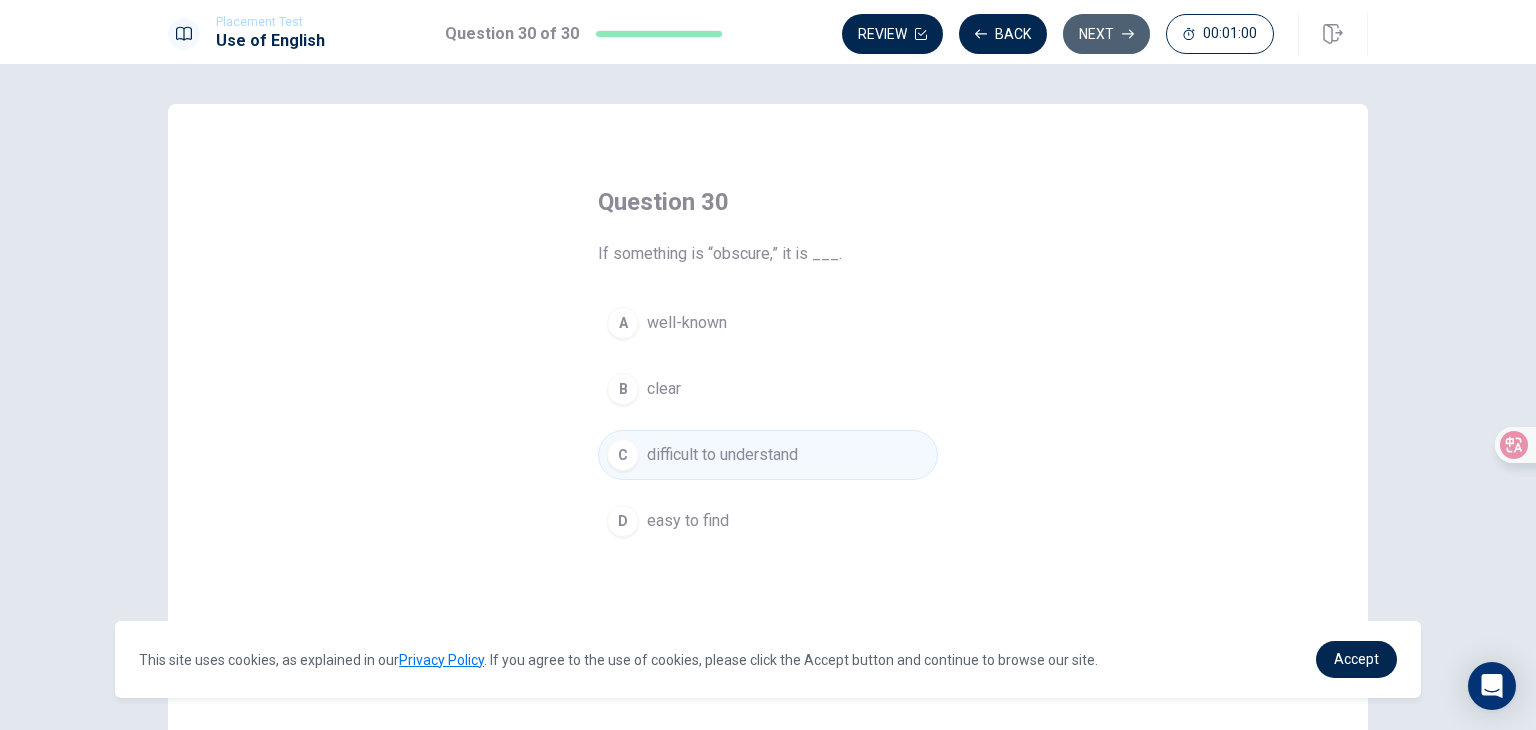 click on "Next" at bounding box center [1106, 34] 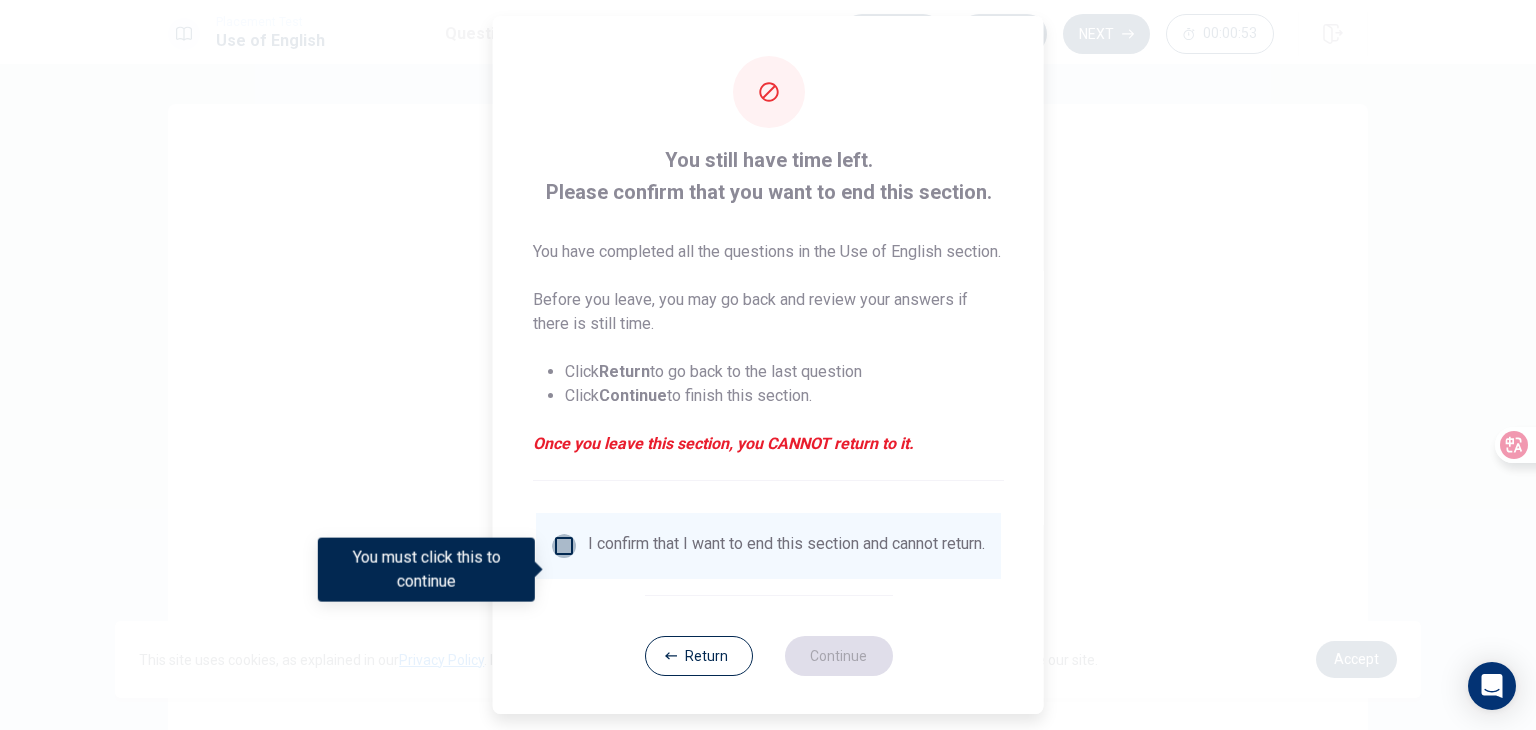 click at bounding box center (564, 546) 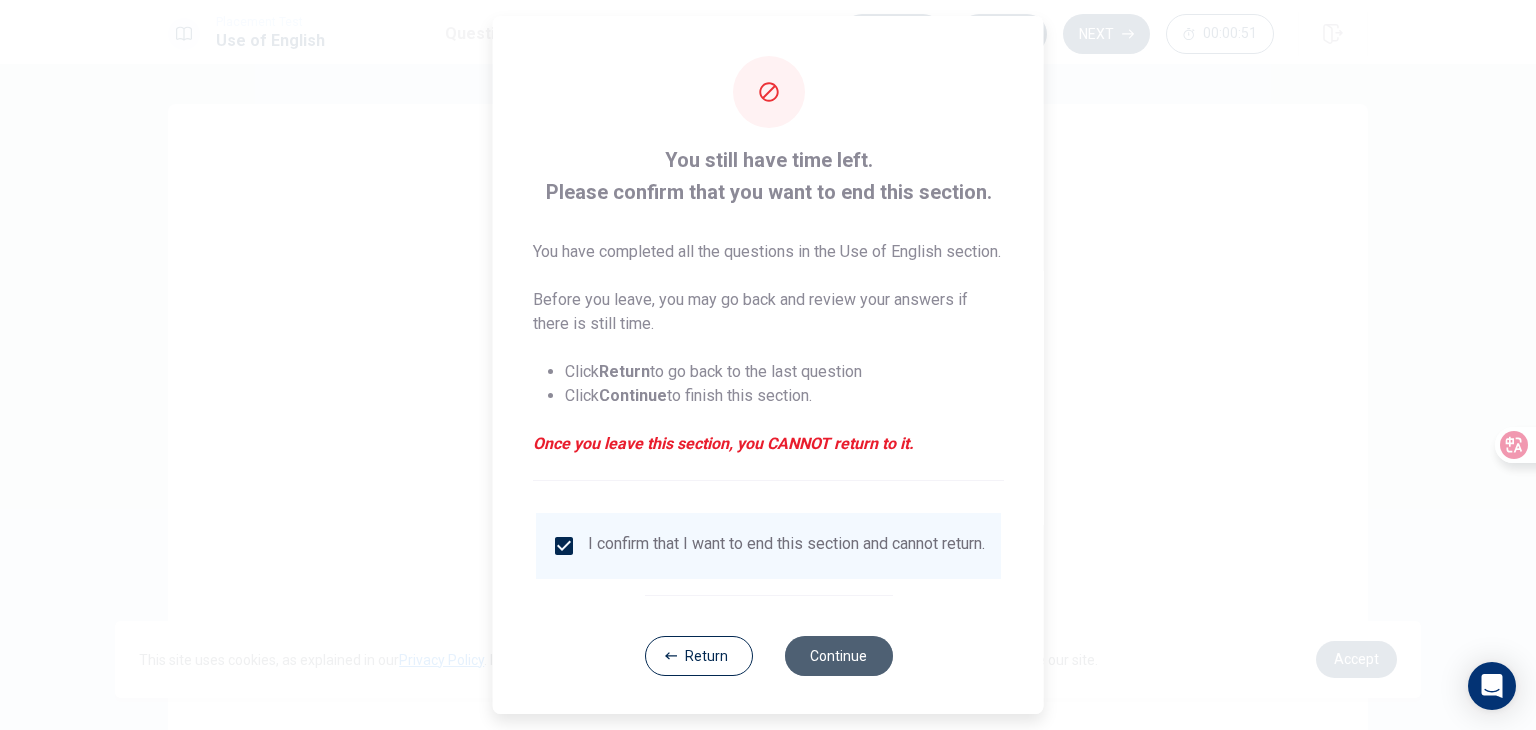 click on "Continue" at bounding box center (838, 656) 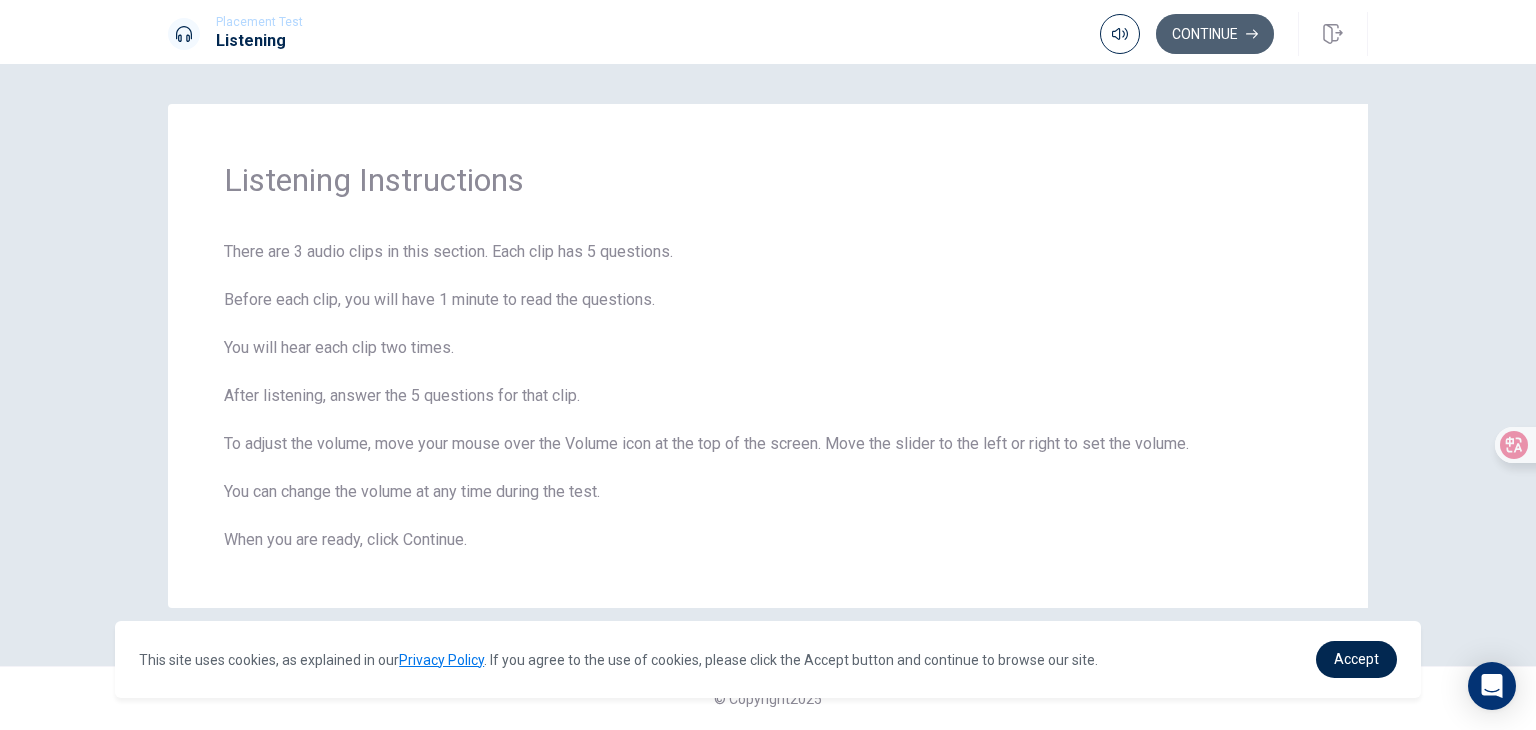 click on "Continue" at bounding box center [1215, 34] 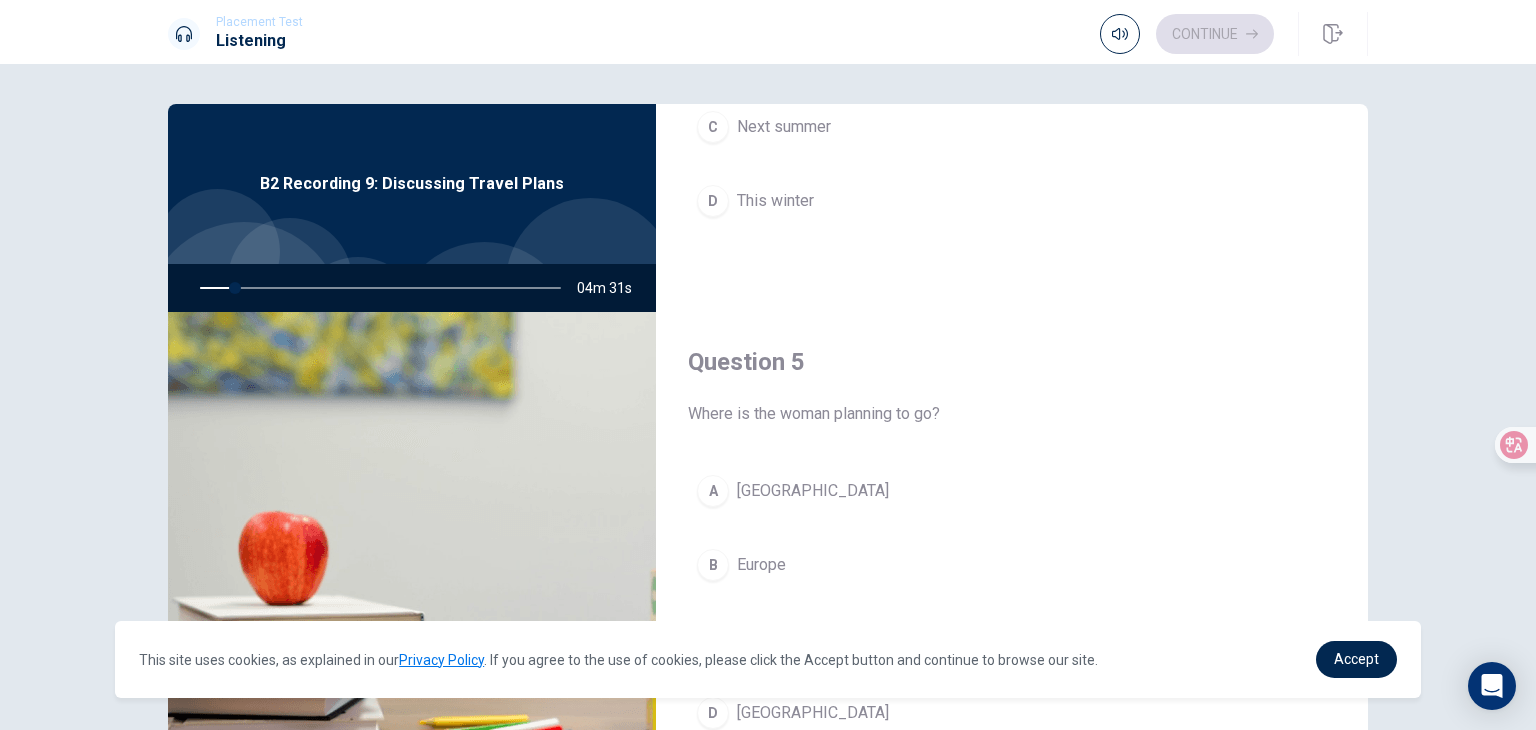 scroll, scrollTop: 1856, scrollLeft: 0, axis: vertical 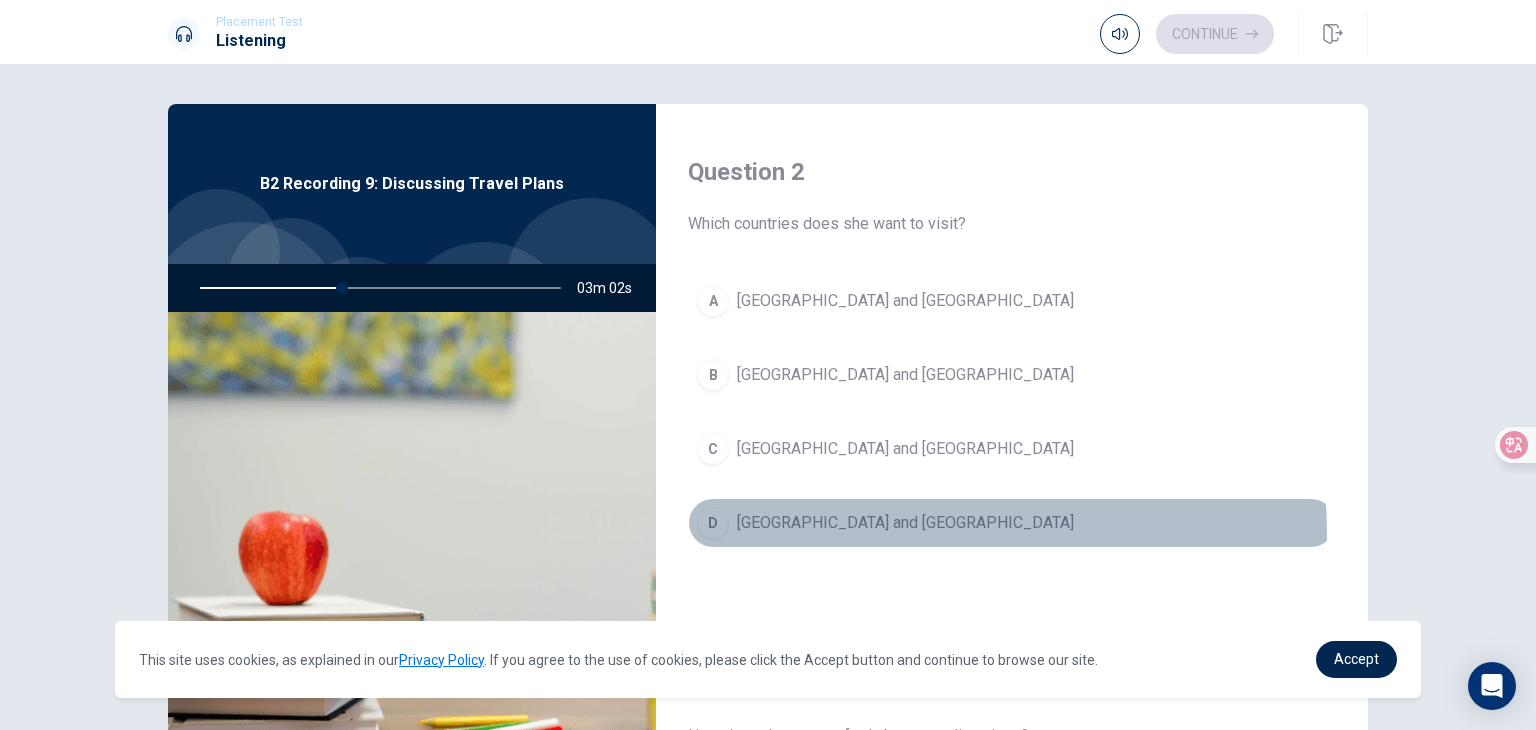 click on "D [GEOGRAPHIC_DATA] and [GEOGRAPHIC_DATA]" at bounding box center [1012, 523] 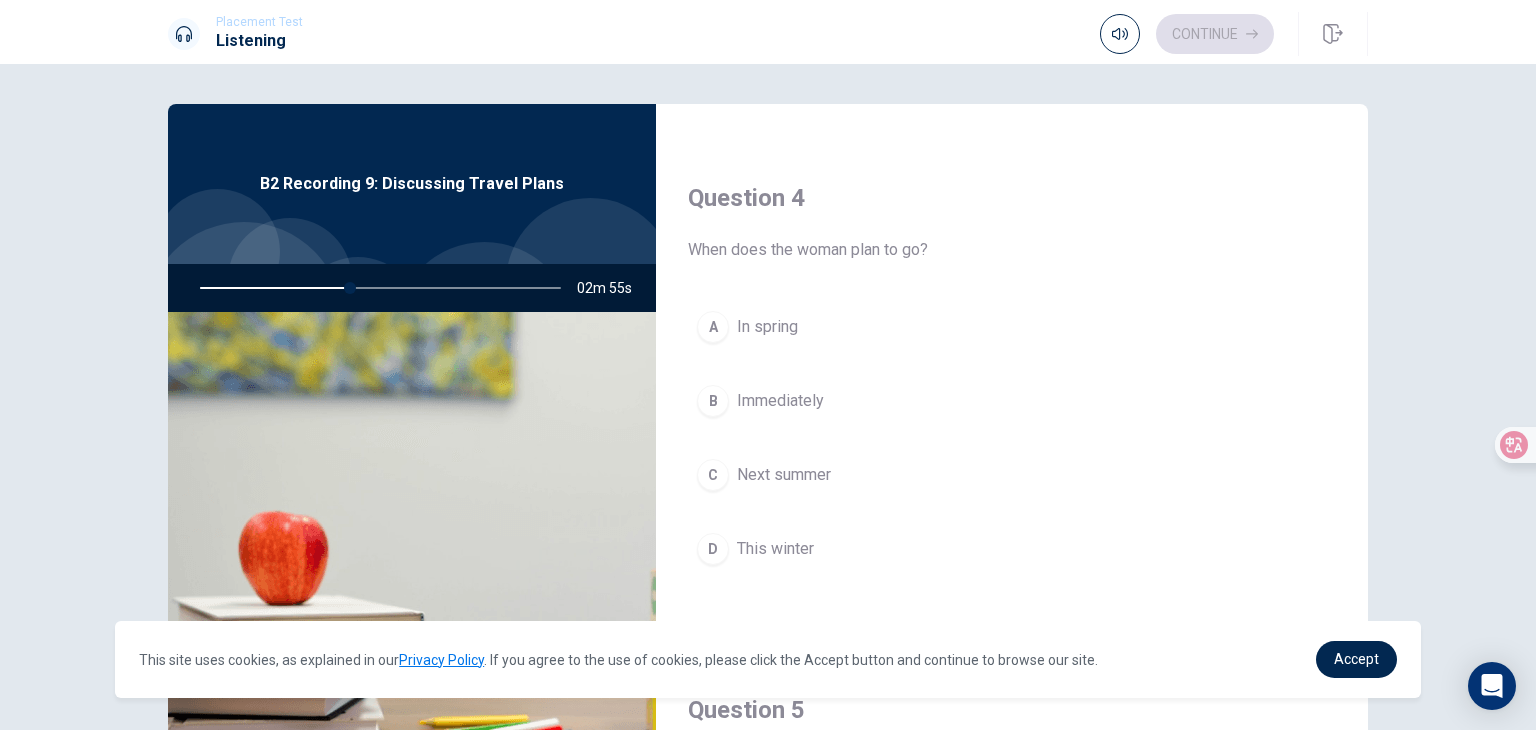 scroll, scrollTop: 1500, scrollLeft: 0, axis: vertical 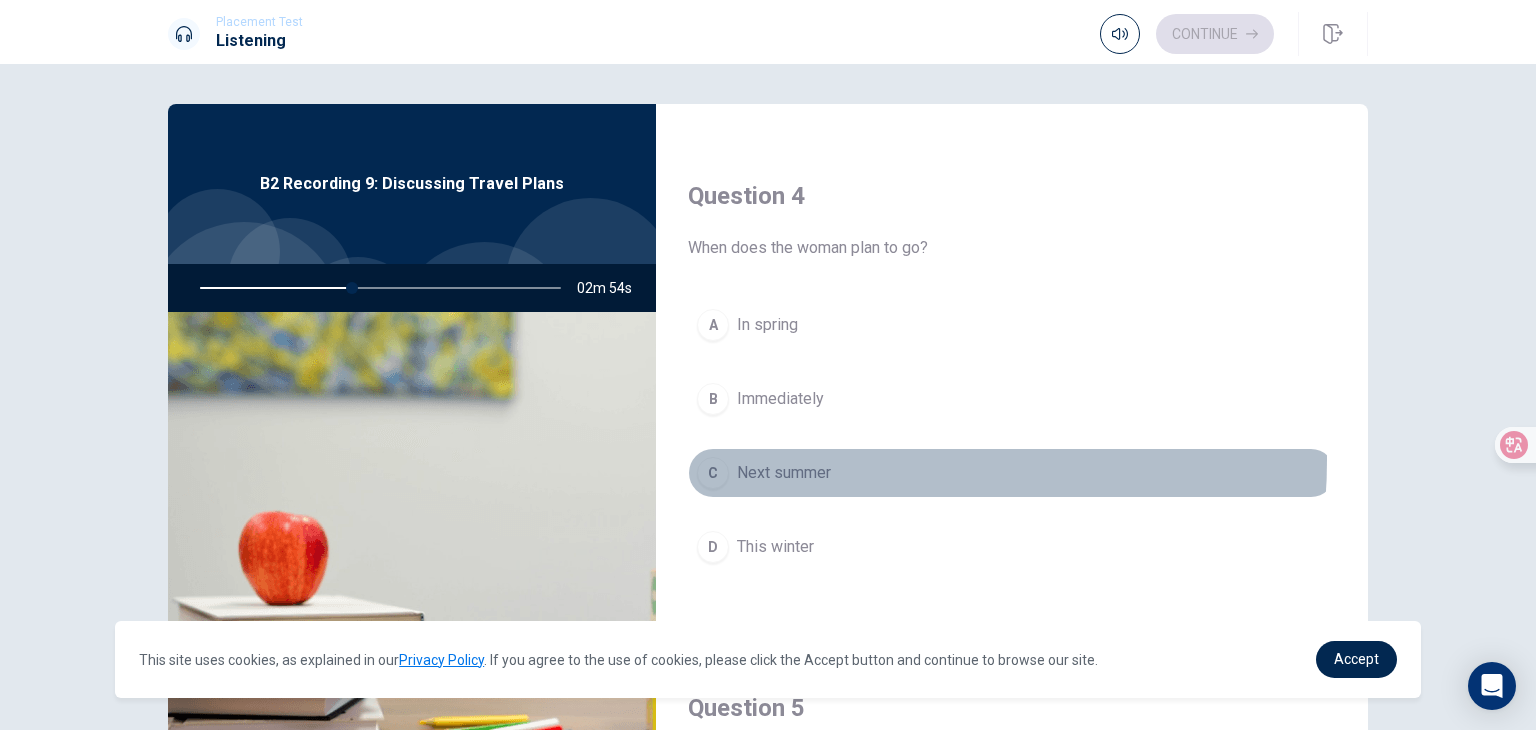 click on "Next summer" at bounding box center (784, 473) 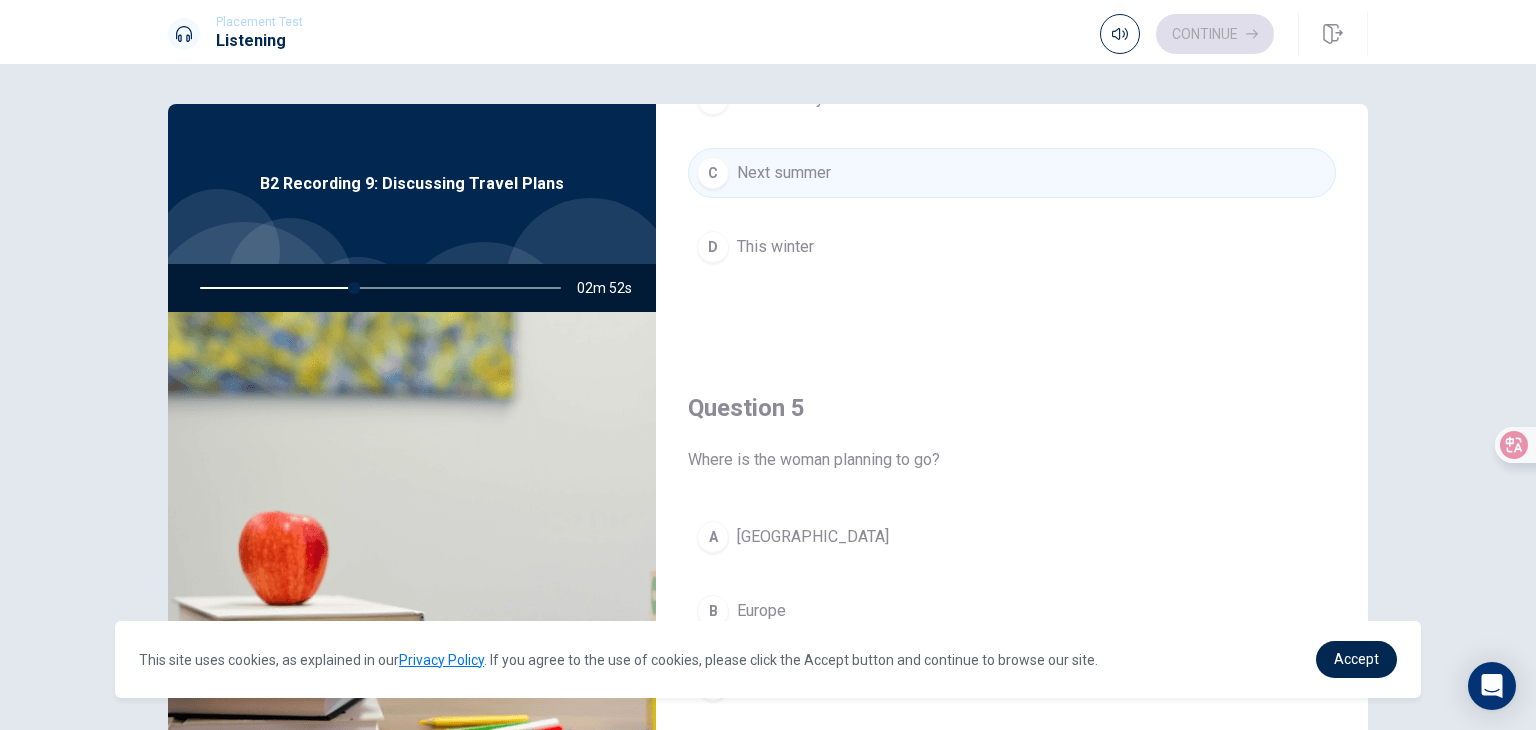 scroll, scrollTop: 1856, scrollLeft: 0, axis: vertical 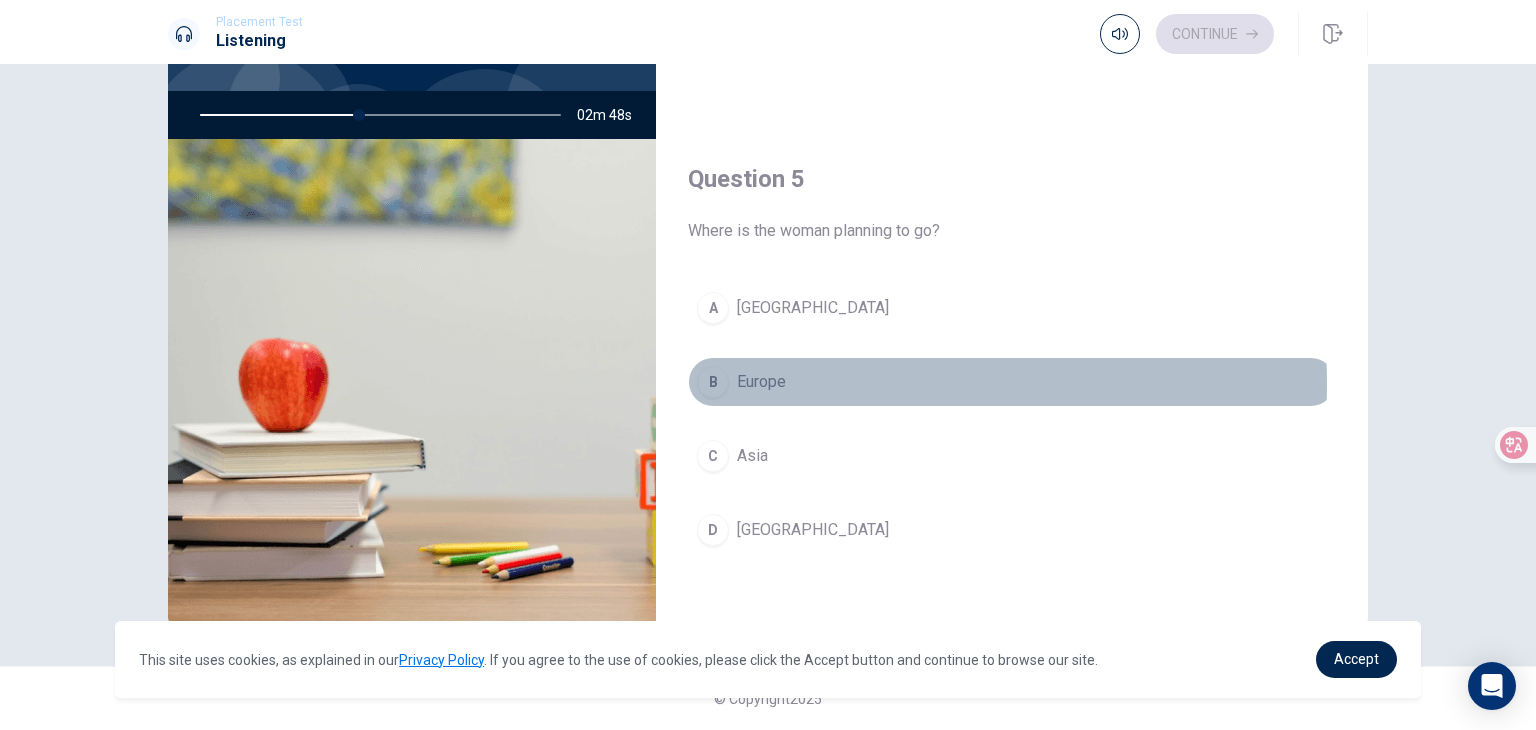 click on "Europe" at bounding box center [761, 382] 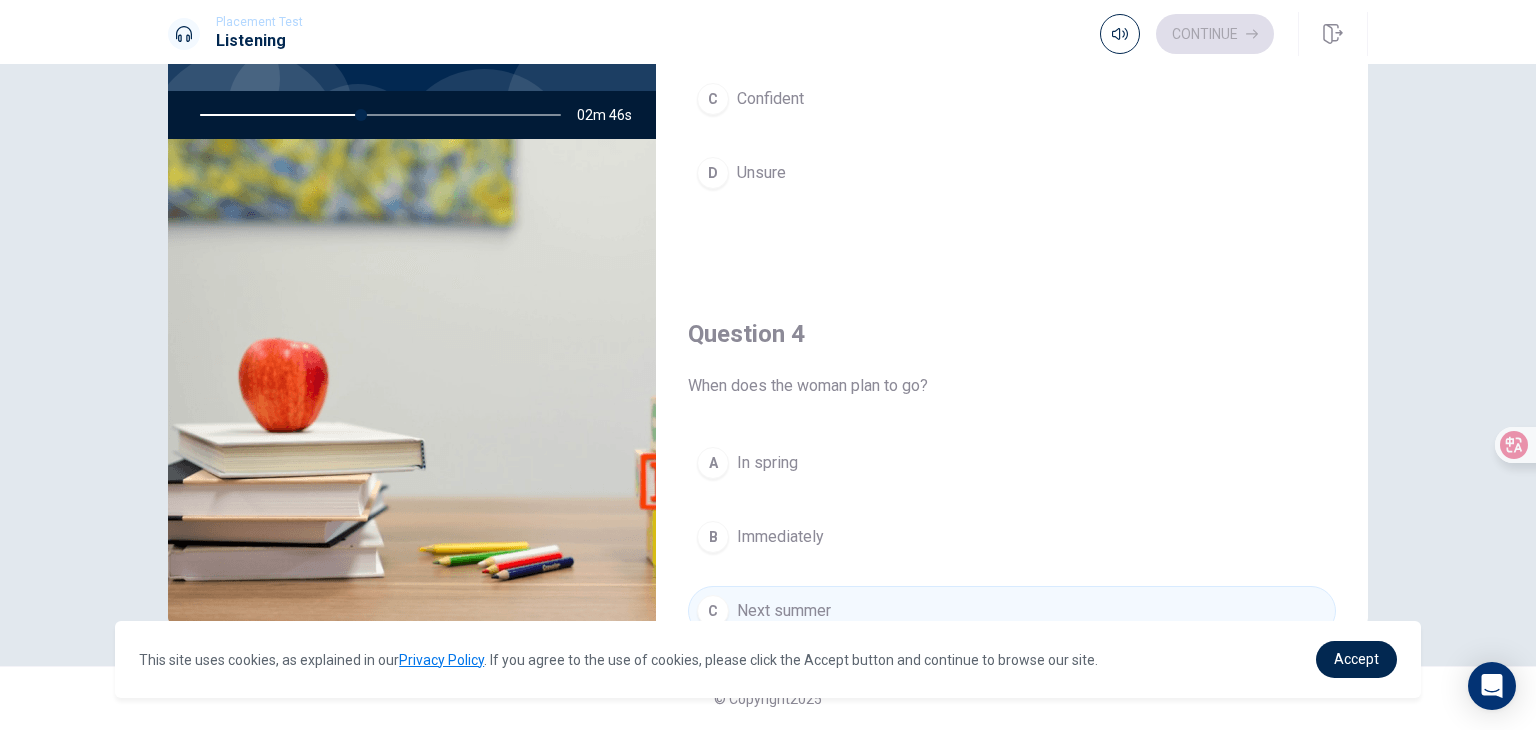 scroll, scrollTop: 1056, scrollLeft: 0, axis: vertical 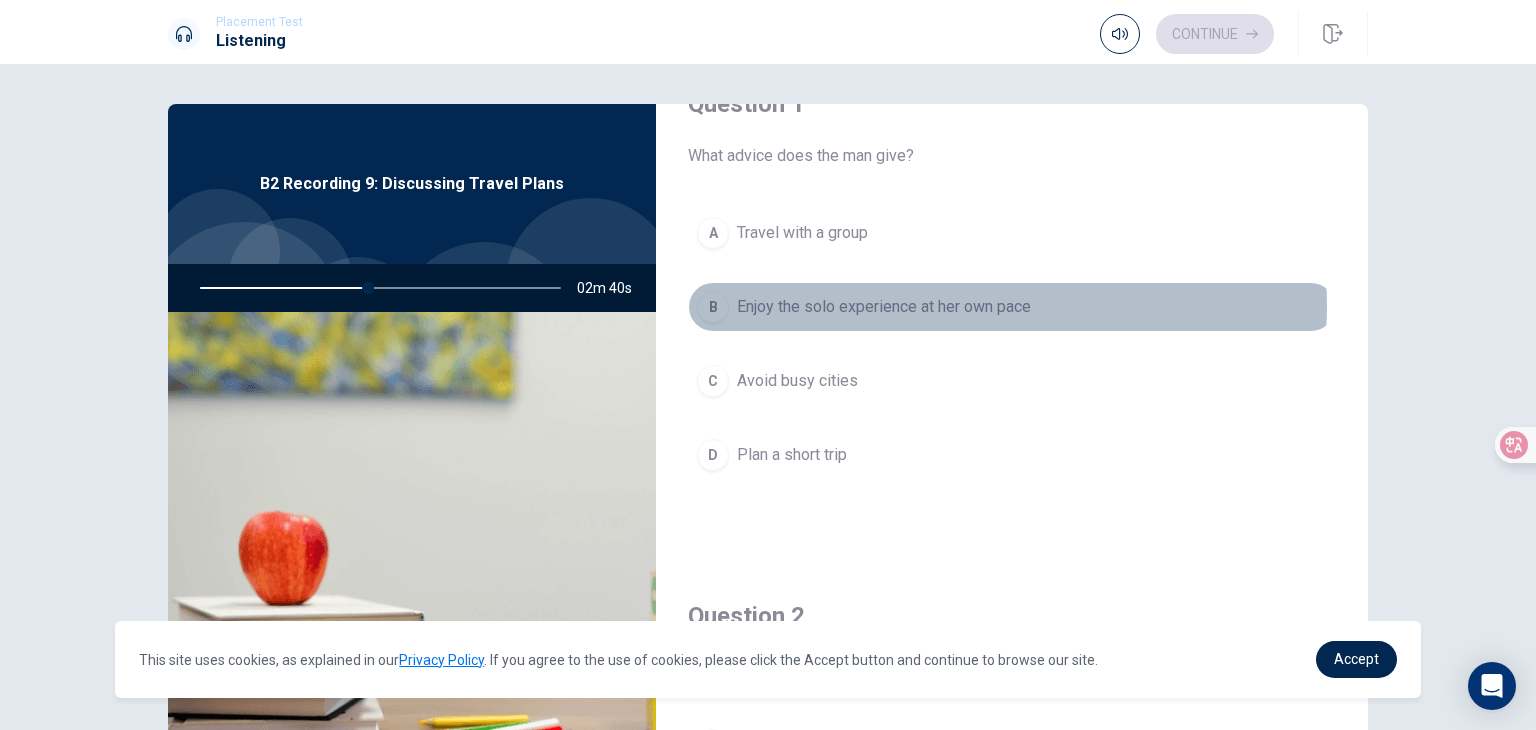click on "Enjoy the solo experience at her own pace" at bounding box center (884, 307) 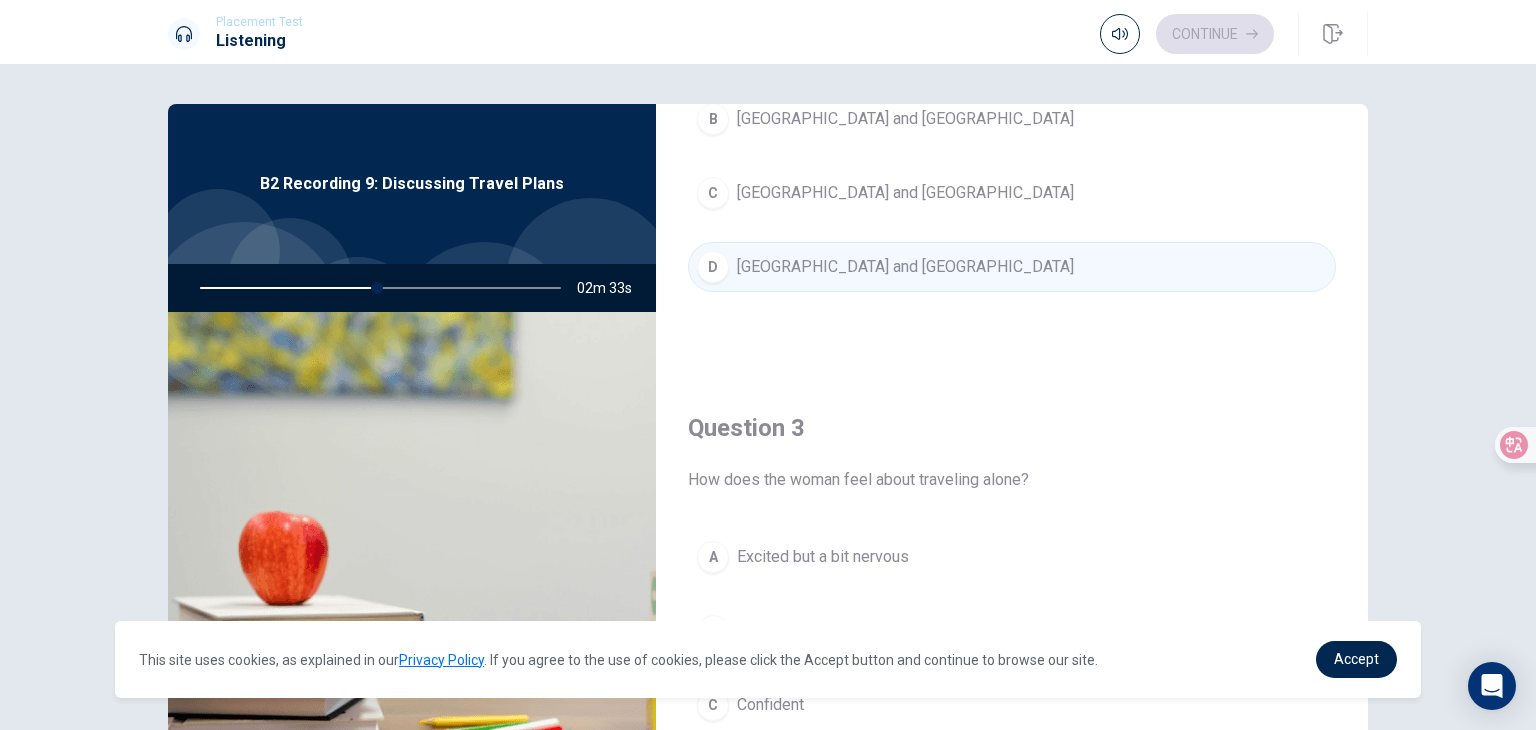 scroll, scrollTop: 856, scrollLeft: 0, axis: vertical 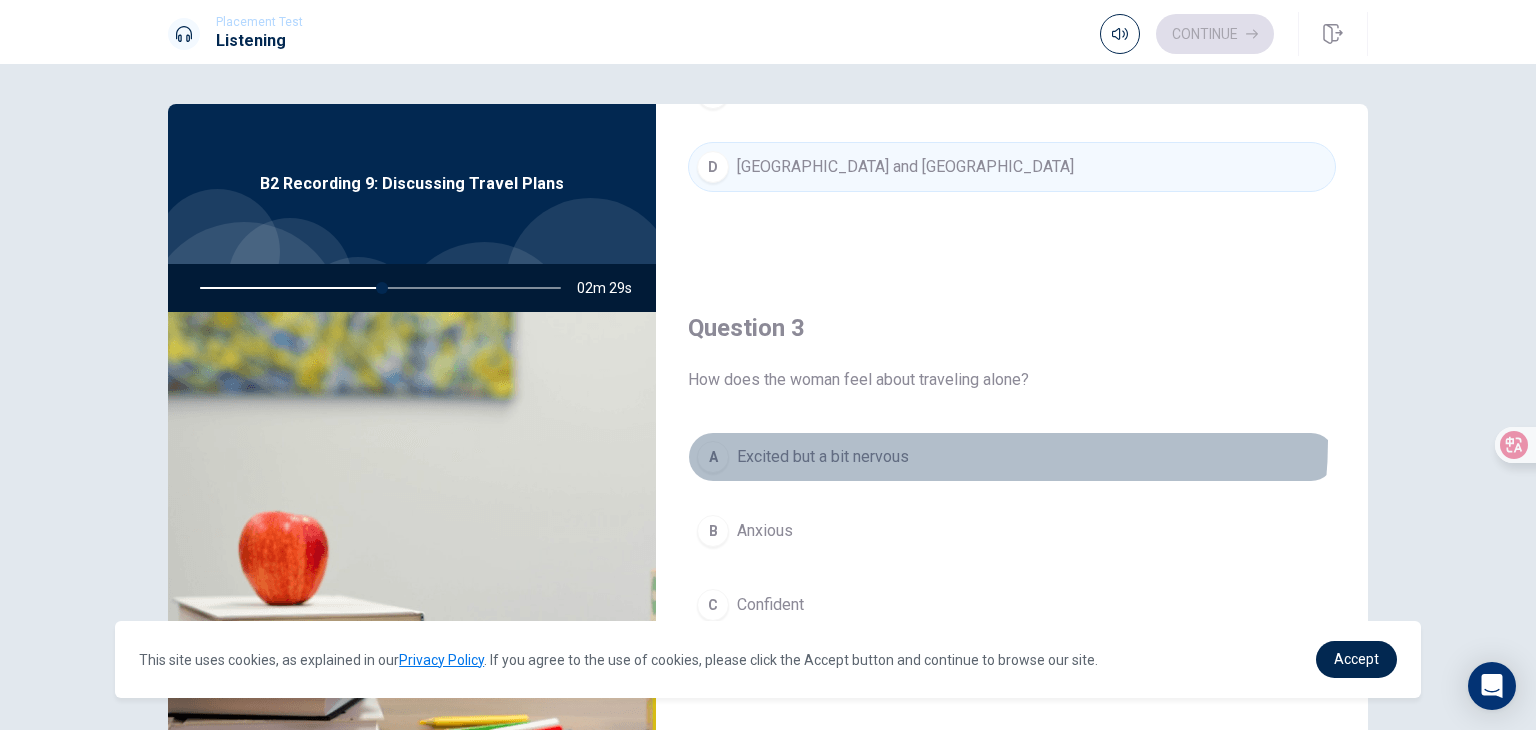 click on "A Excited but a bit nervous" at bounding box center [1012, 457] 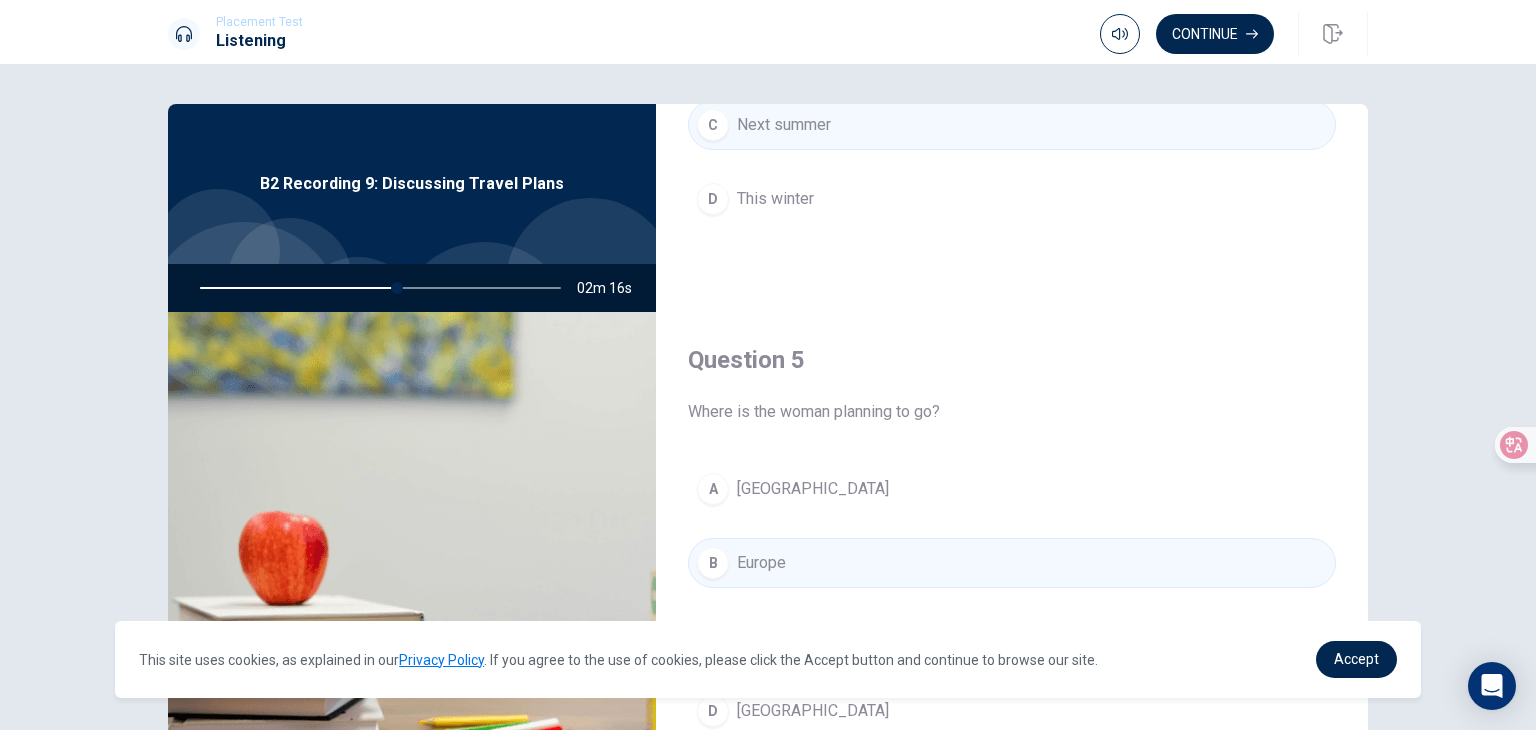 scroll, scrollTop: 1856, scrollLeft: 0, axis: vertical 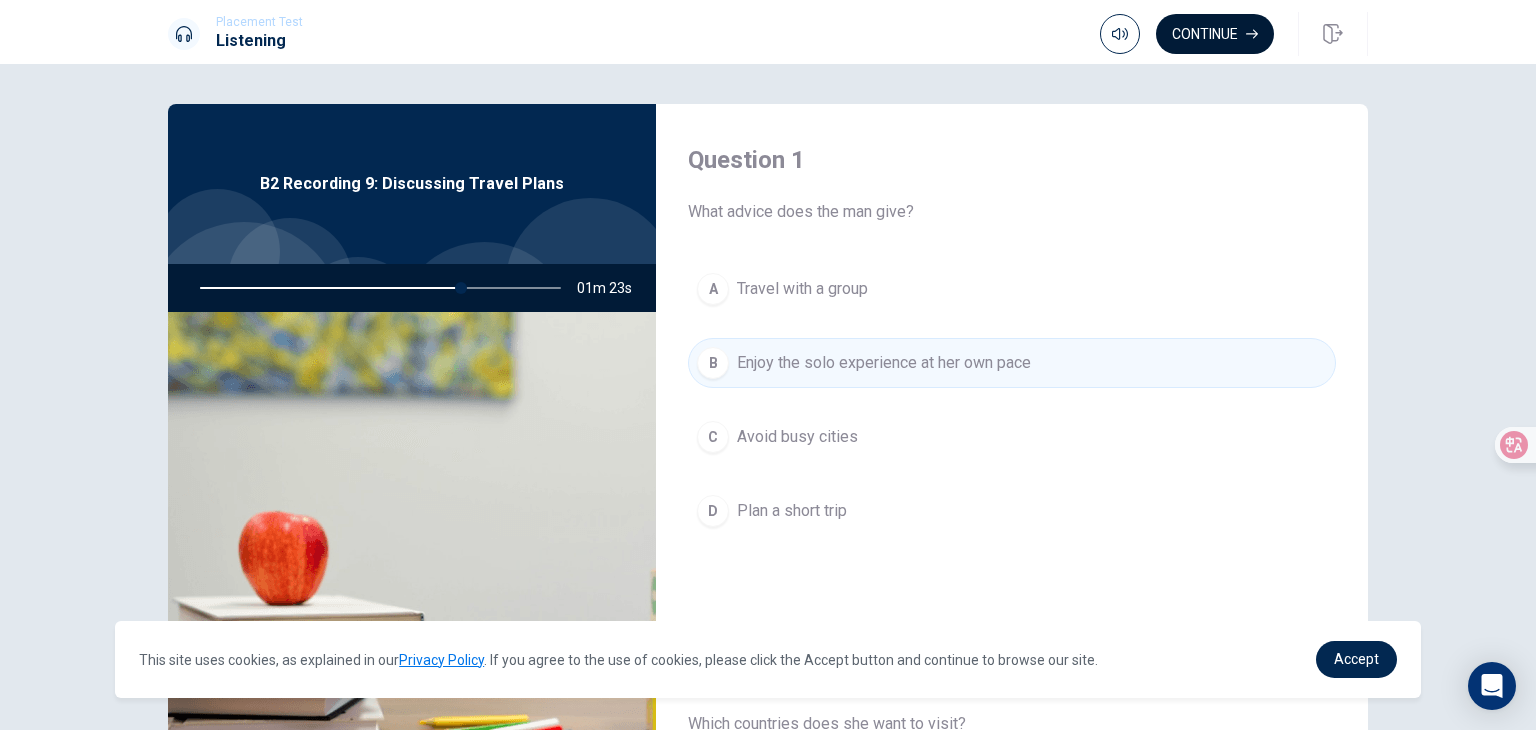 click on "Continue" at bounding box center [1215, 34] 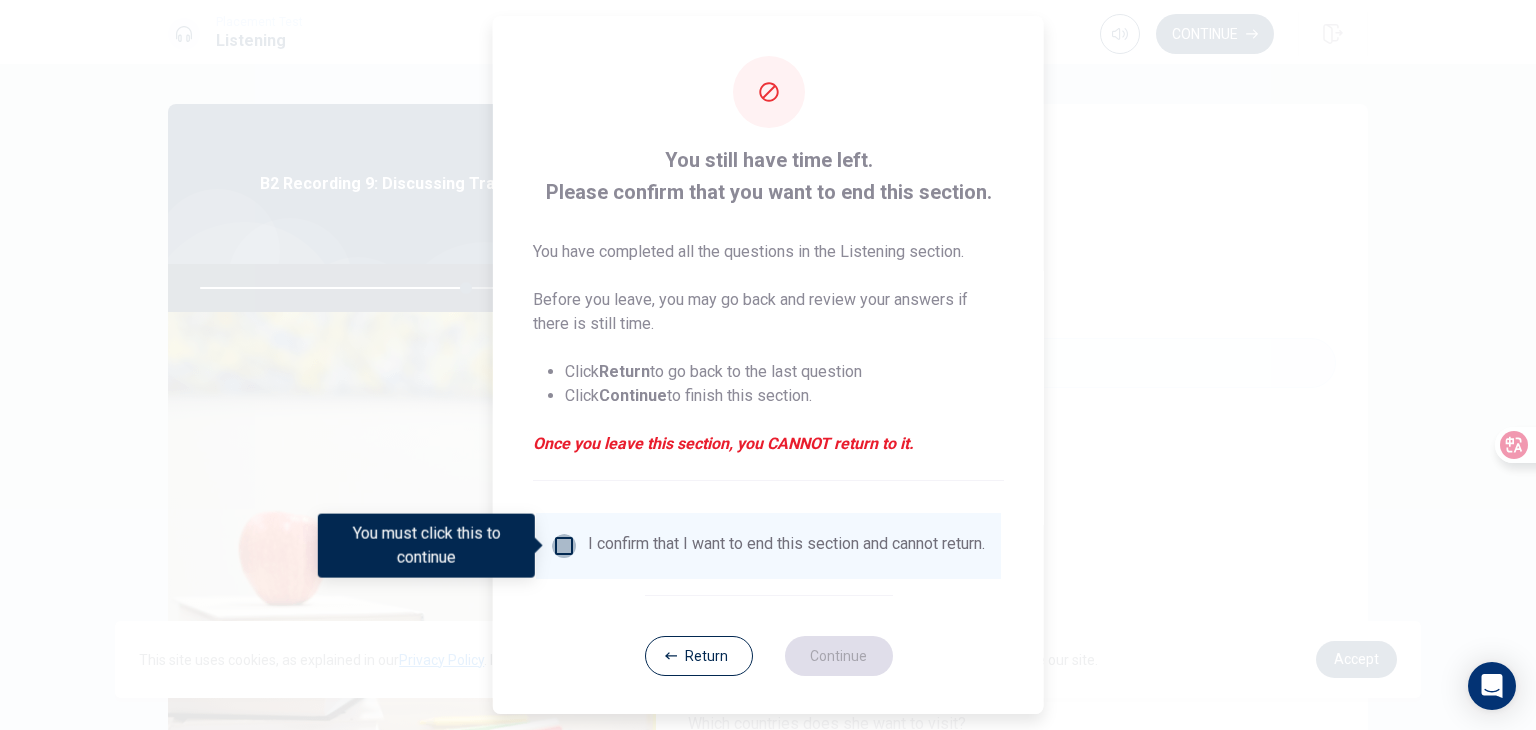 click at bounding box center (564, 546) 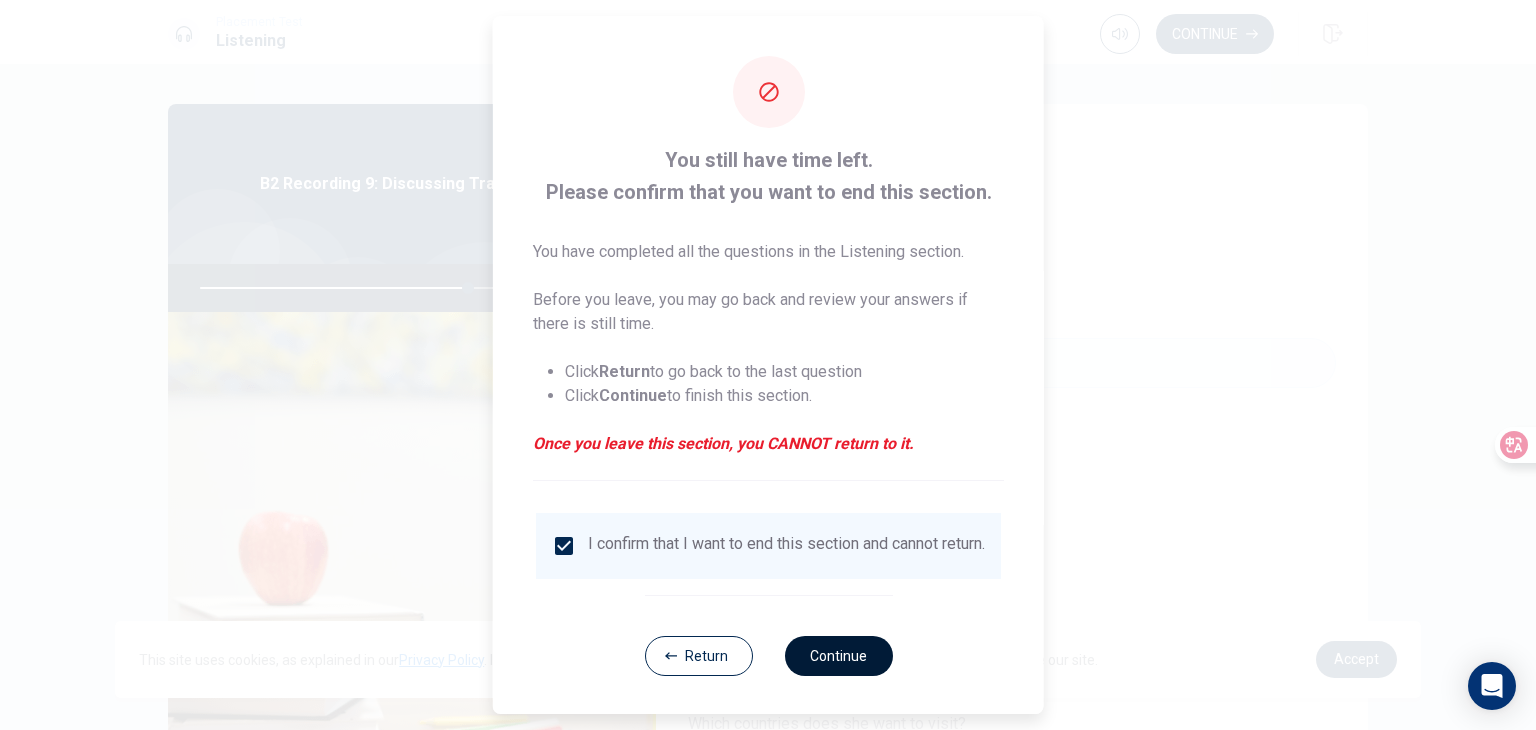 click on "Continue" at bounding box center (838, 656) 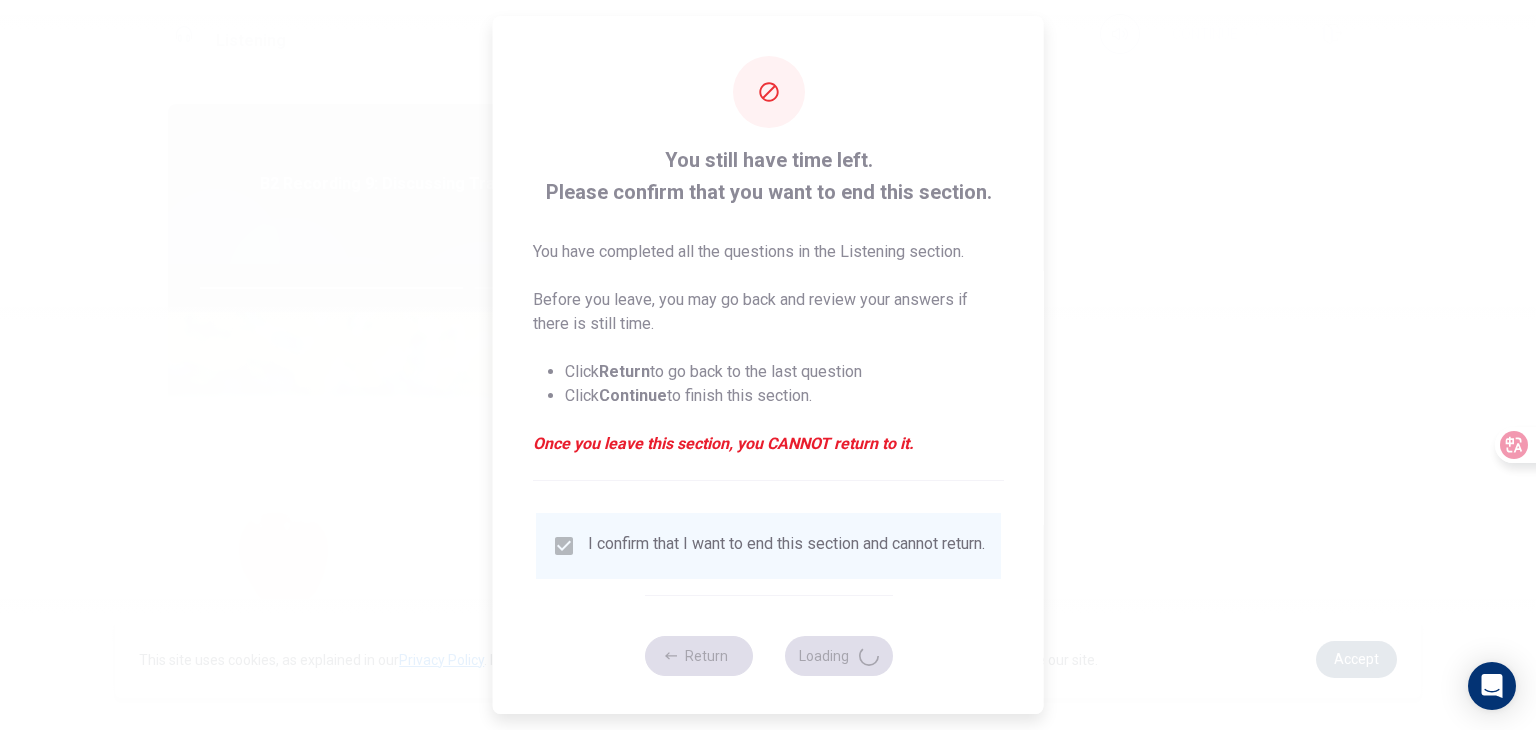 type on "75" 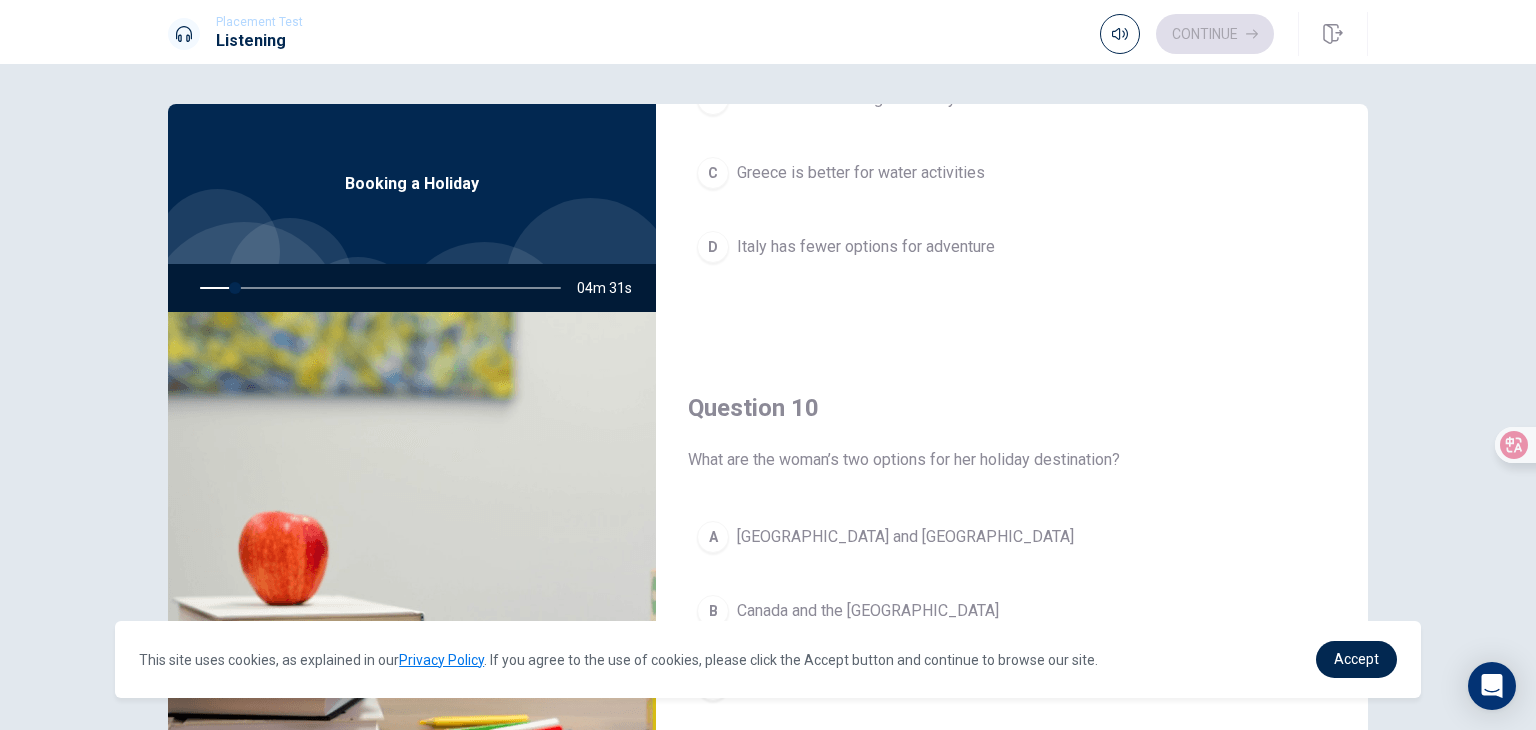 scroll, scrollTop: 1856, scrollLeft: 0, axis: vertical 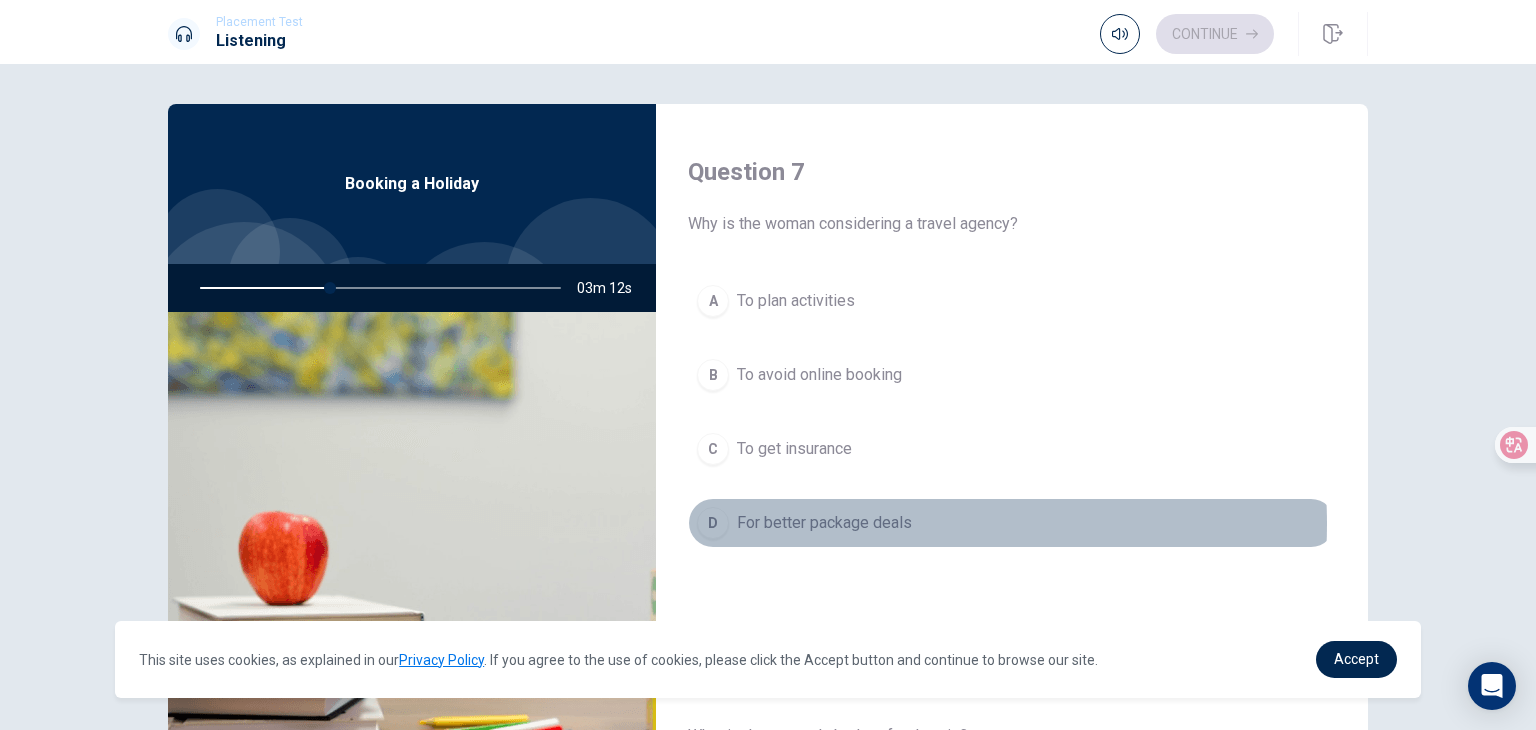 click on "For better package deals" at bounding box center (824, 523) 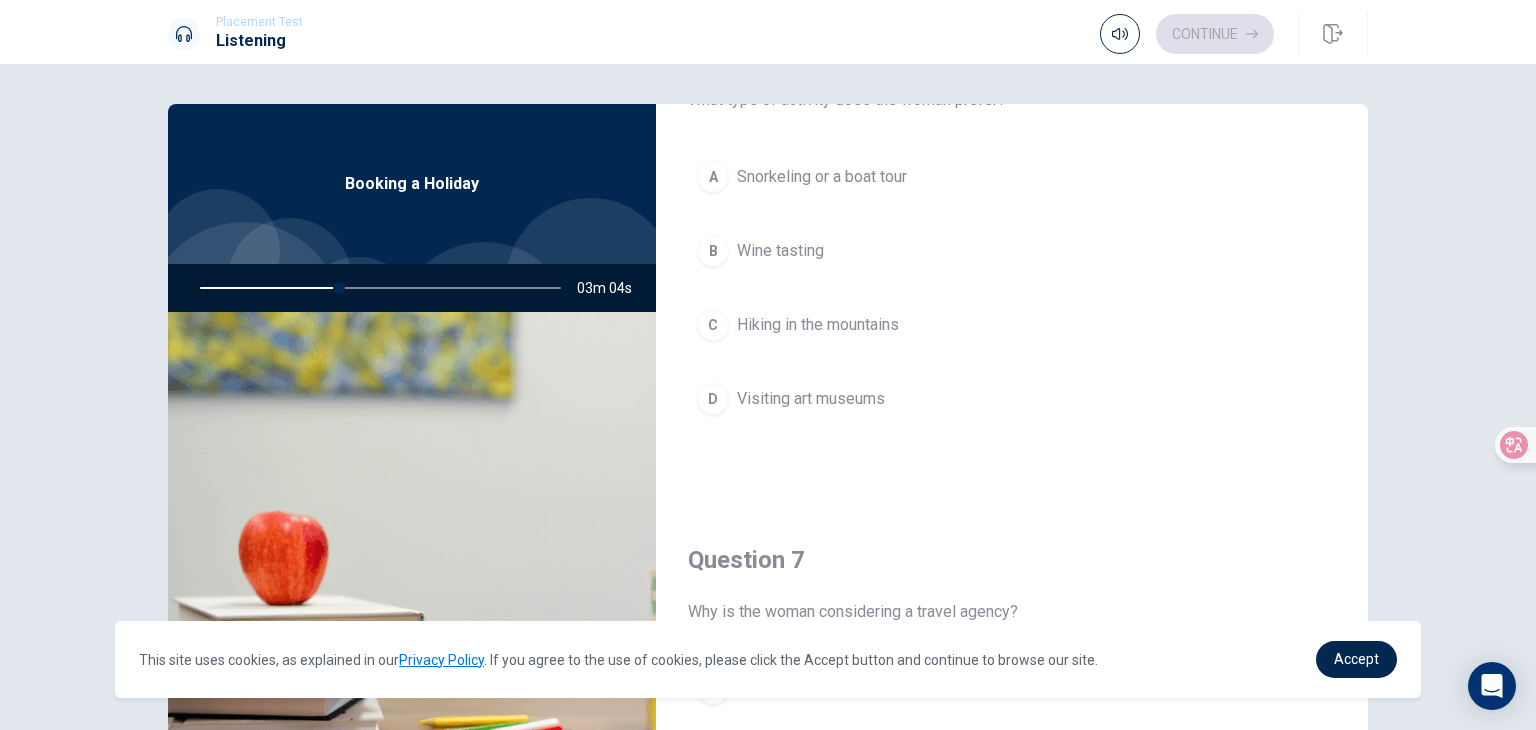 scroll, scrollTop: 0, scrollLeft: 0, axis: both 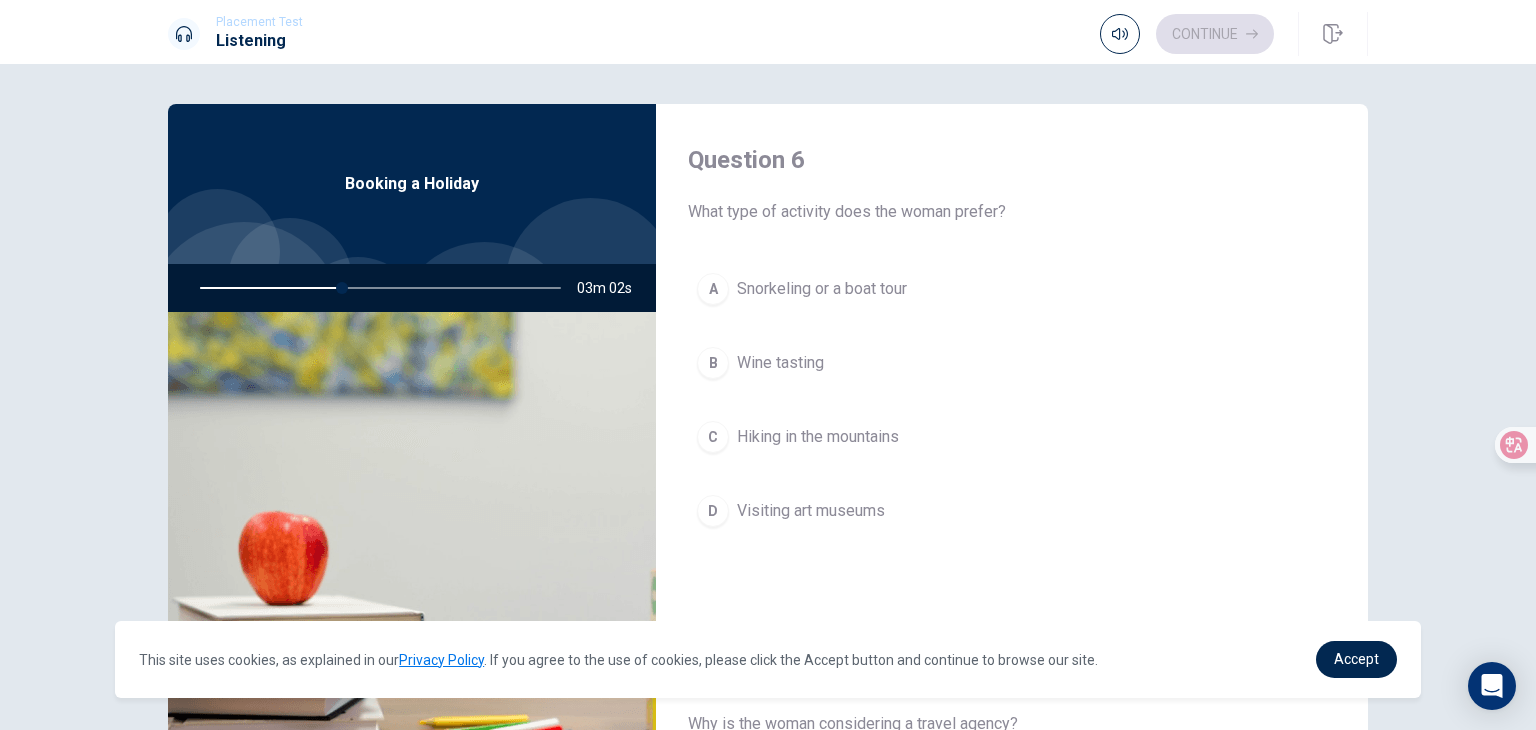 click on "Snorkeling or a boat tour" at bounding box center [822, 289] 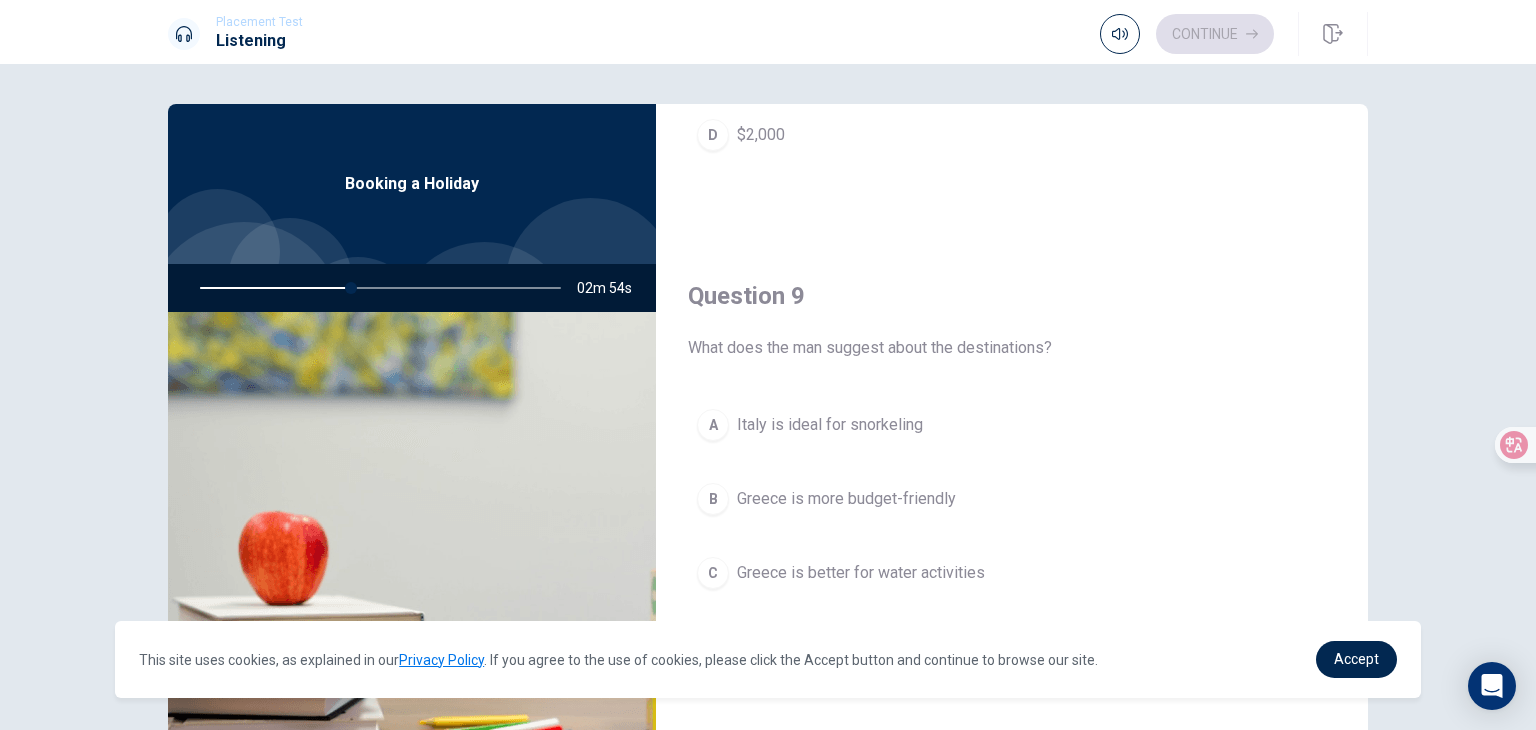 scroll, scrollTop: 1500, scrollLeft: 0, axis: vertical 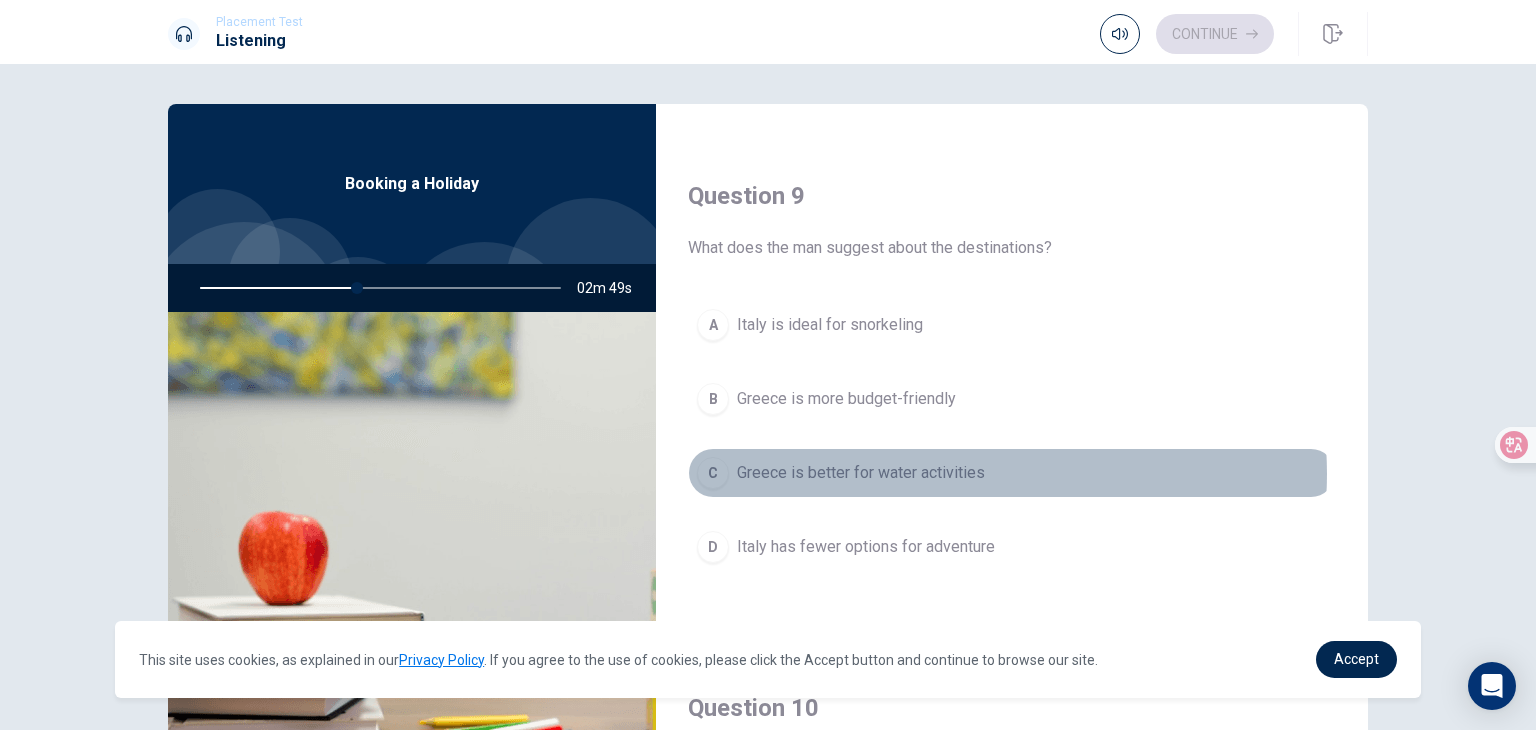 click on "Greece is better for water activities" at bounding box center [861, 473] 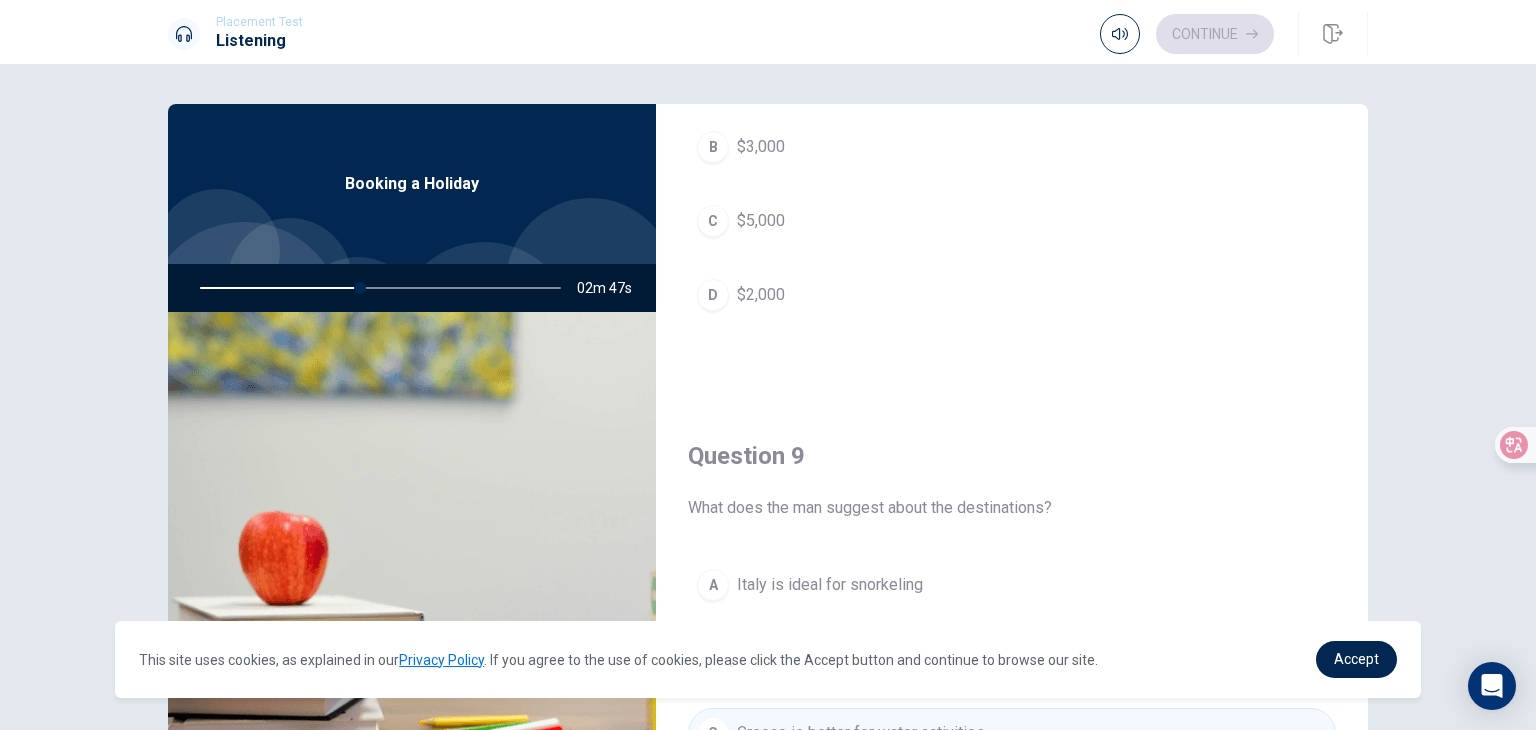scroll, scrollTop: 1100, scrollLeft: 0, axis: vertical 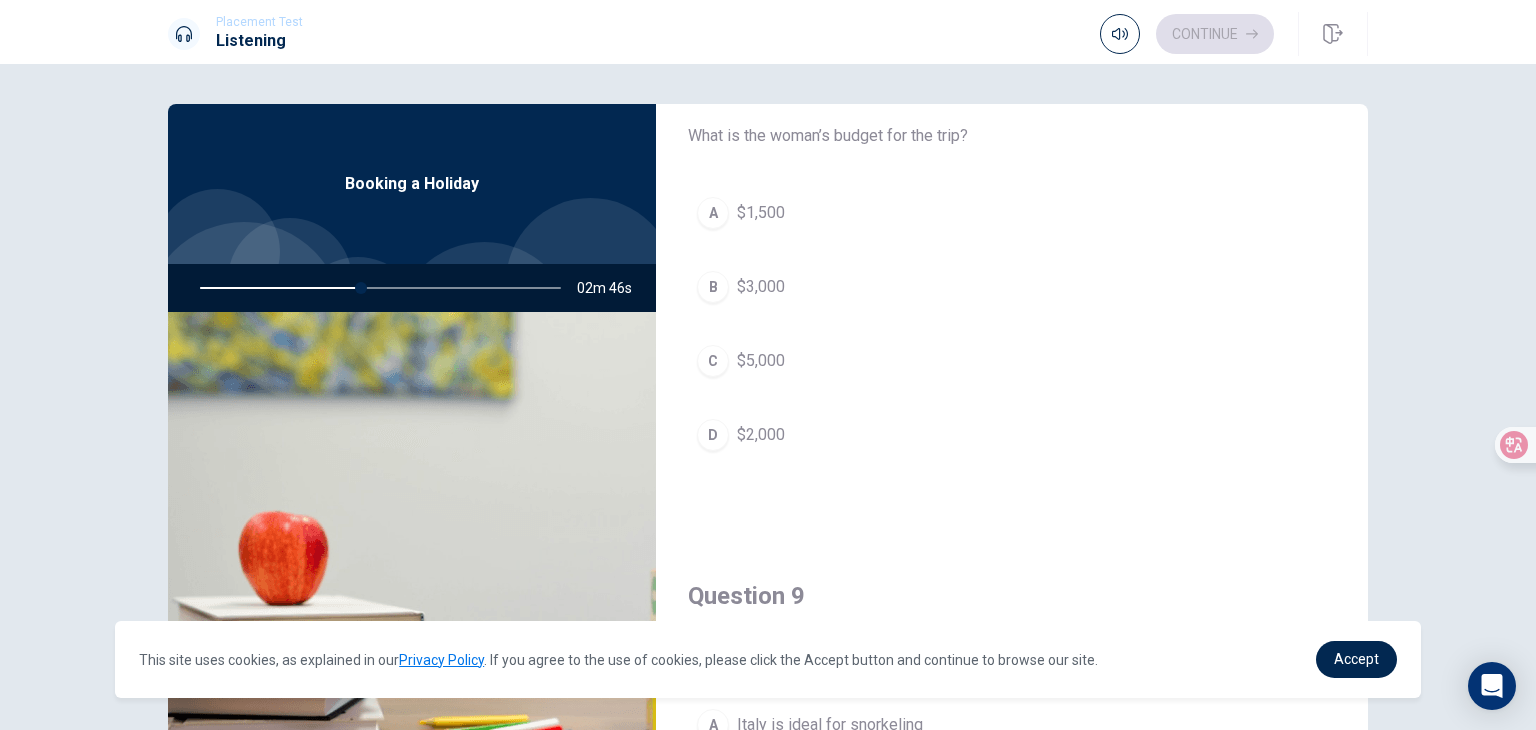 click on "D $2,000" at bounding box center [1012, 435] 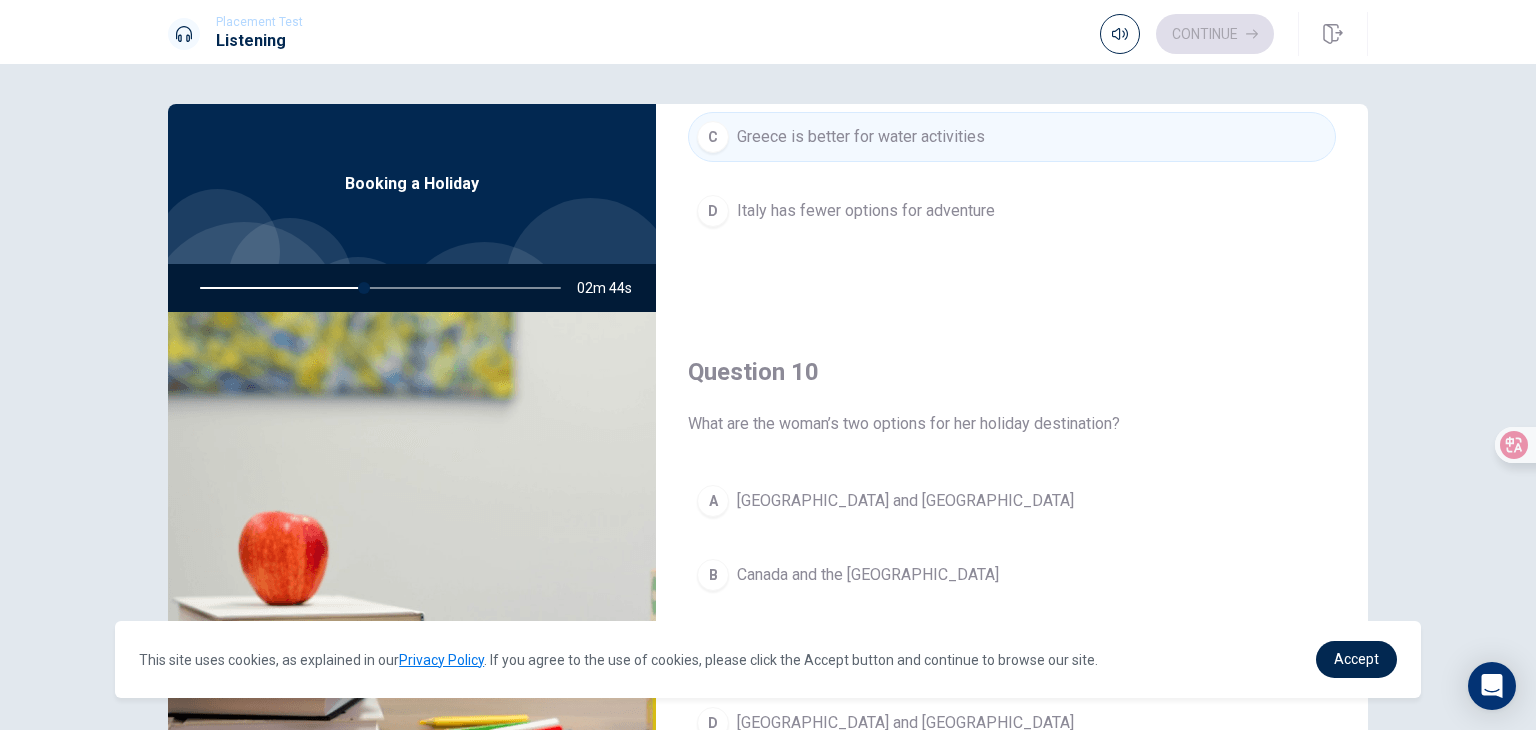 scroll, scrollTop: 1856, scrollLeft: 0, axis: vertical 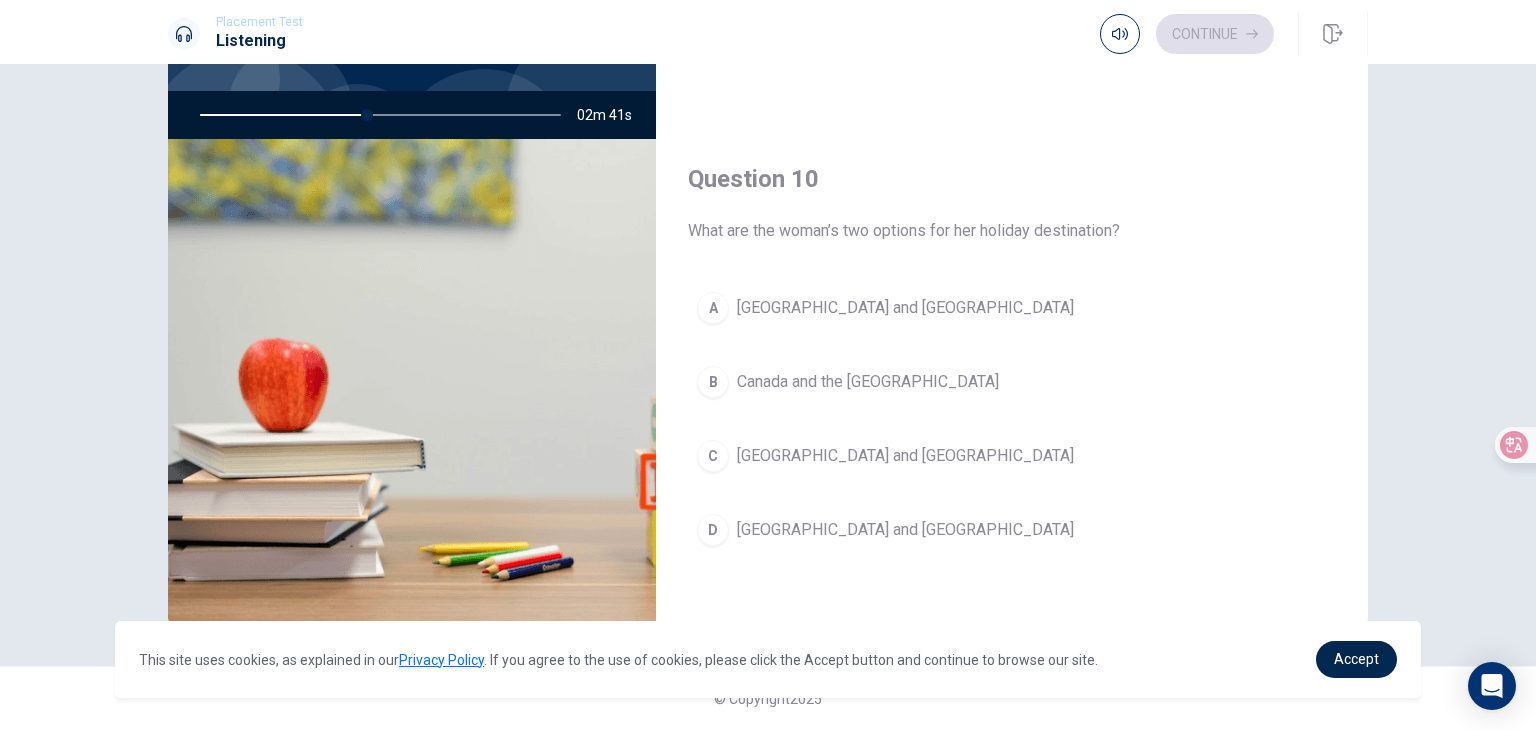 click on "D [GEOGRAPHIC_DATA] and [GEOGRAPHIC_DATA]" at bounding box center [1012, 530] 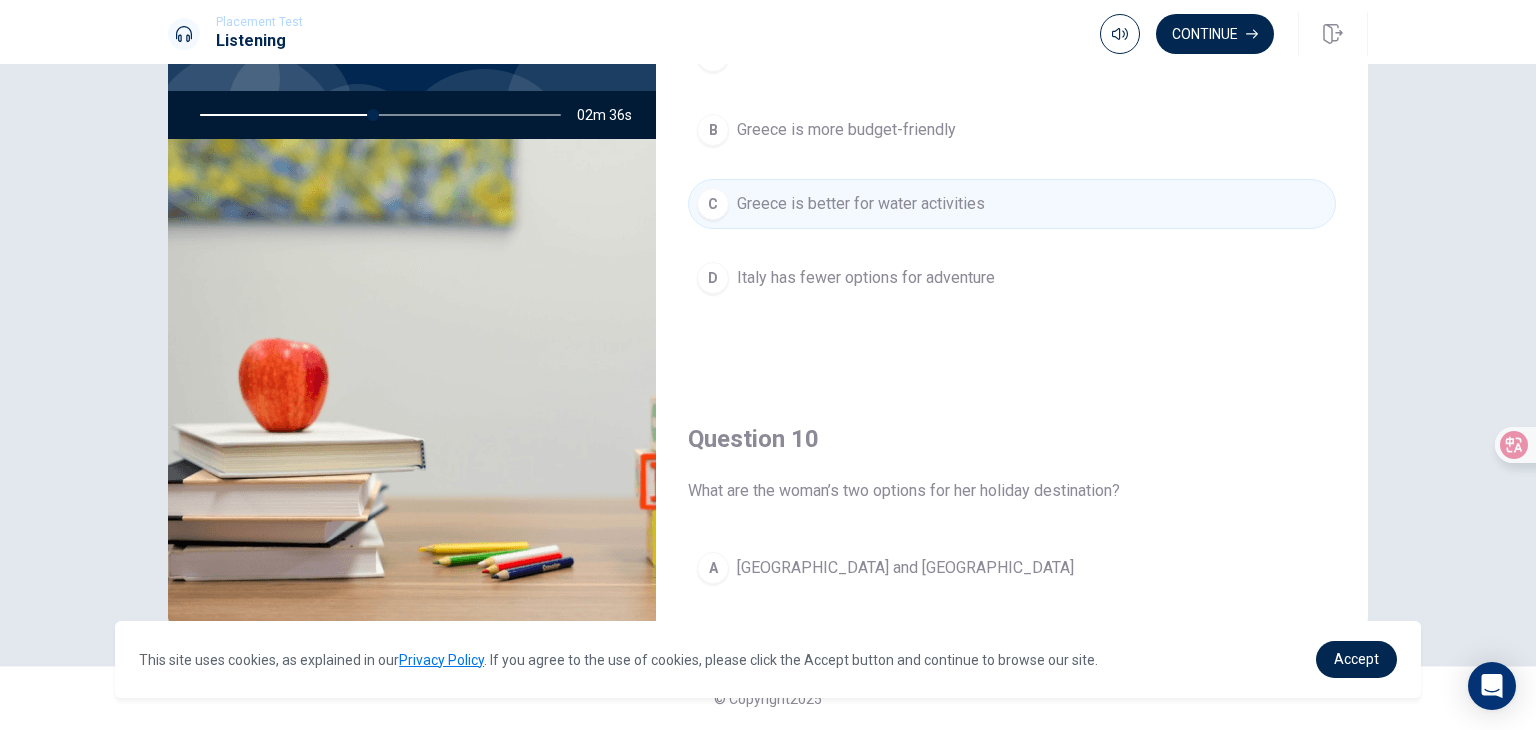 scroll, scrollTop: 1556, scrollLeft: 0, axis: vertical 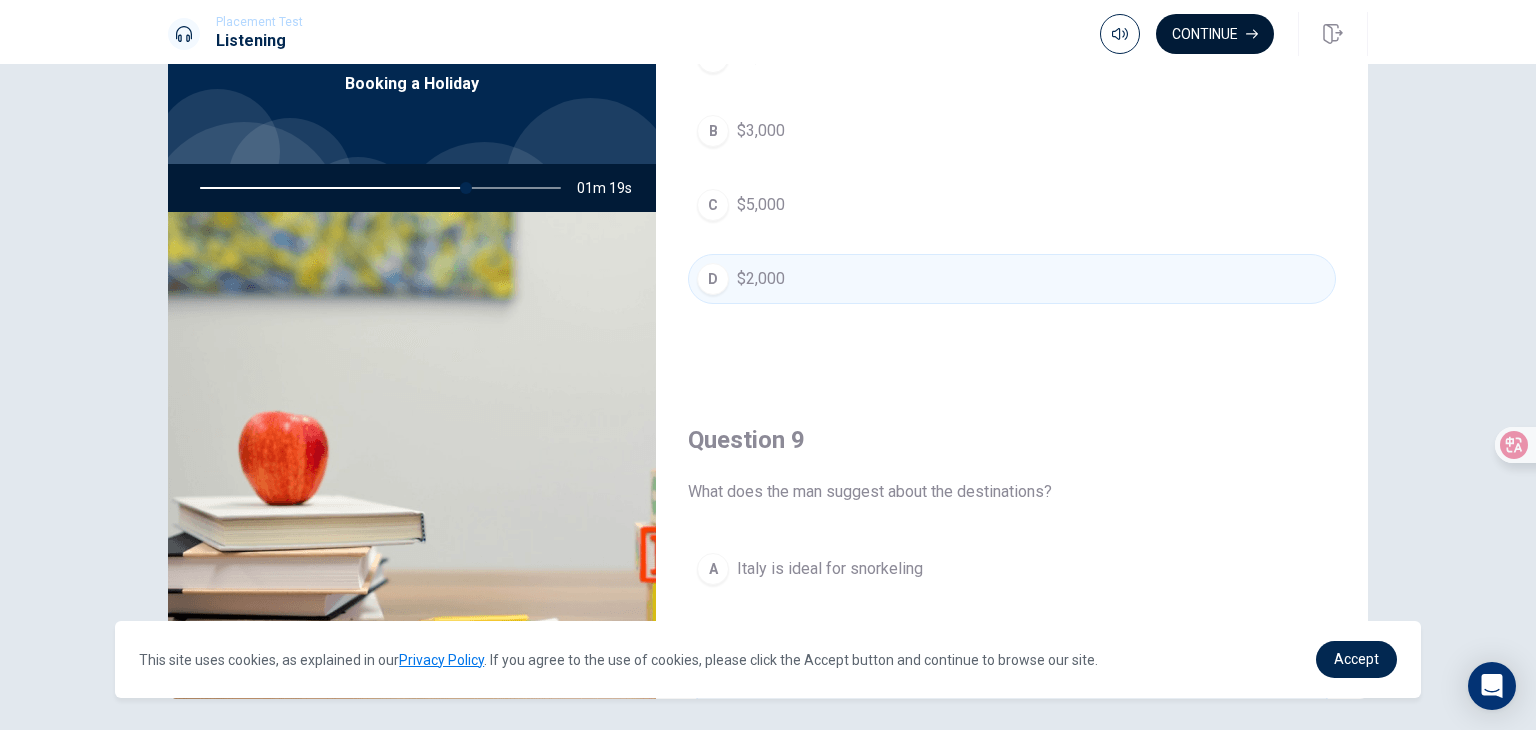 click on "Continue" at bounding box center (1215, 34) 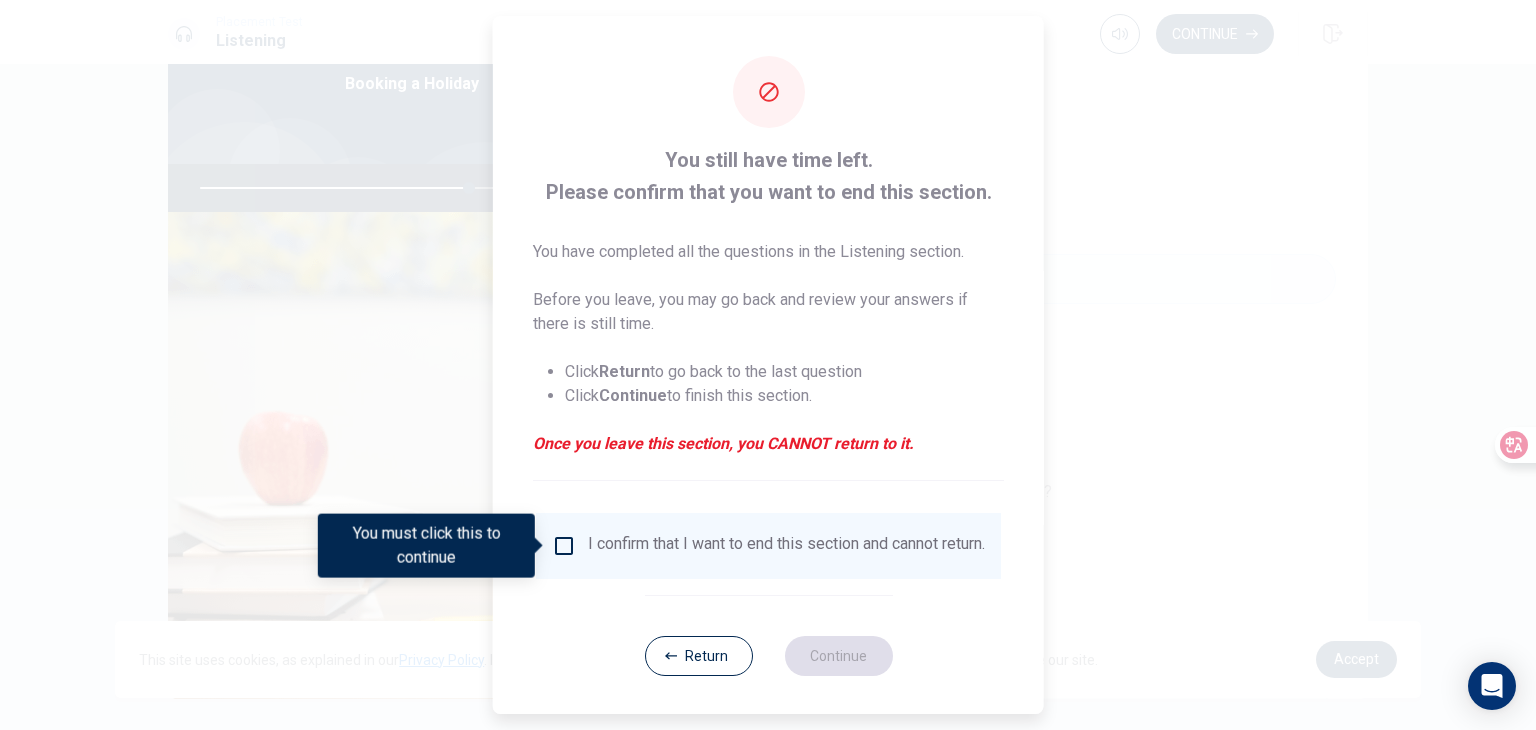 click at bounding box center (564, 546) 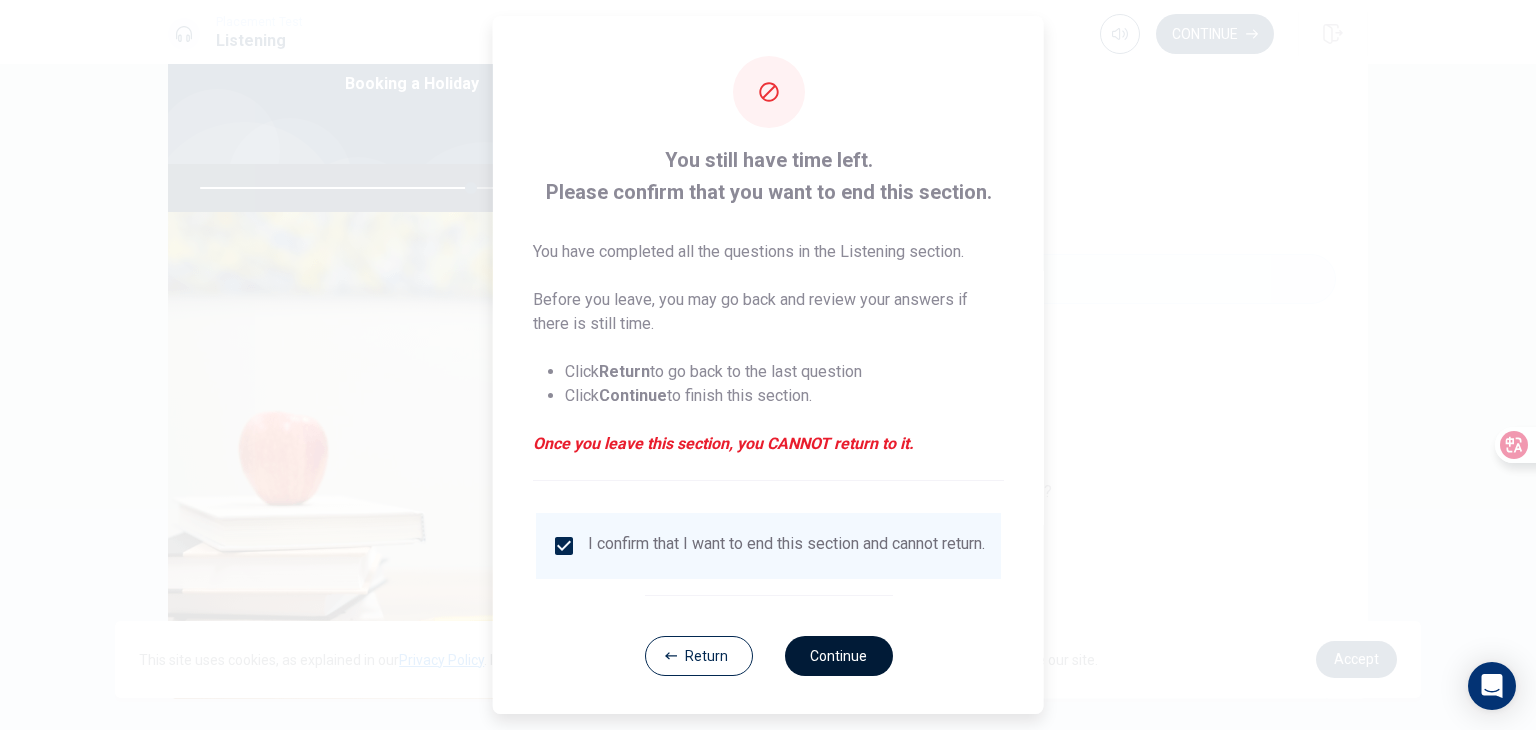 click on "Continue" at bounding box center (838, 656) 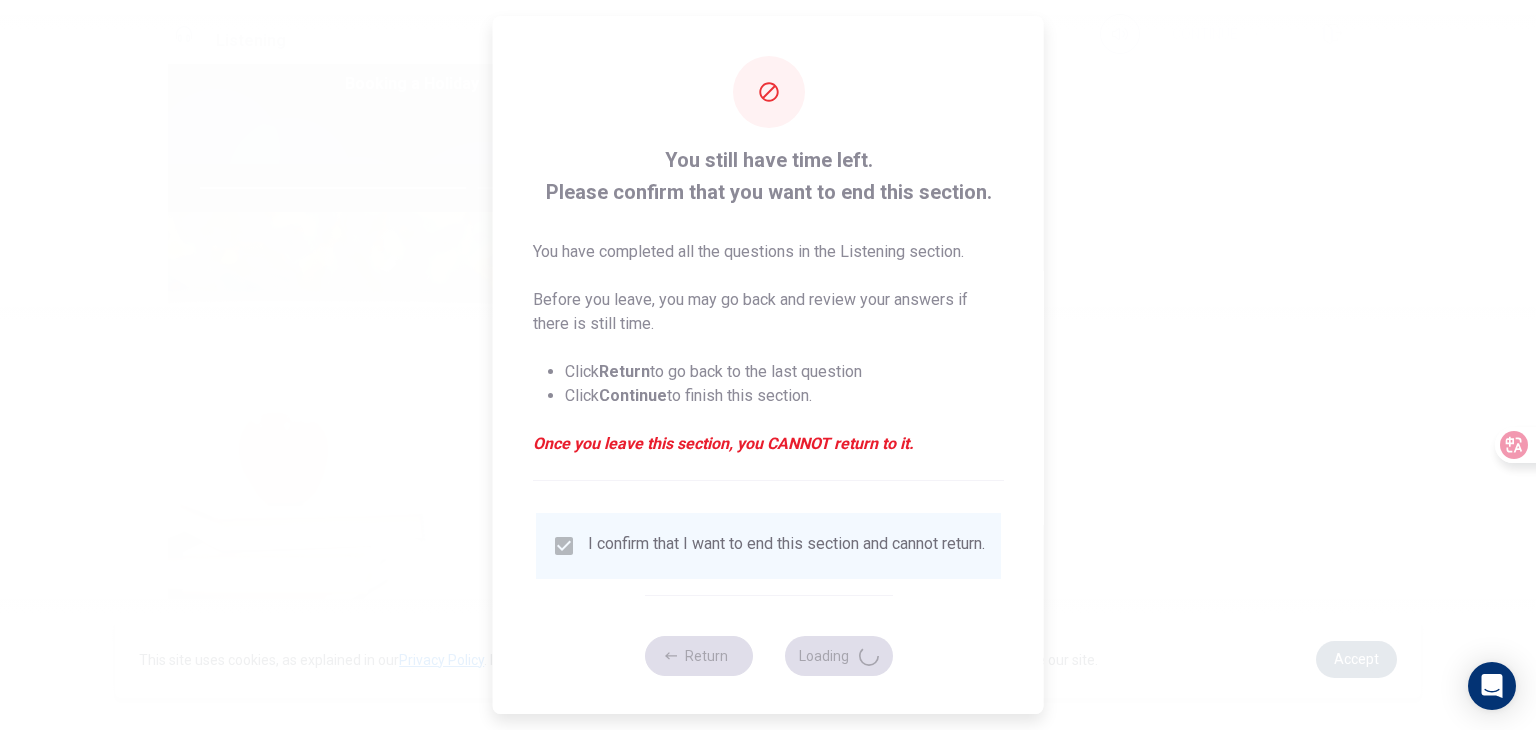 type on "76" 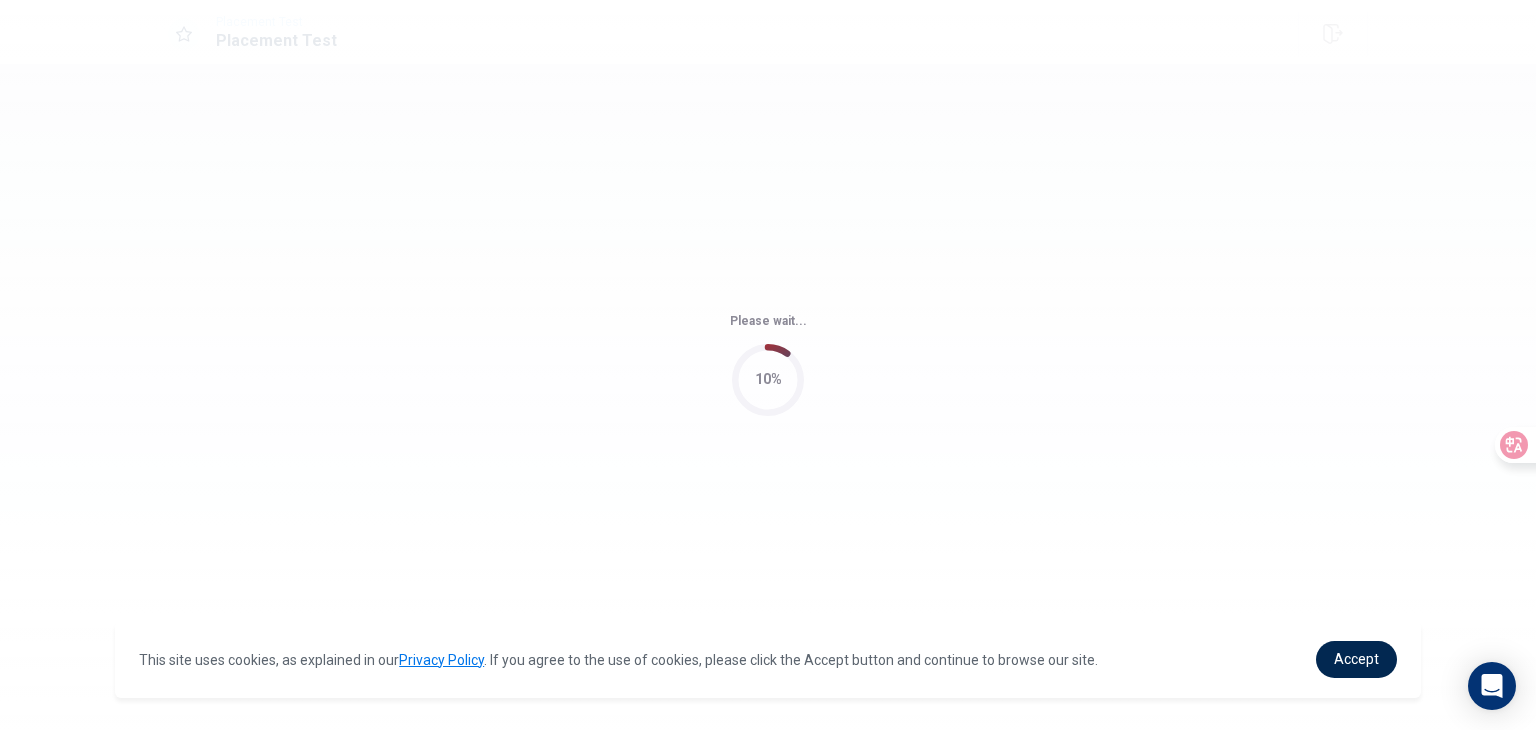scroll, scrollTop: 0, scrollLeft: 0, axis: both 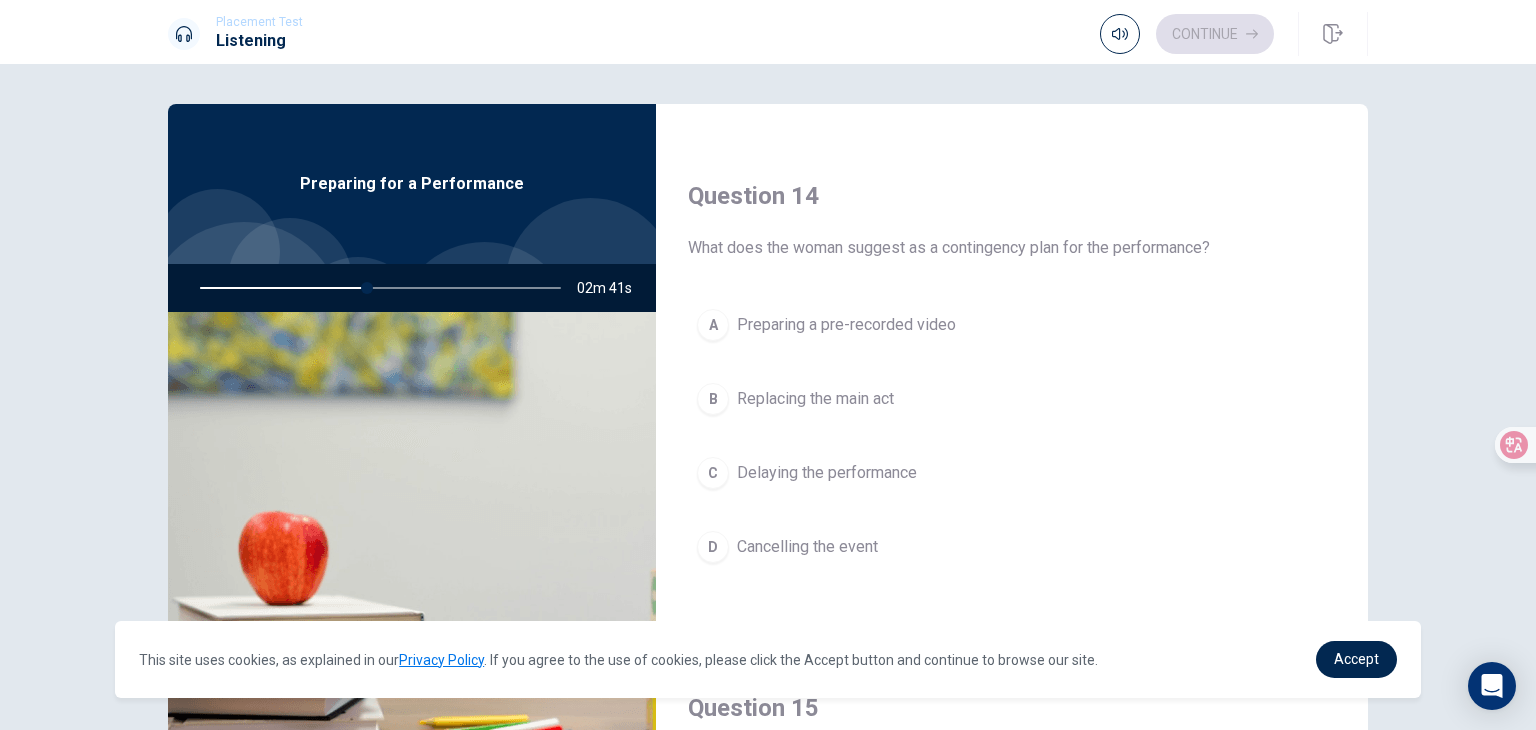 click on "Preparing a pre-recorded video" at bounding box center [846, 325] 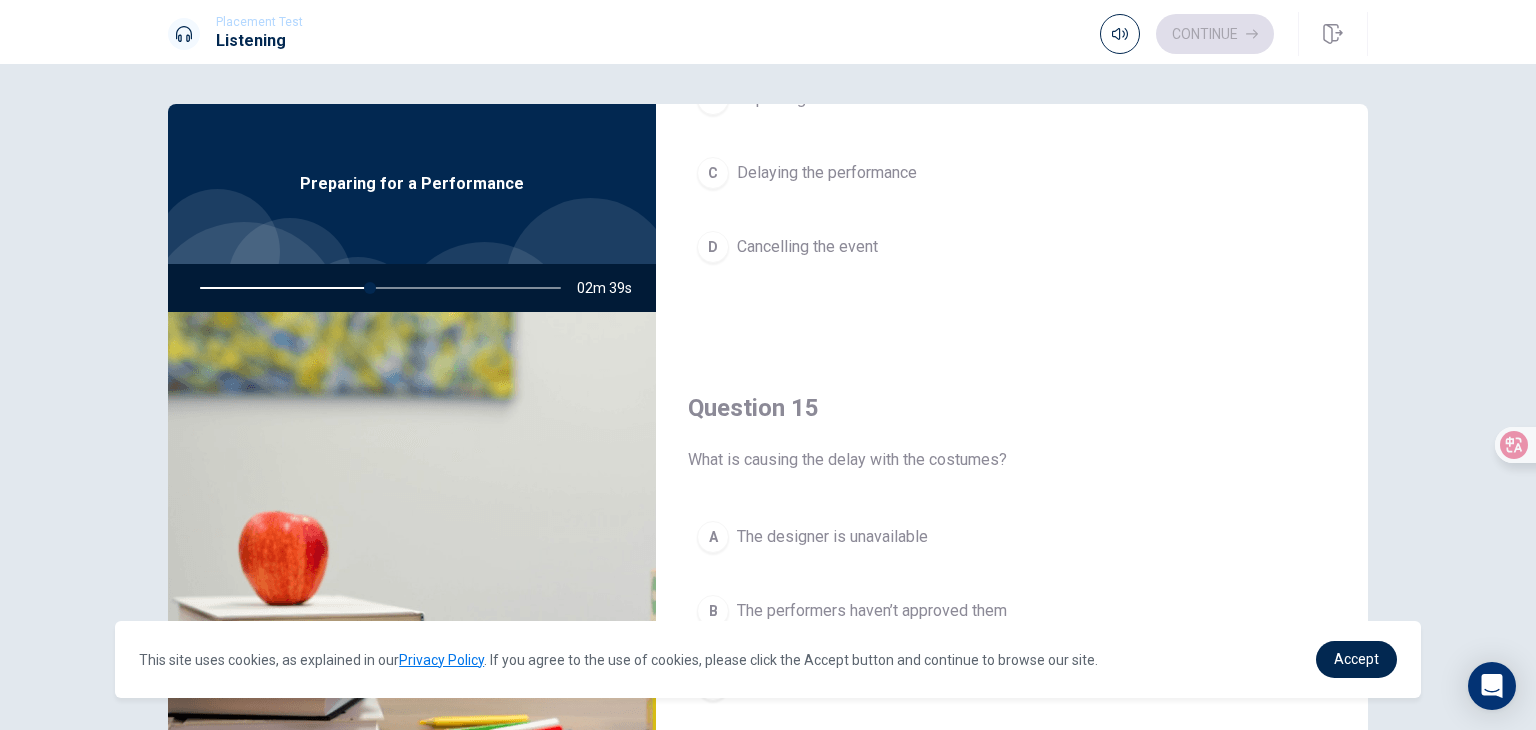 scroll, scrollTop: 1856, scrollLeft: 0, axis: vertical 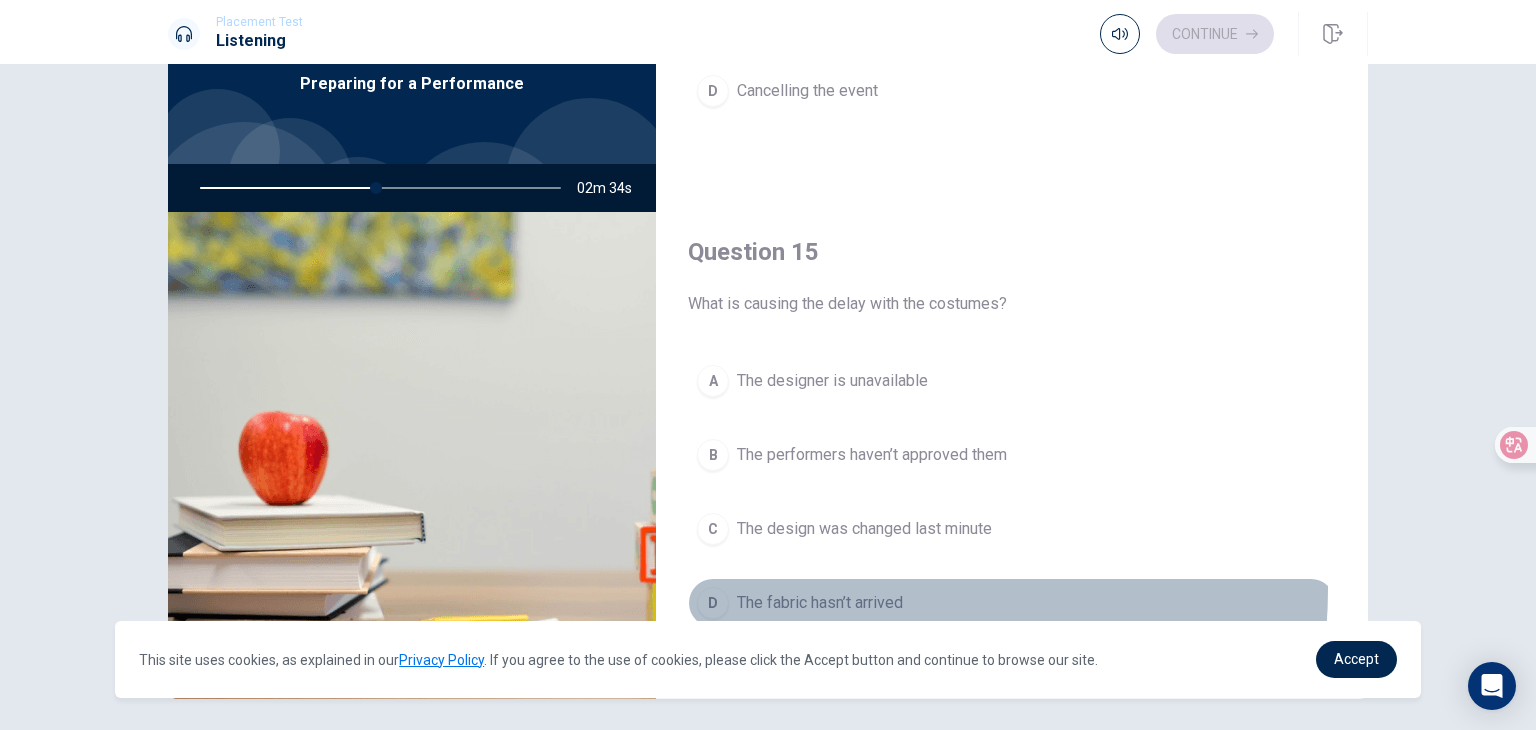 click on "D The fabric hasn’t arrived" at bounding box center [1012, 603] 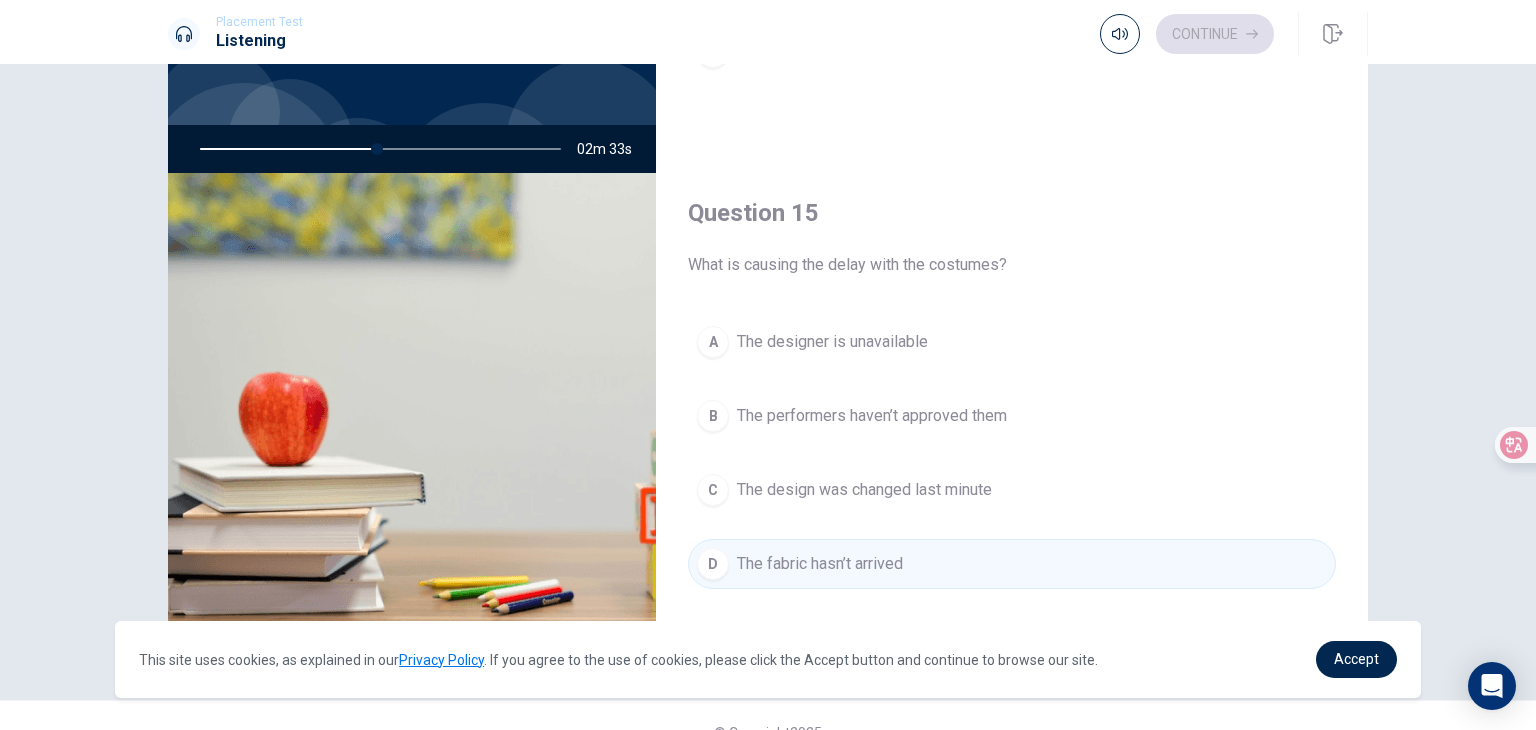 scroll, scrollTop: 173, scrollLeft: 0, axis: vertical 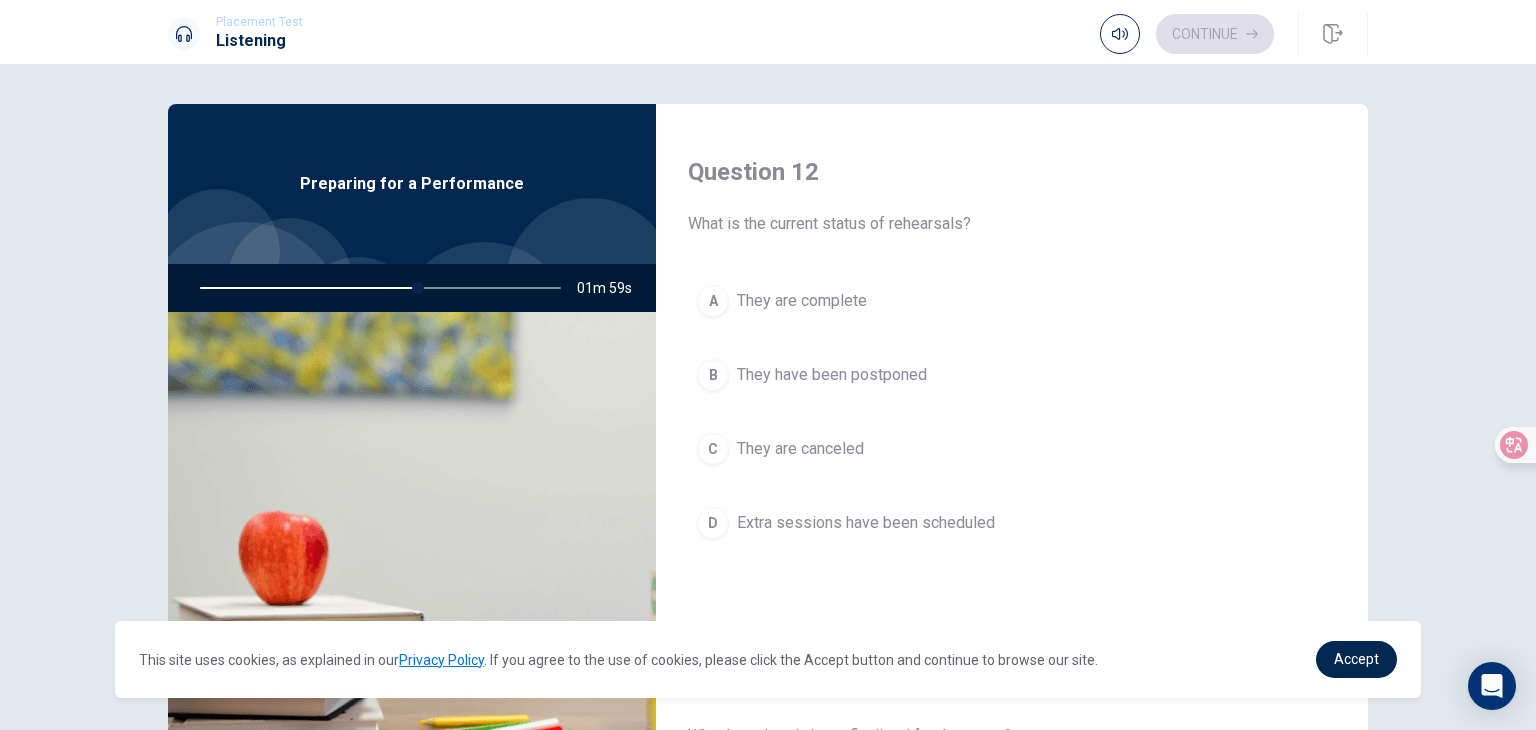 click on "Extra sessions have been scheduled" at bounding box center (866, 523) 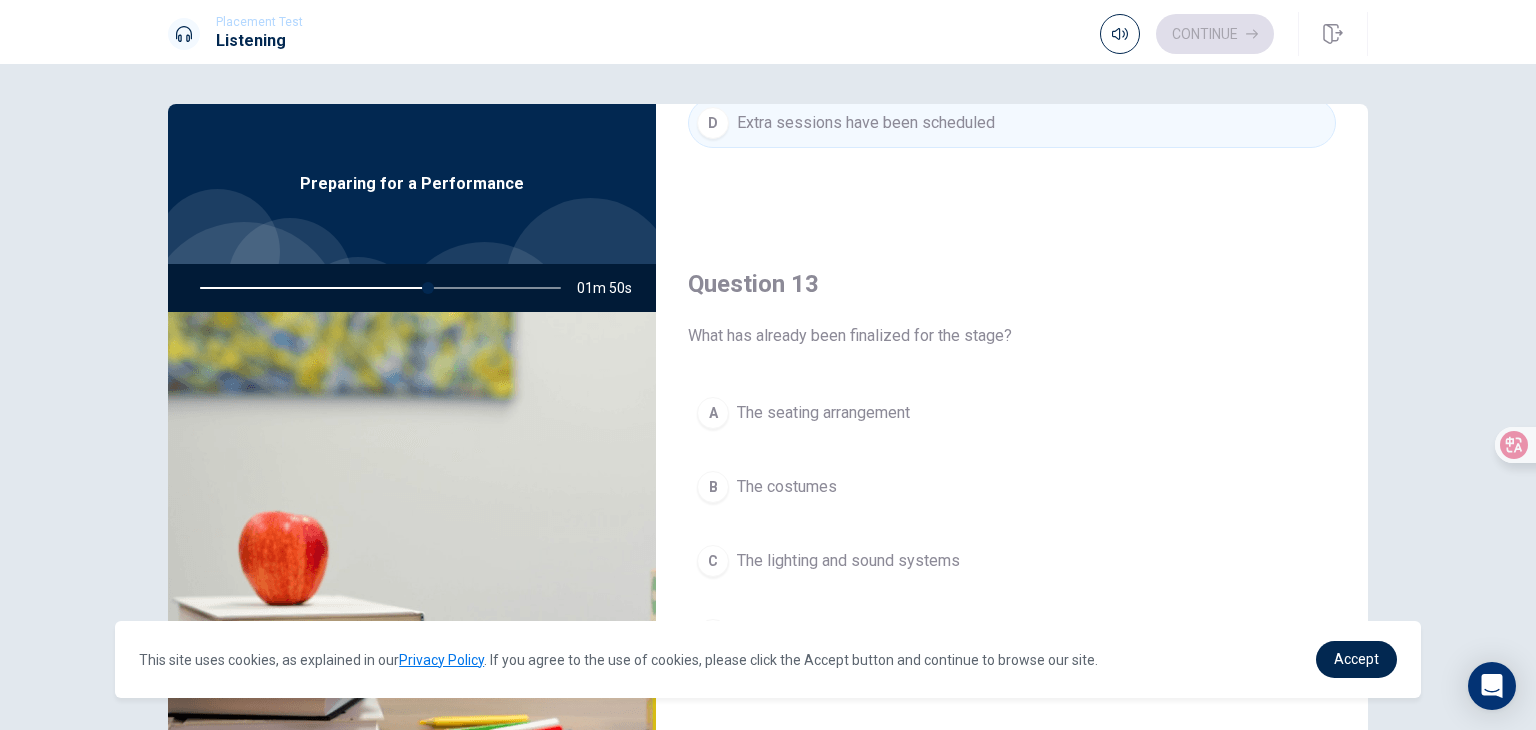 scroll, scrollTop: 1000, scrollLeft: 0, axis: vertical 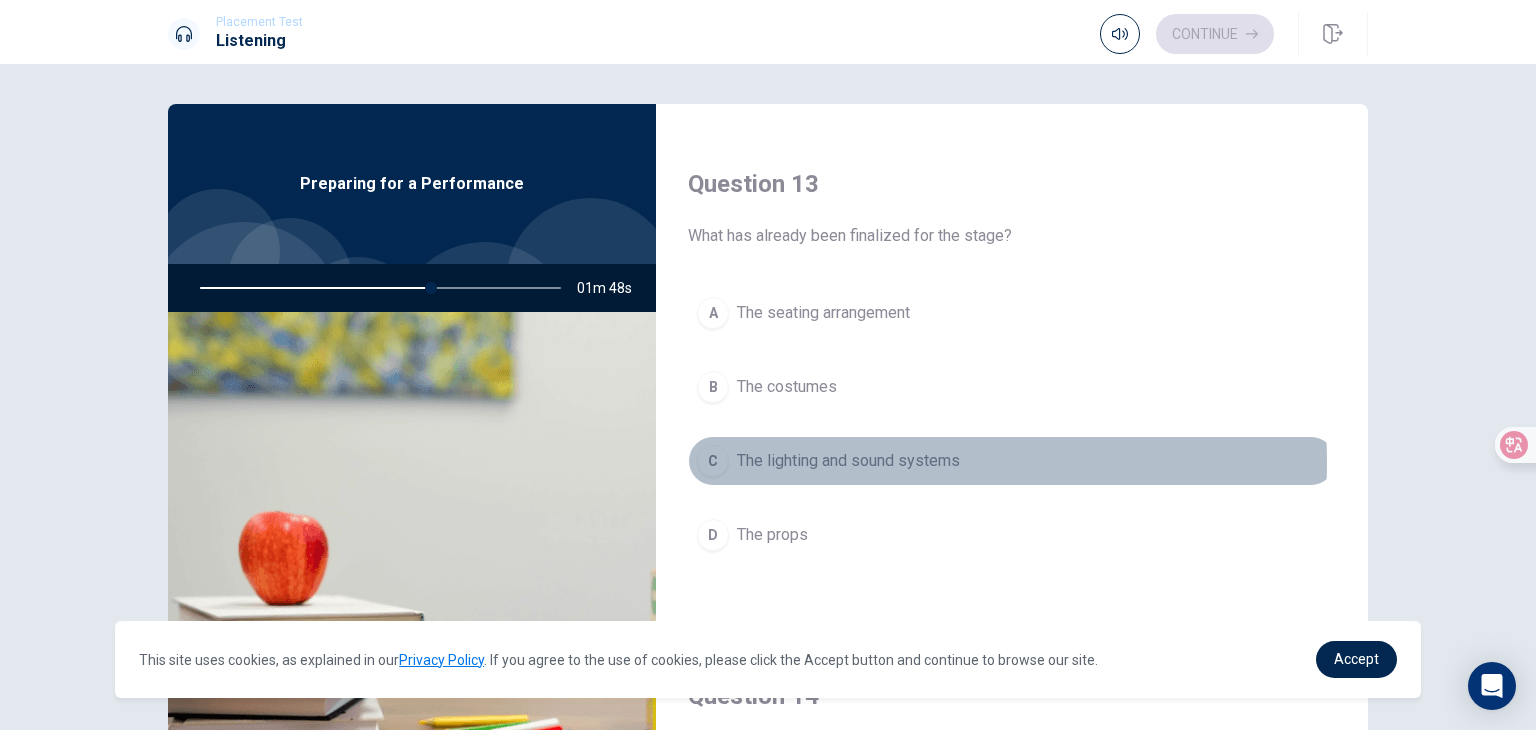 click on "The lighting and sound systems" at bounding box center (848, 461) 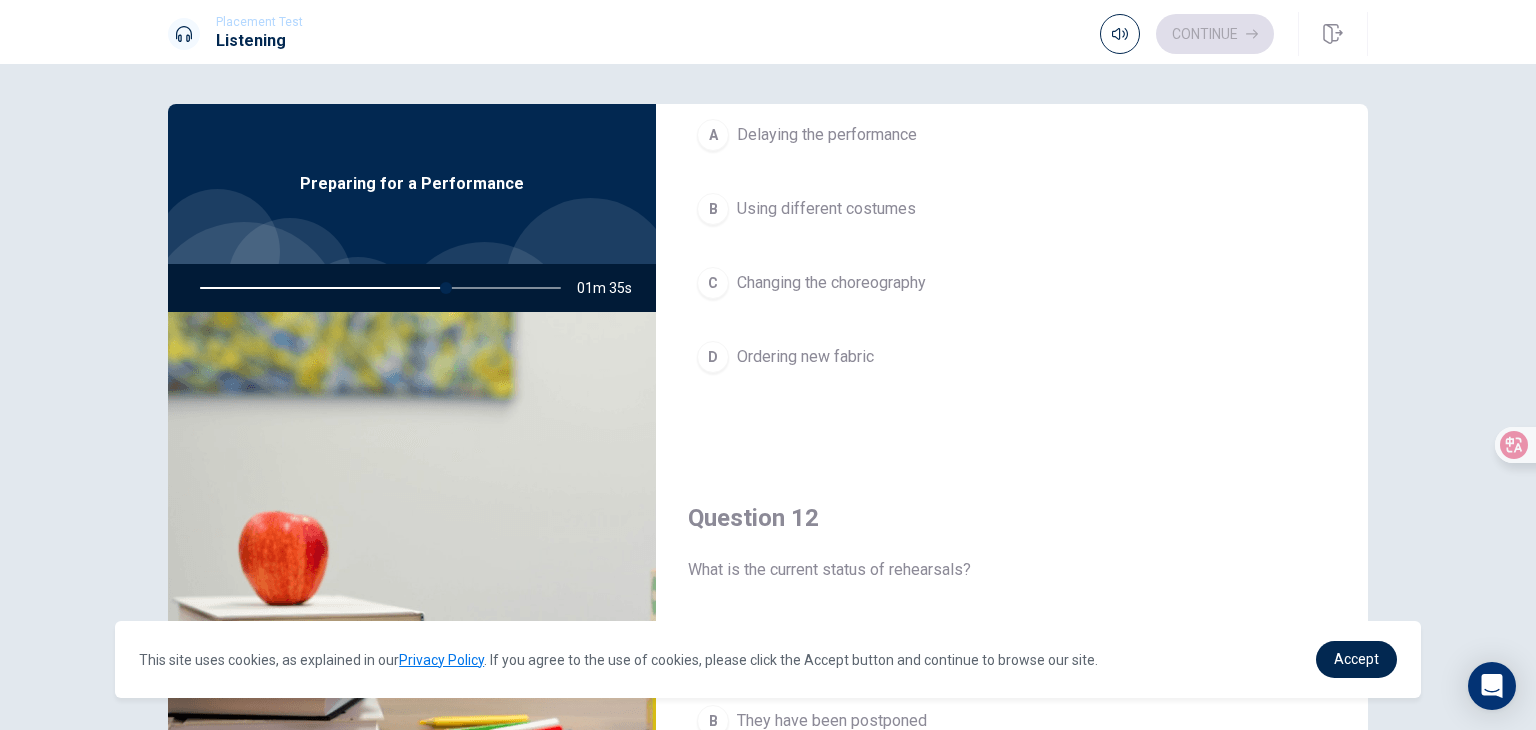 scroll, scrollTop: 0, scrollLeft: 0, axis: both 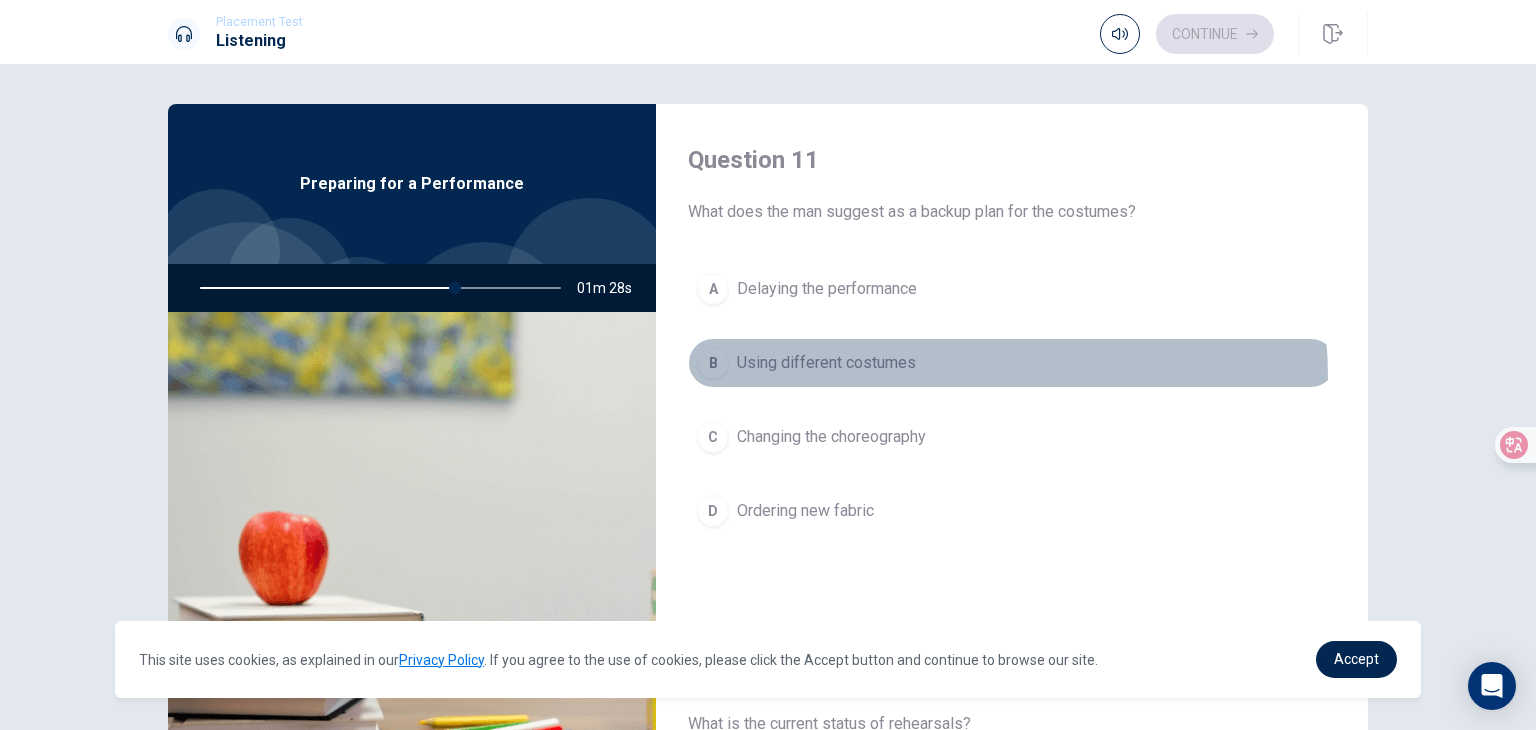 click on "B Using different costumes" at bounding box center [1012, 363] 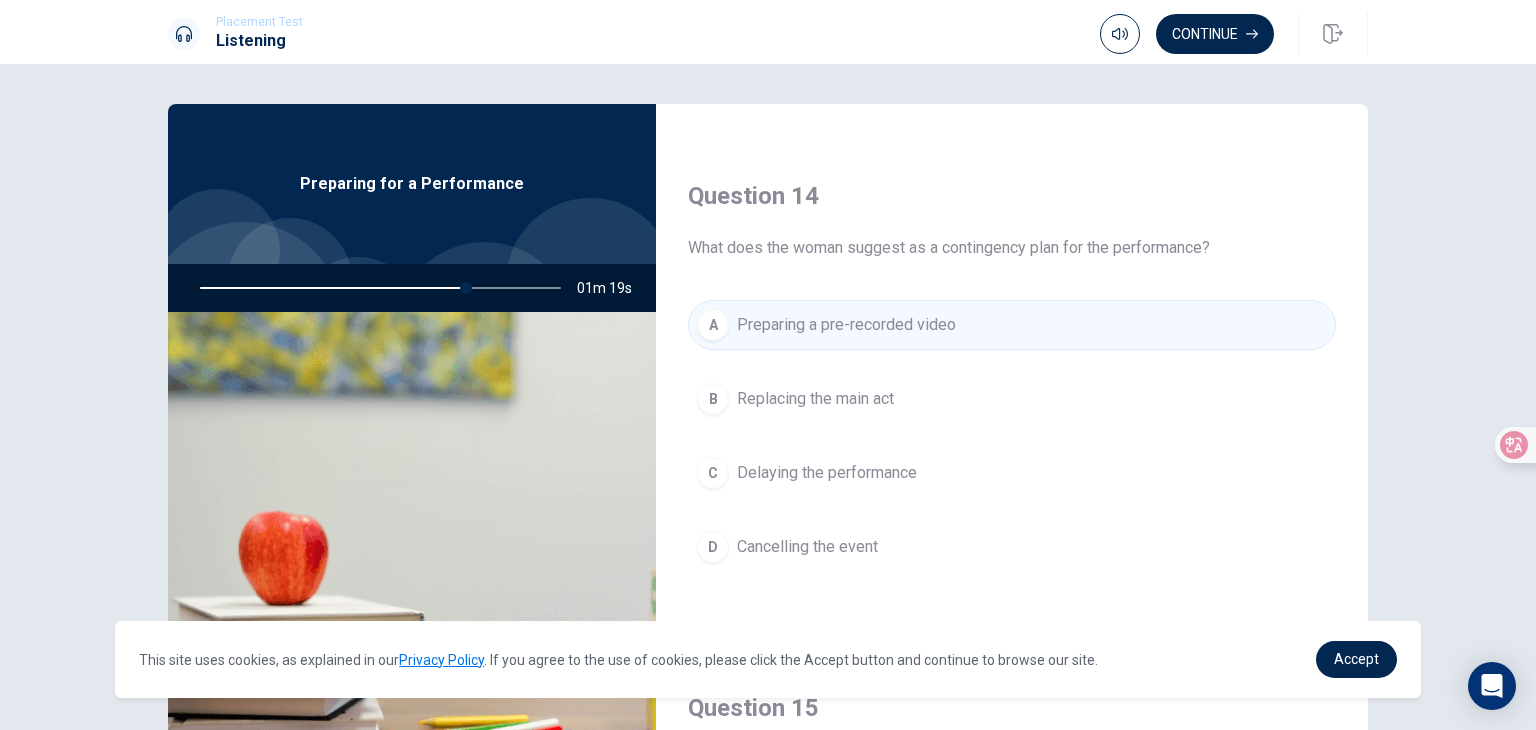 scroll, scrollTop: 1856, scrollLeft: 0, axis: vertical 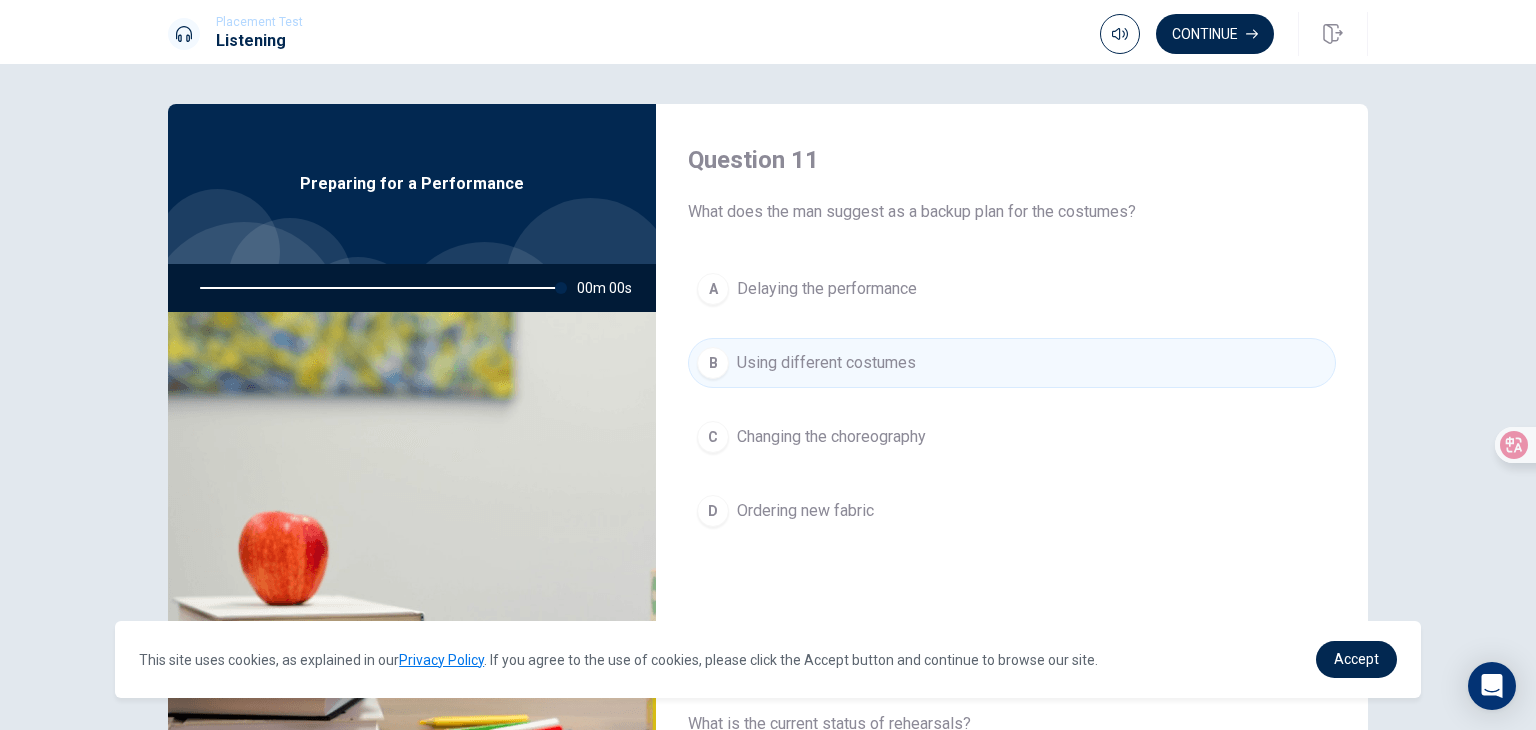 type on "0" 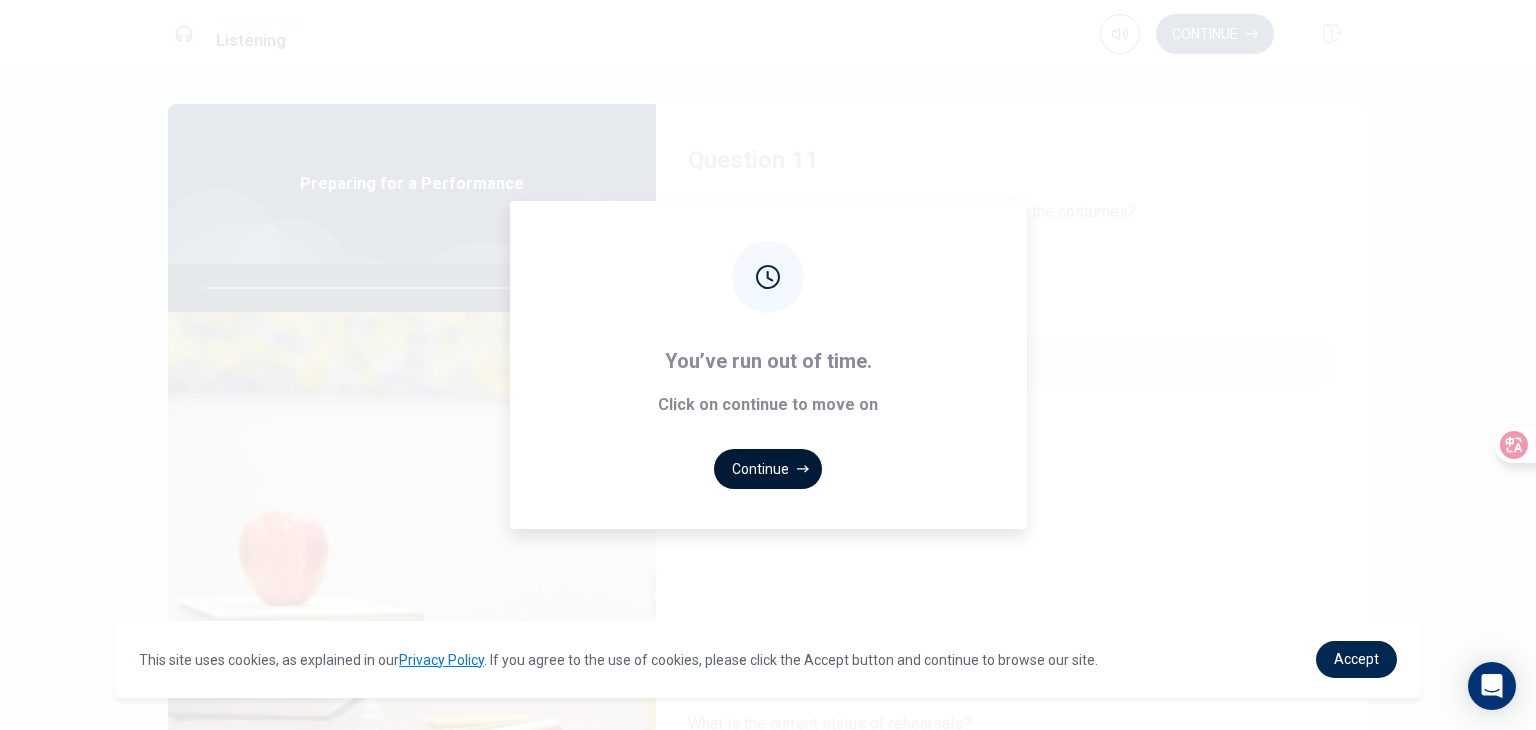 click on "Continue" at bounding box center [768, 469] 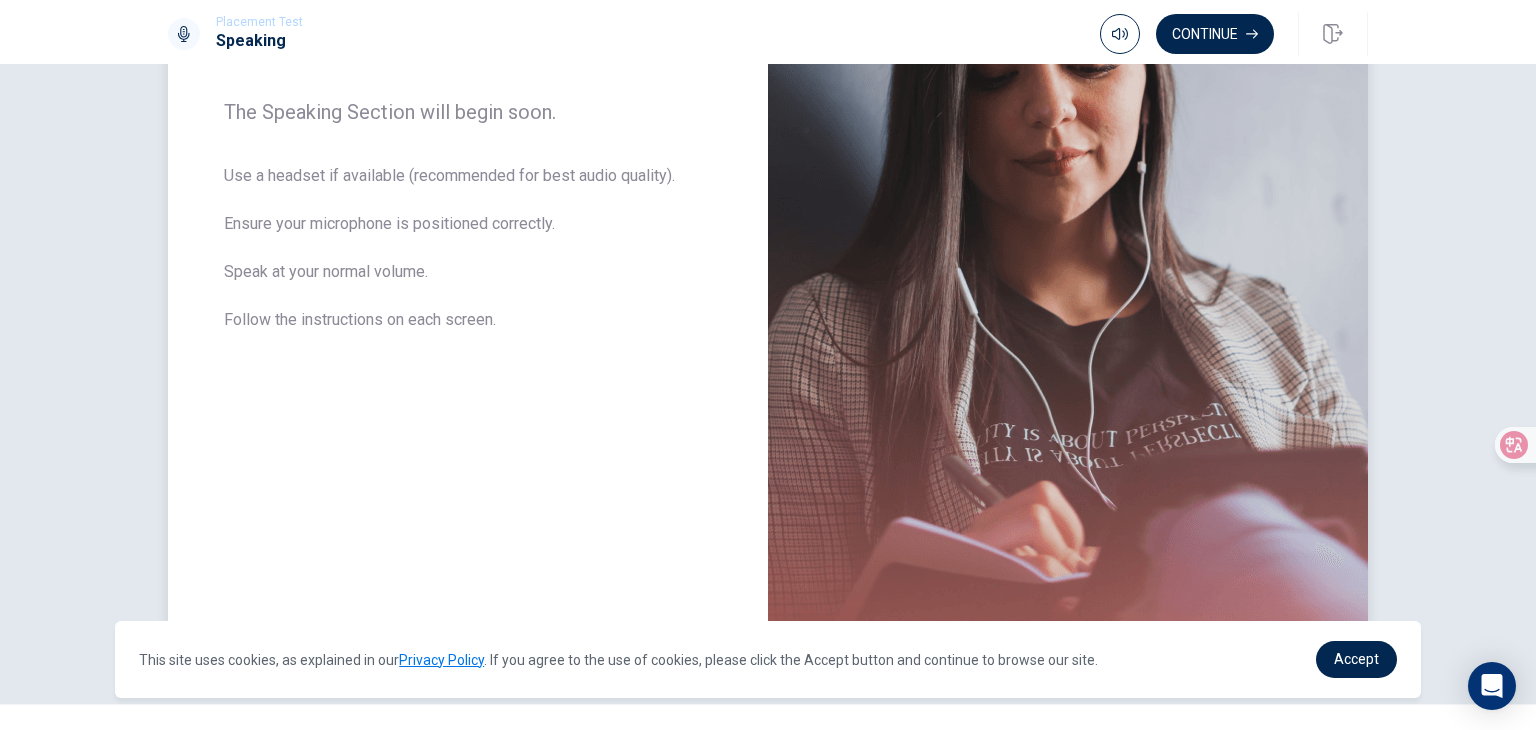 scroll, scrollTop: 350, scrollLeft: 0, axis: vertical 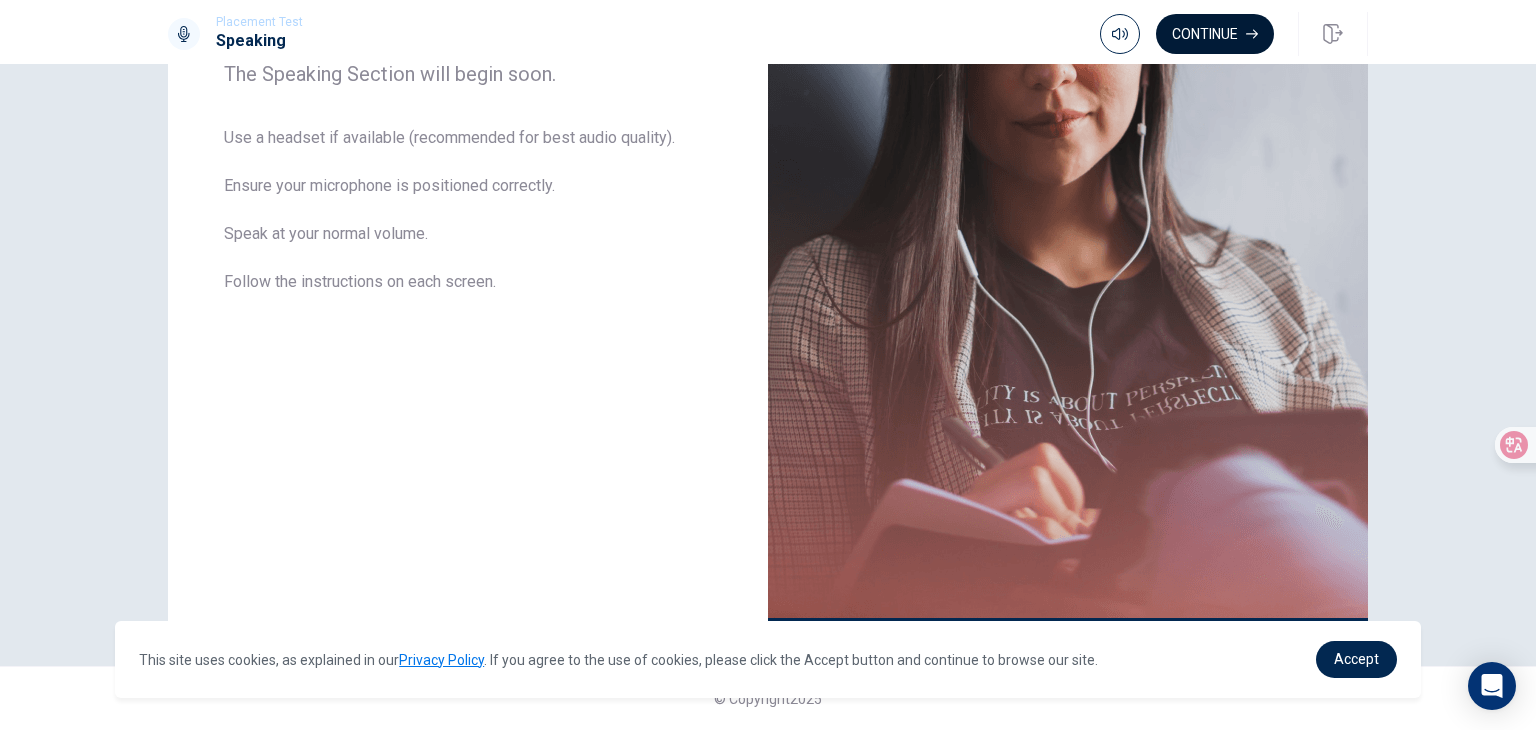 click on "Continue" at bounding box center (1215, 34) 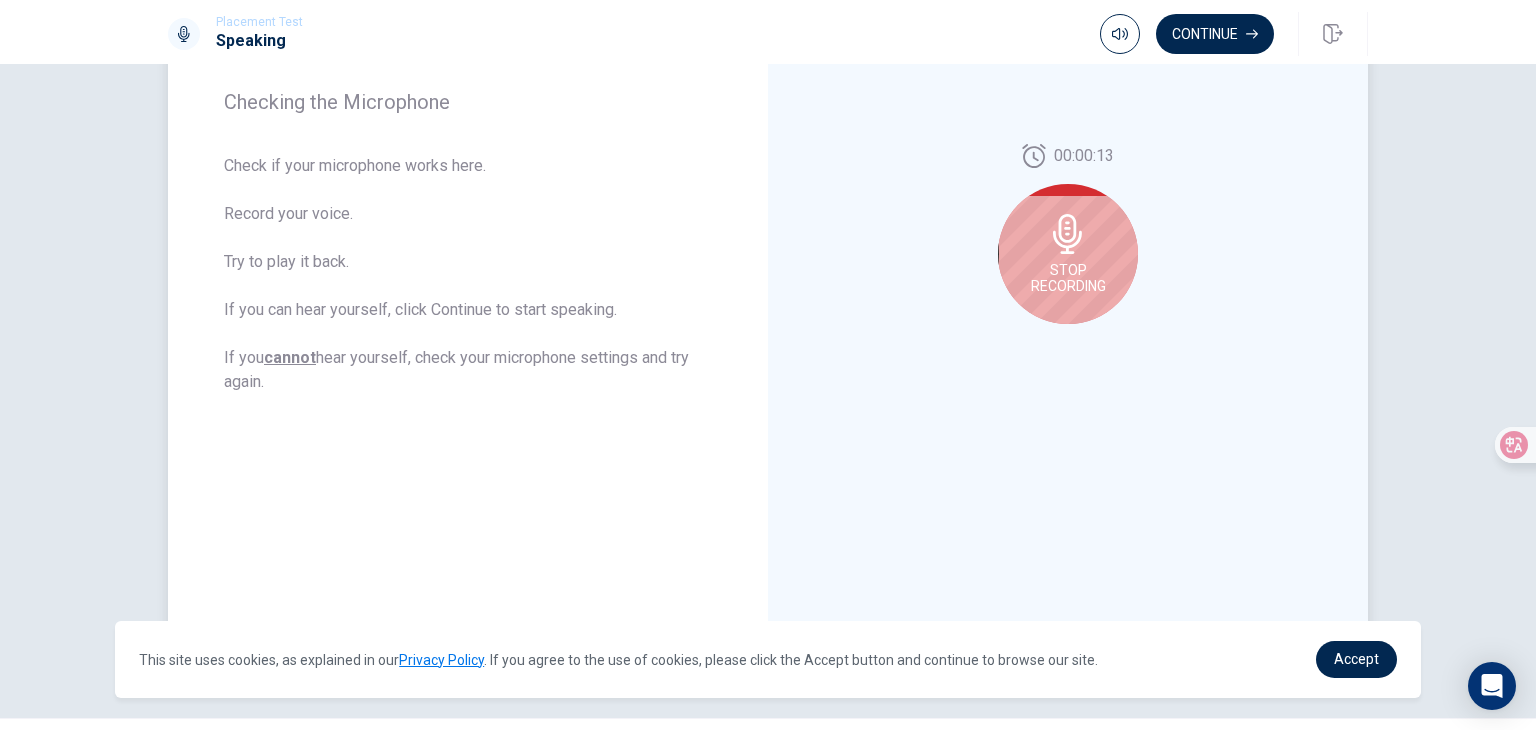 scroll, scrollTop: 250, scrollLeft: 0, axis: vertical 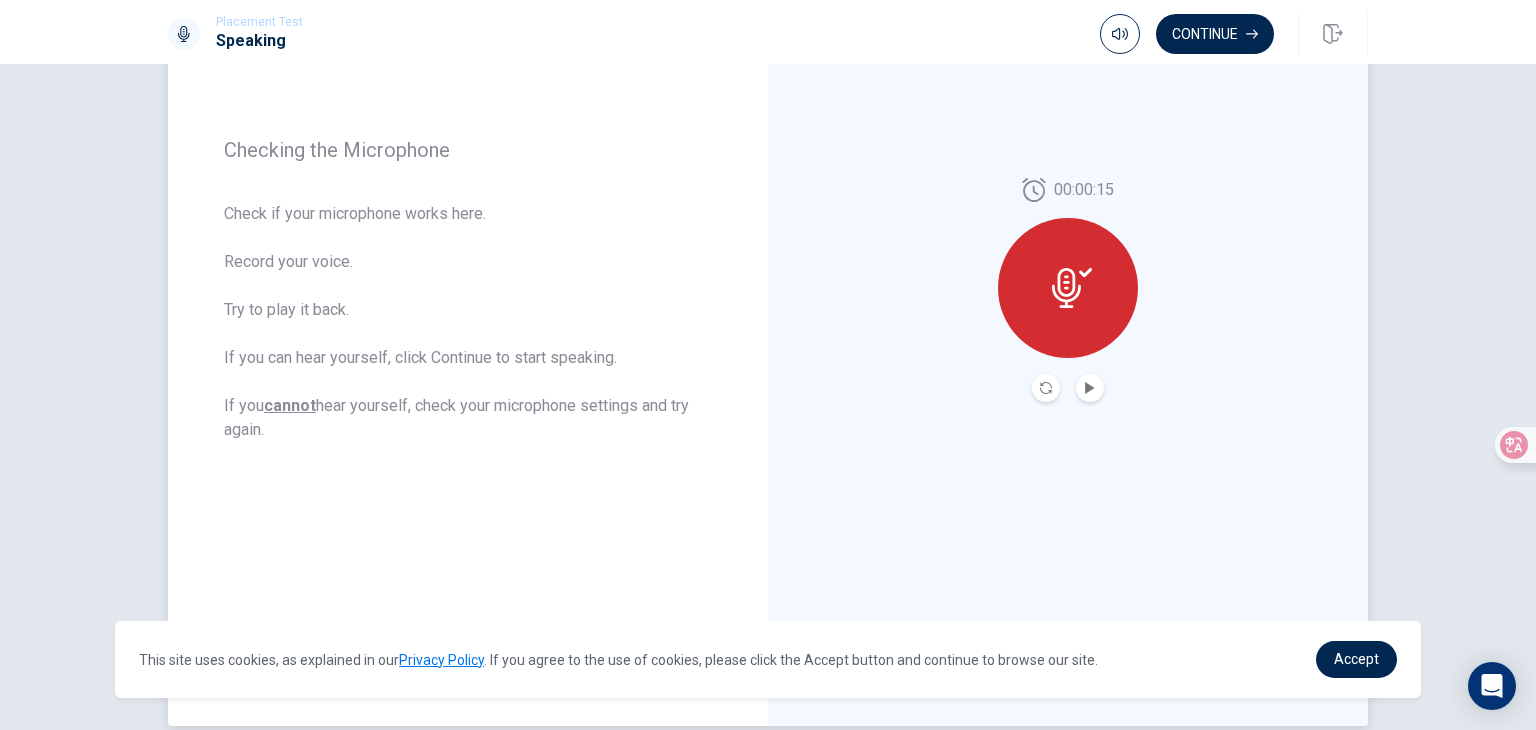 click at bounding box center [1090, 388] 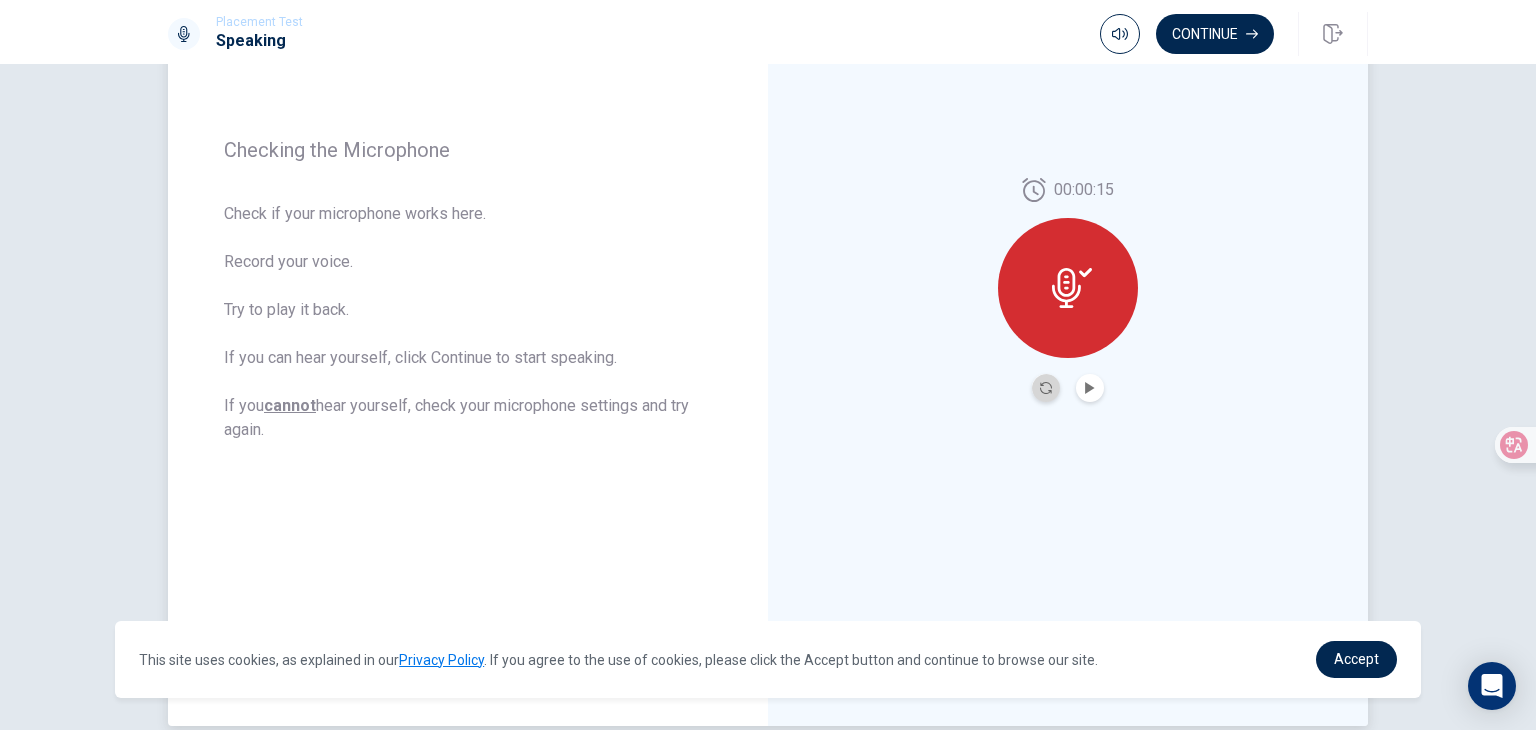 click at bounding box center [1046, 388] 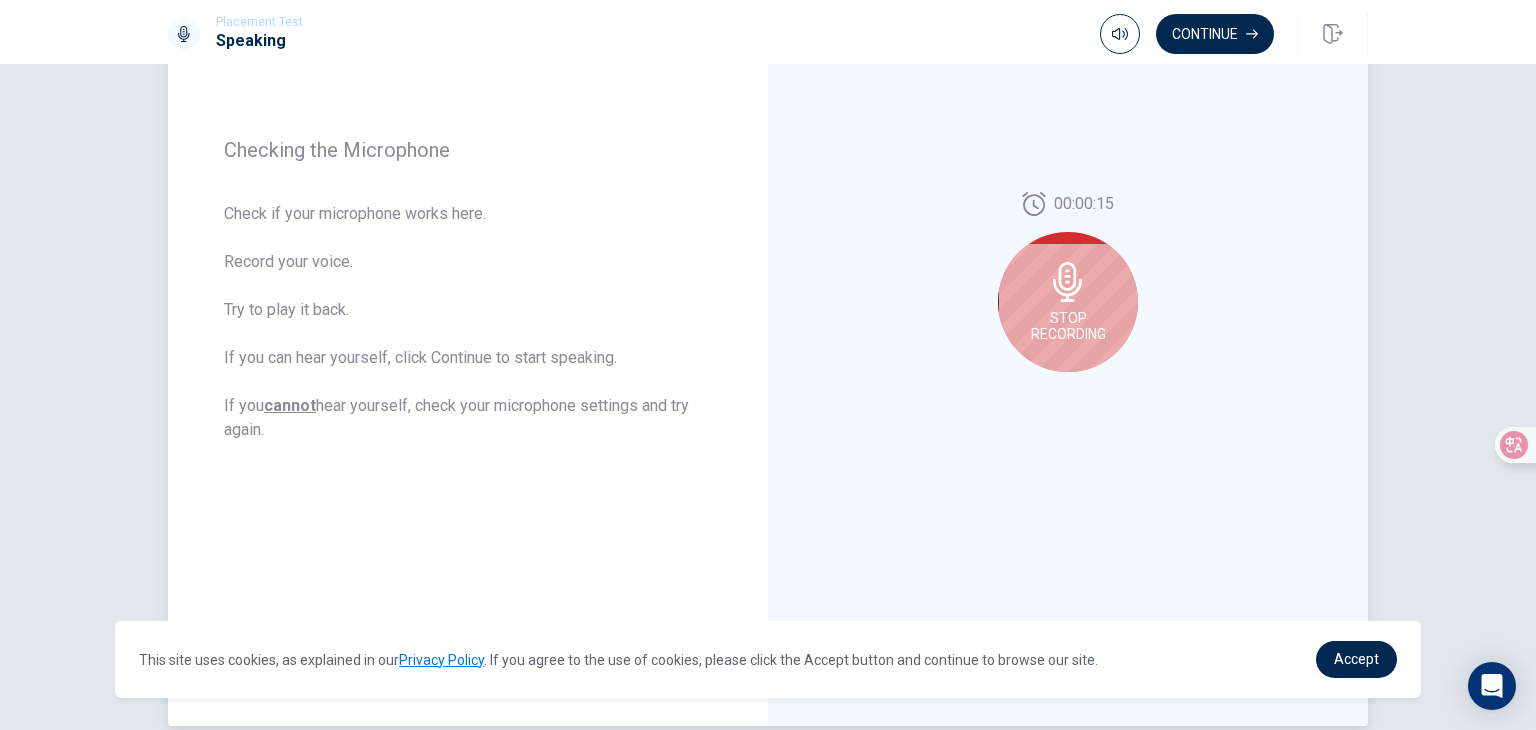 click on "Stop   Recording" at bounding box center [1068, 326] 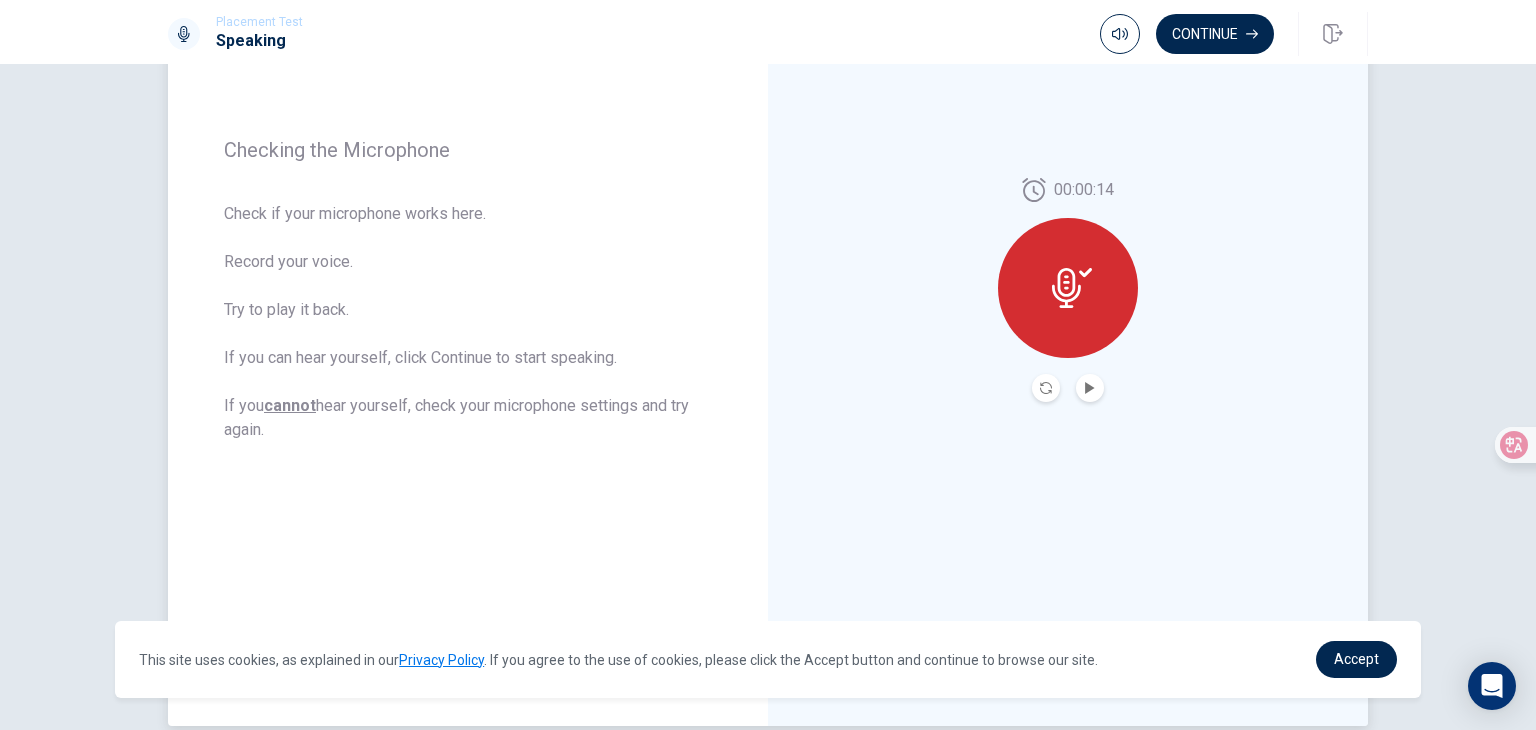 click 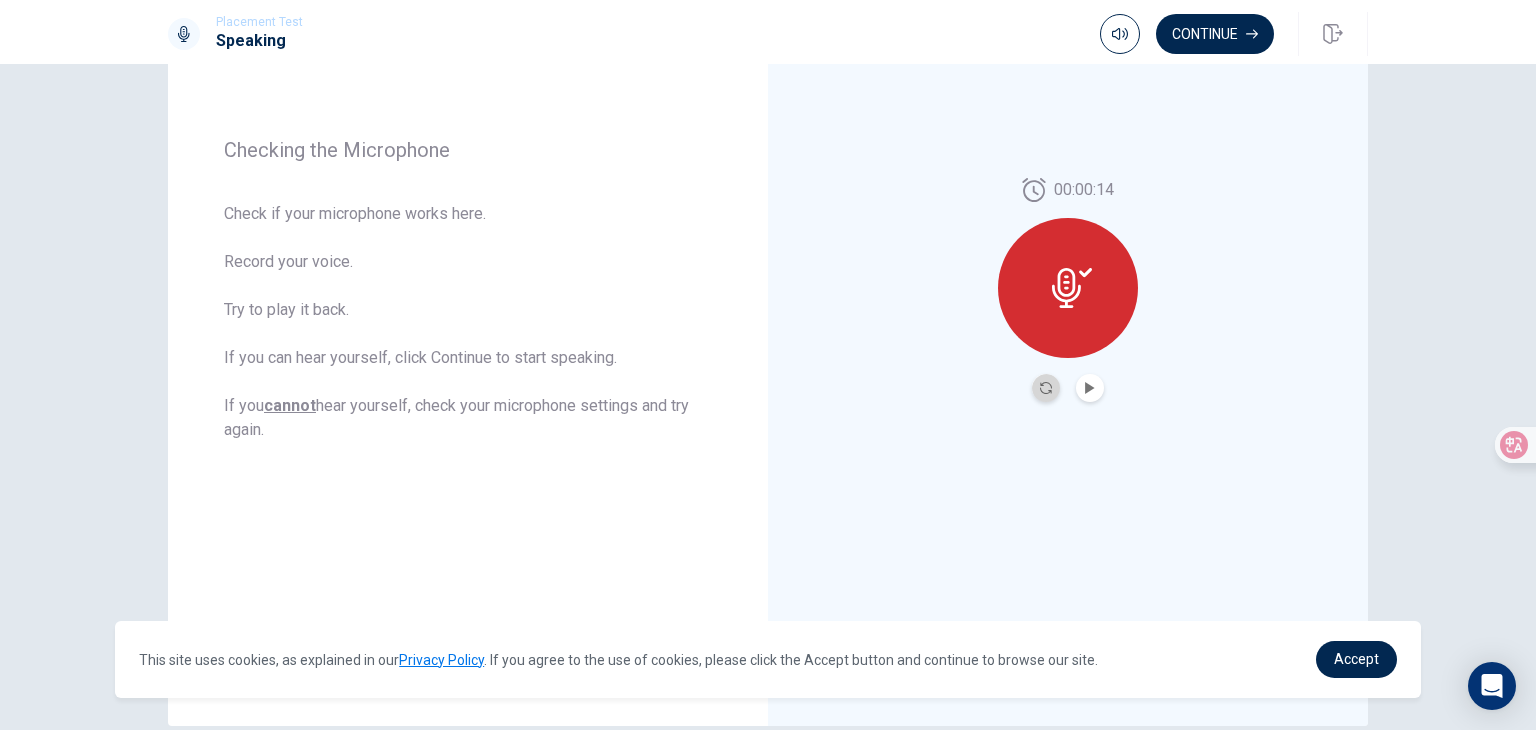 click at bounding box center (1046, 388) 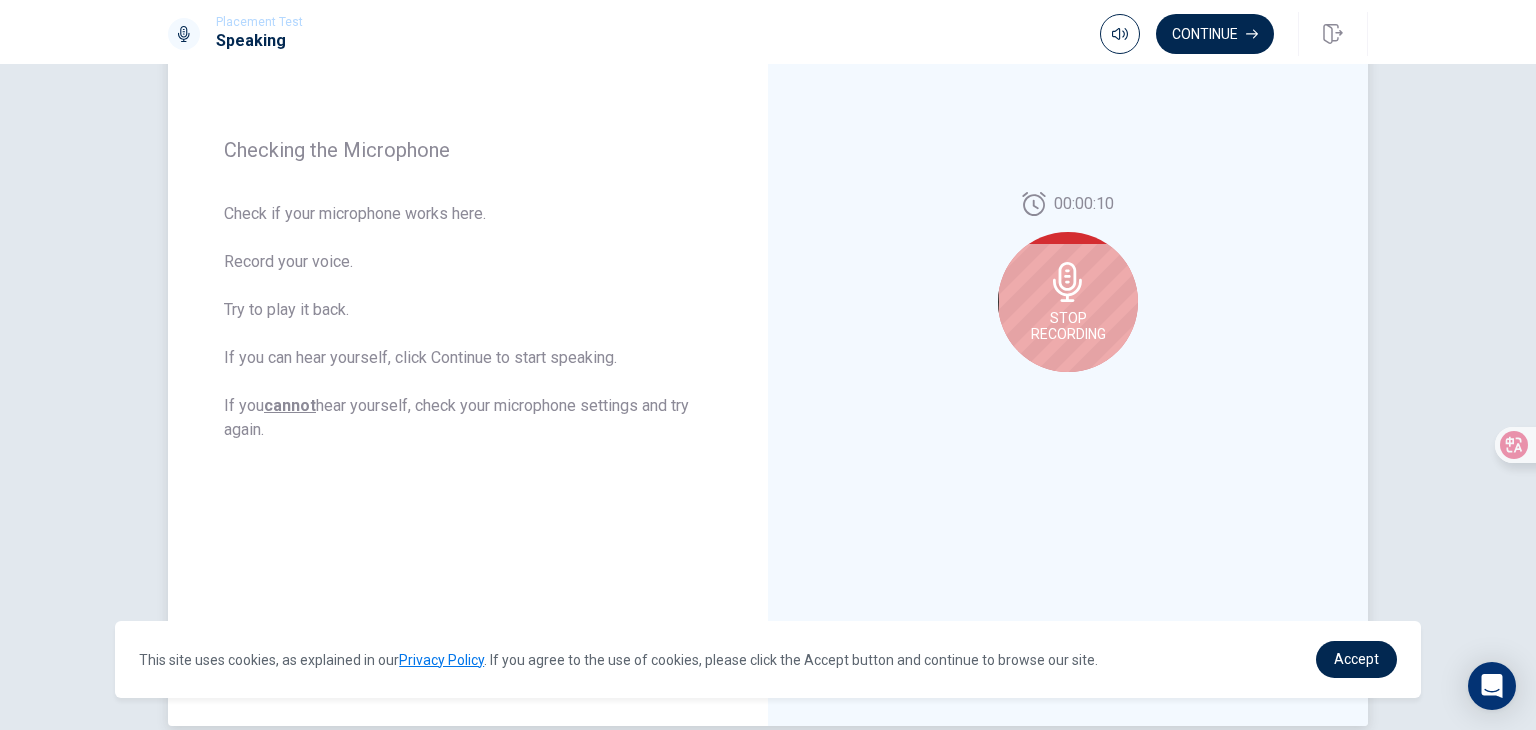 click on "Stop   Recording" at bounding box center (1068, 302) 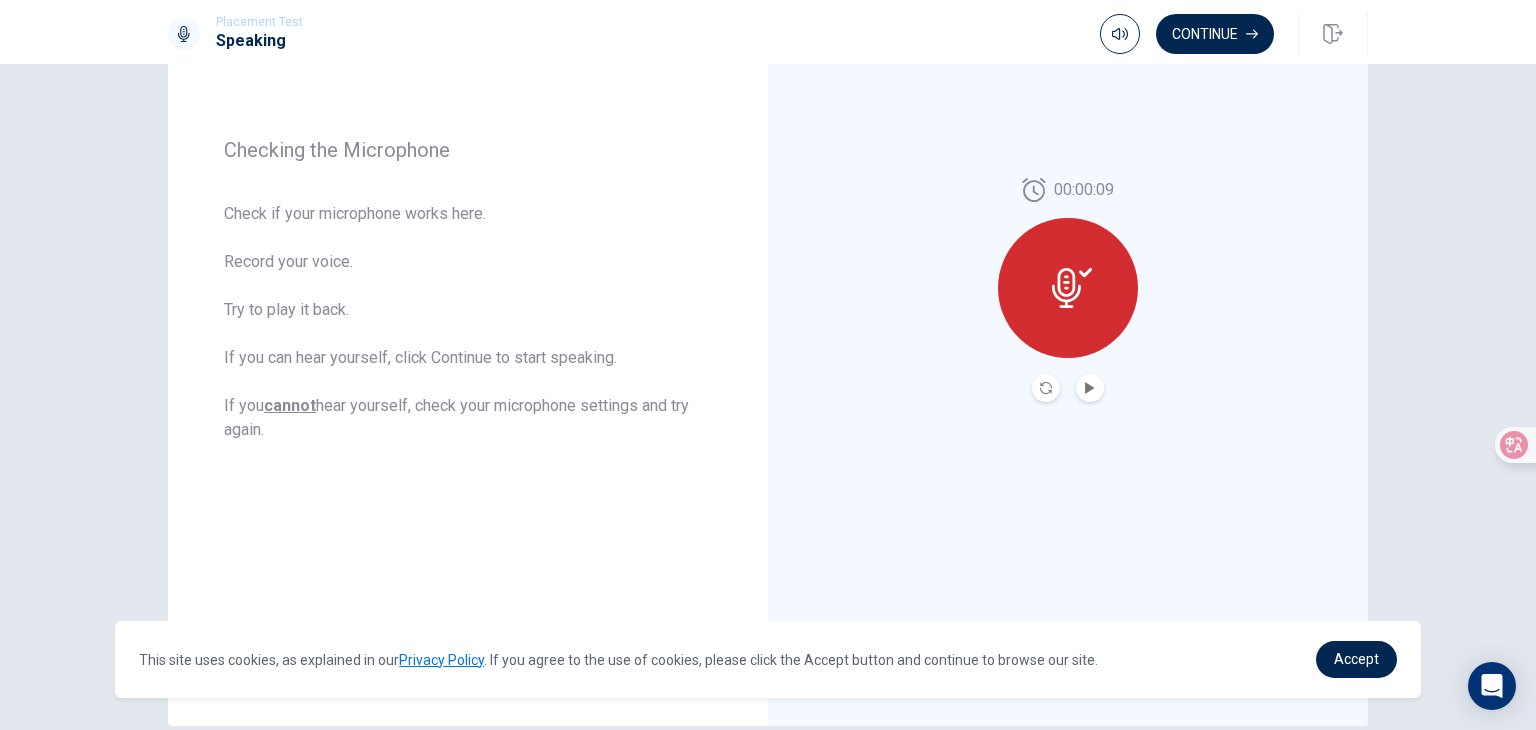 click at bounding box center [1090, 388] 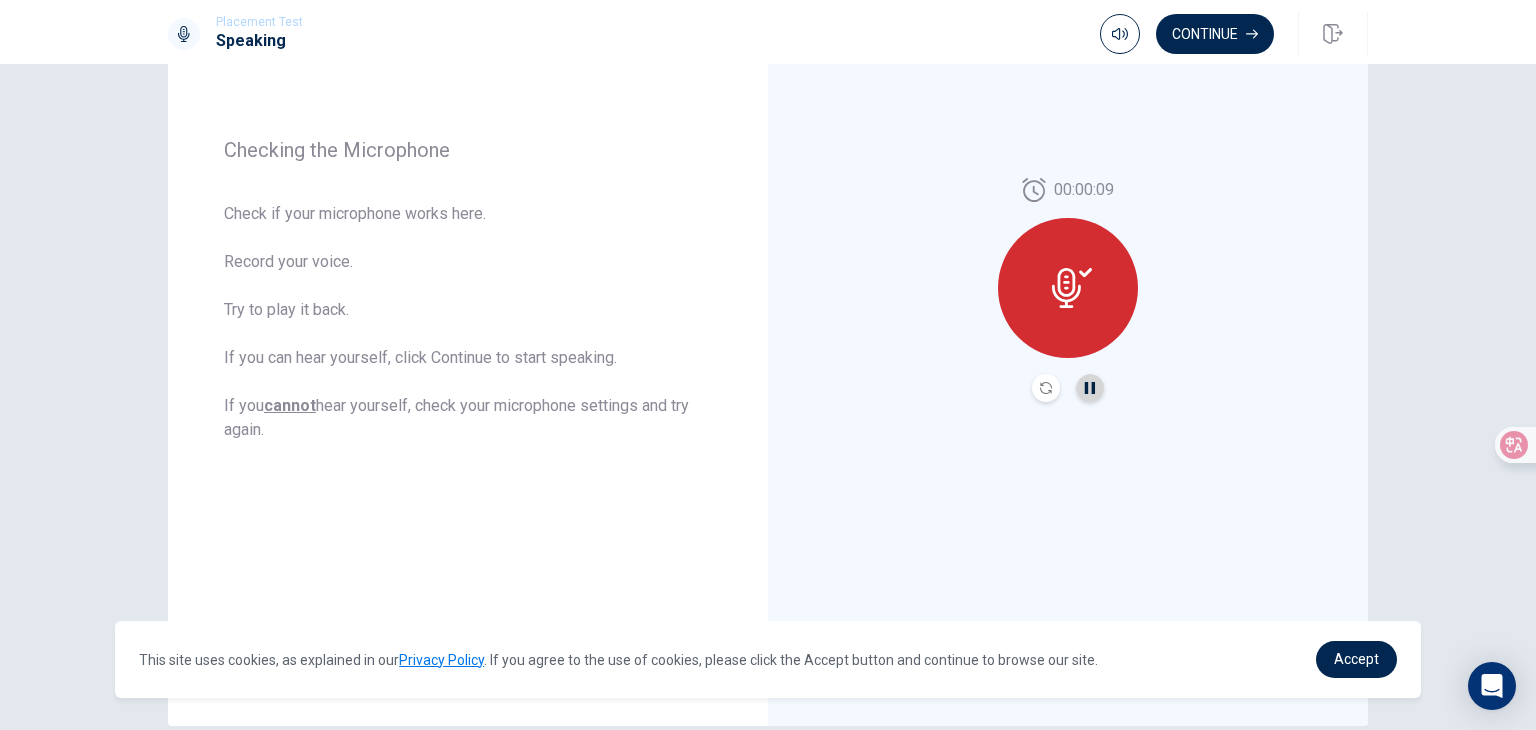 click 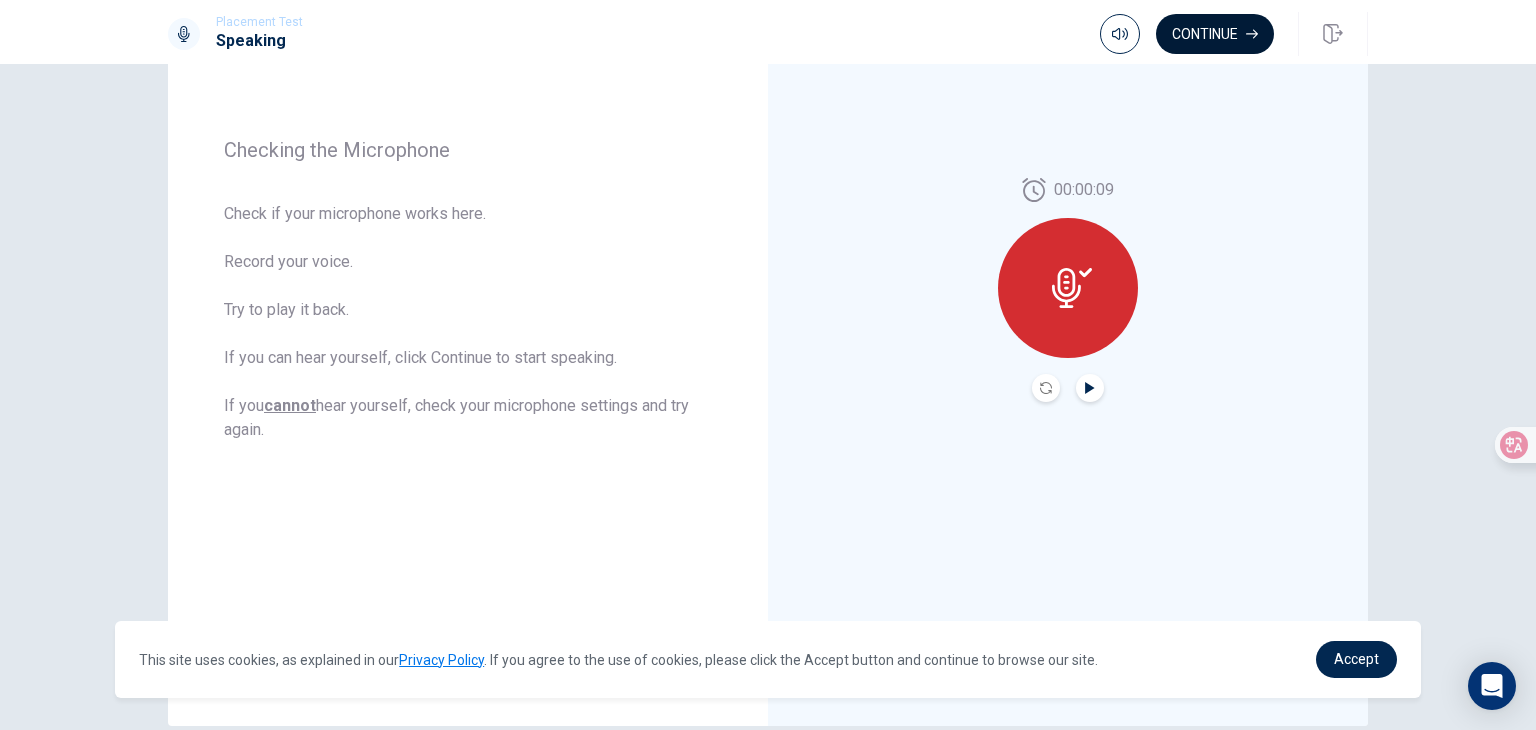 click on "Continue" at bounding box center [1215, 34] 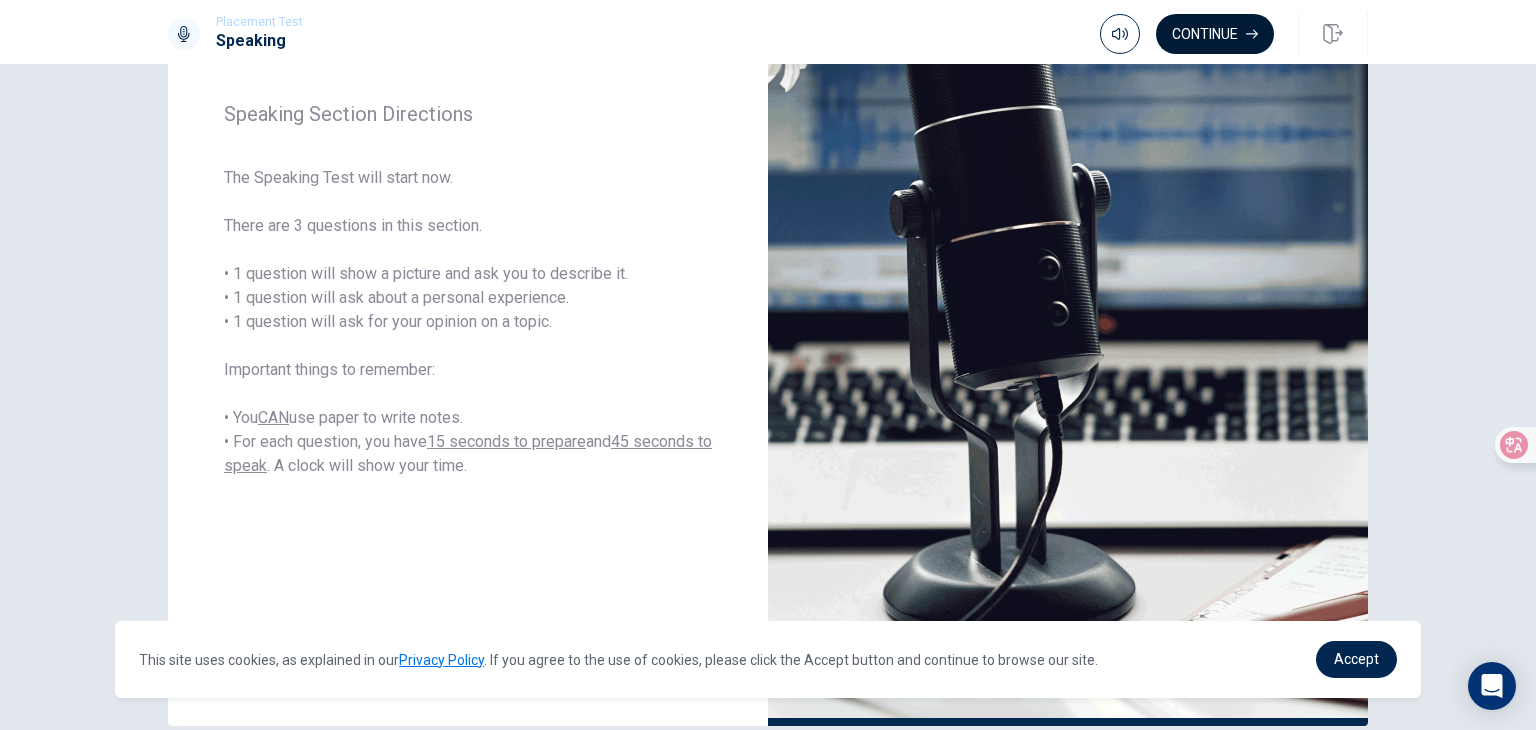 click on "Continue" at bounding box center (1215, 34) 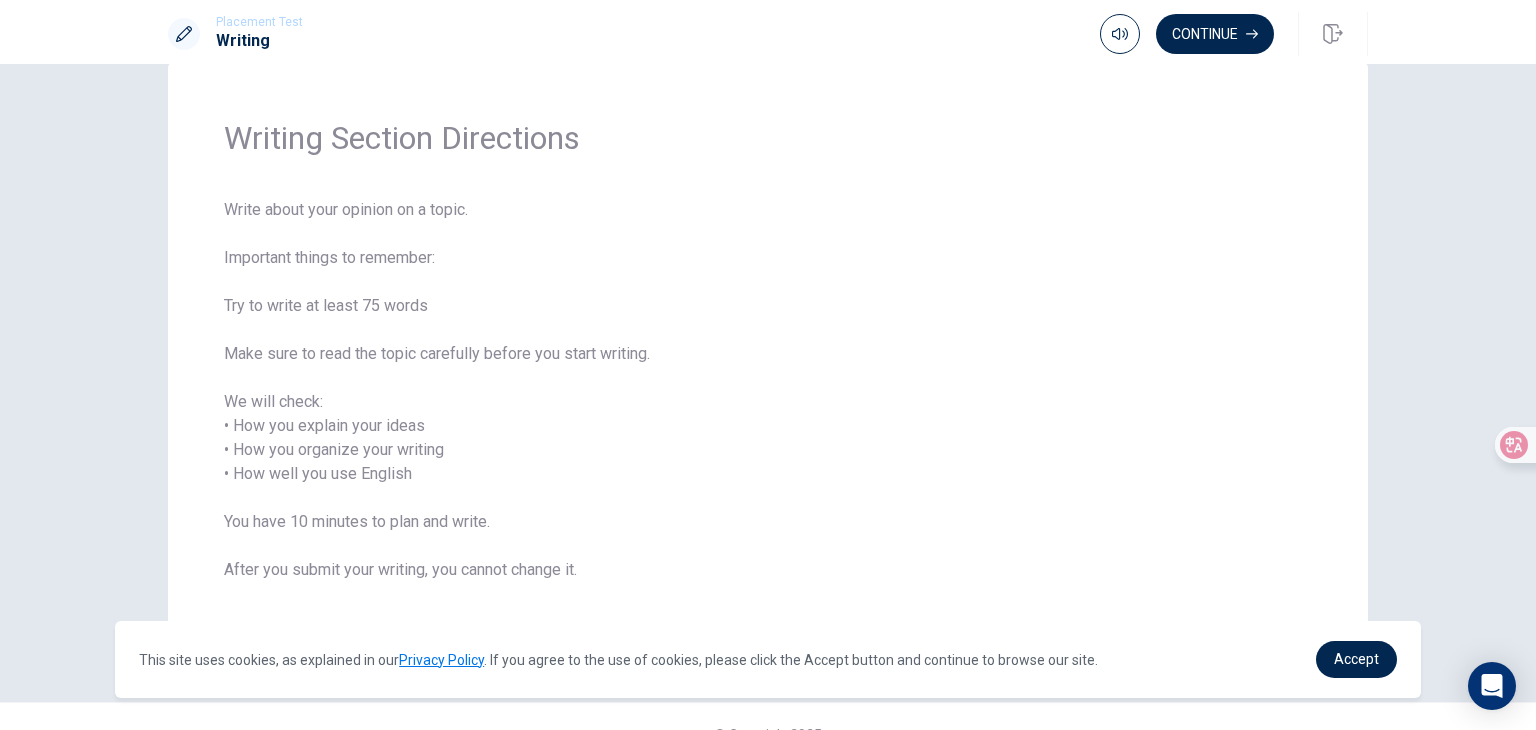 scroll, scrollTop: 78, scrollLeft: 0, axis: vertical 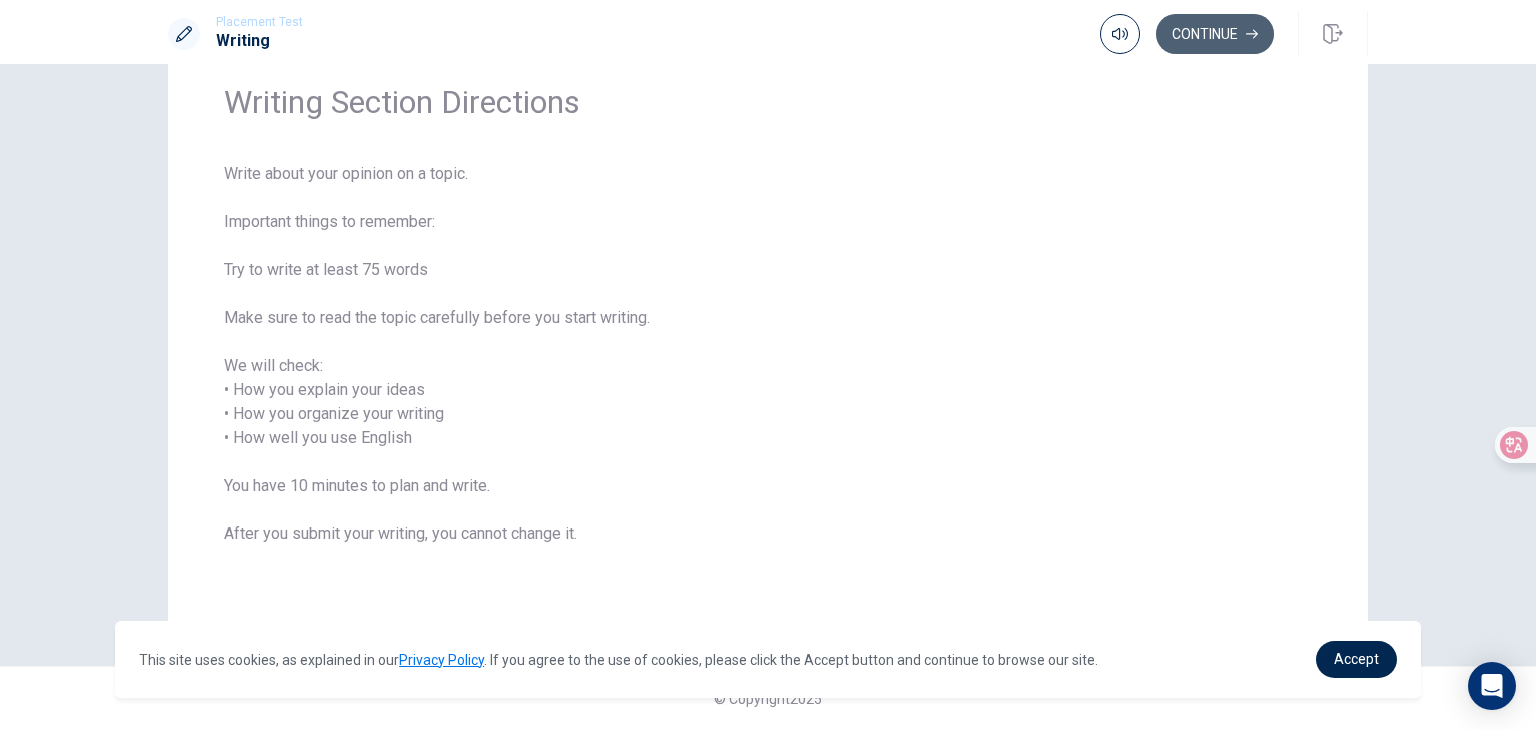 click on "Continue" at bounding box center [1215, 34] 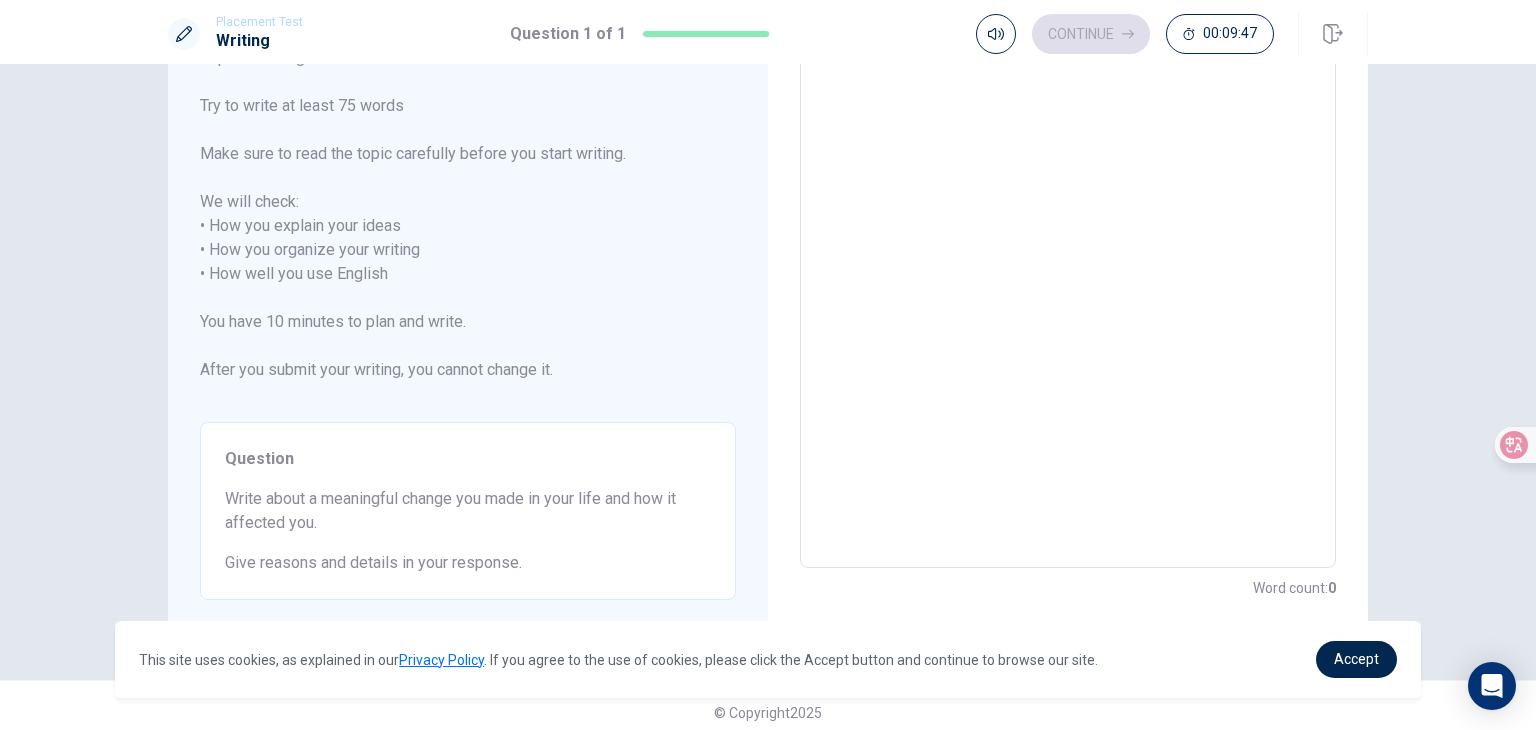 scroll, scrollTop: 208, scrollLeft: 0, axis: vertical 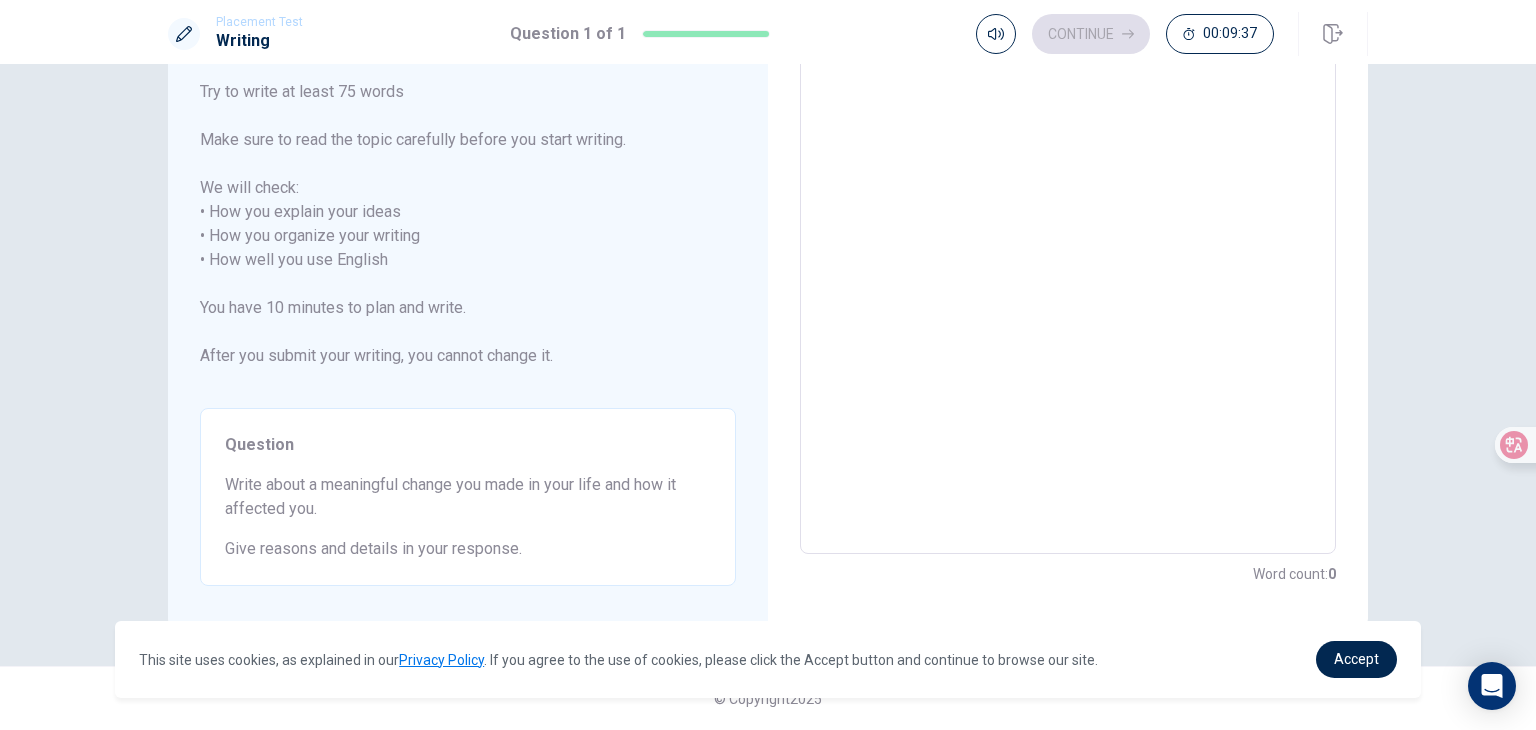 click at bounding box center (1068, 260) 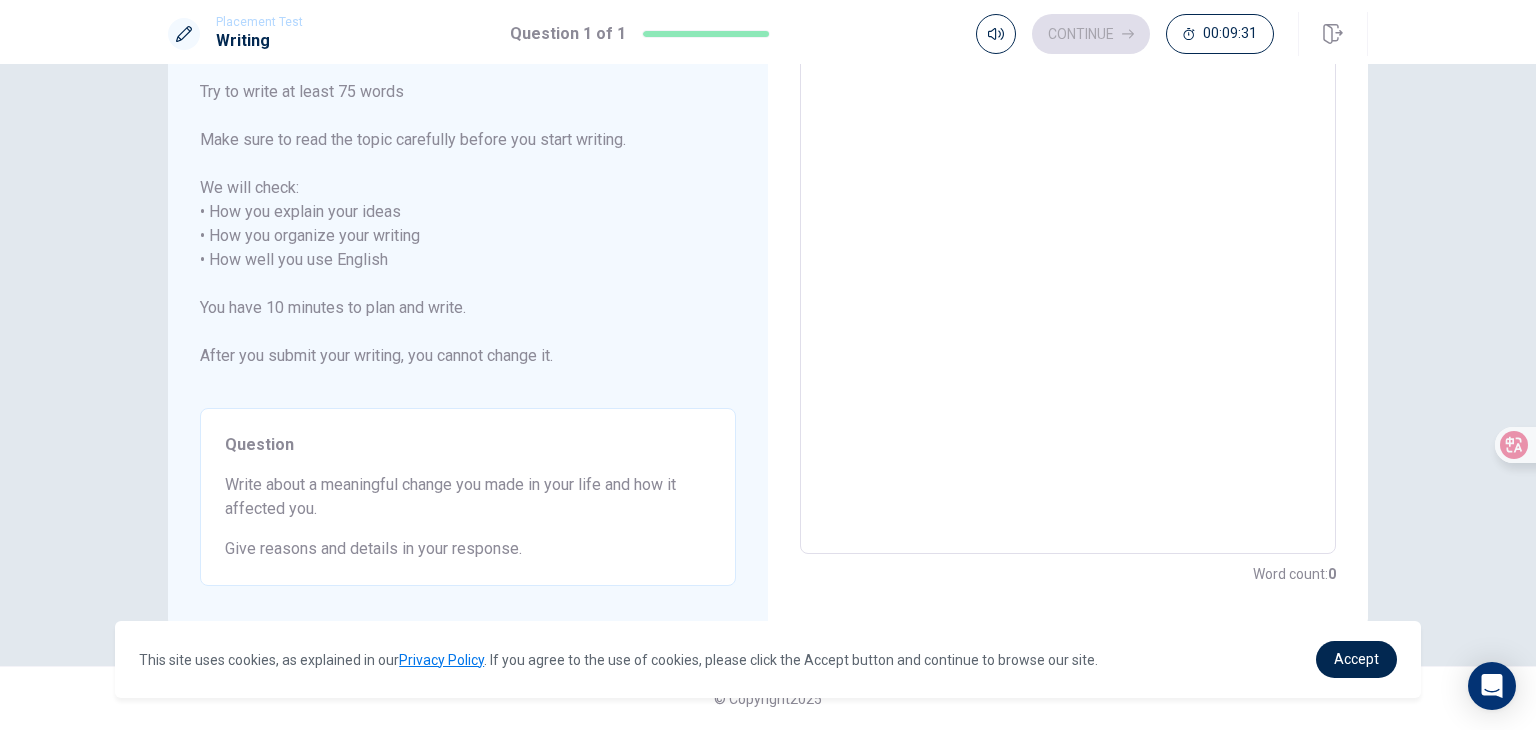 scroll, scrollTop: 8, scrollLeft: 0, axis: vertical 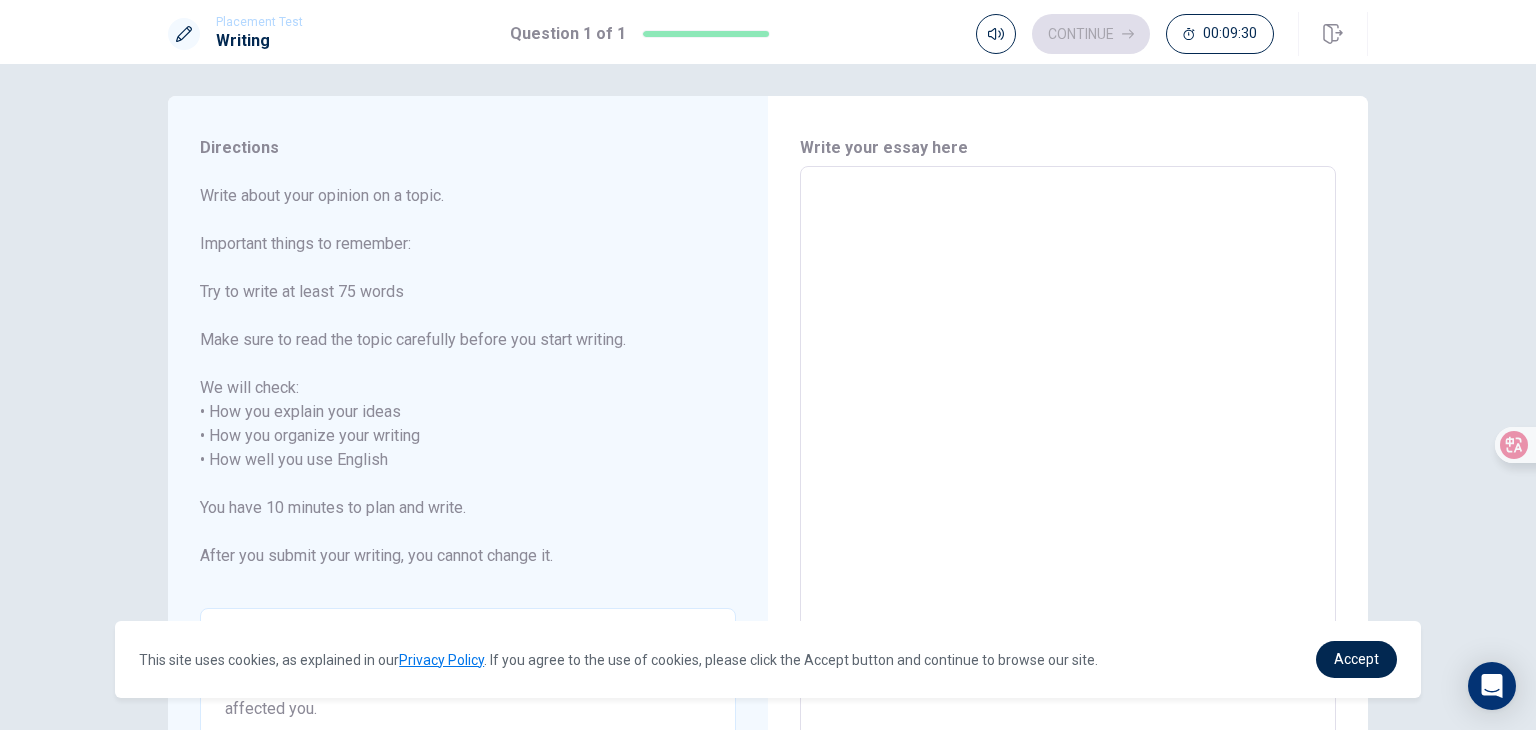 click at bounding box center (1068, 460) 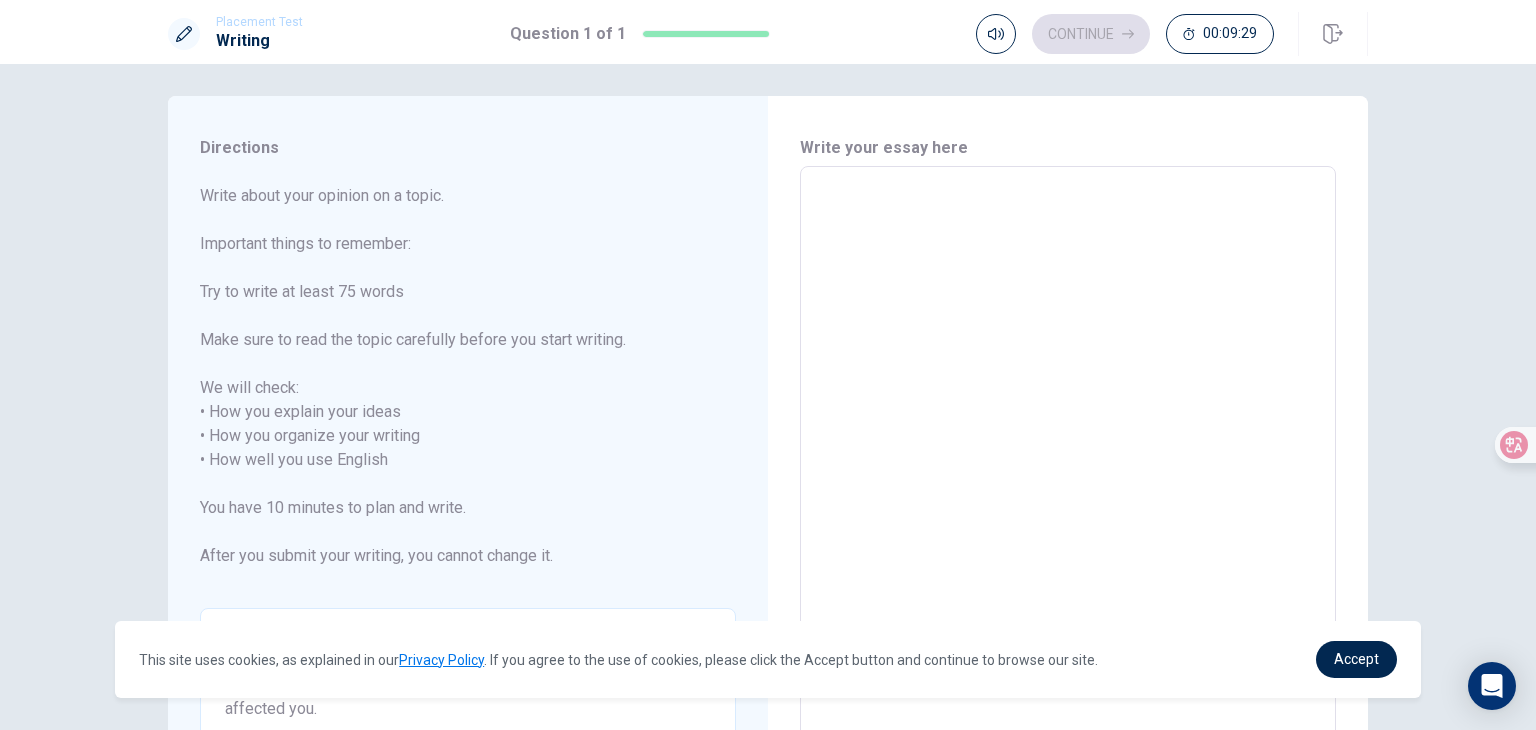 type on "T" 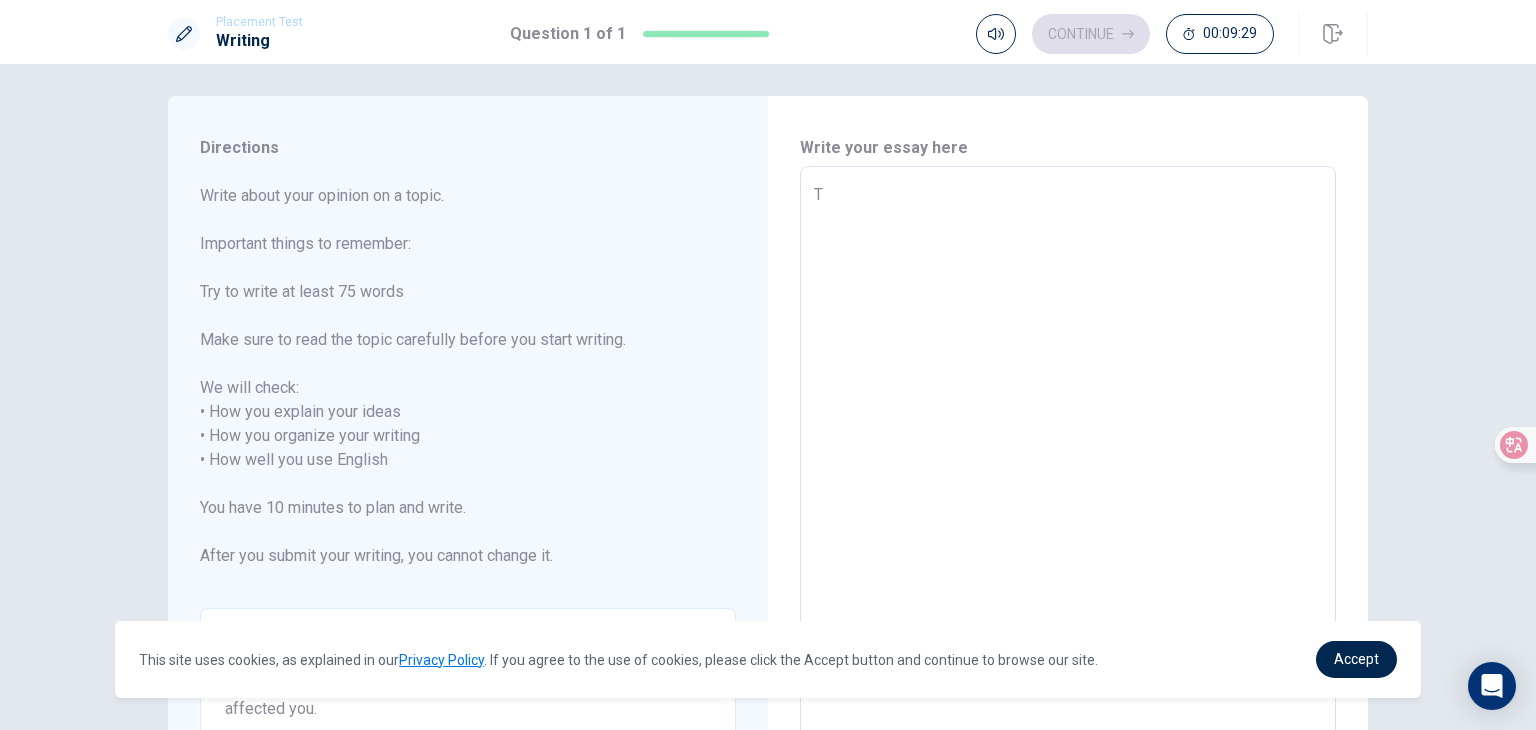 type on "x" 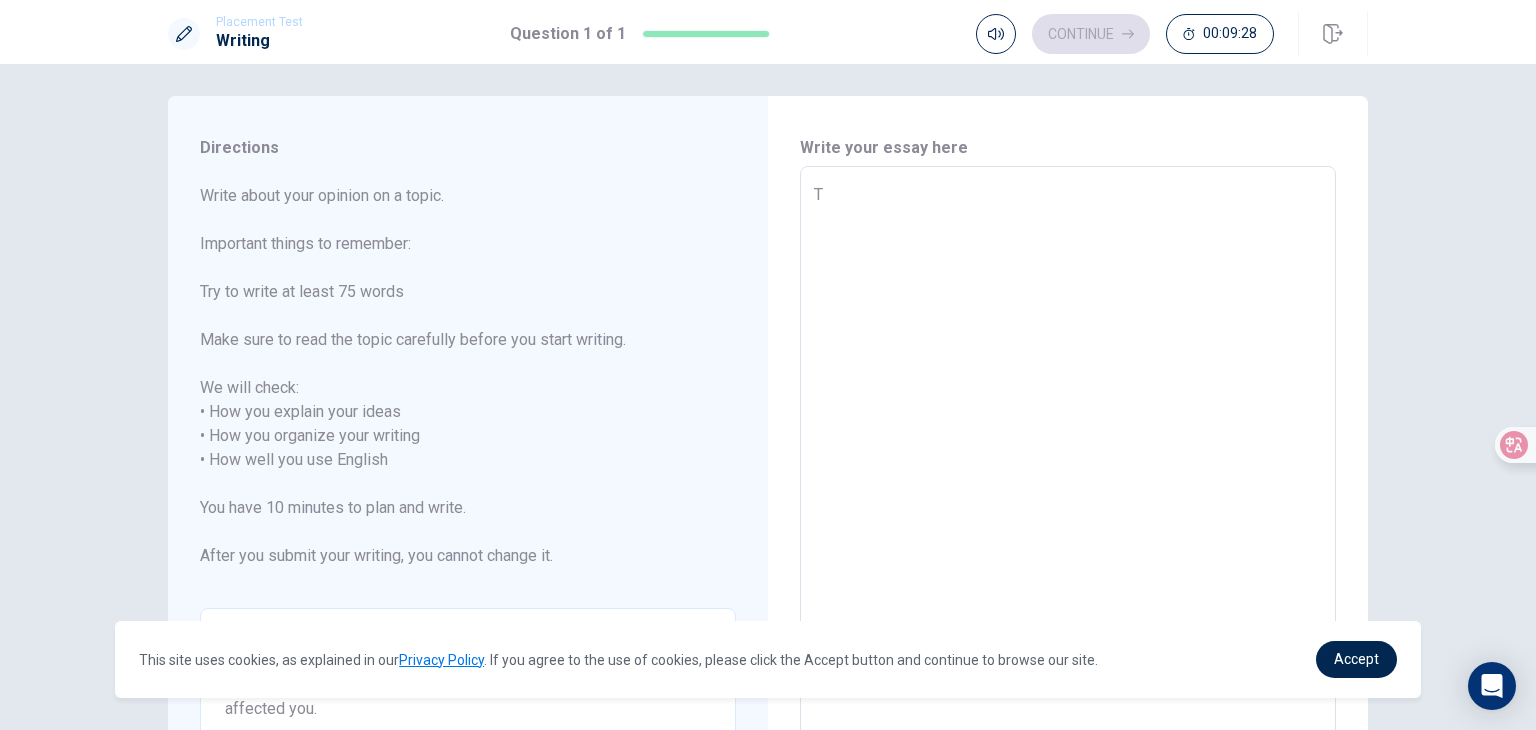type on "Th" 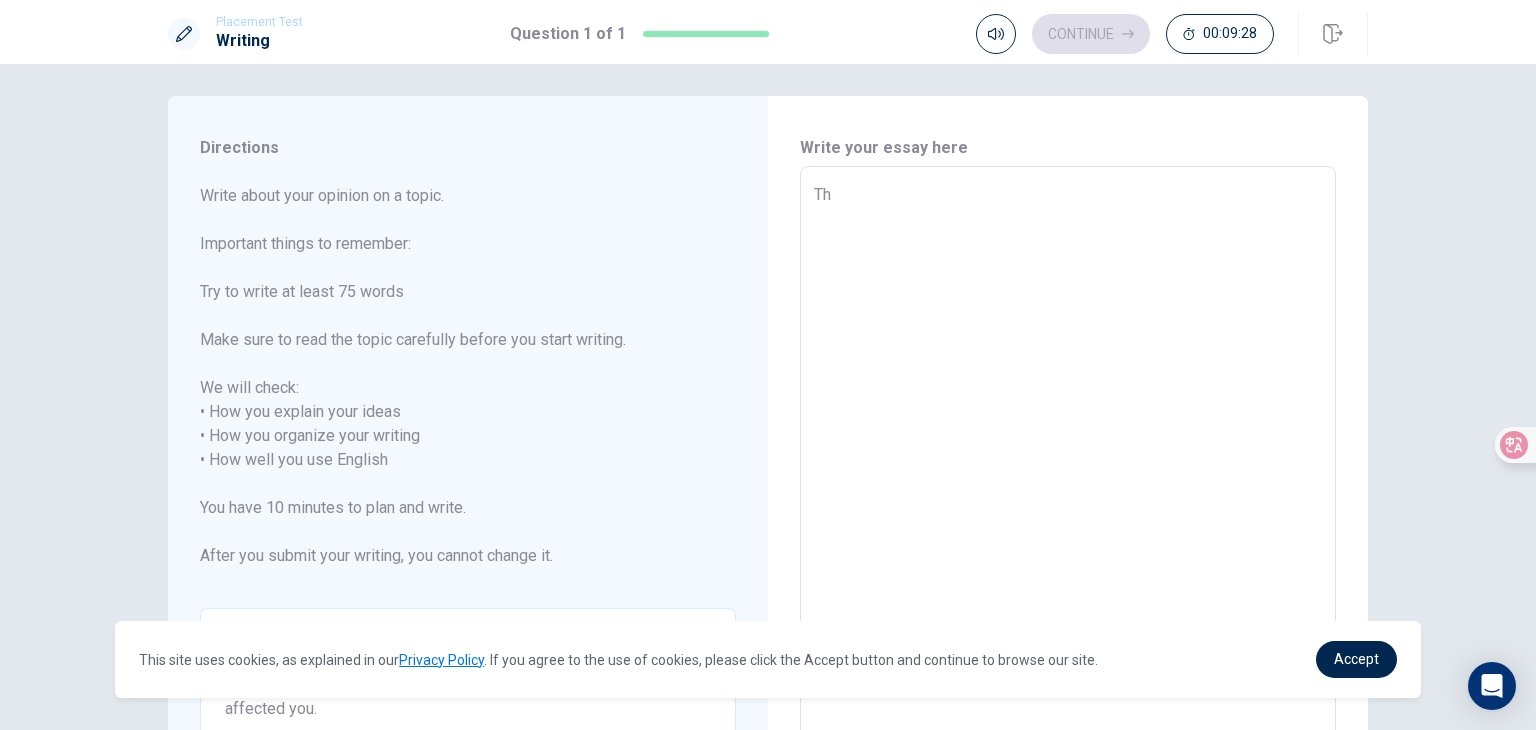 type on "x" 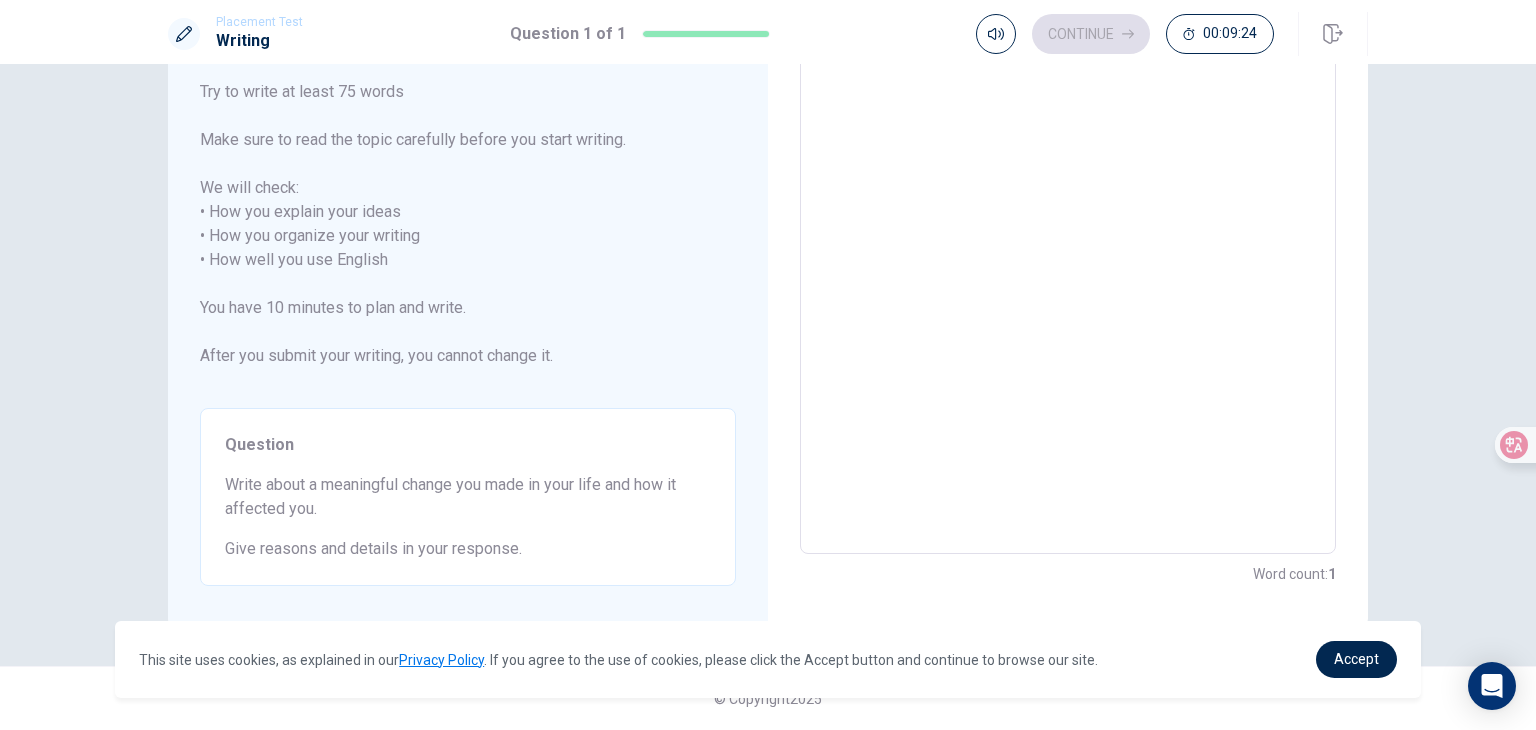 scroll, scrollTop: 0, scrollLeft: 0, axis: both 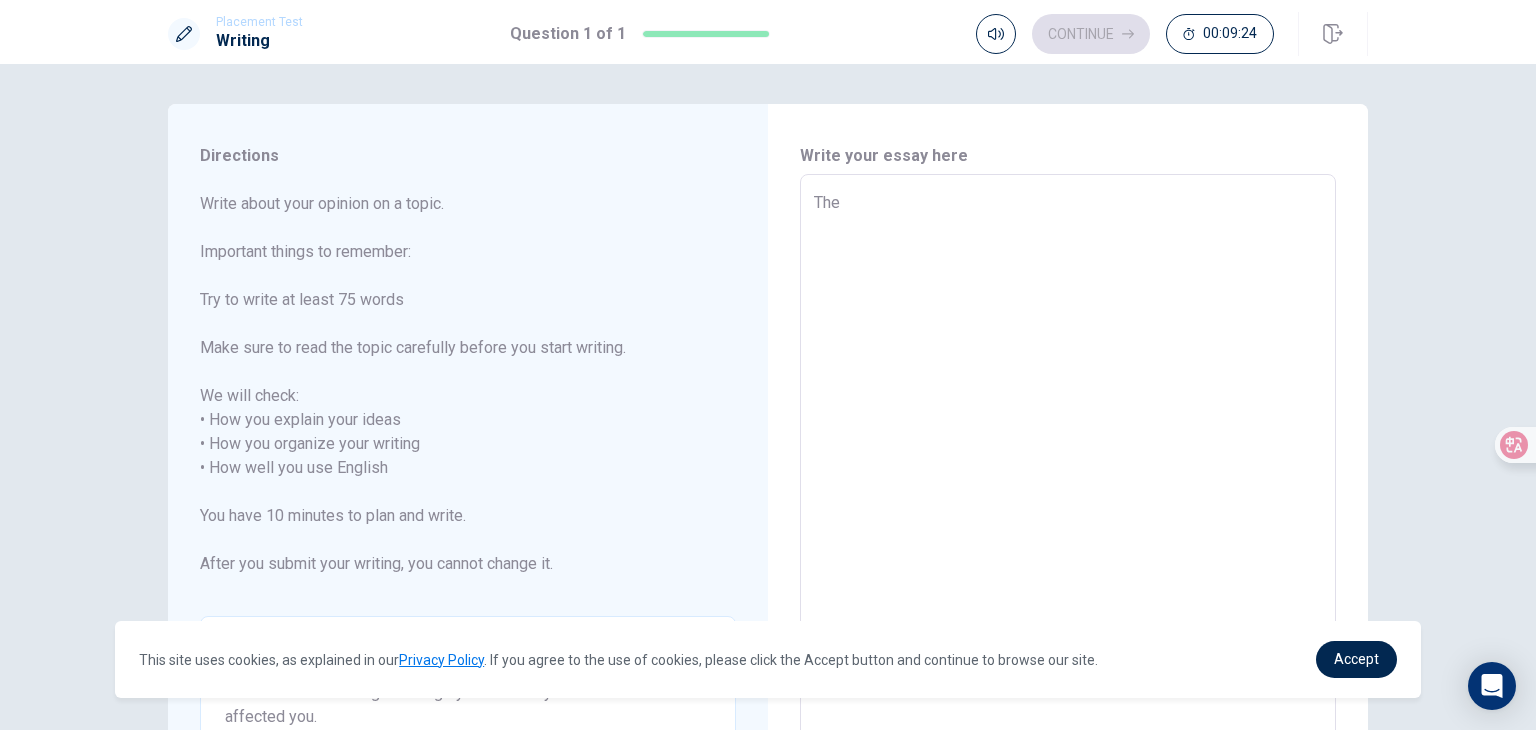 type on "x" 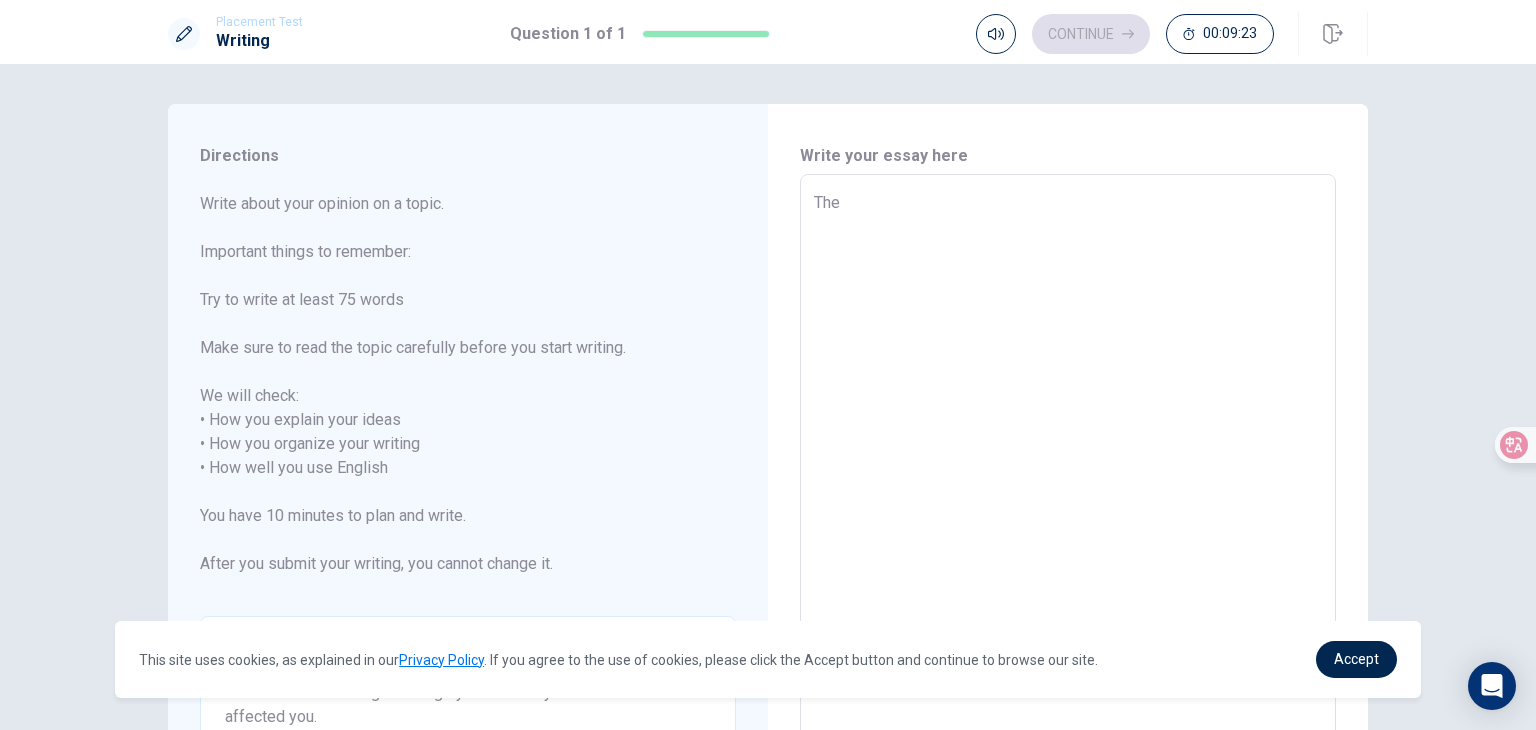 click on "The" at bounding box center (1068, 468) 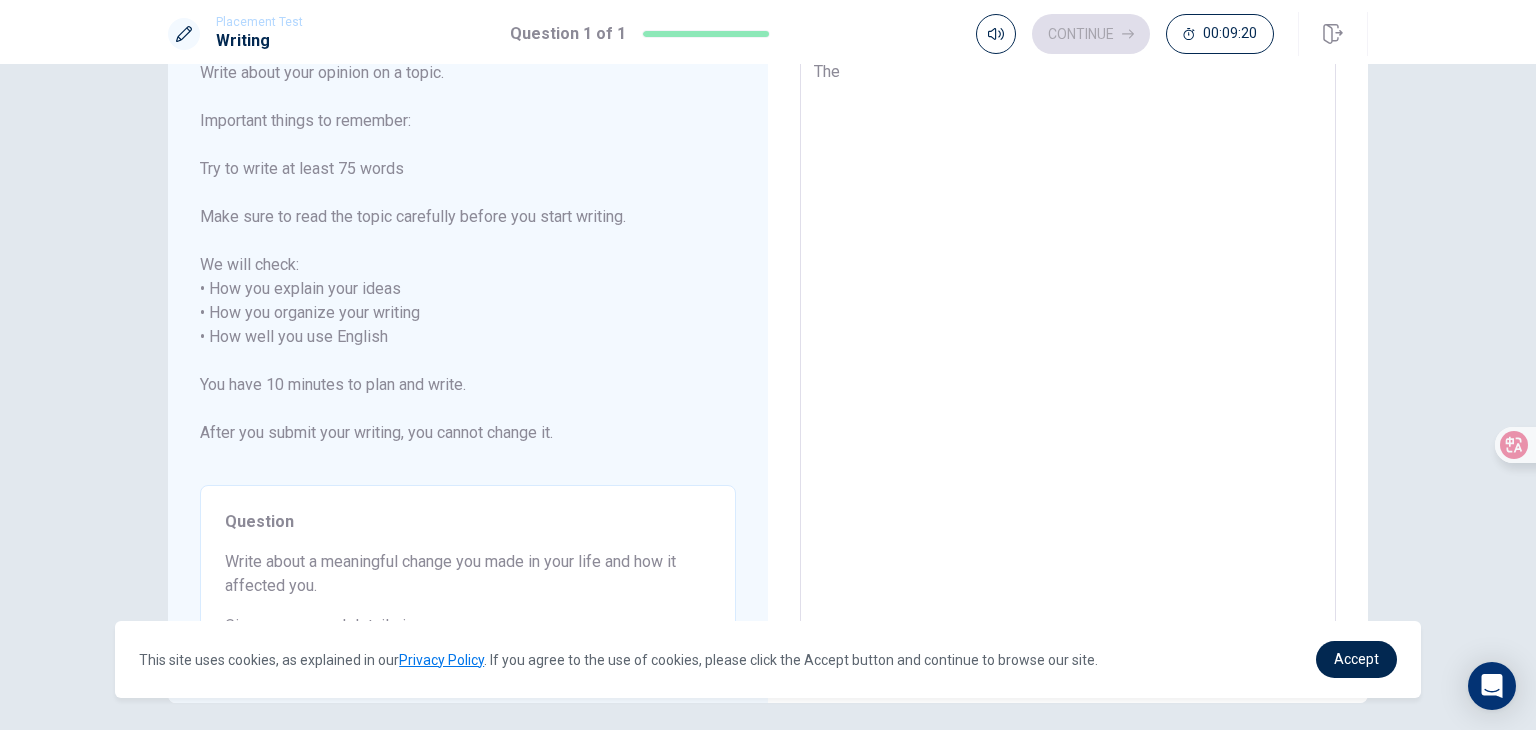 scroll, scrollTop: 0, scrollLeft: 0, axis: both 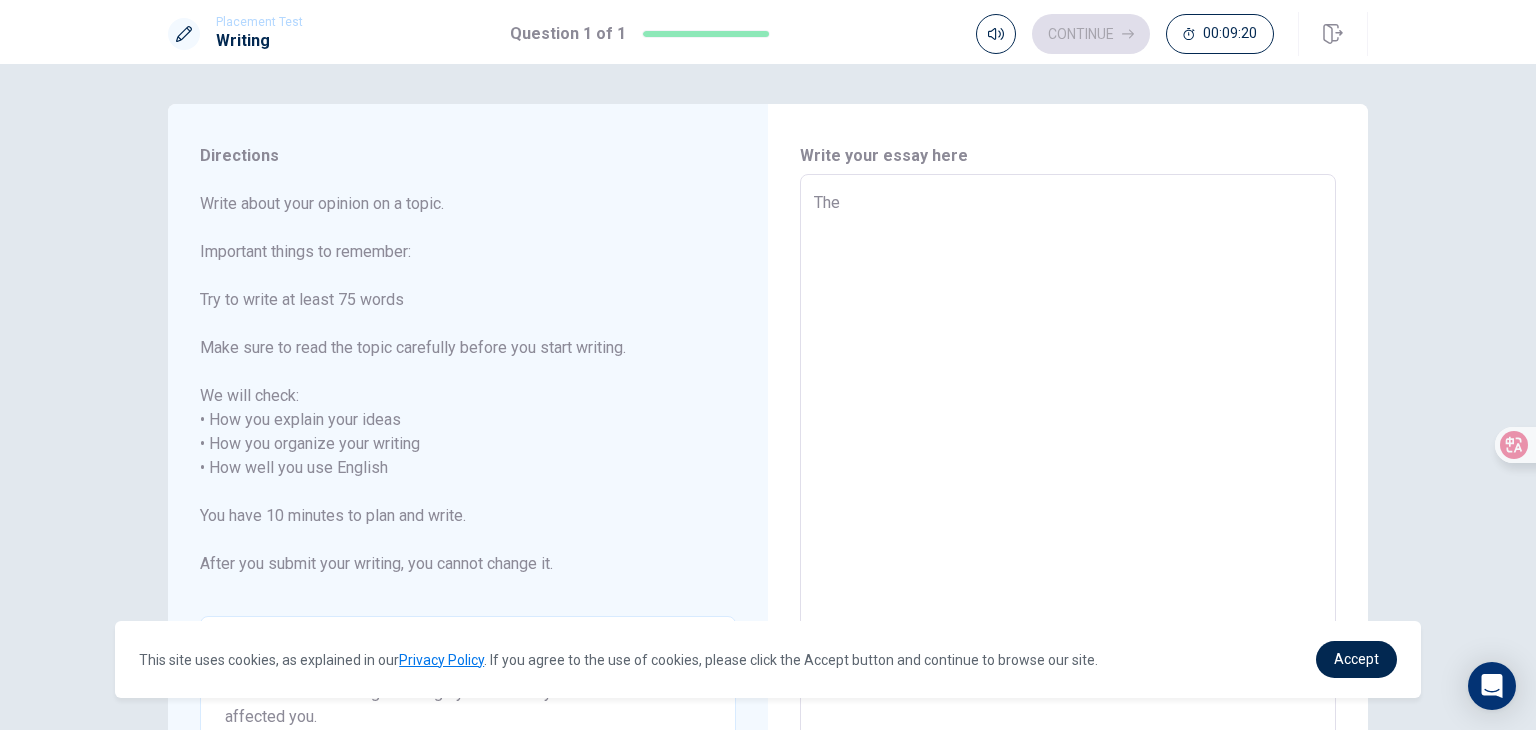 type on "x" 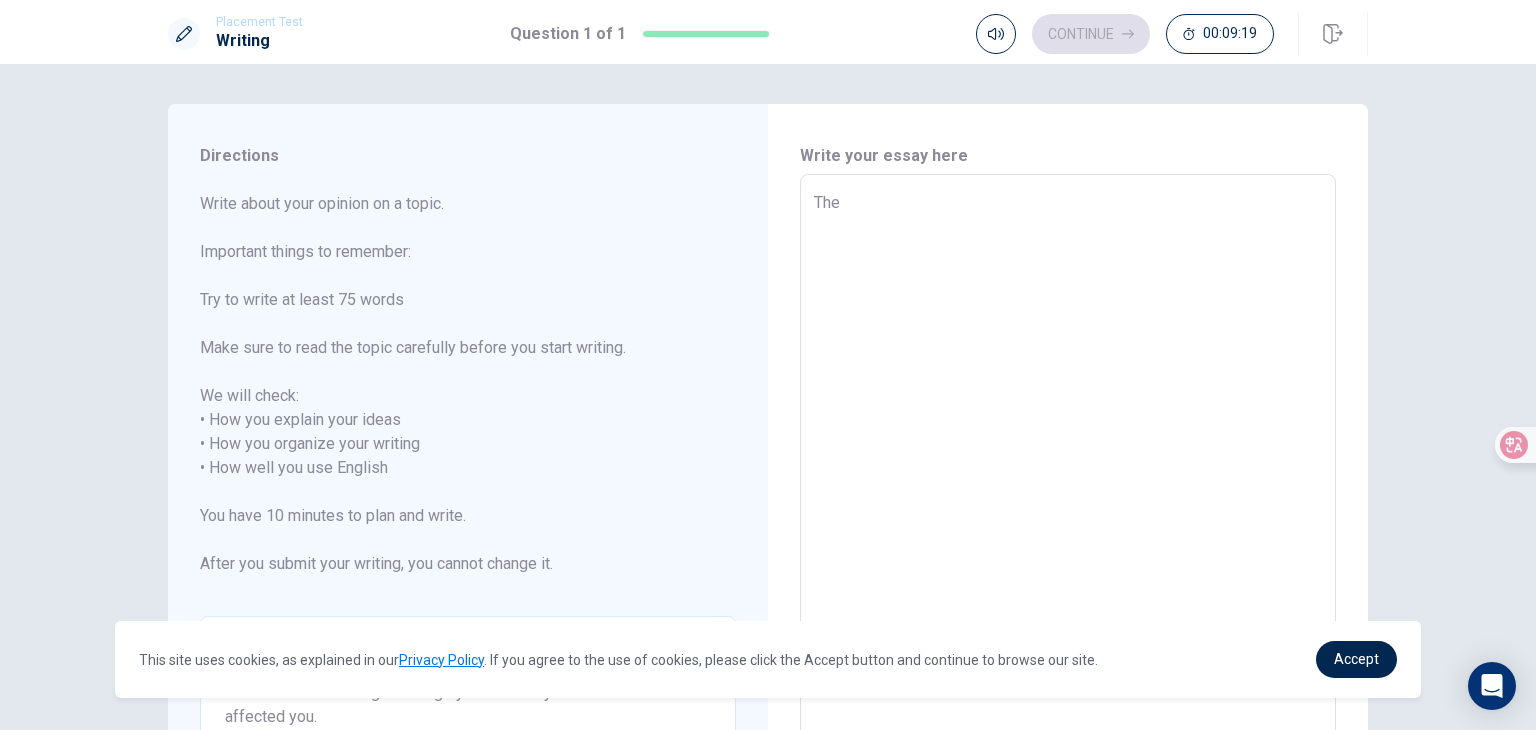 type on "The m" 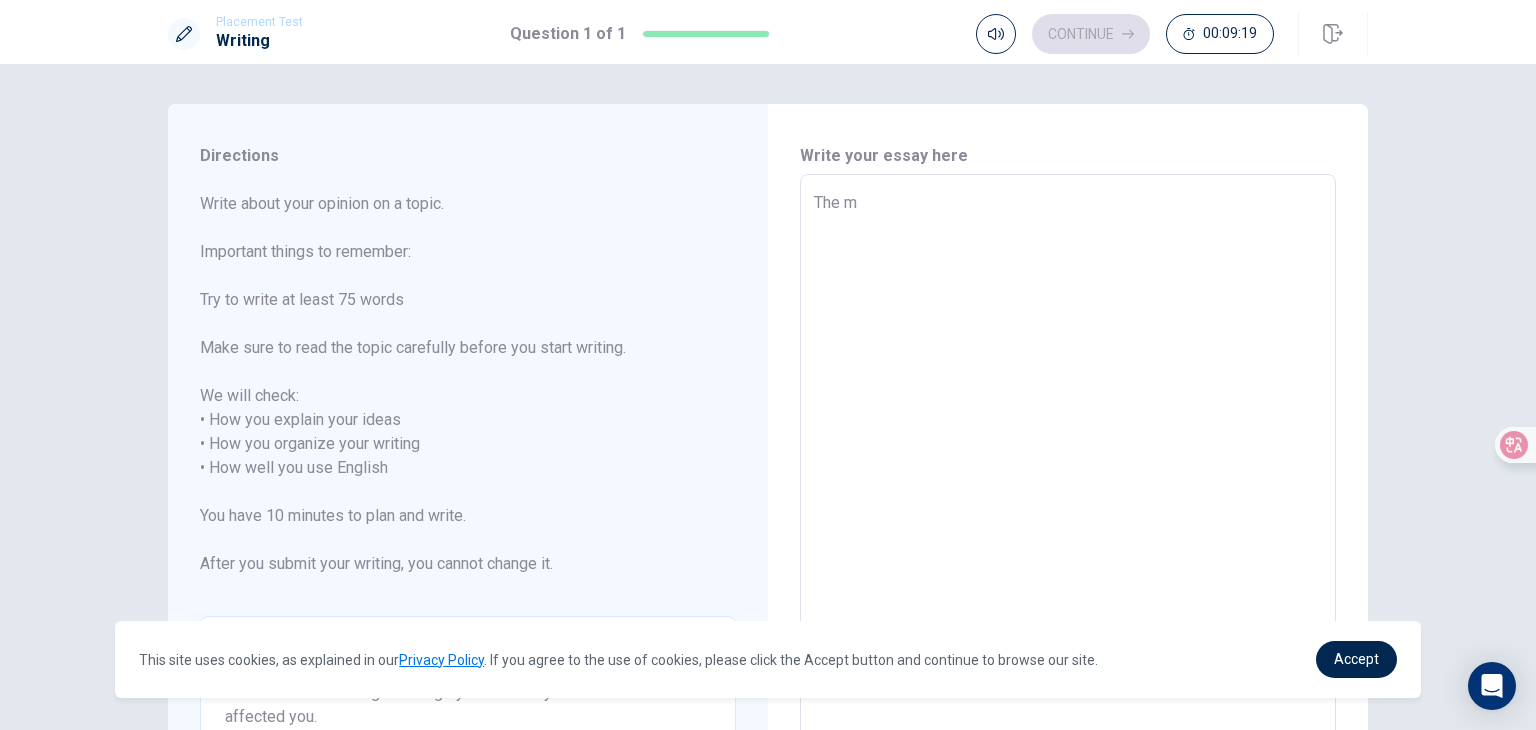 type on "x" 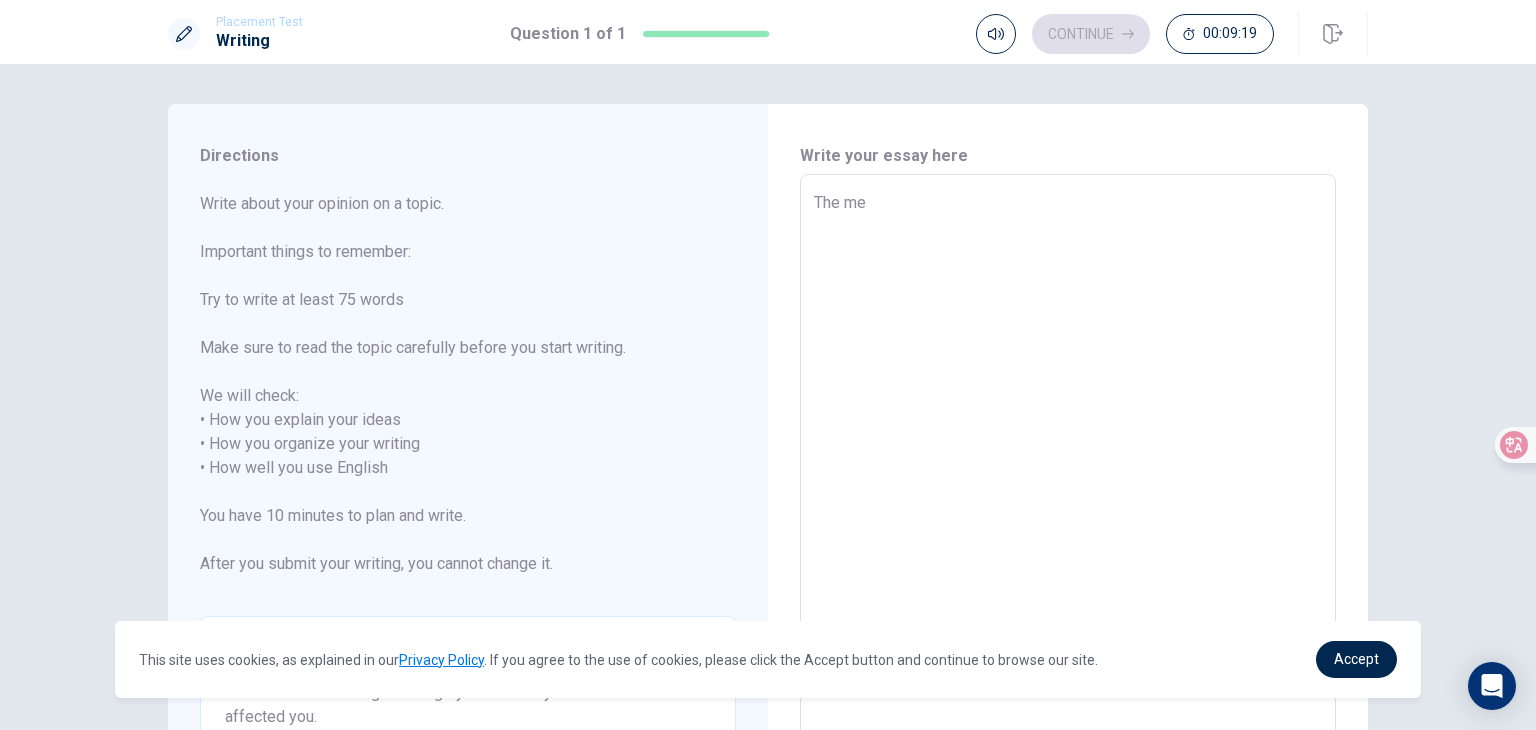 type on "x" 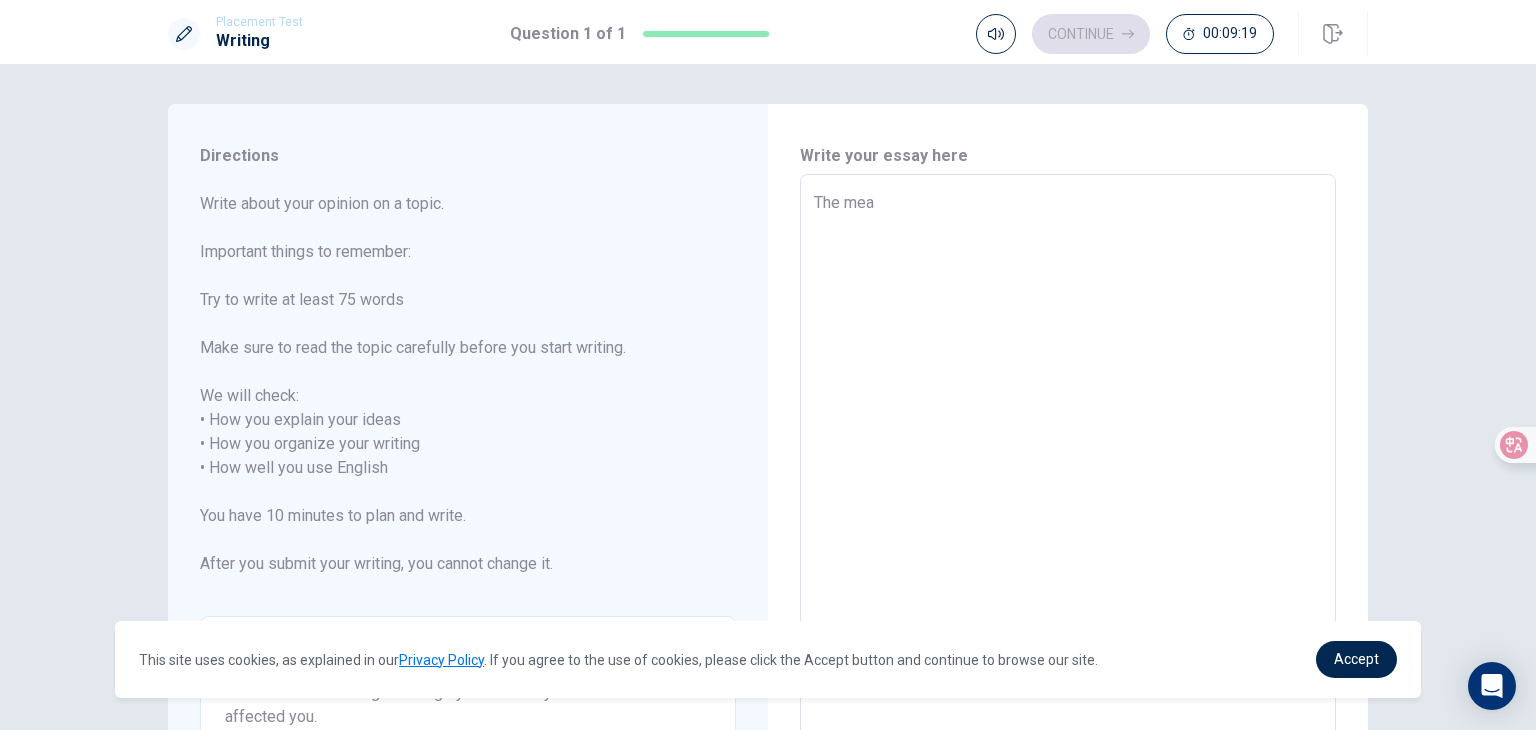 type on "x" 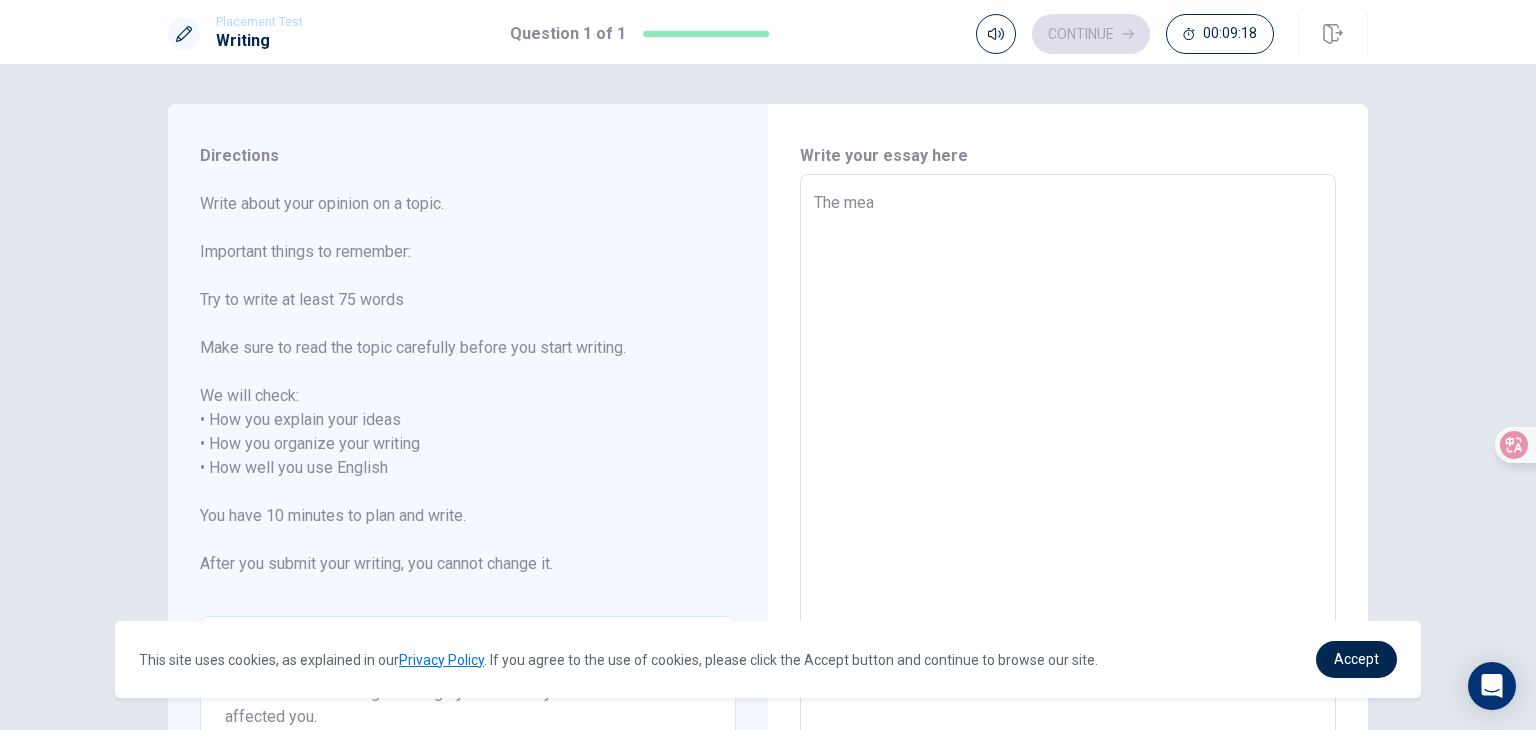 type on "The mean" 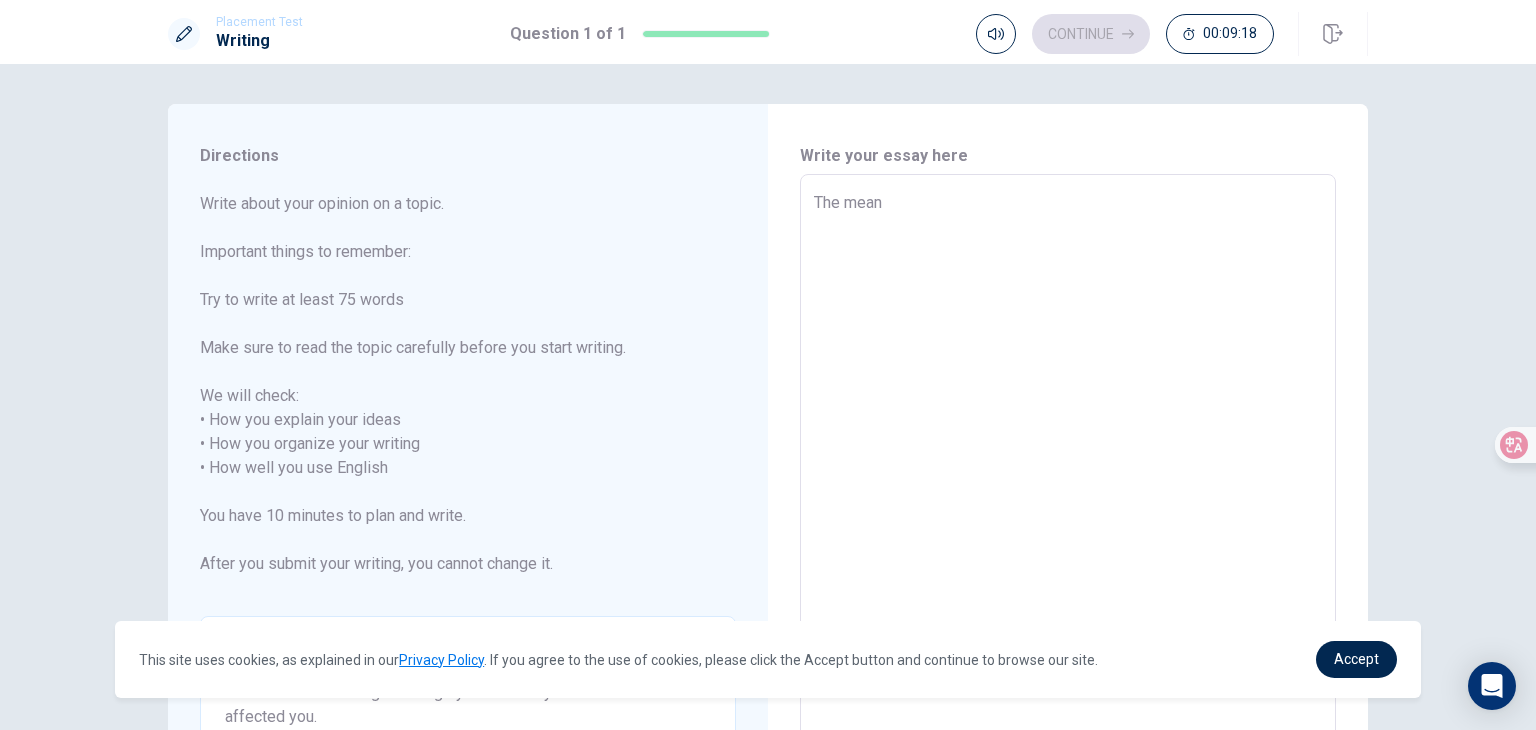 type on "x" 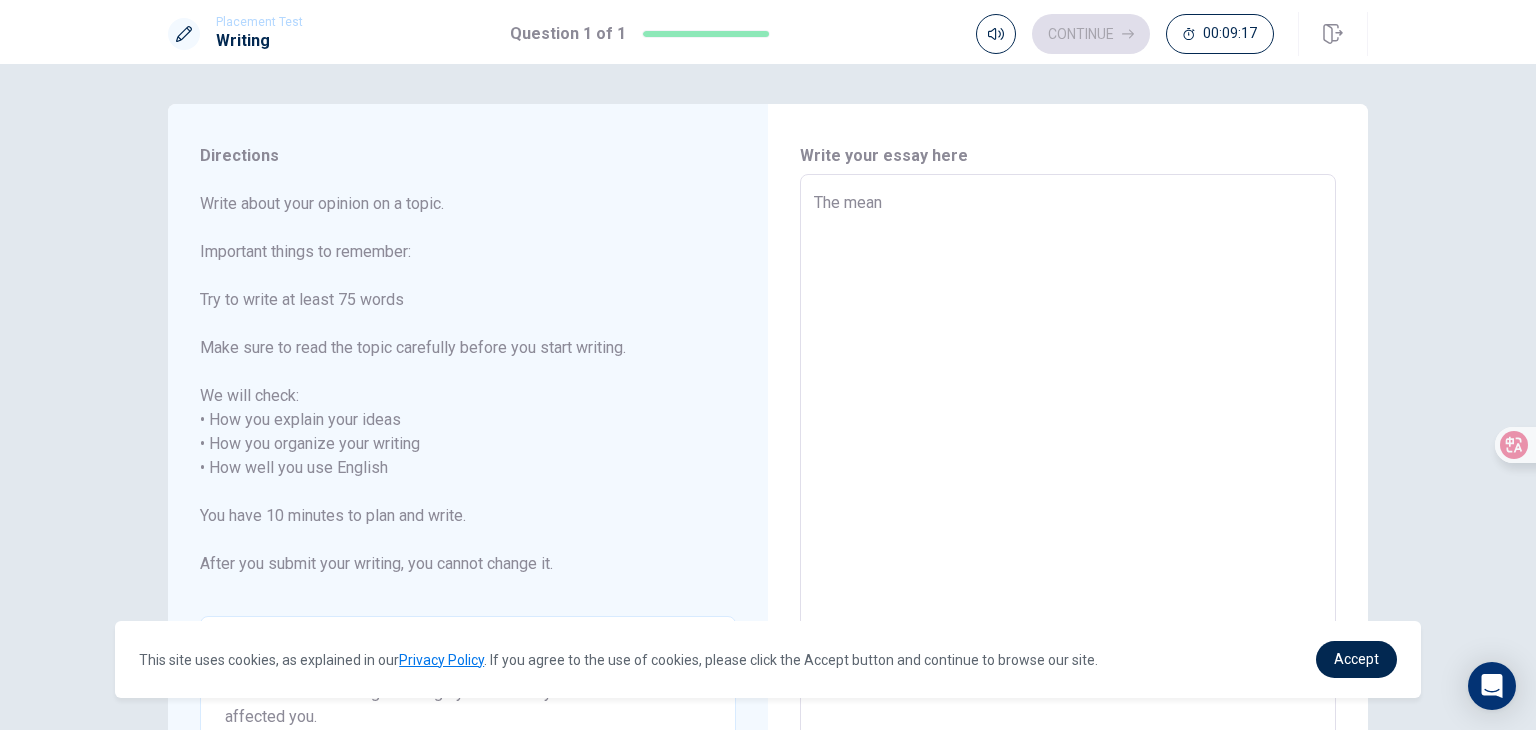 type on "The meani" 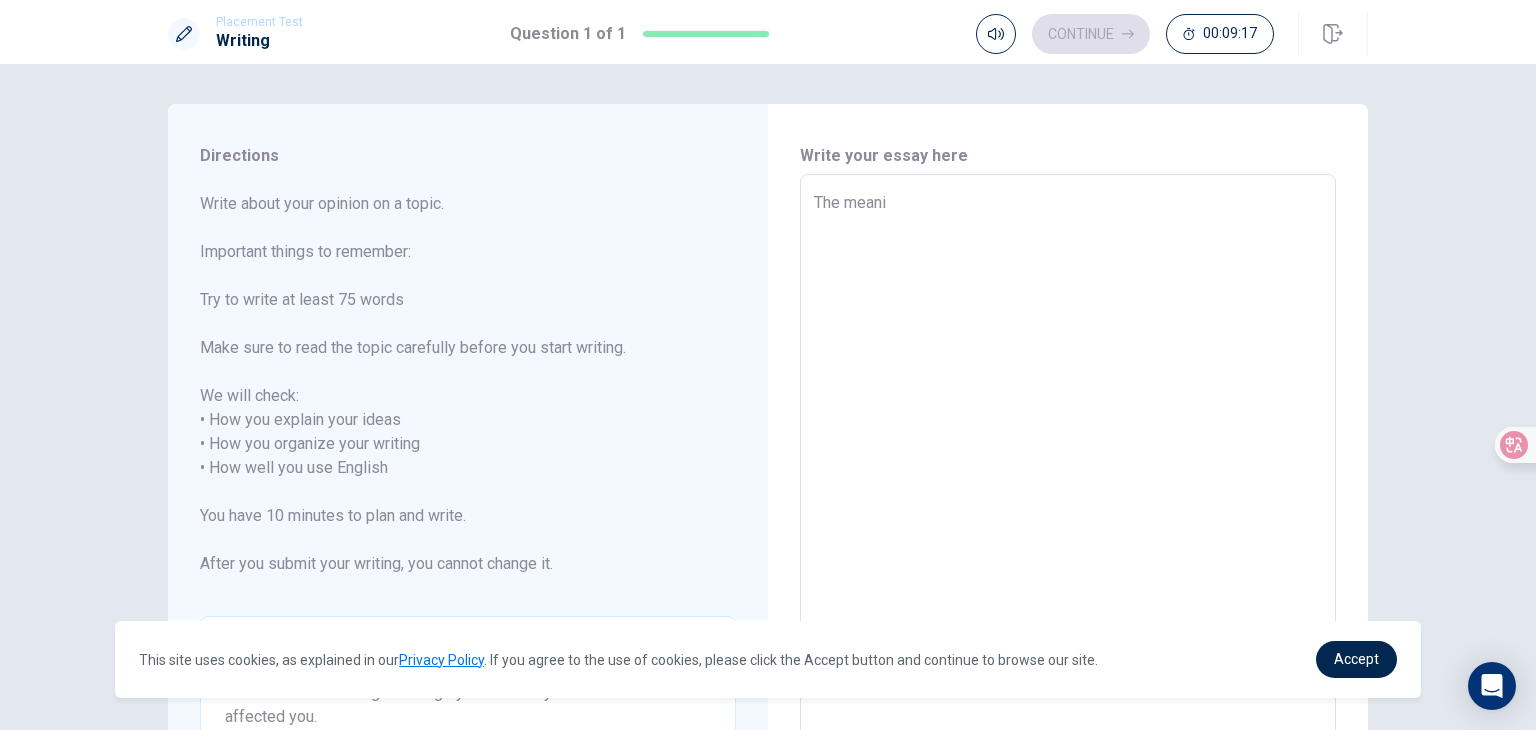 type on "x" 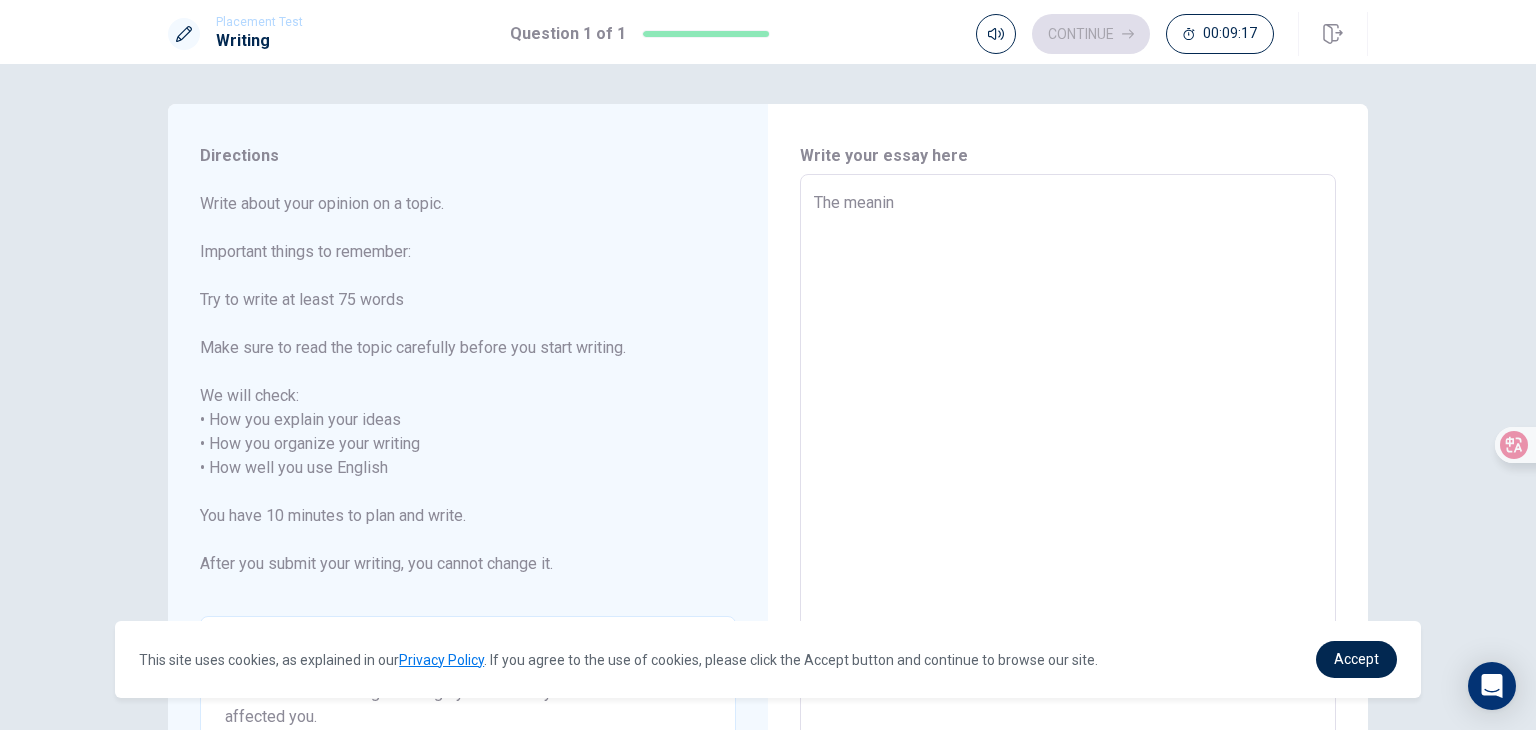 type on "x" 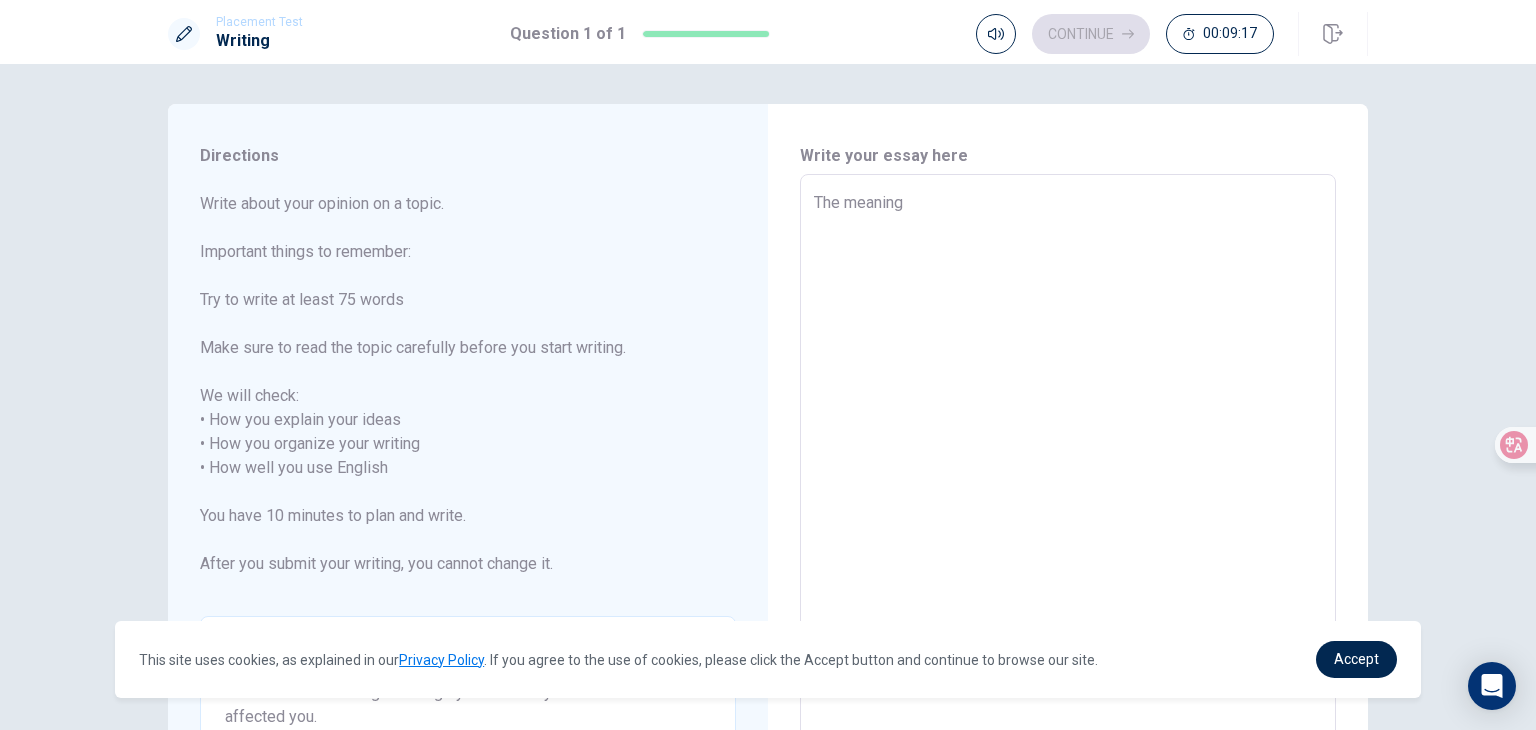 type on "x" 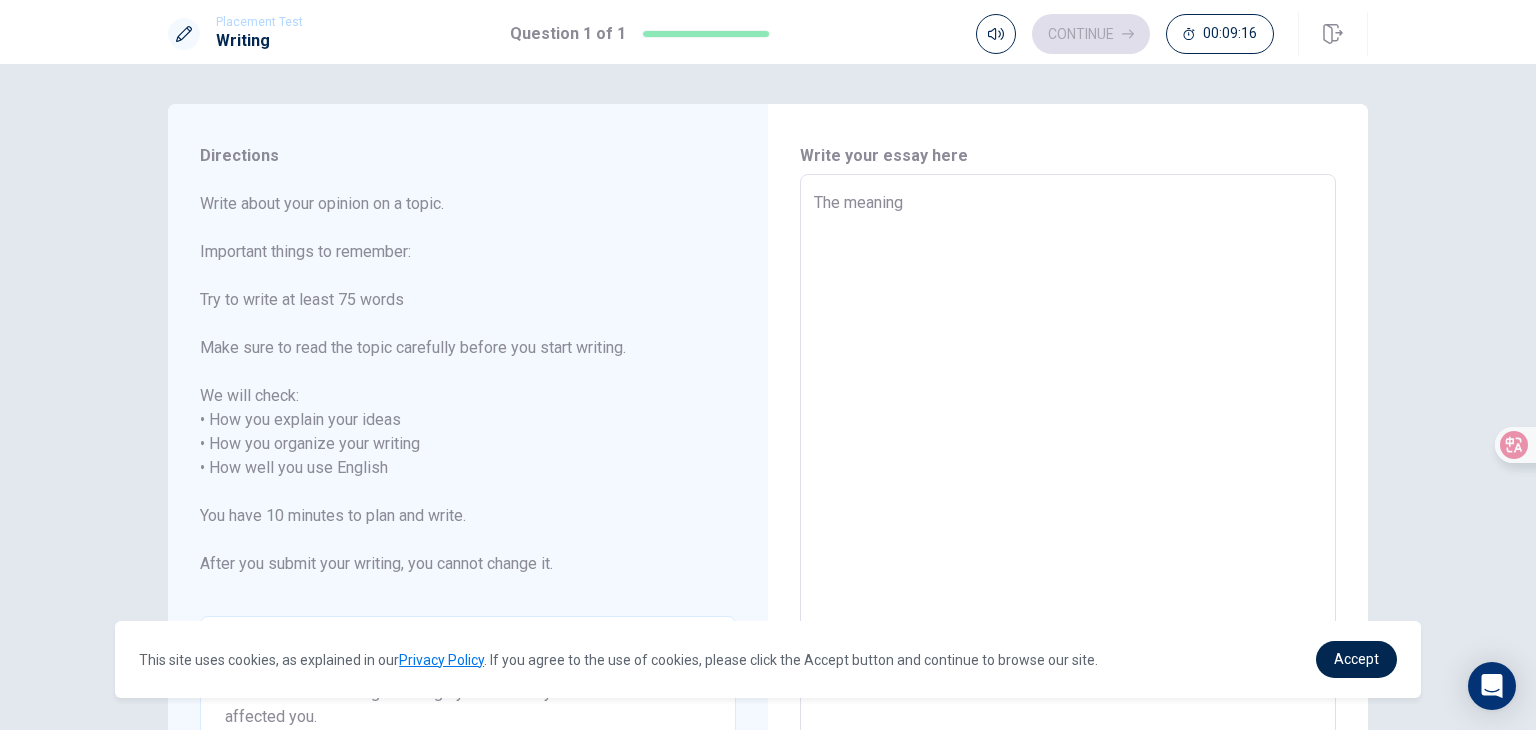 type on "The meaning" 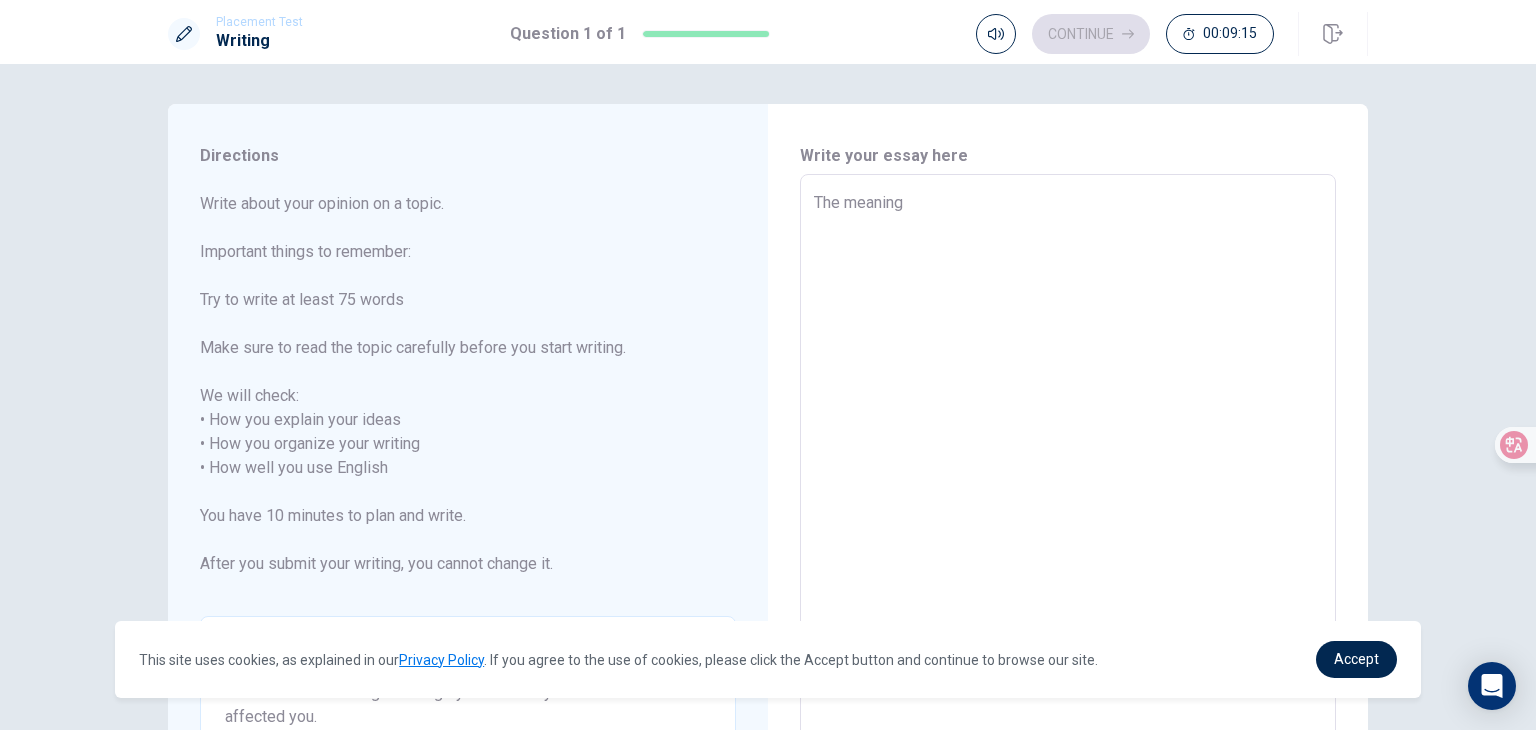 type on "The meaning" 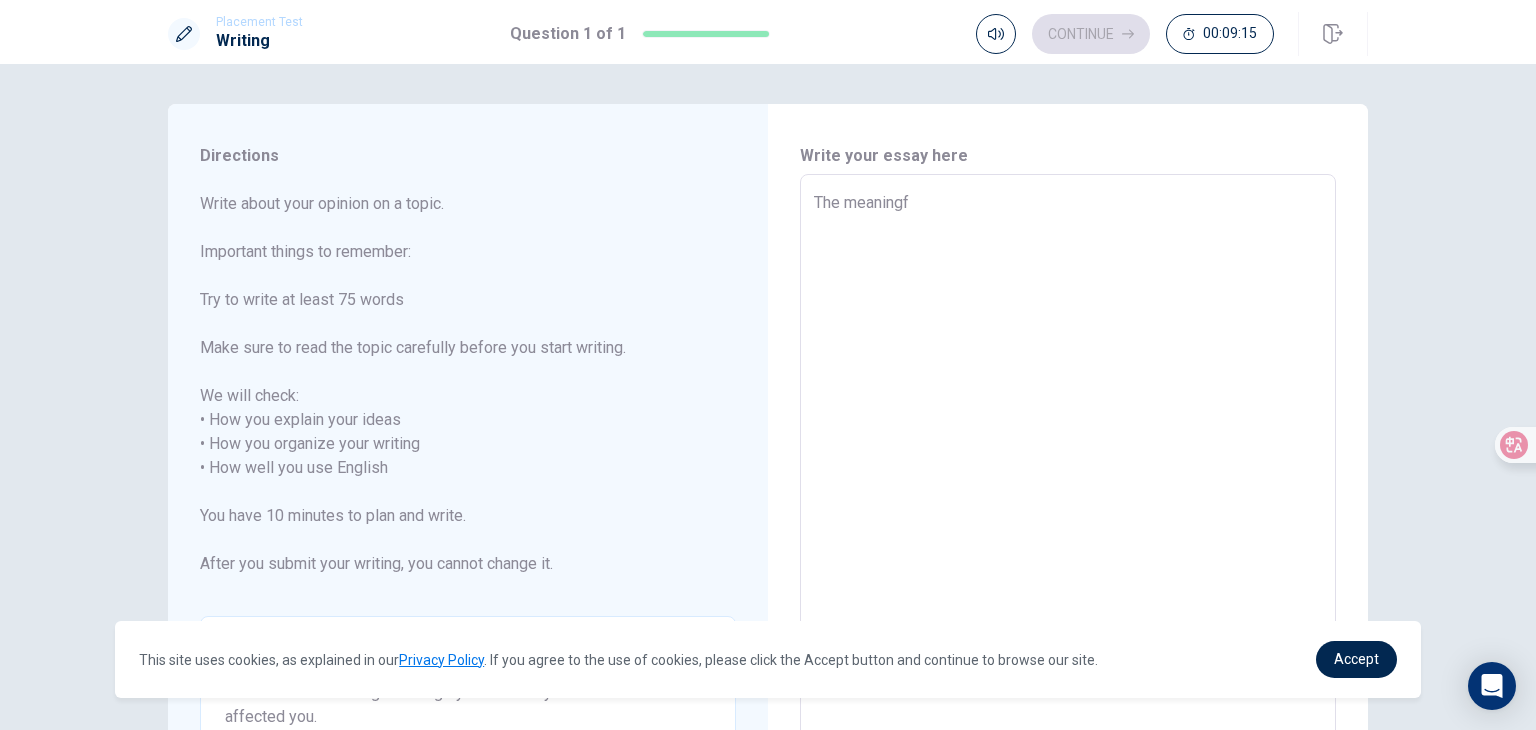 type on "x" 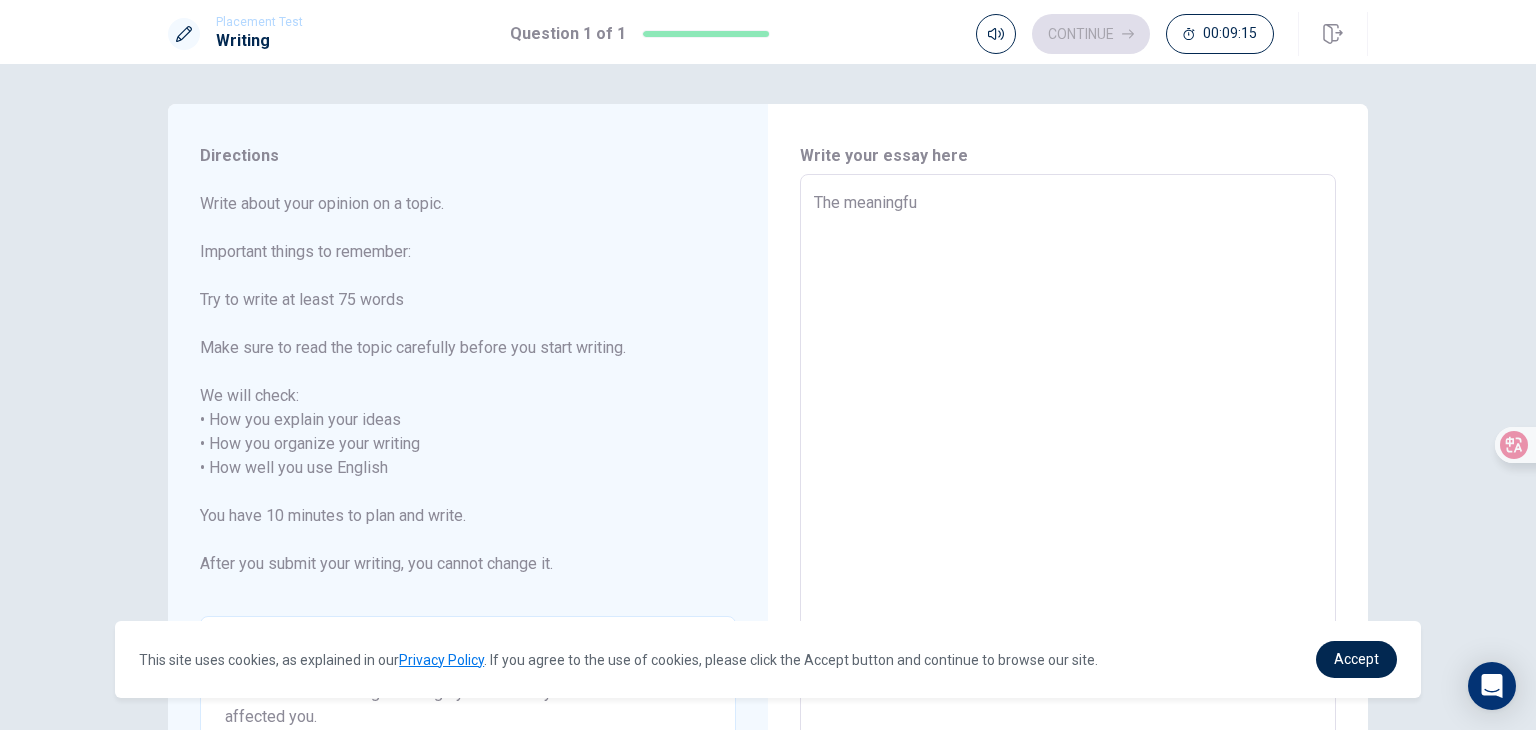 type on "x" 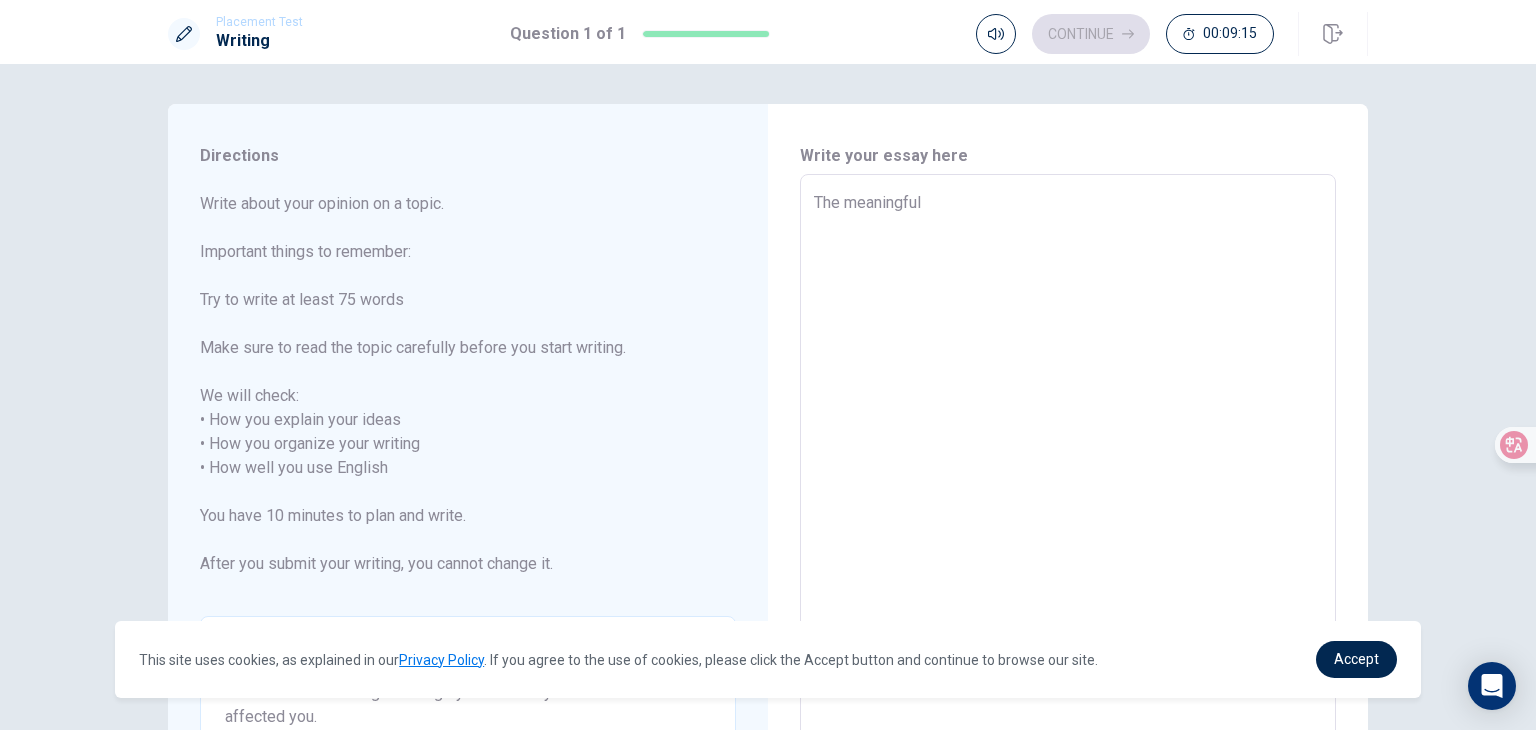 type on "x" 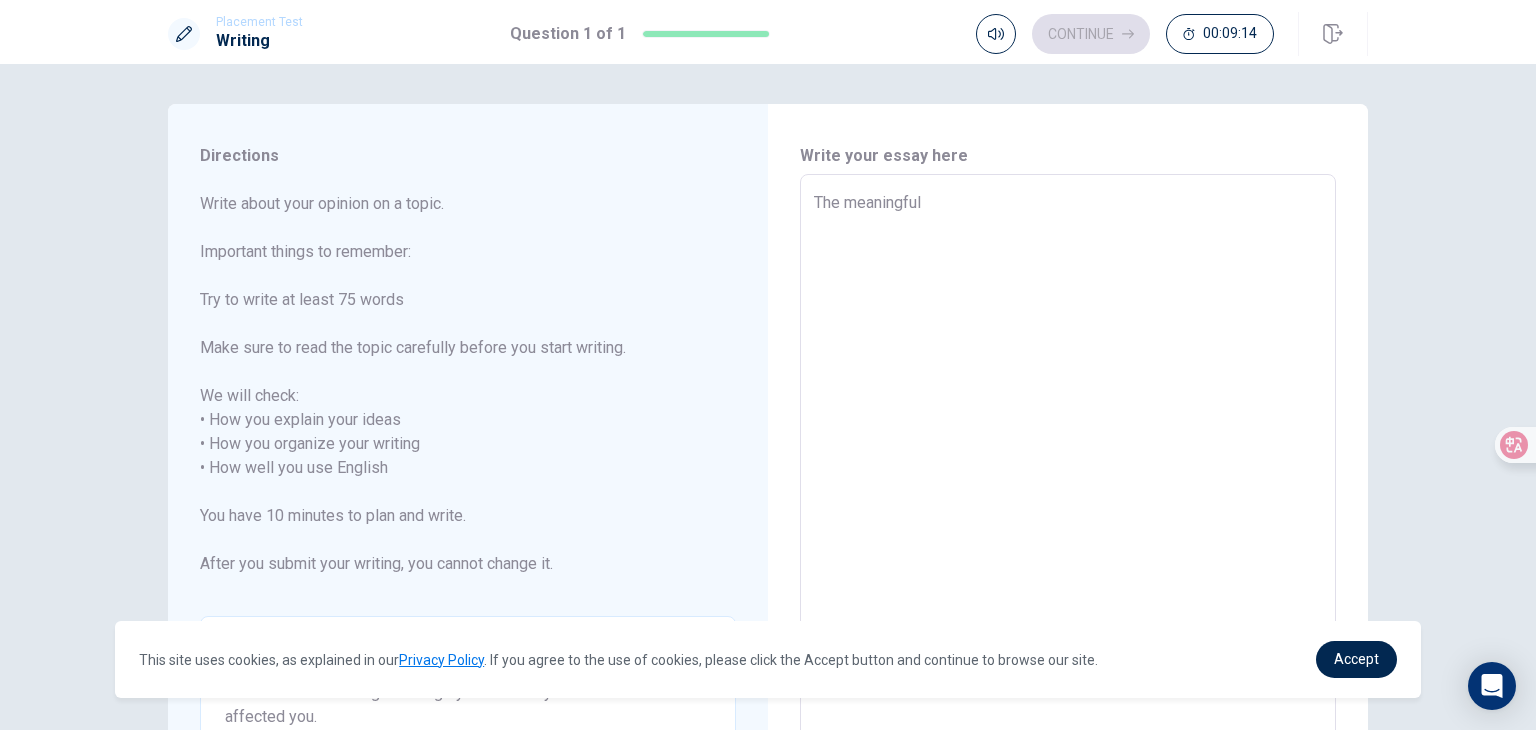 type on "The meaningful c" 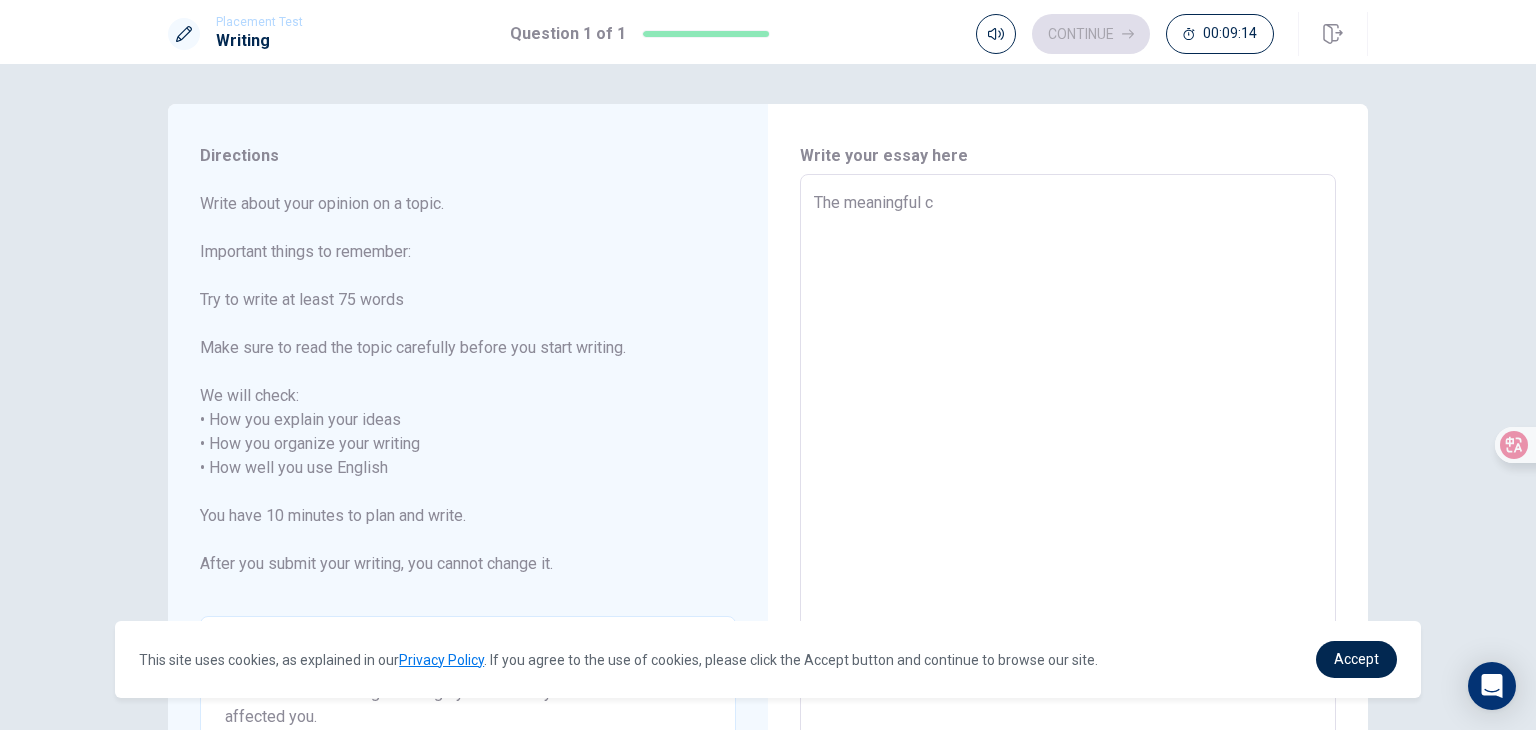 type on "x" 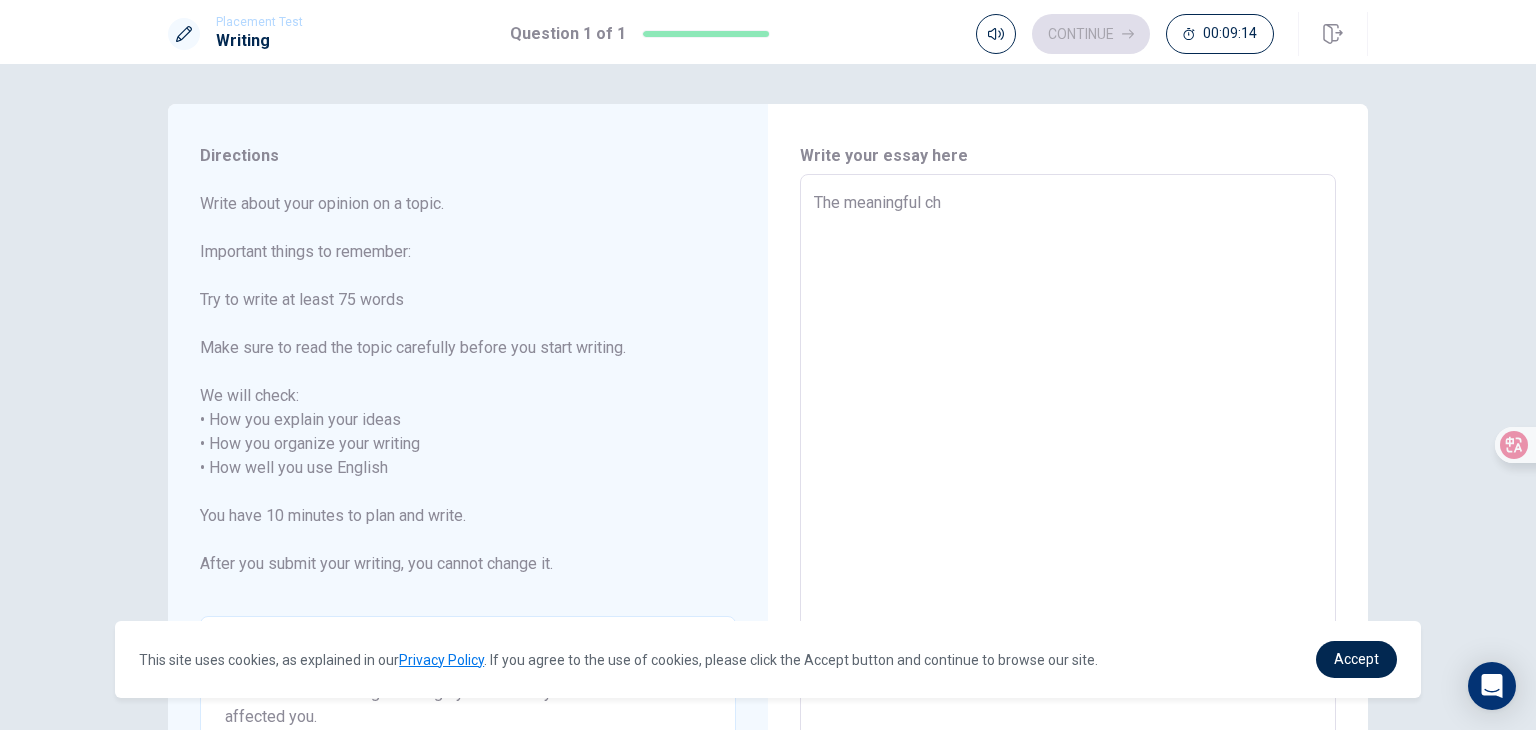 type on "x" 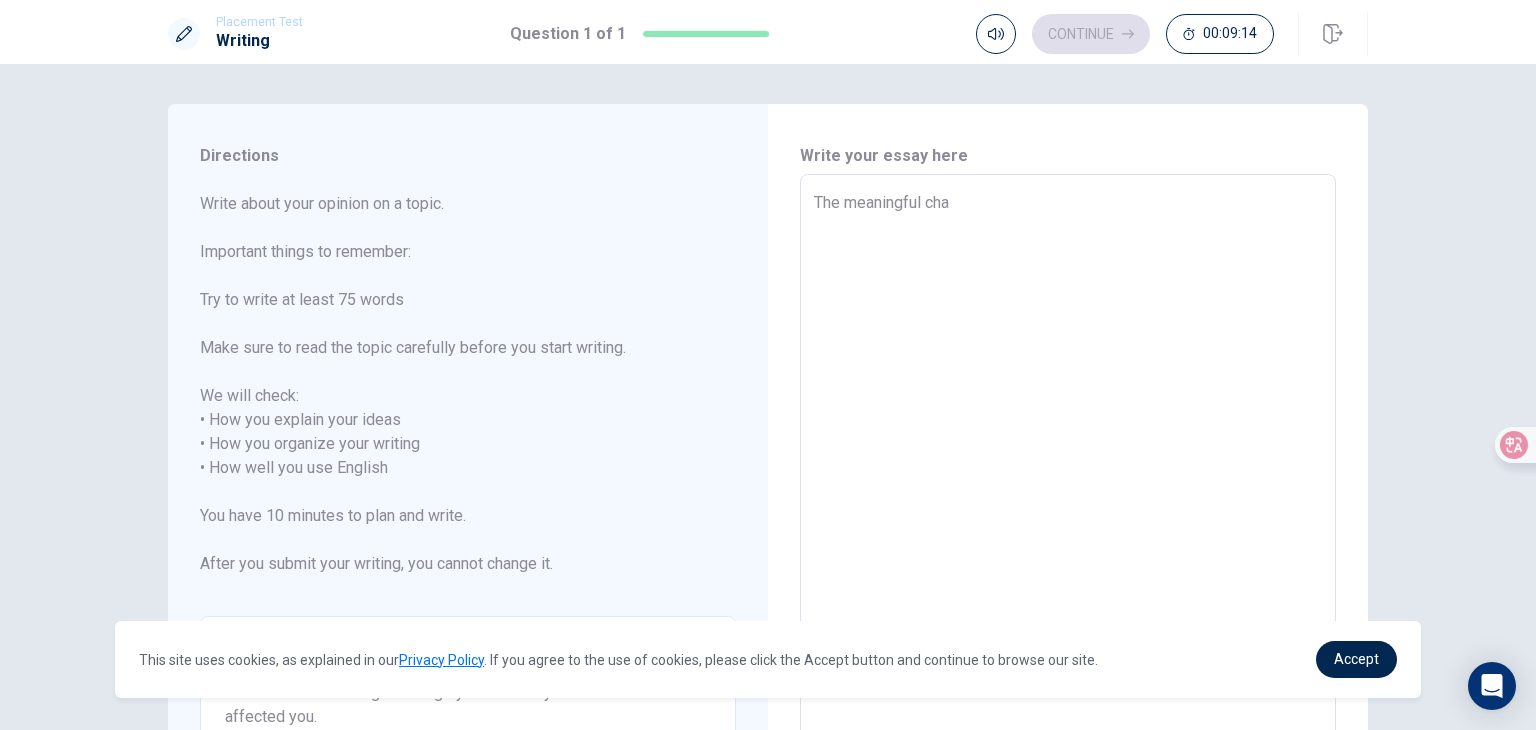 type on "x" 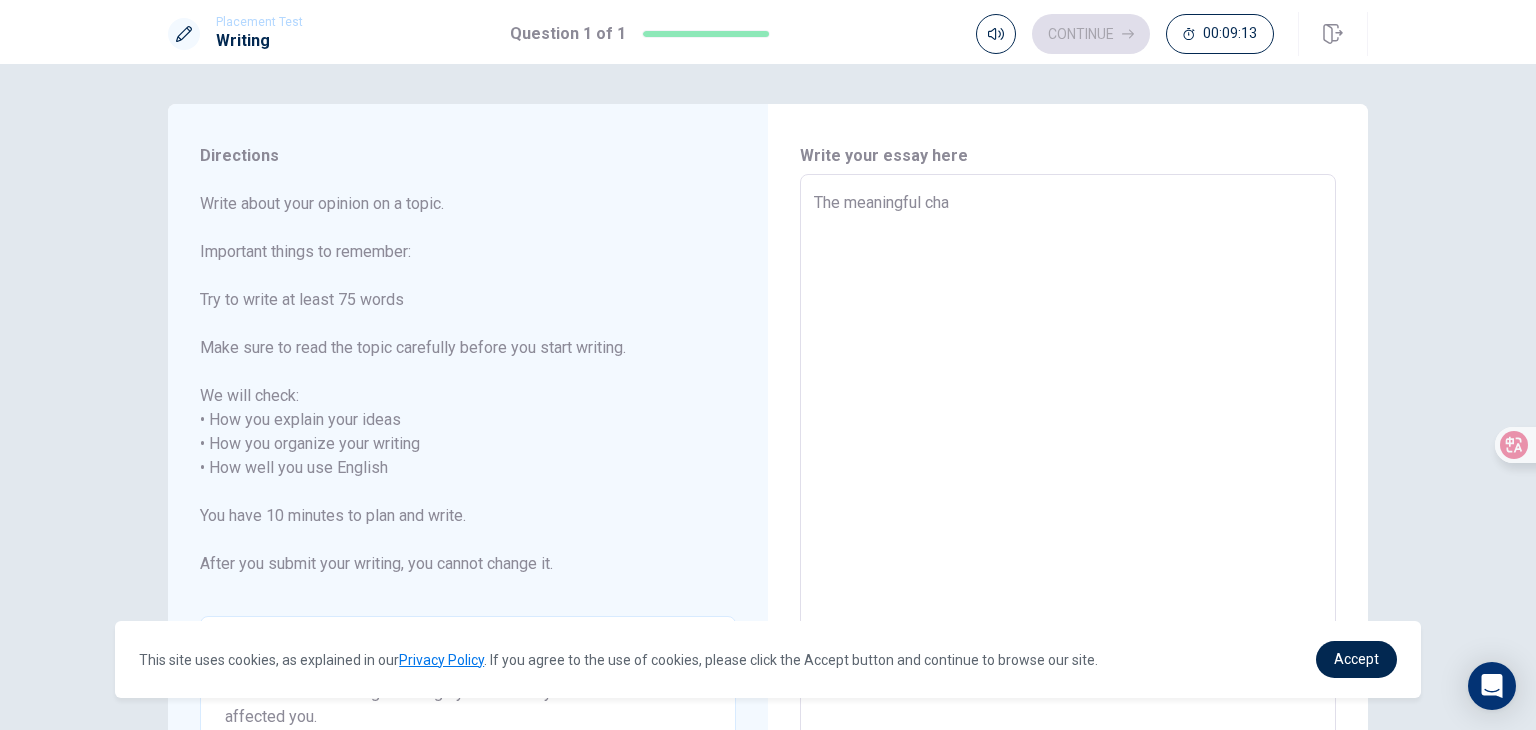 type on "The meaningful chan" 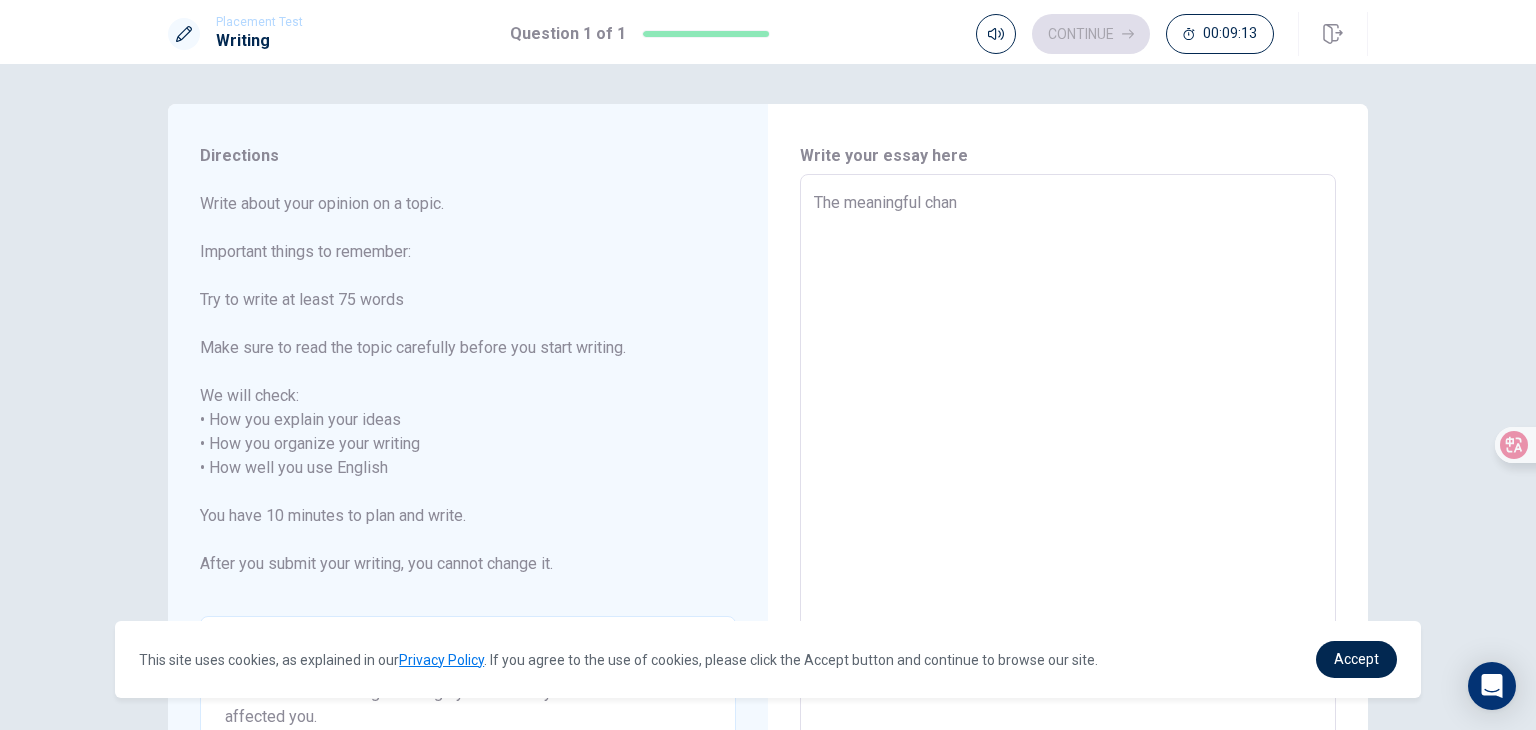 type on "x" 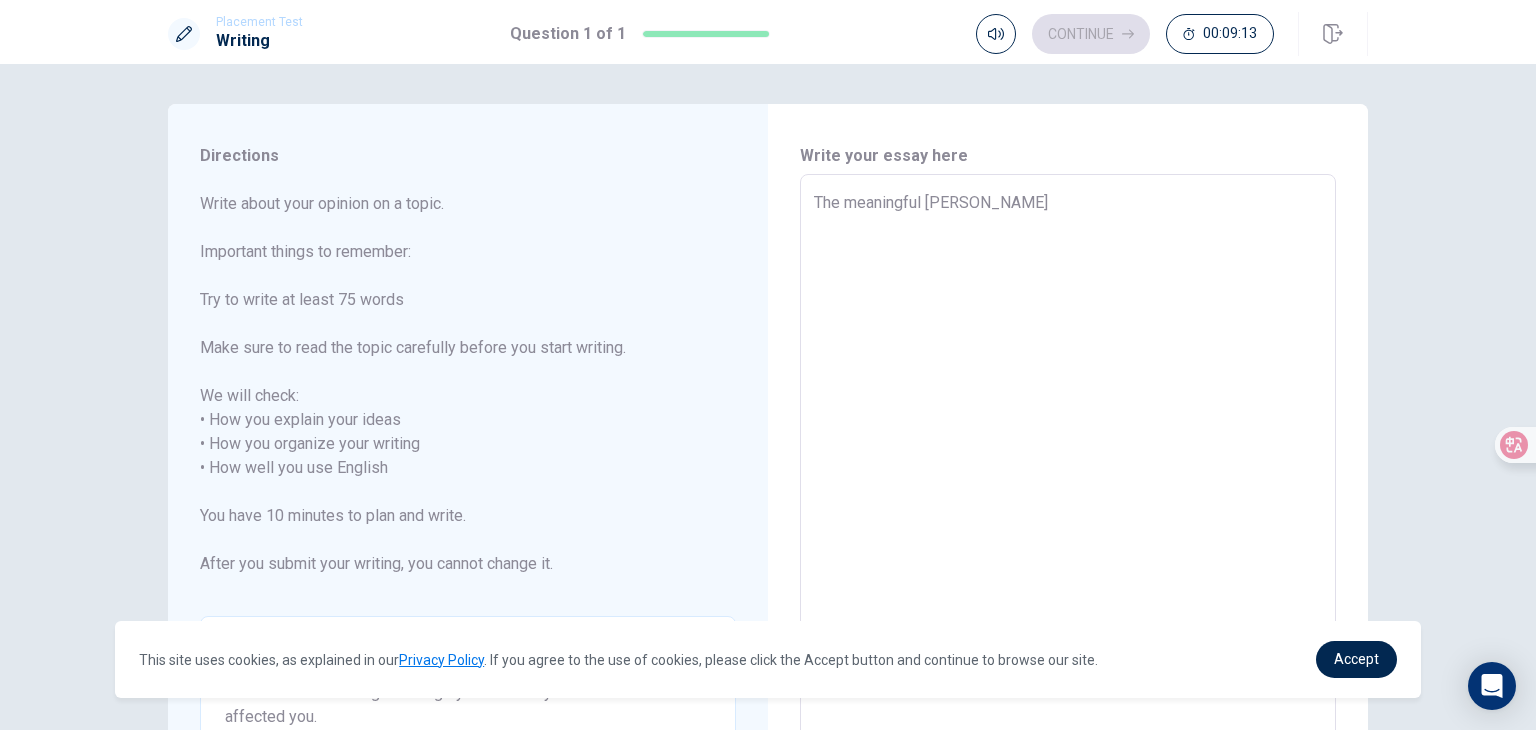 type on "x" 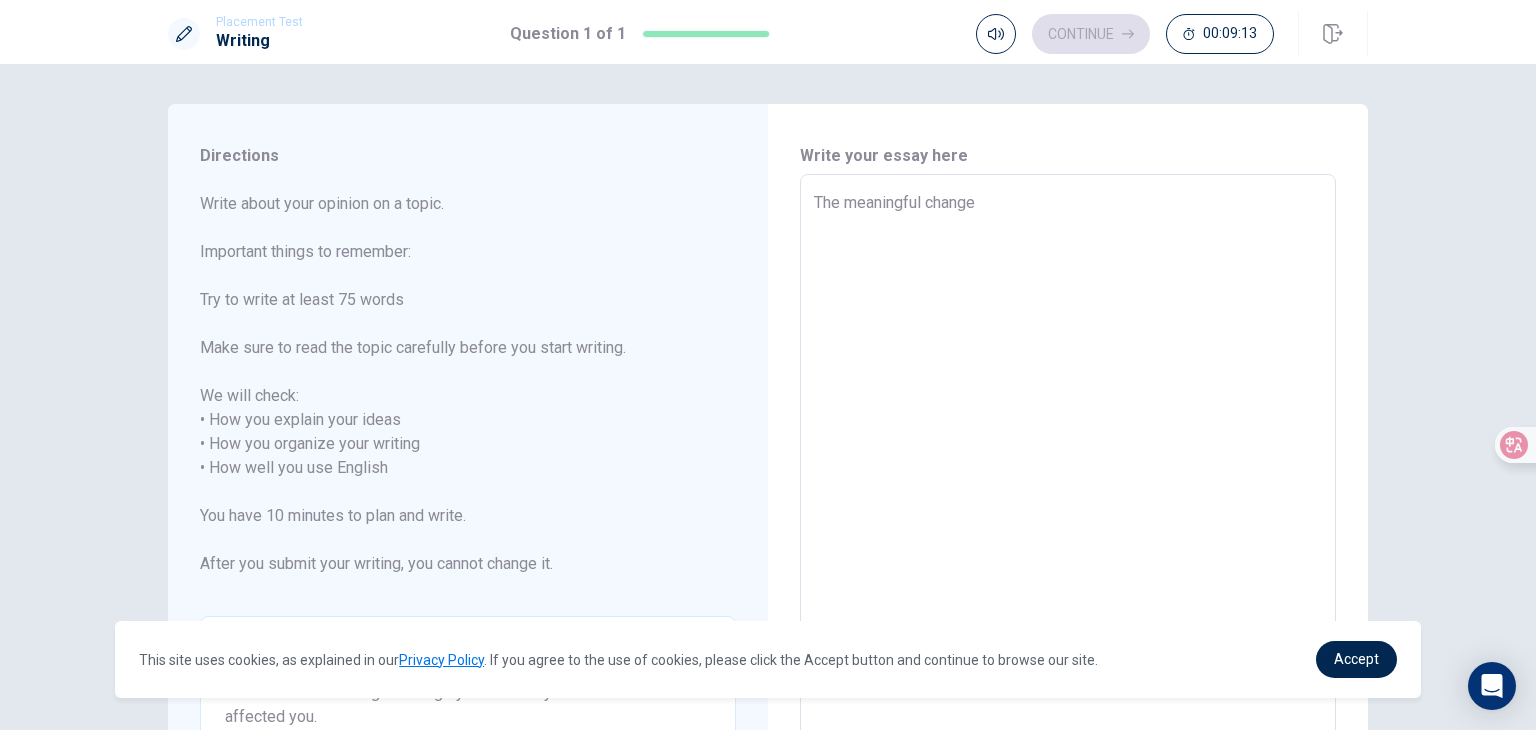 type on "x" 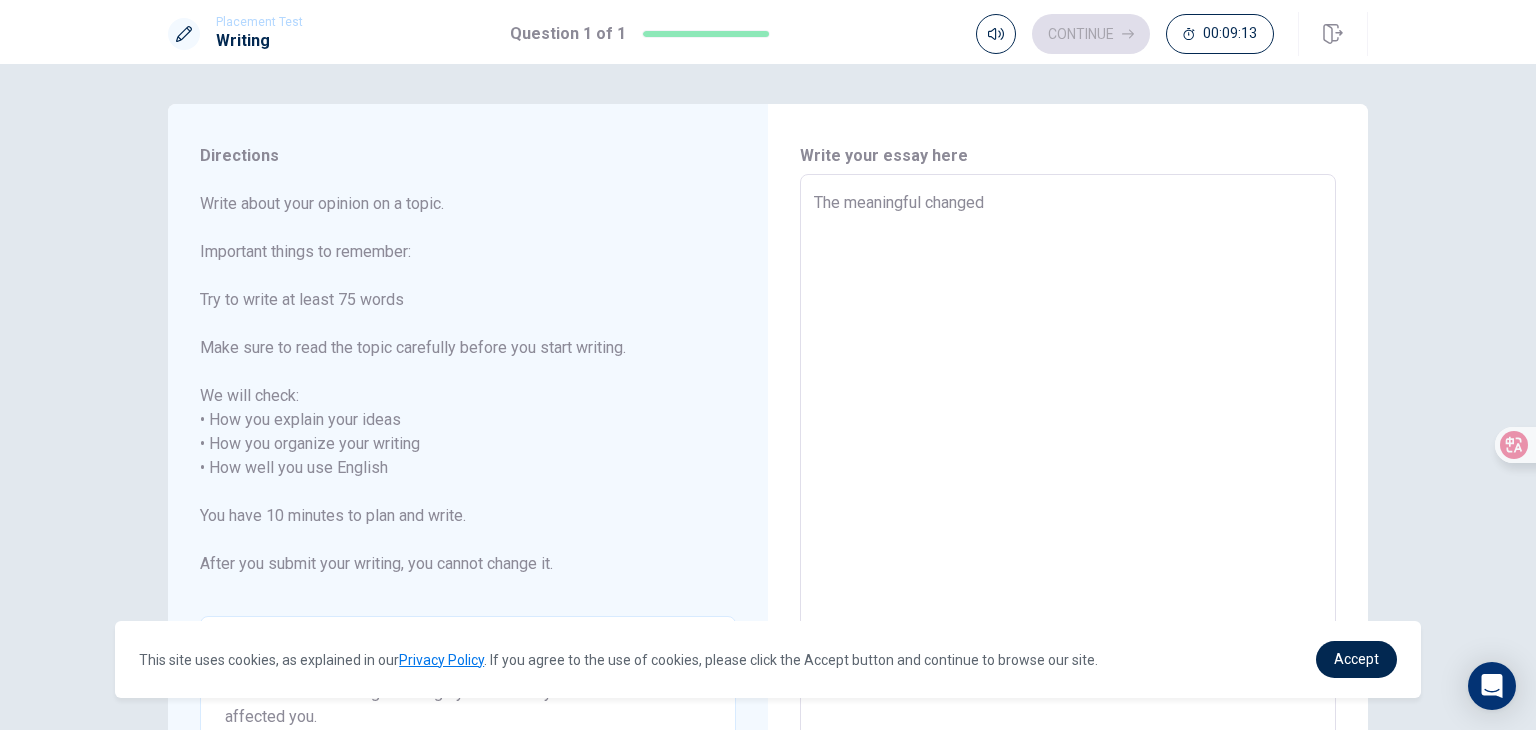type on "x" 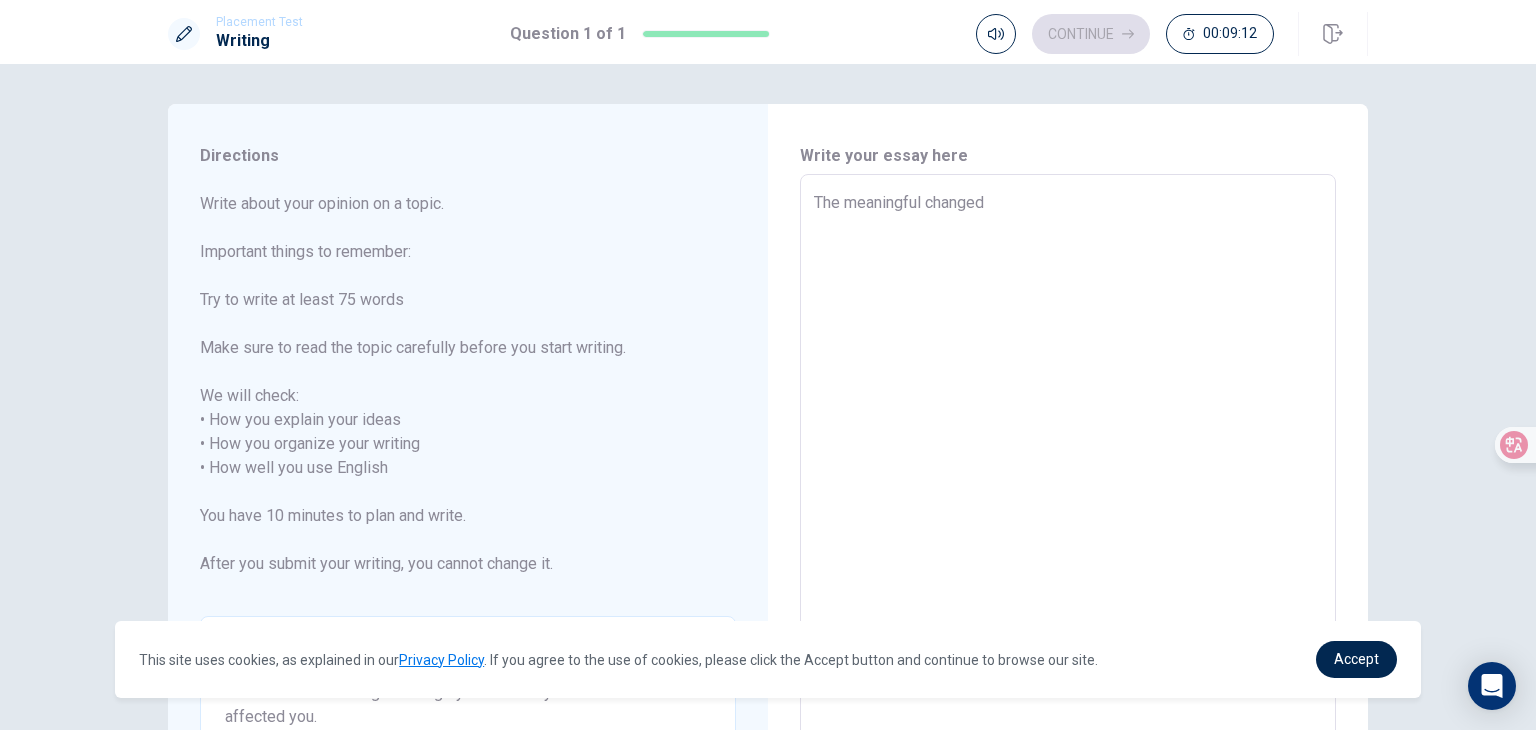 type on "The meaningful changed I" 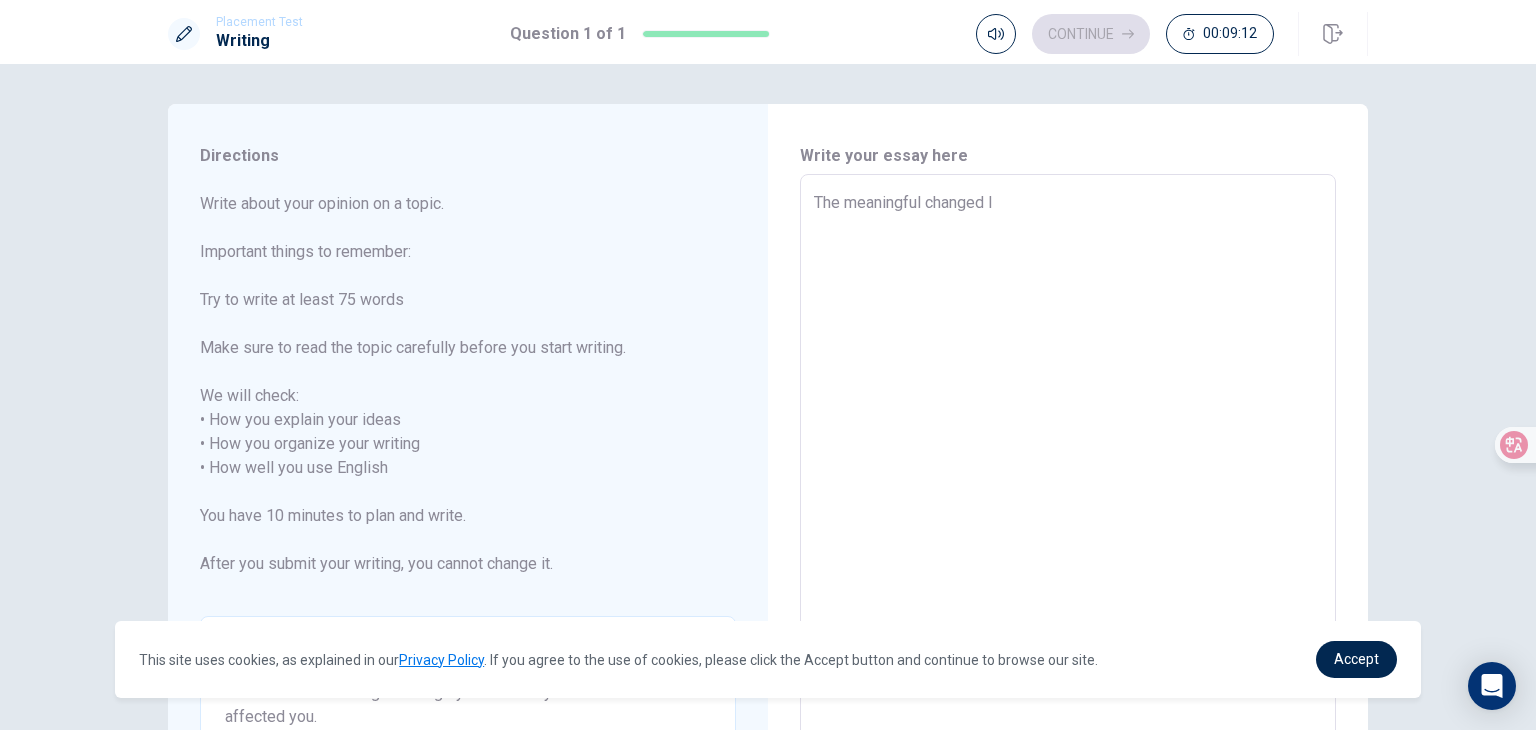 type on "x" 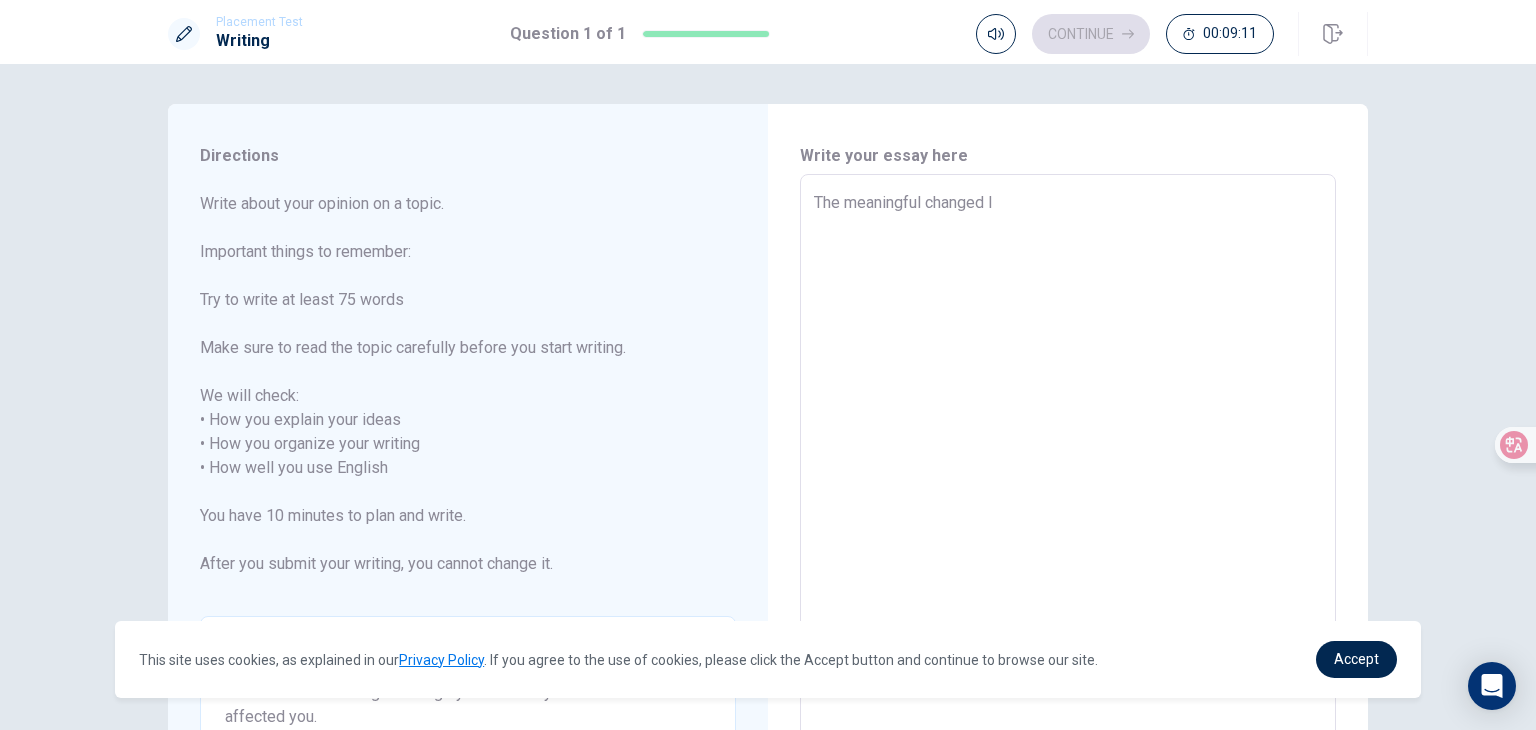 type on "The meaningful changed I m" 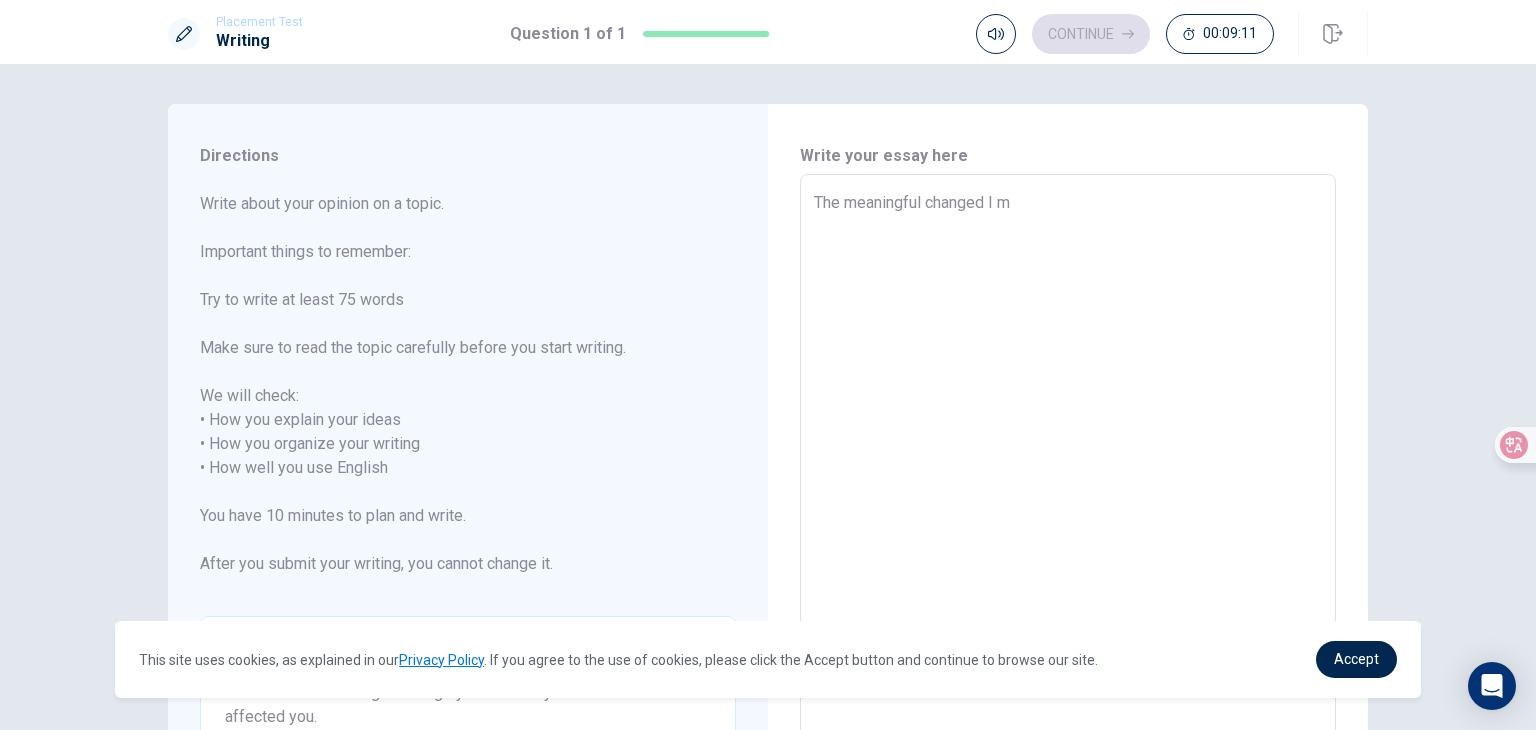 type on "x" 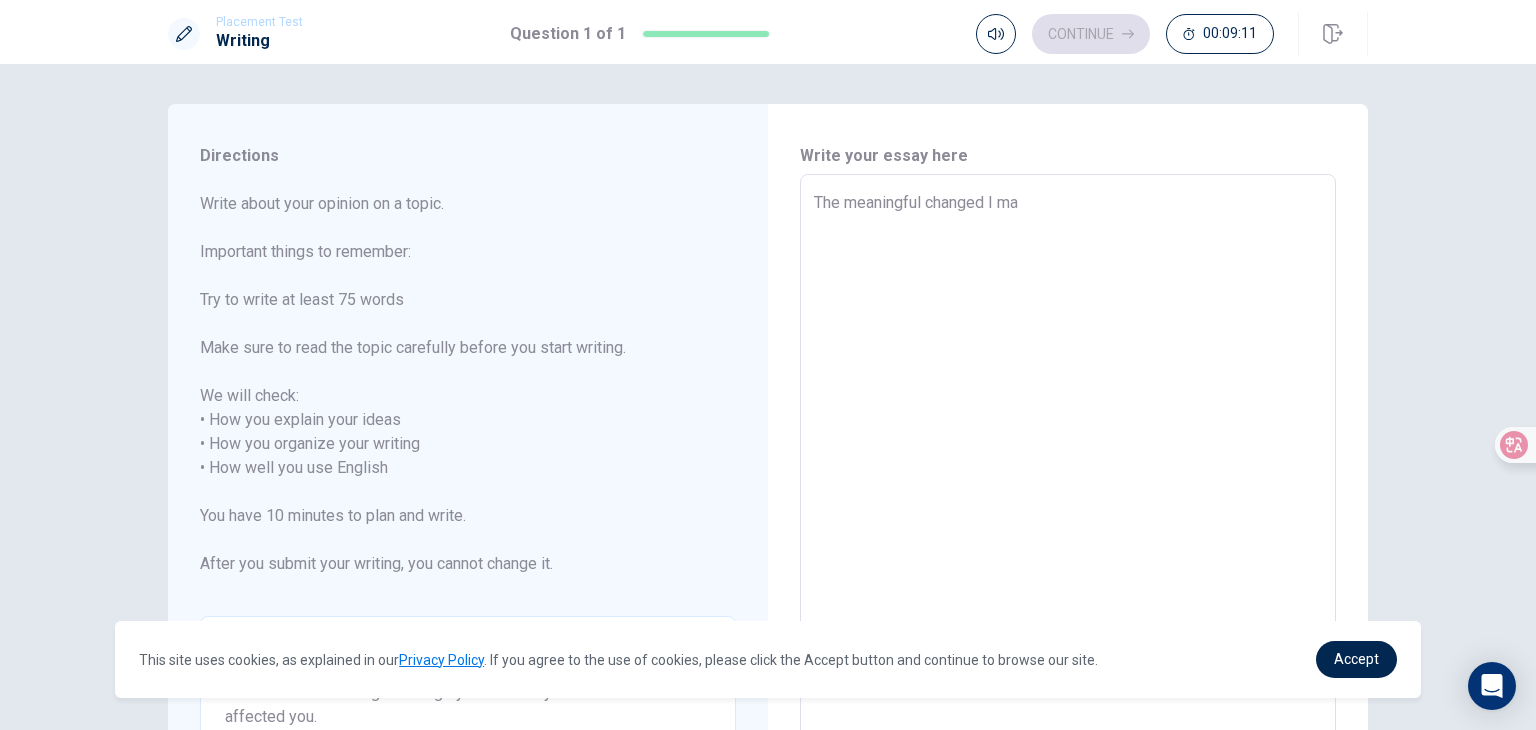 type on "x" 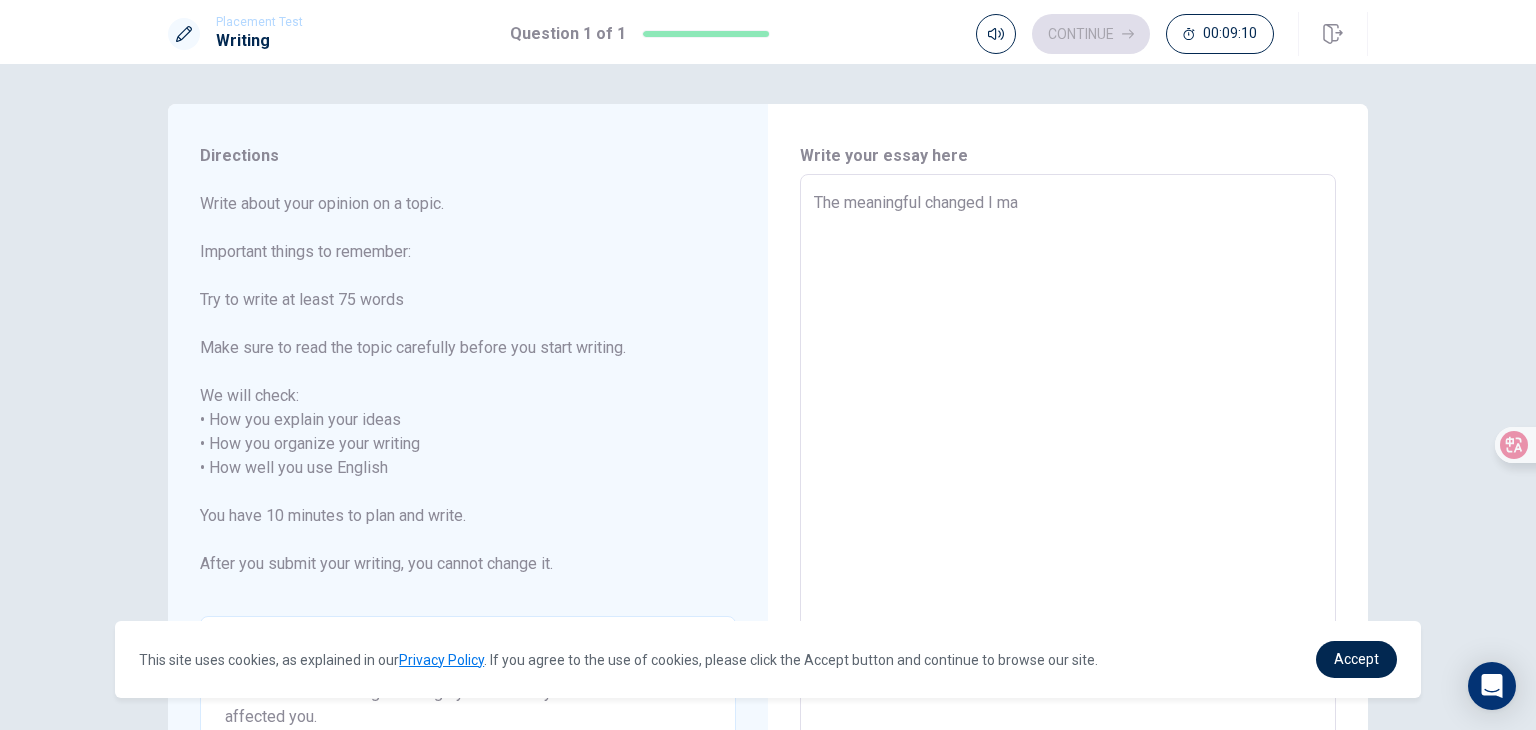 type on "The meaningful changed I mad" 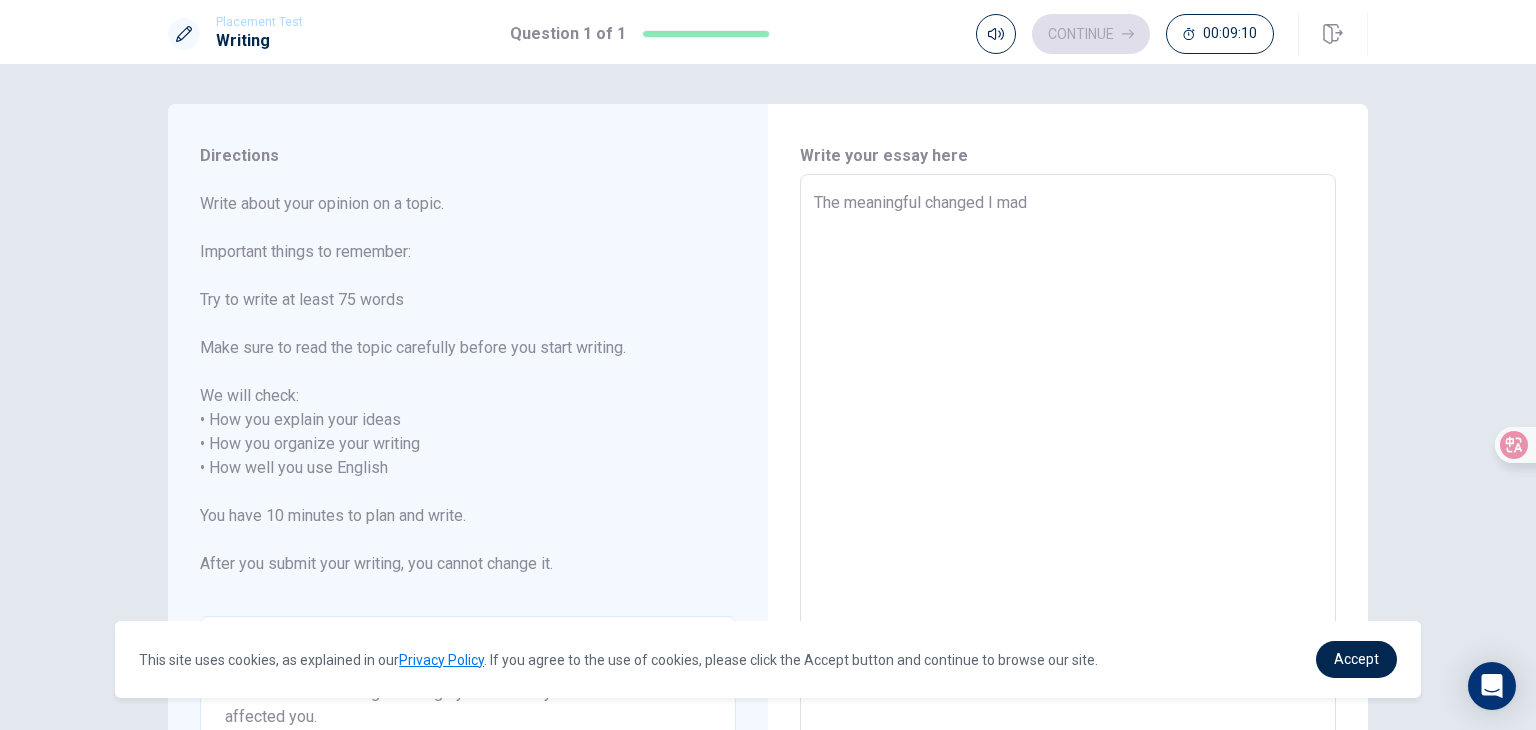 type on "x" 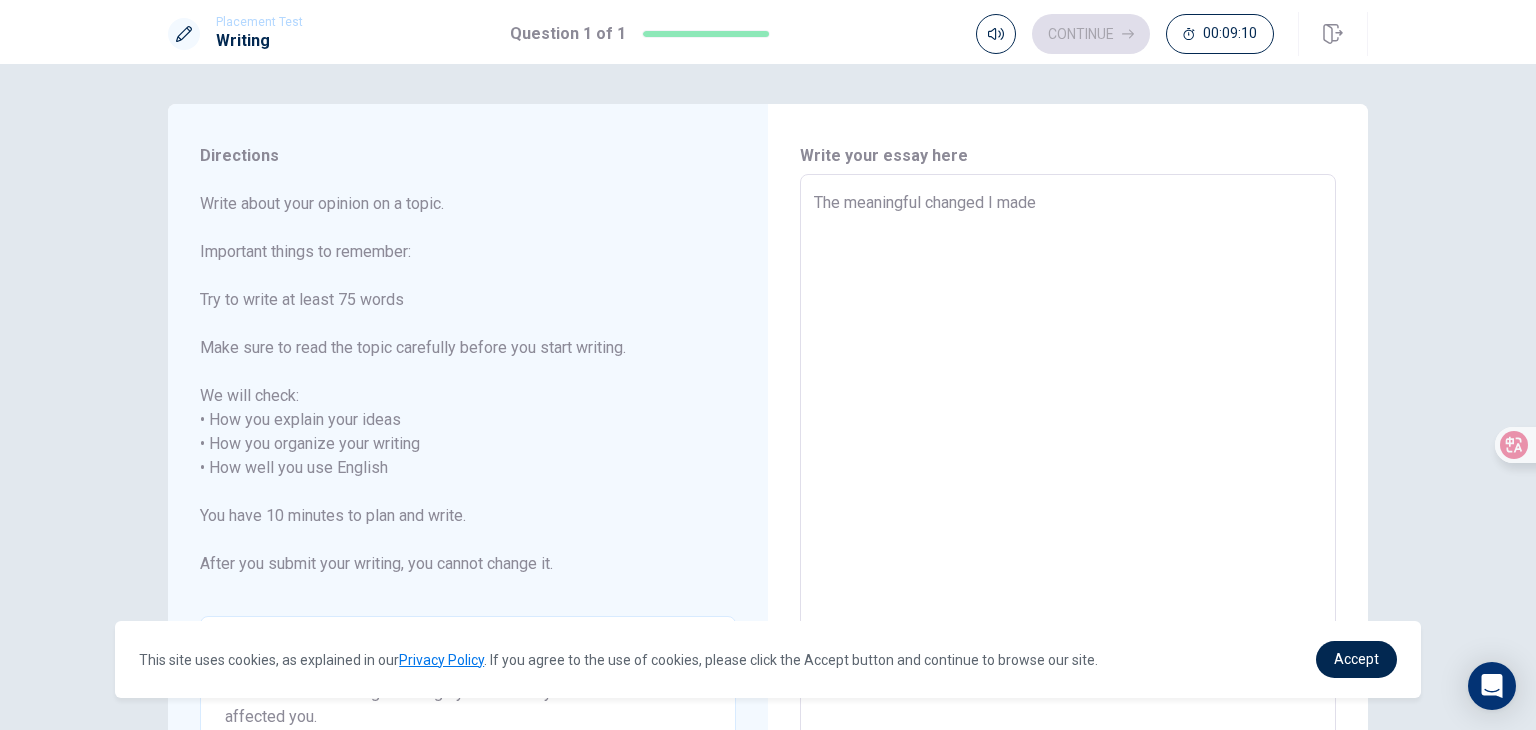 type on "x" 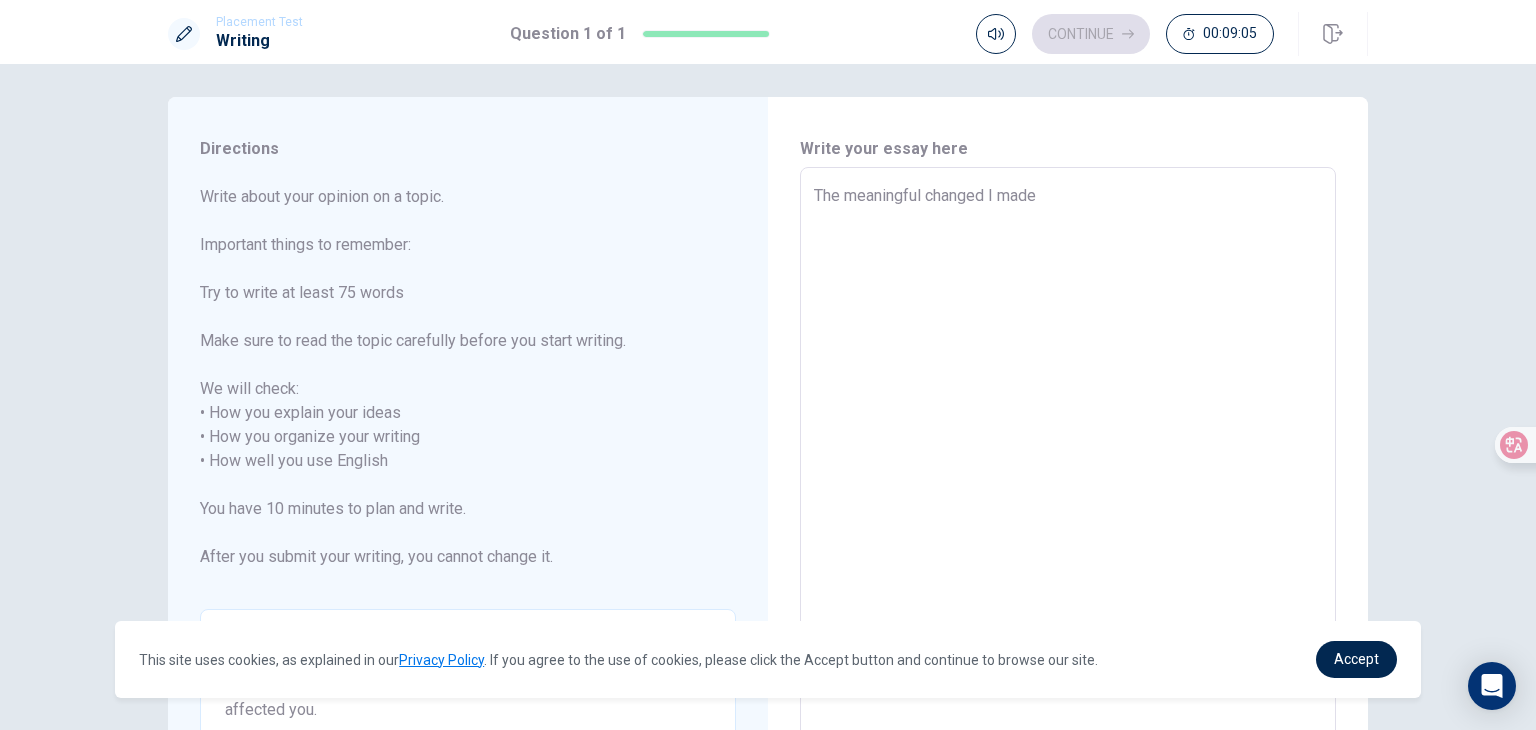 scroll, scrollTop: 0, scrollLeft: 0, axis: both 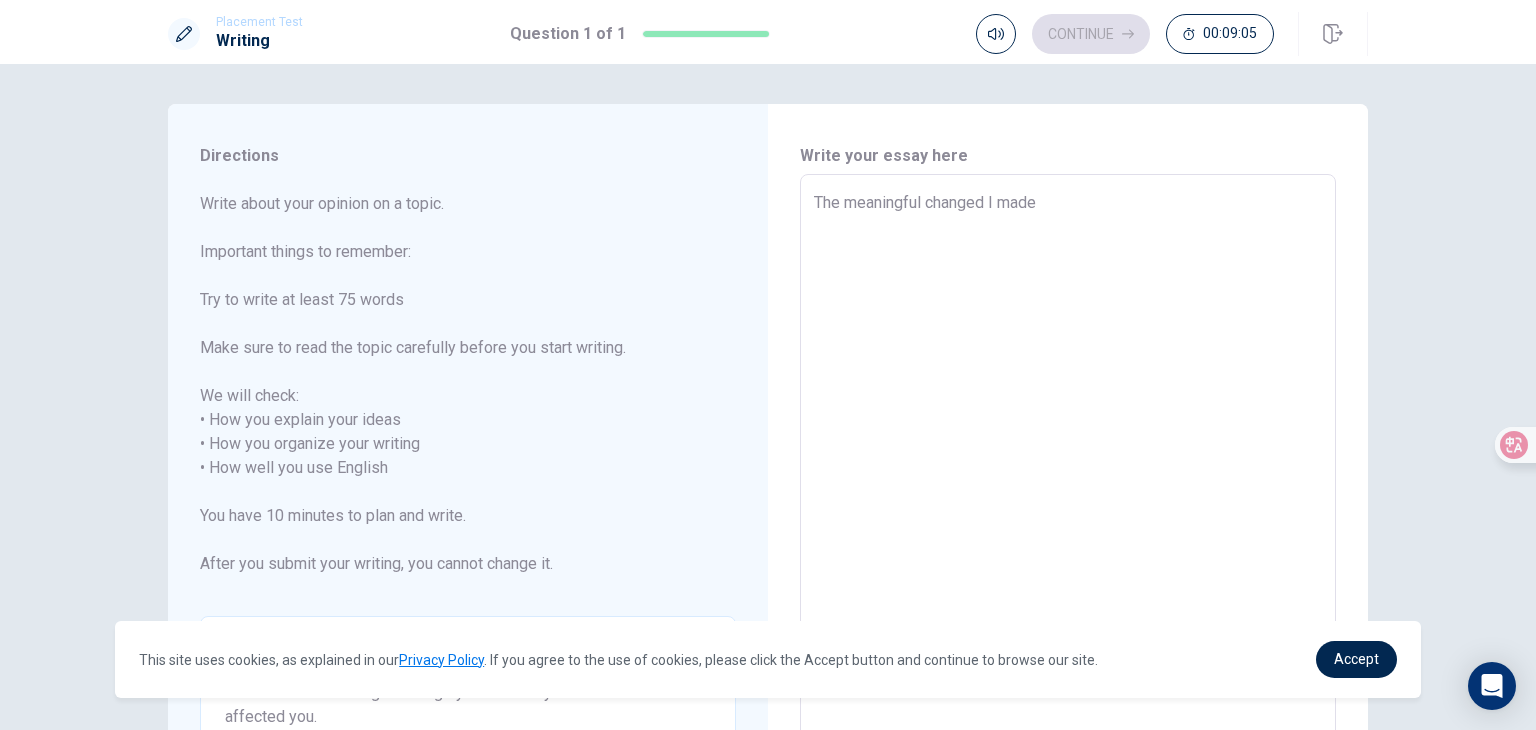 type on "x" 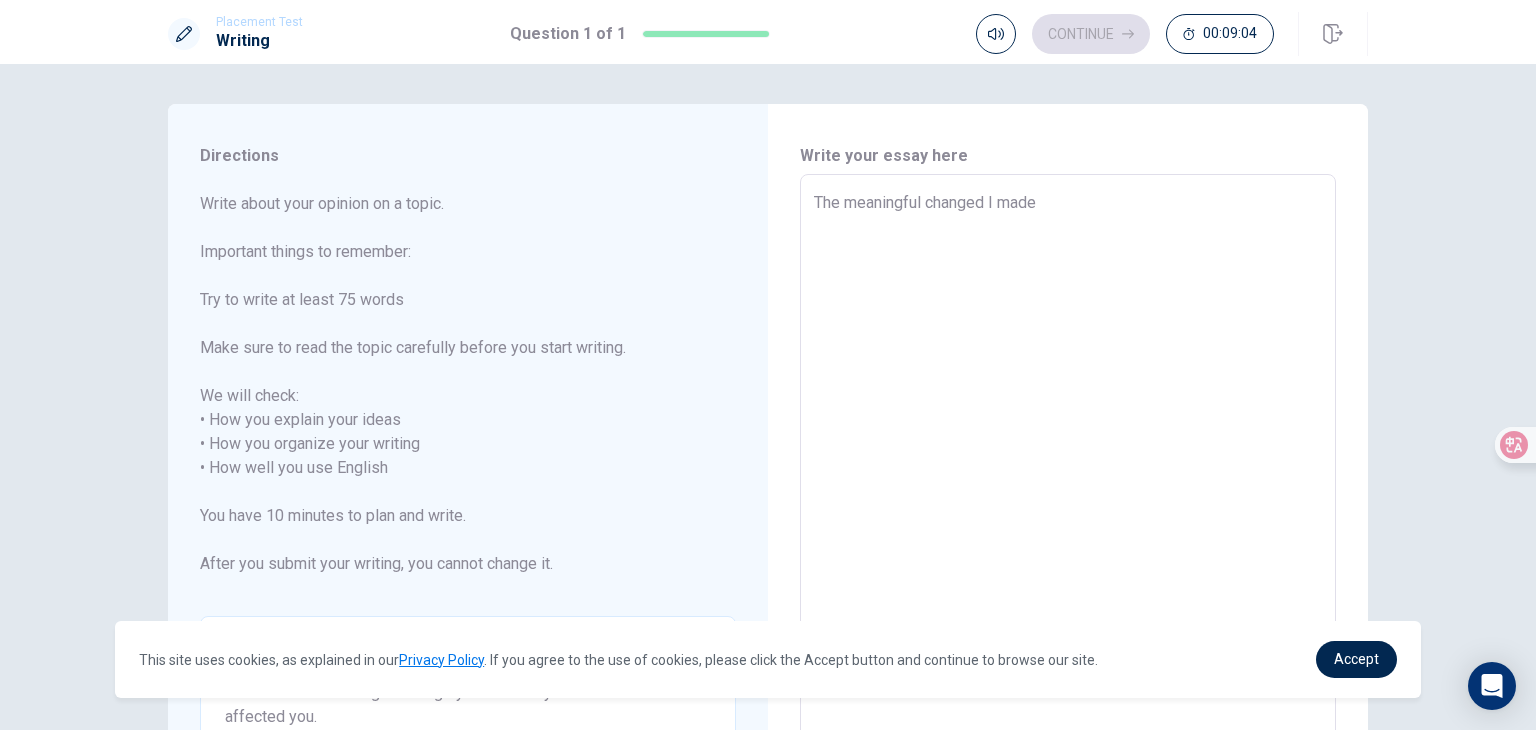 type on "The meaningful changed I made i" 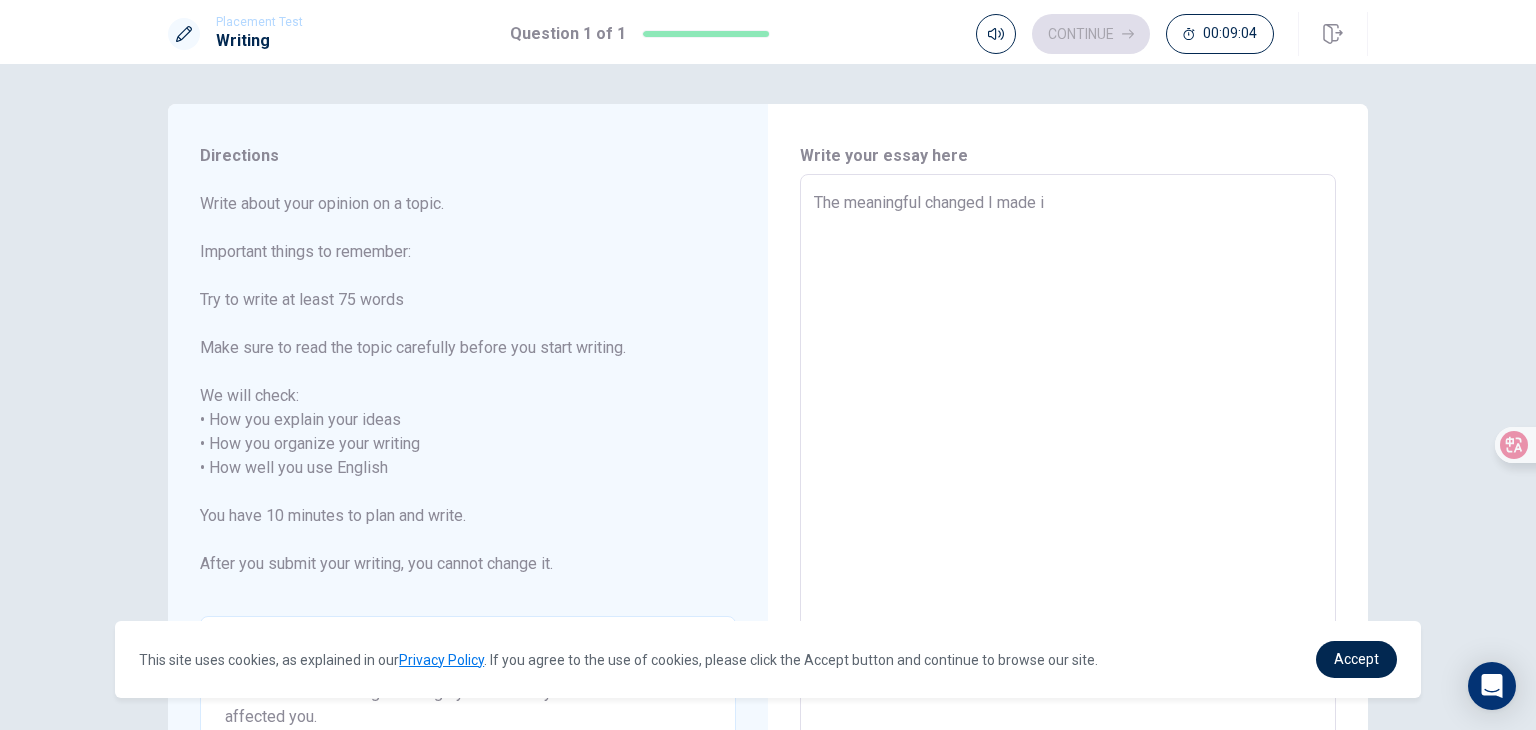 type on "x" 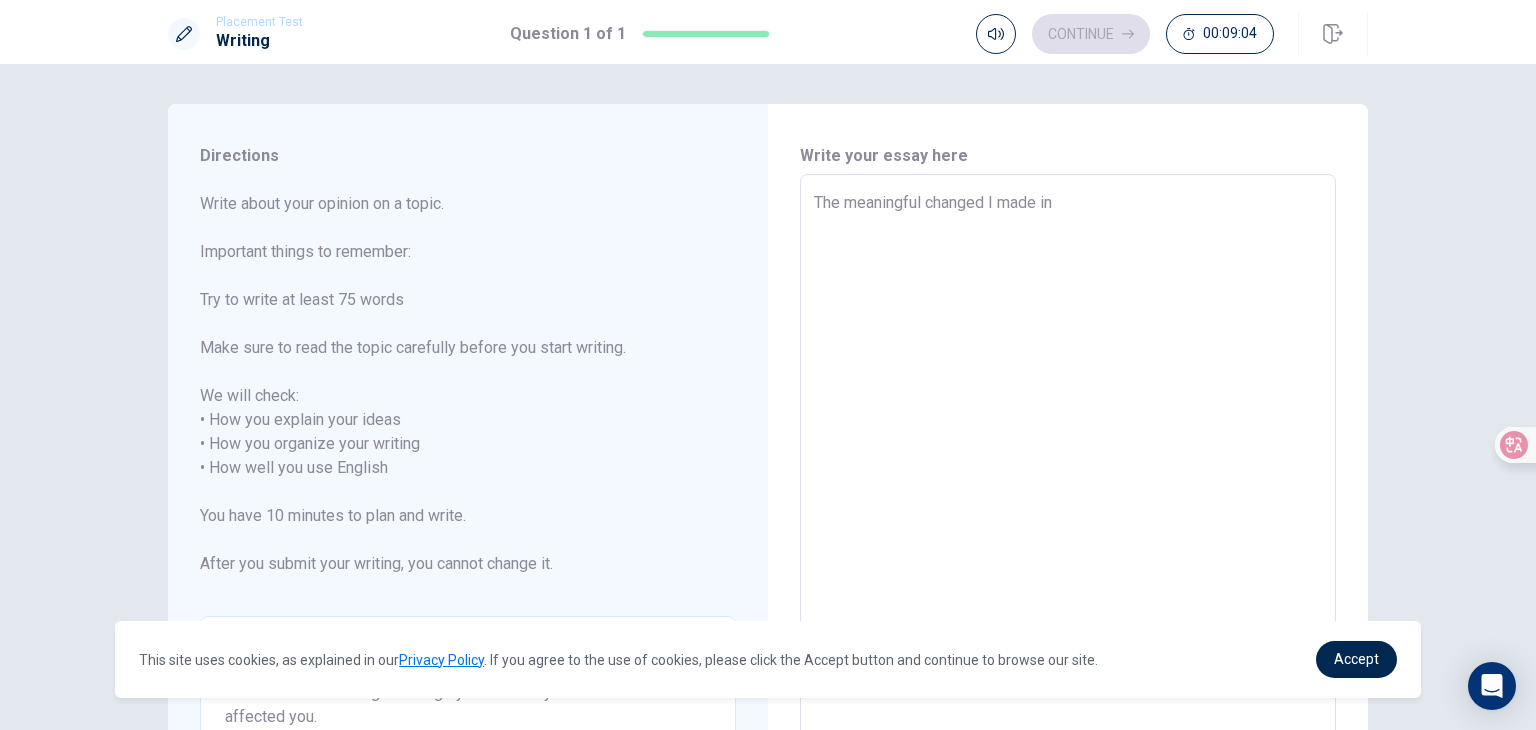 type on "x" 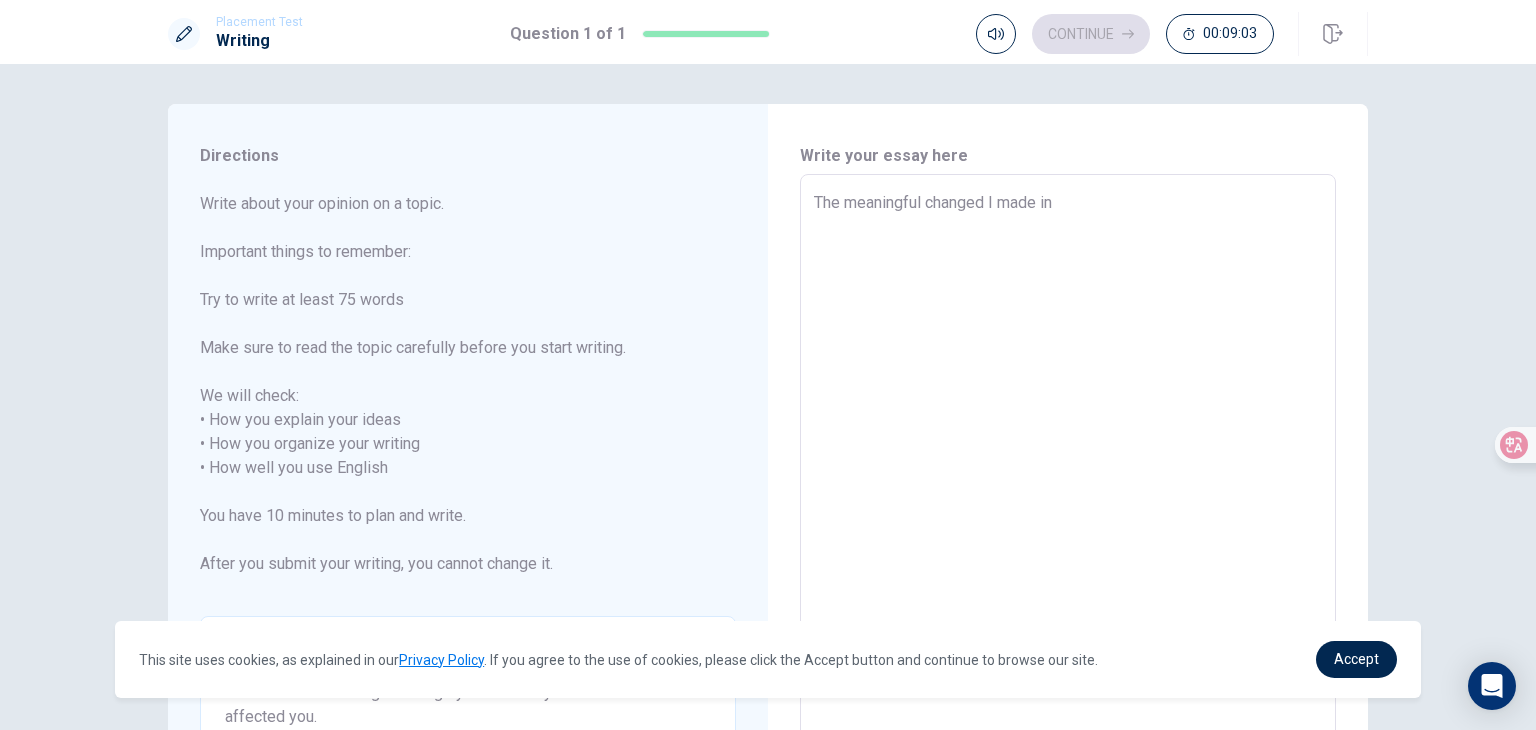 type on "The meaningful changed I made in" 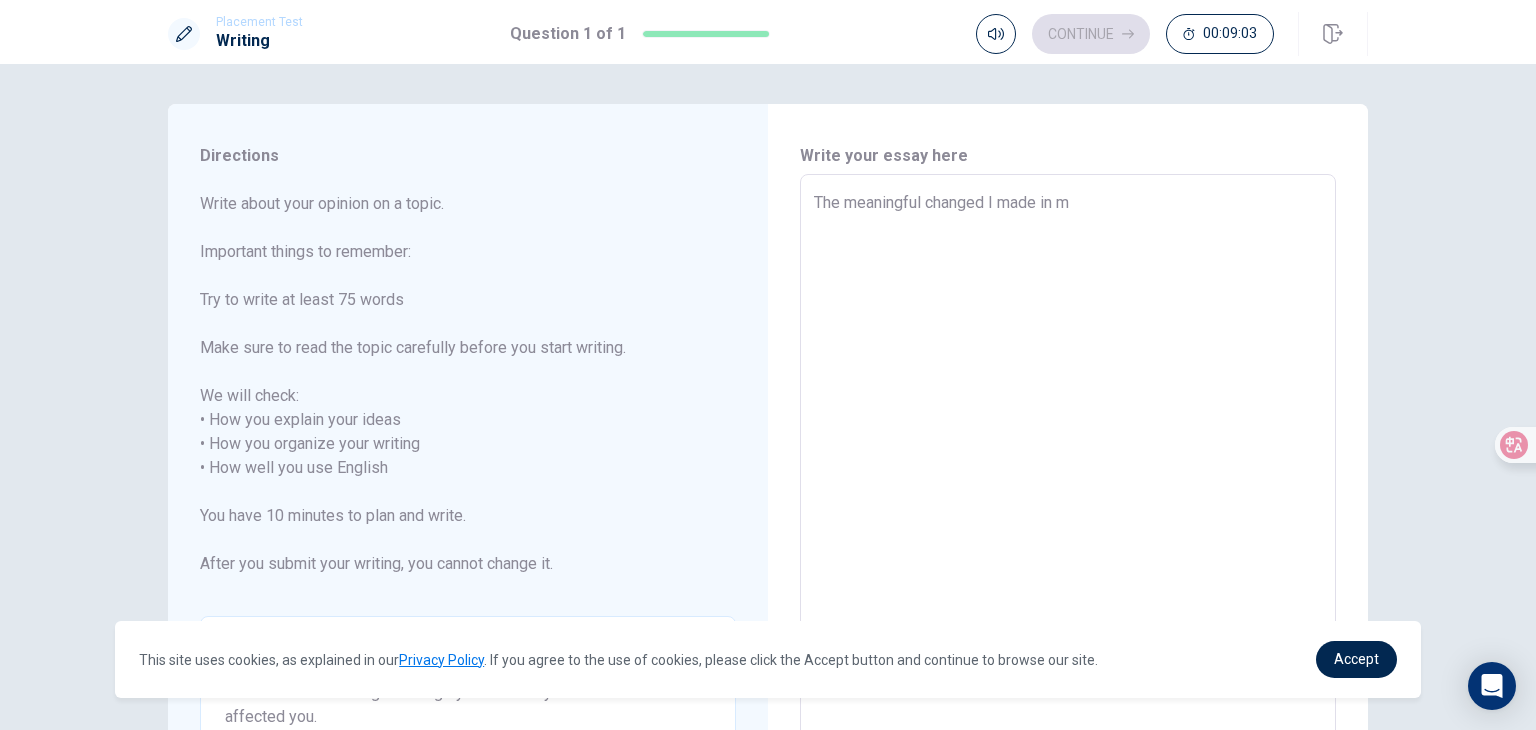 type on "x" 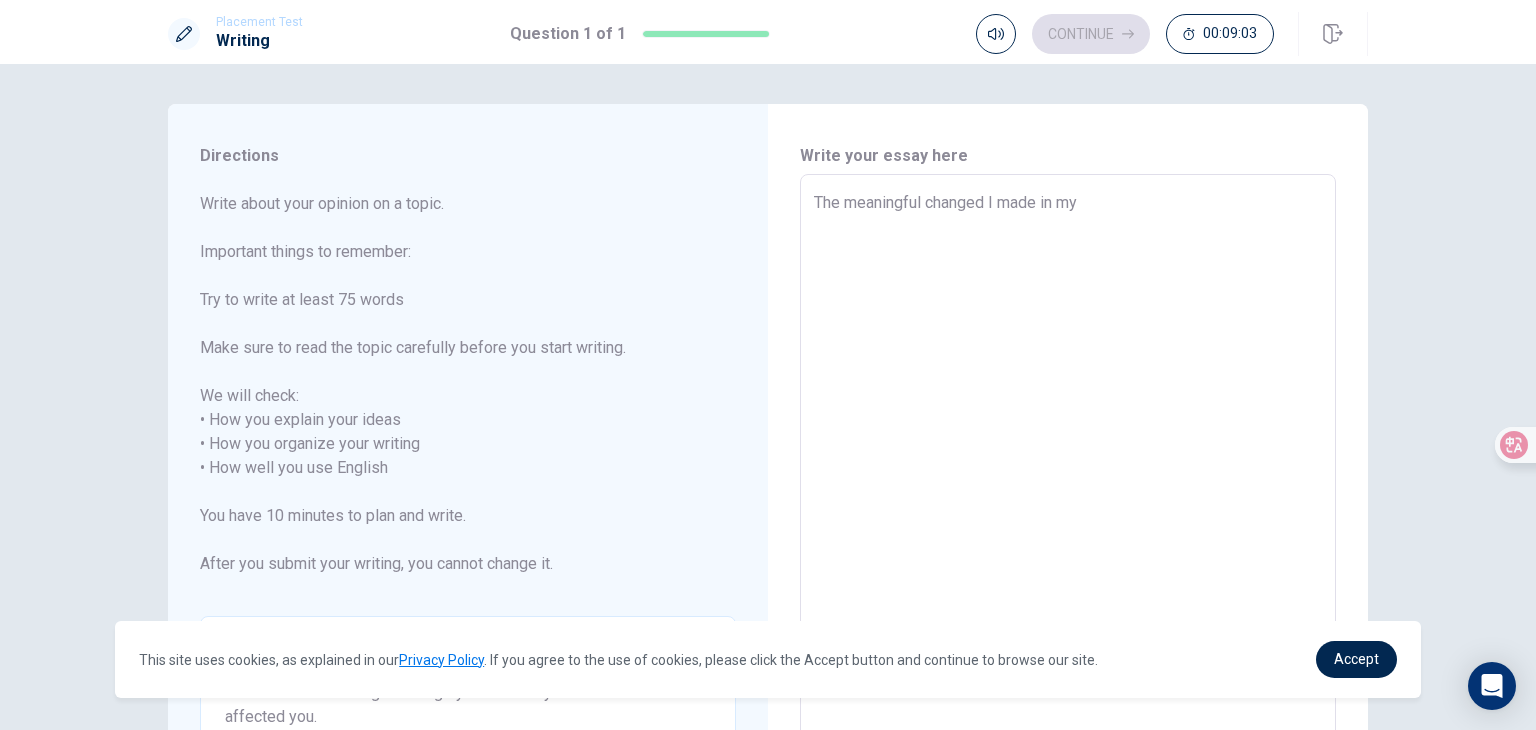 type on "x" 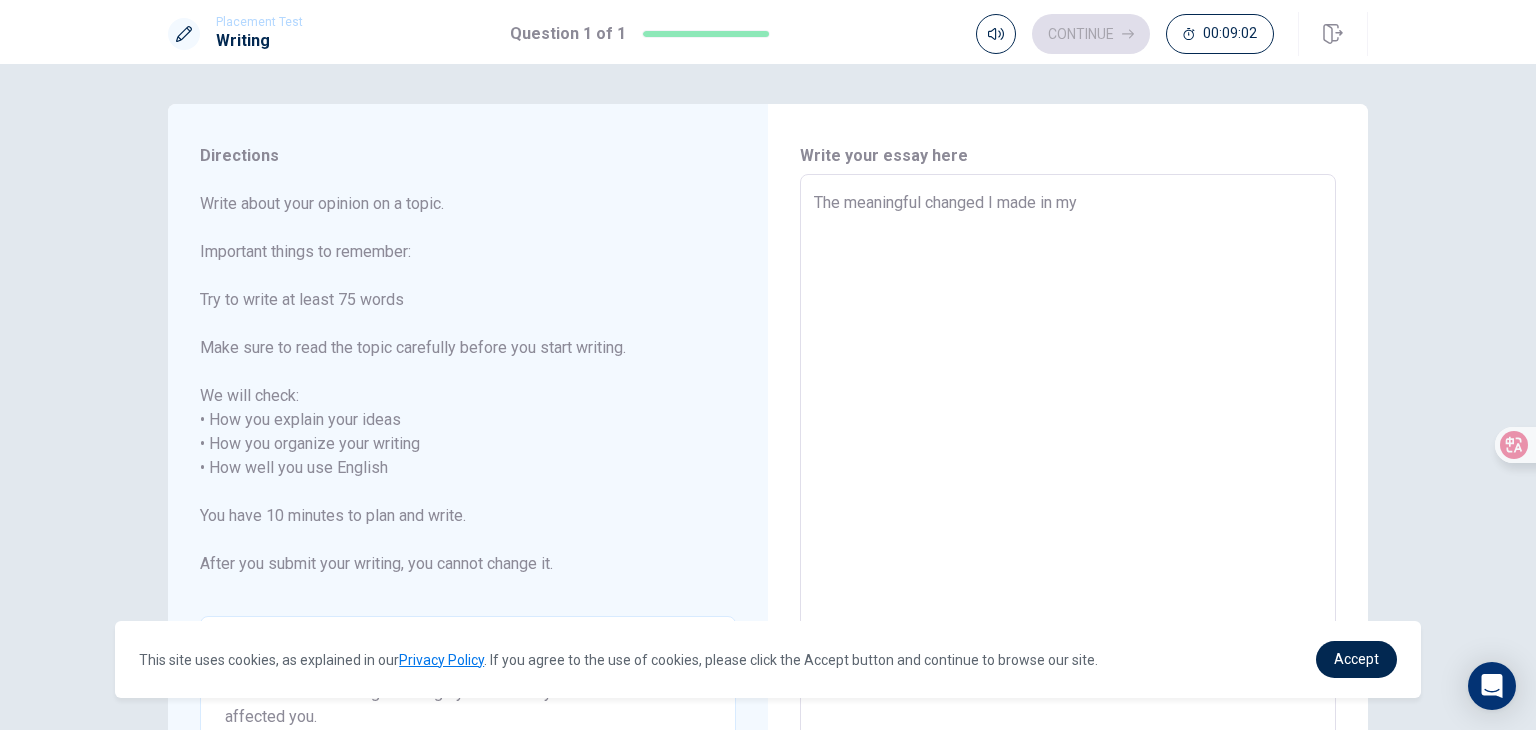 type on "The meaningful changed I made in my l" 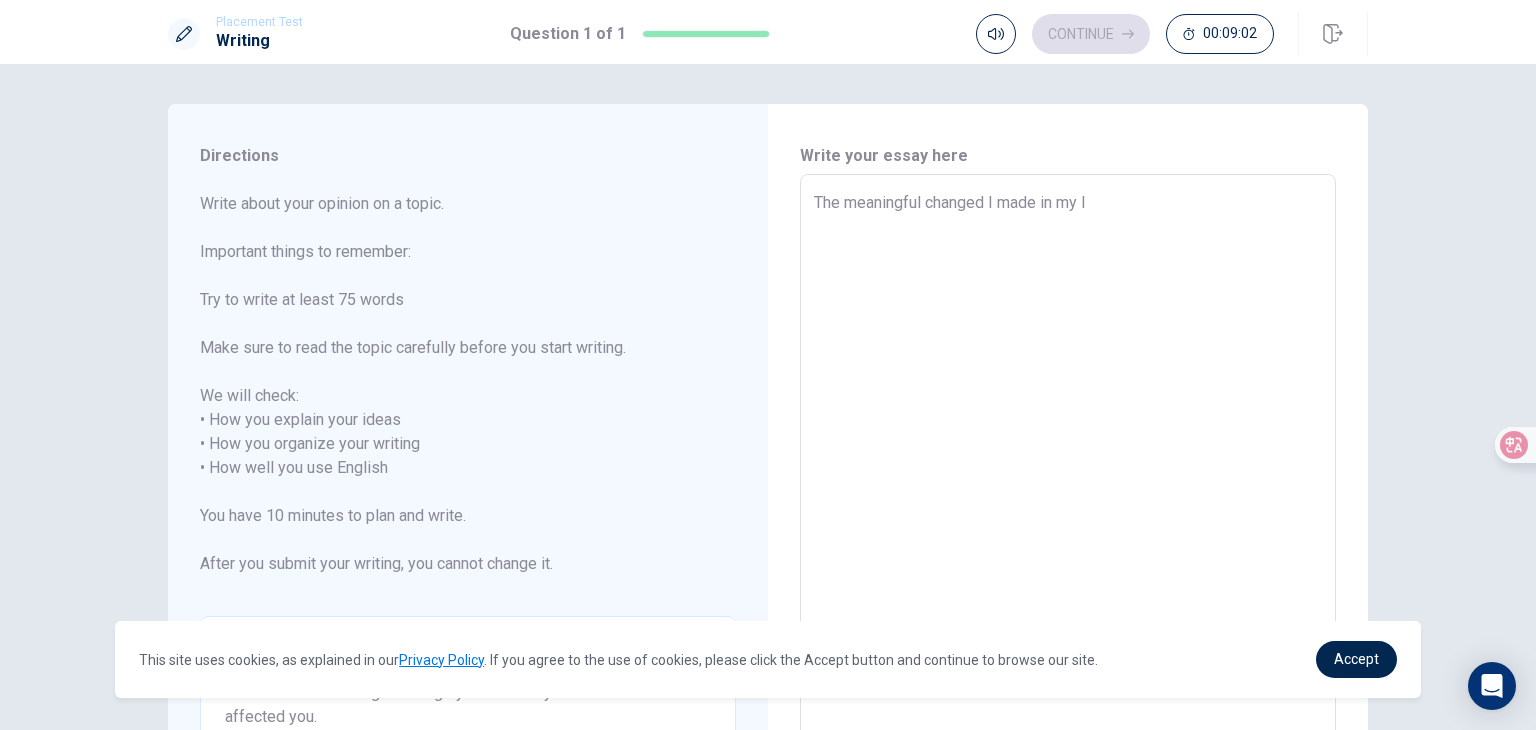 type on "x" 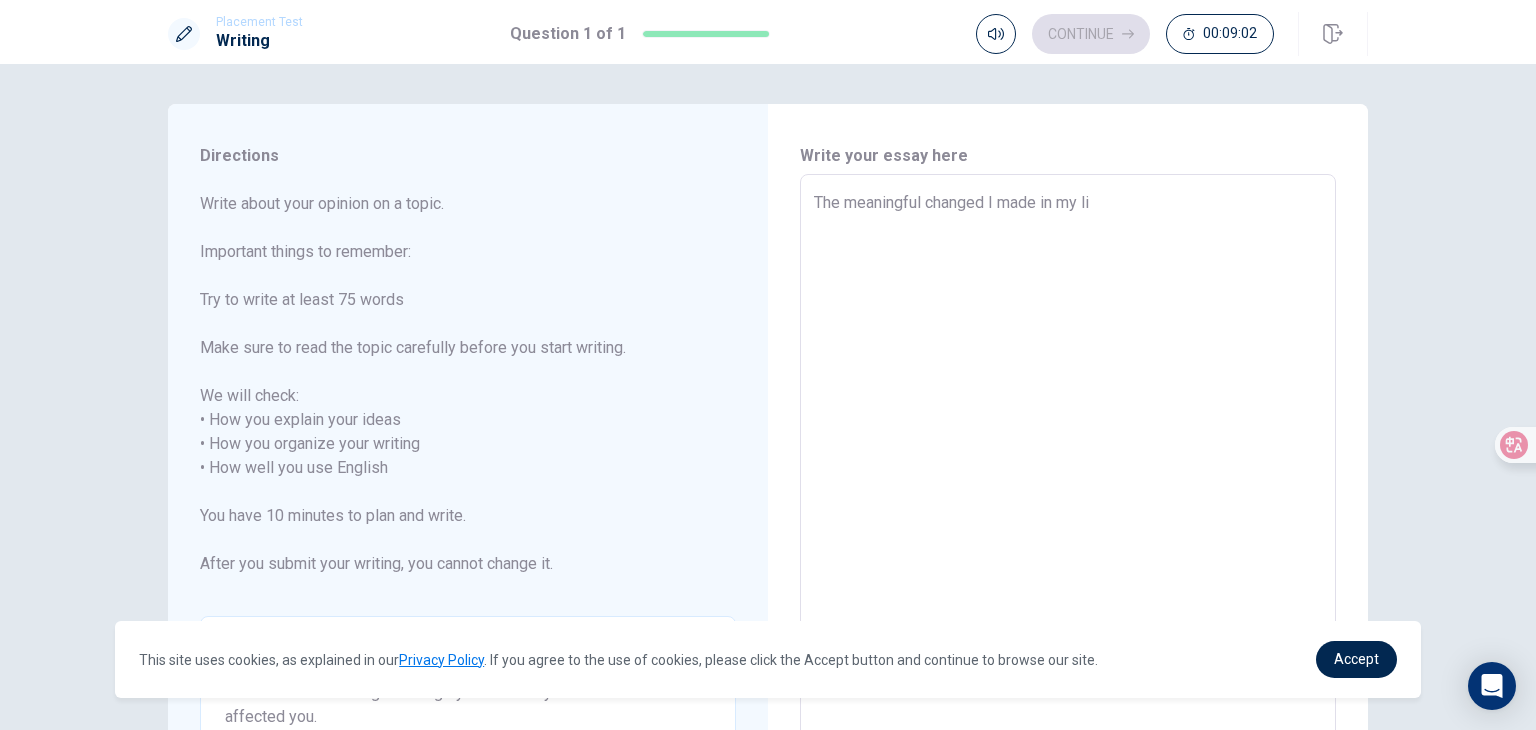 type on "x" 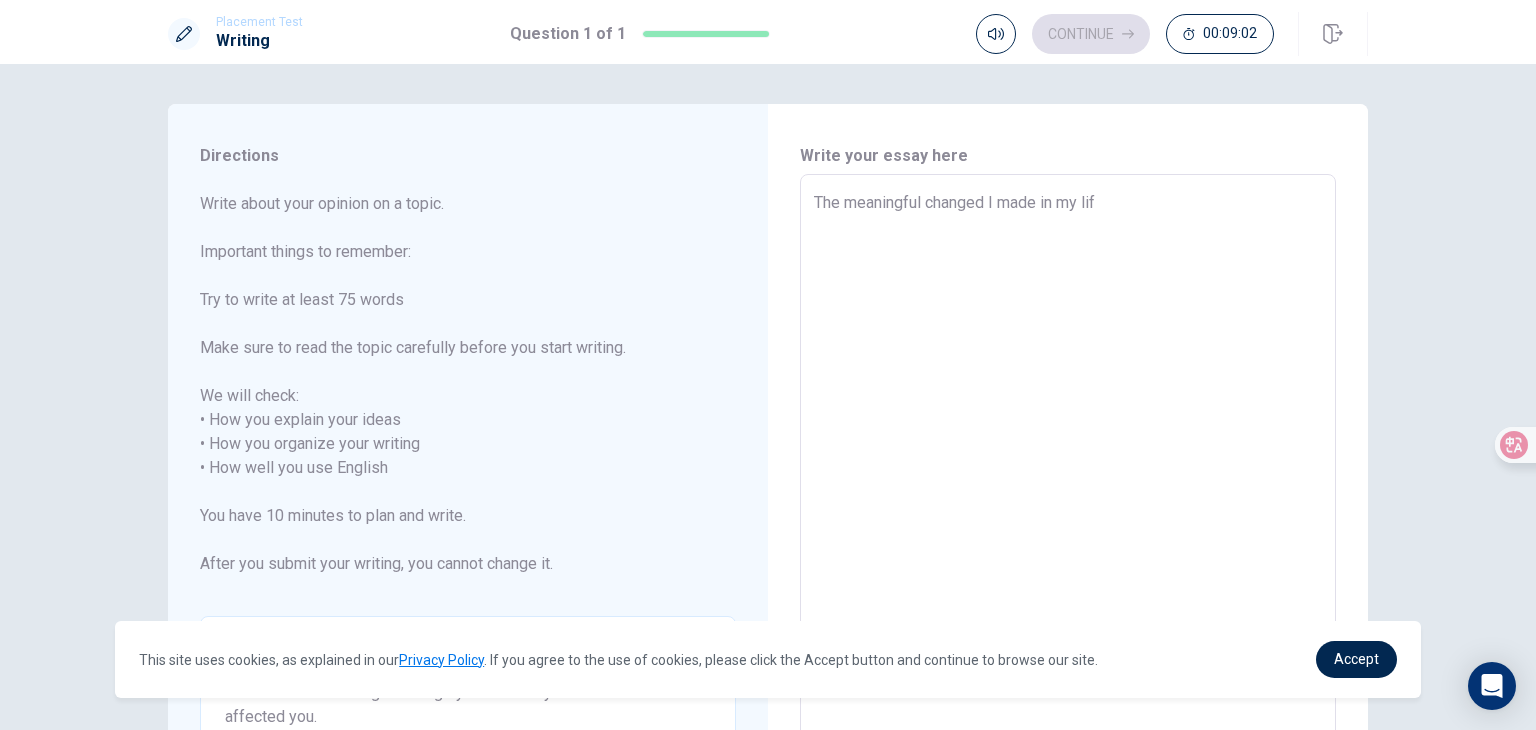 type on "x" 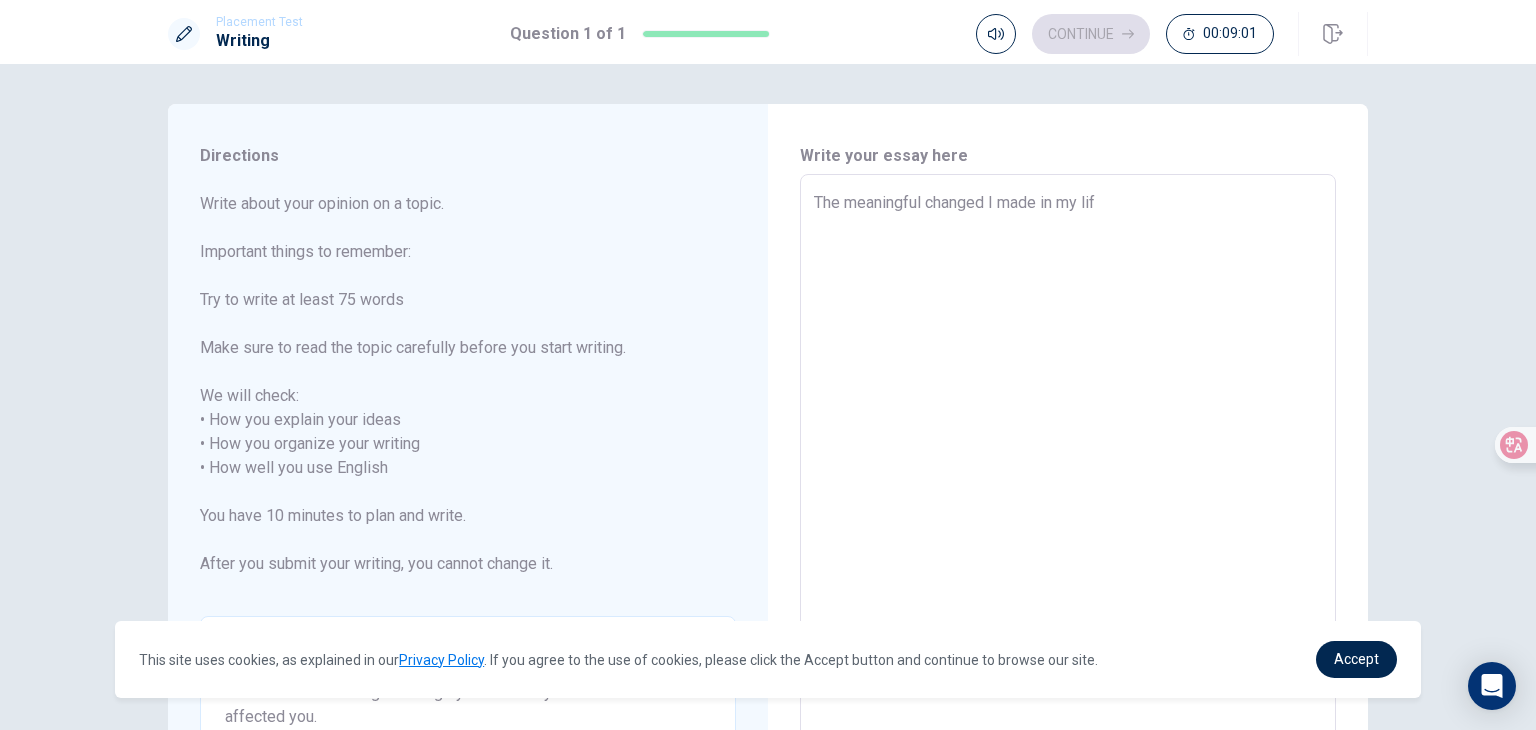 type on "The meaningful changed I made in my life" 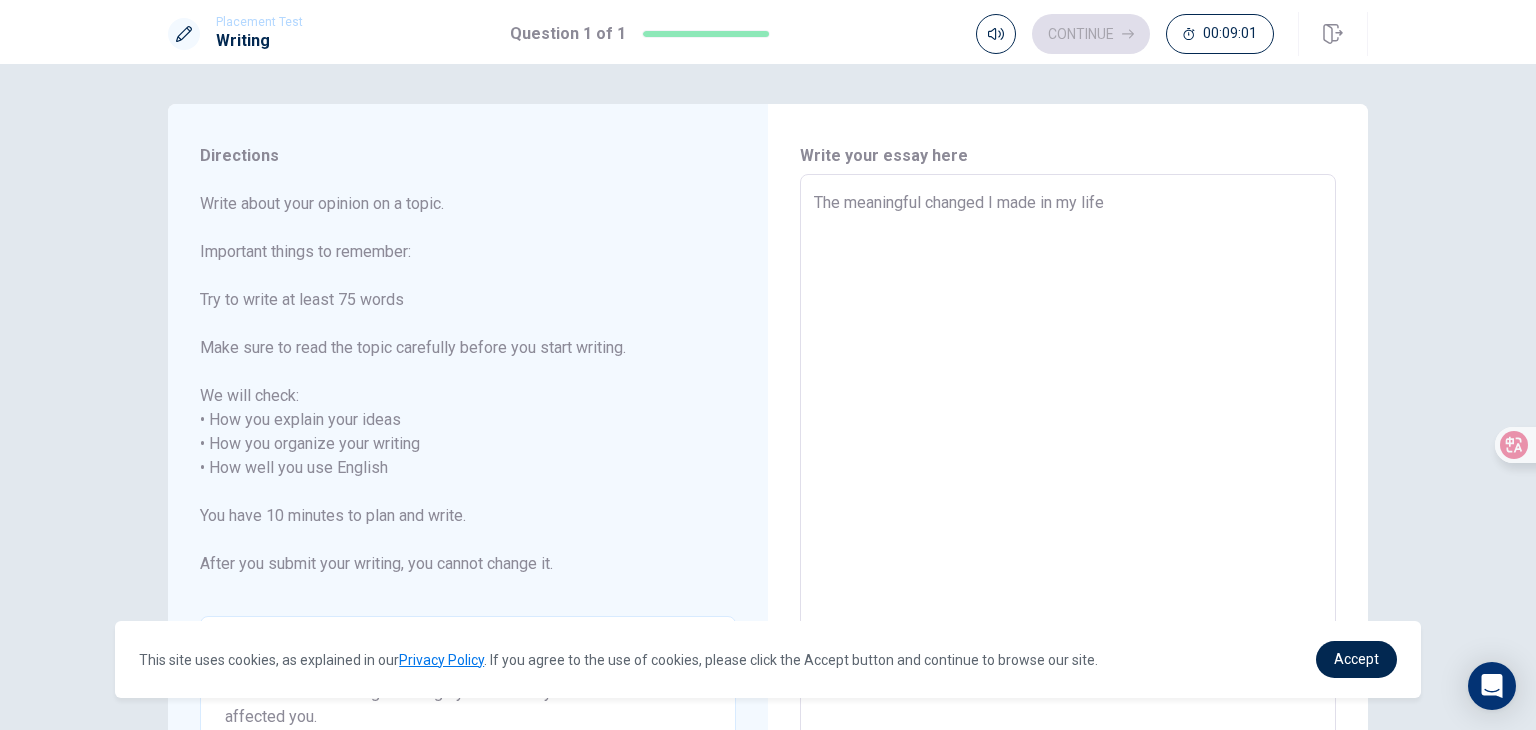 type on "x" 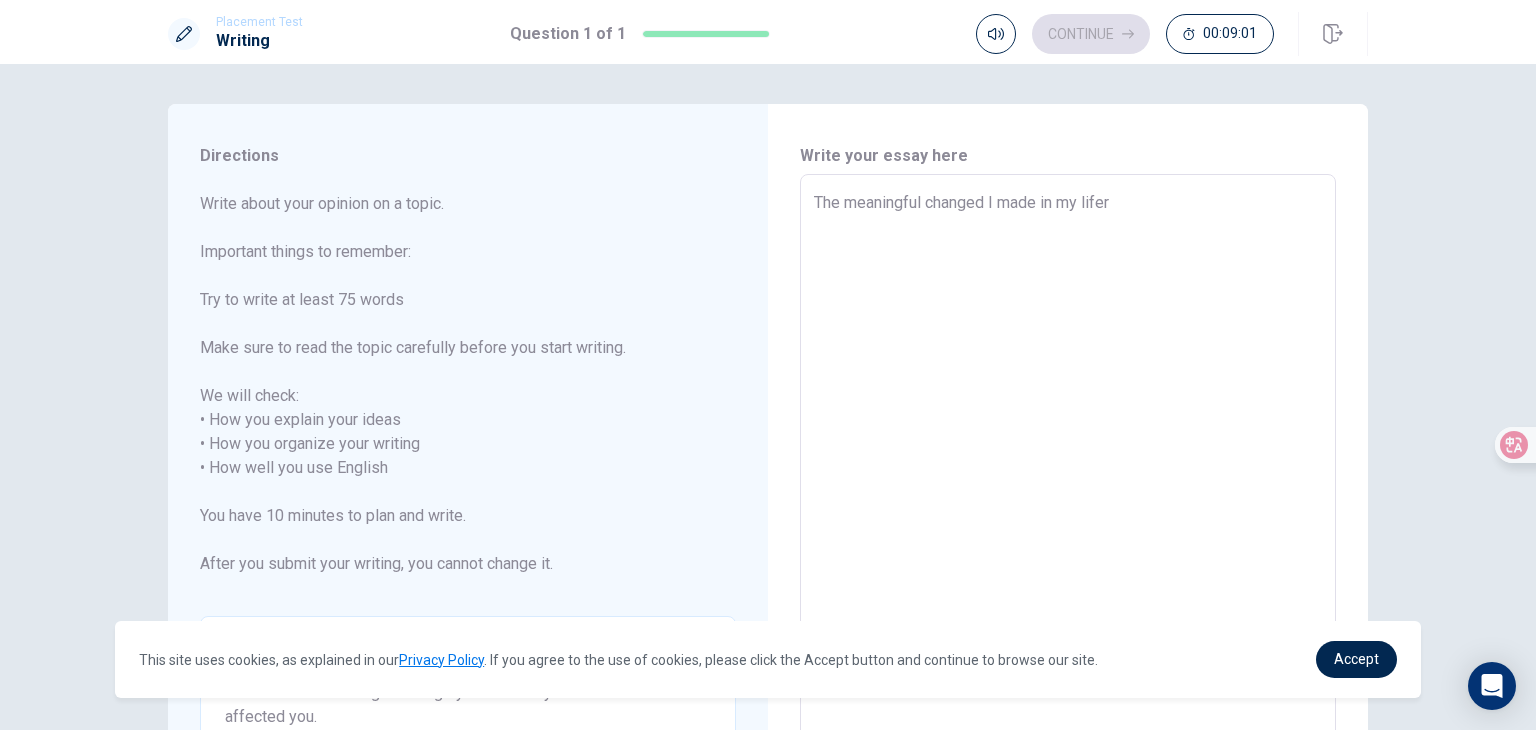type on "x" 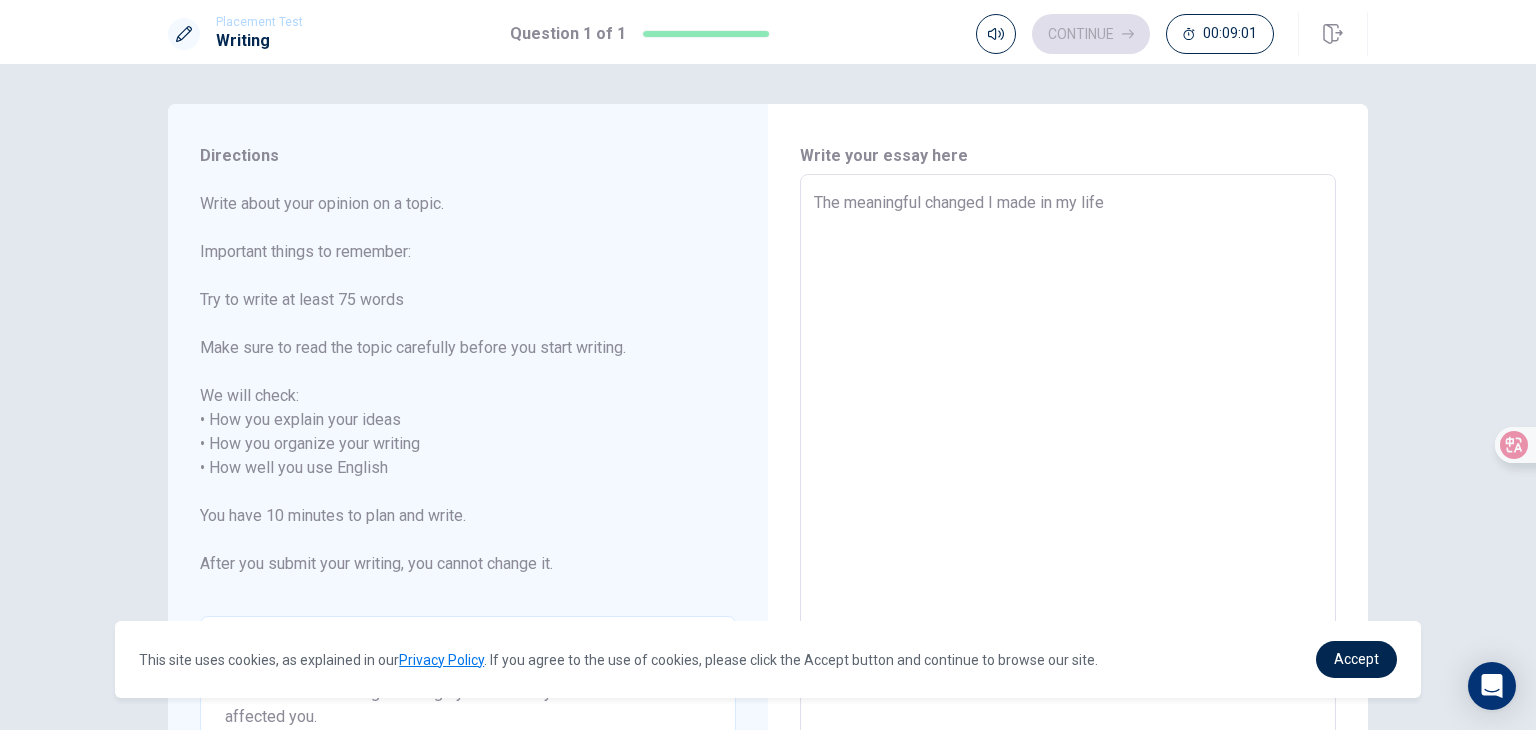 type on "x" 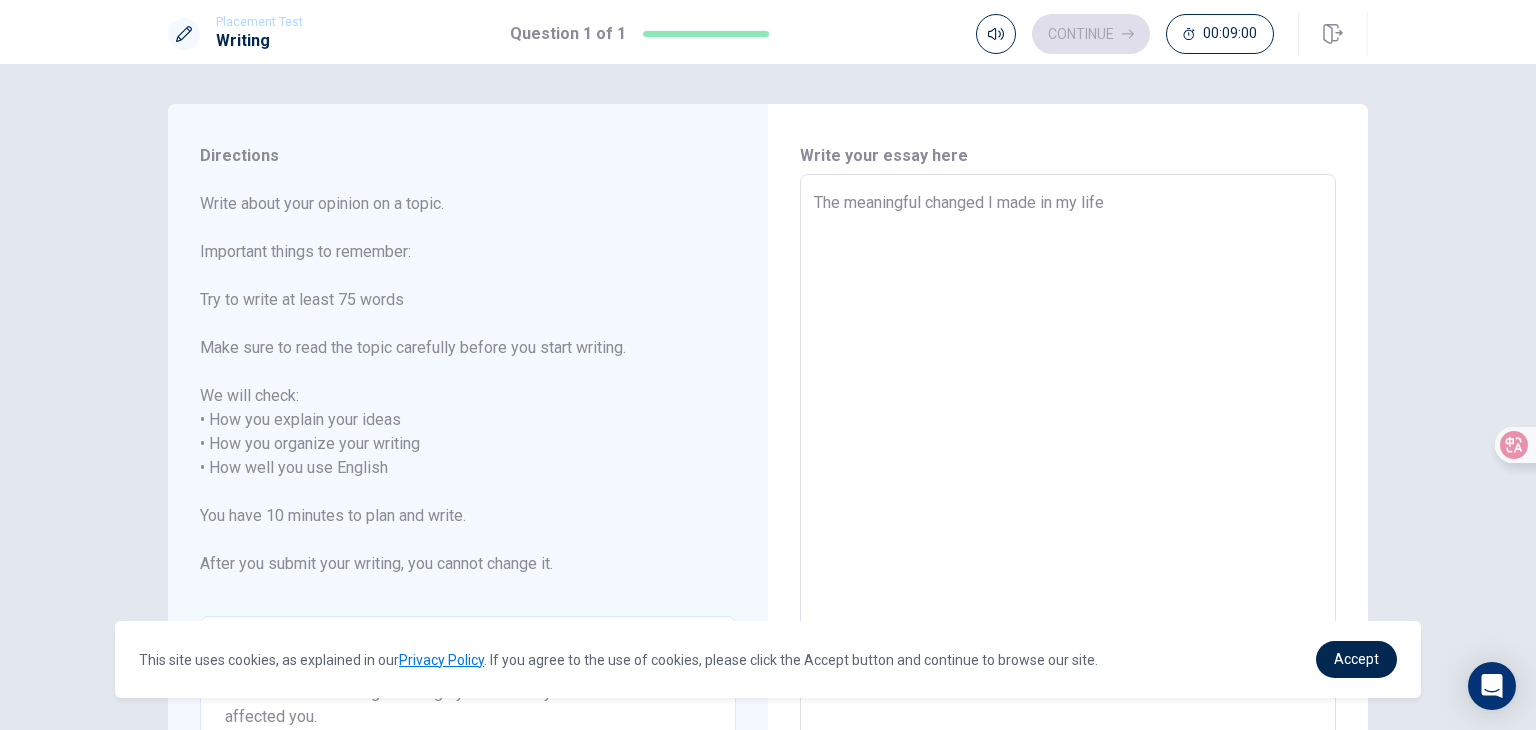 type on "The meaningful changed I made in my life" 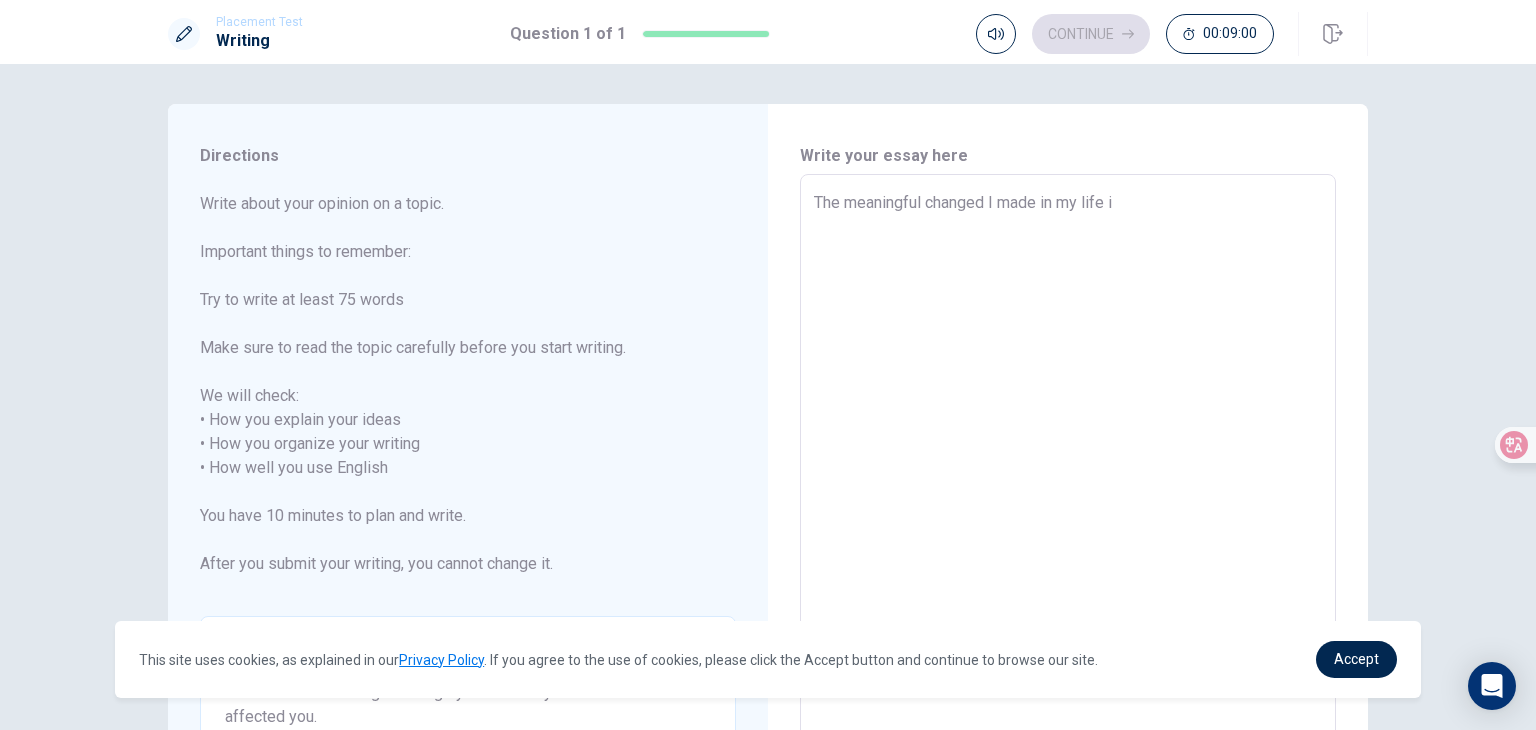 type on "x" 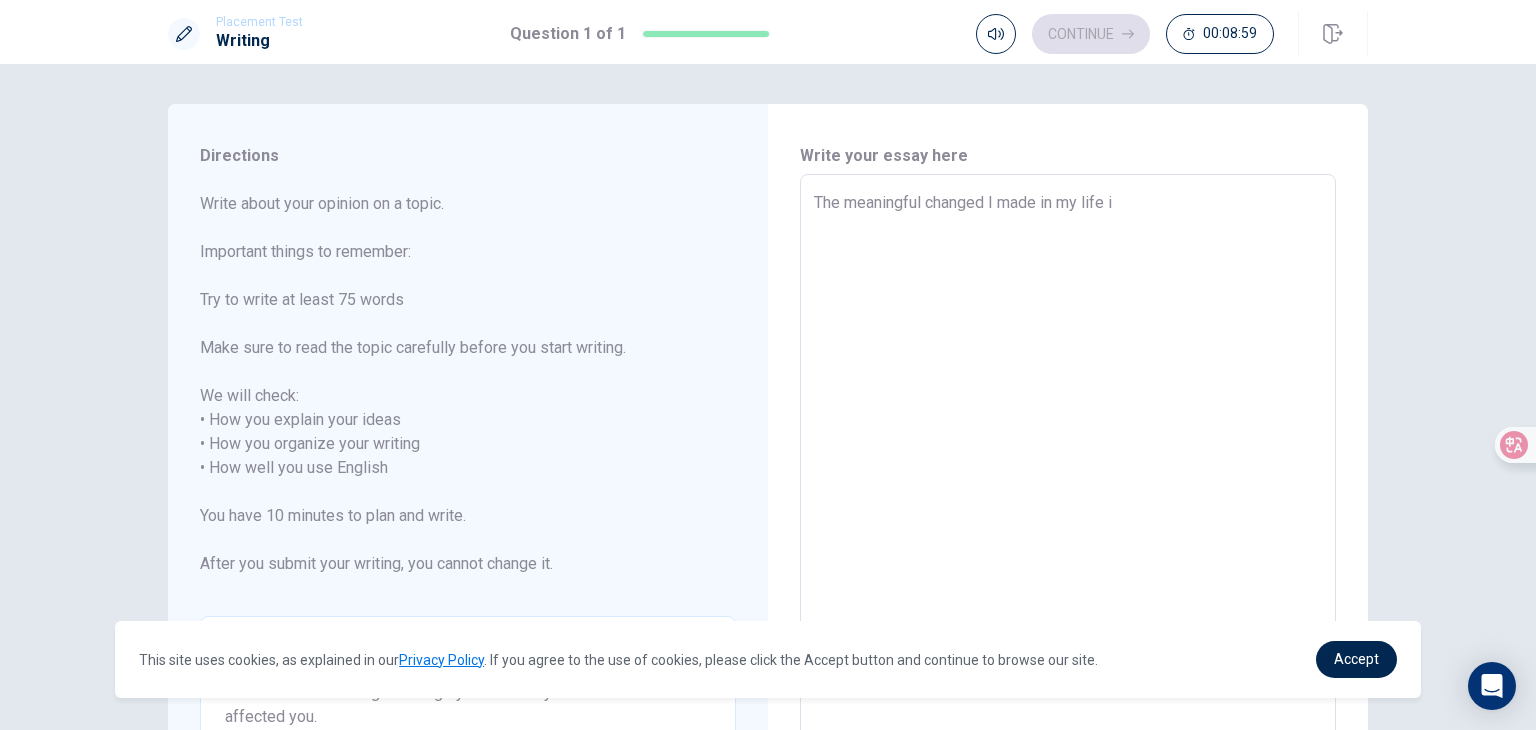 type on "The meaningful changed I made in my life is" 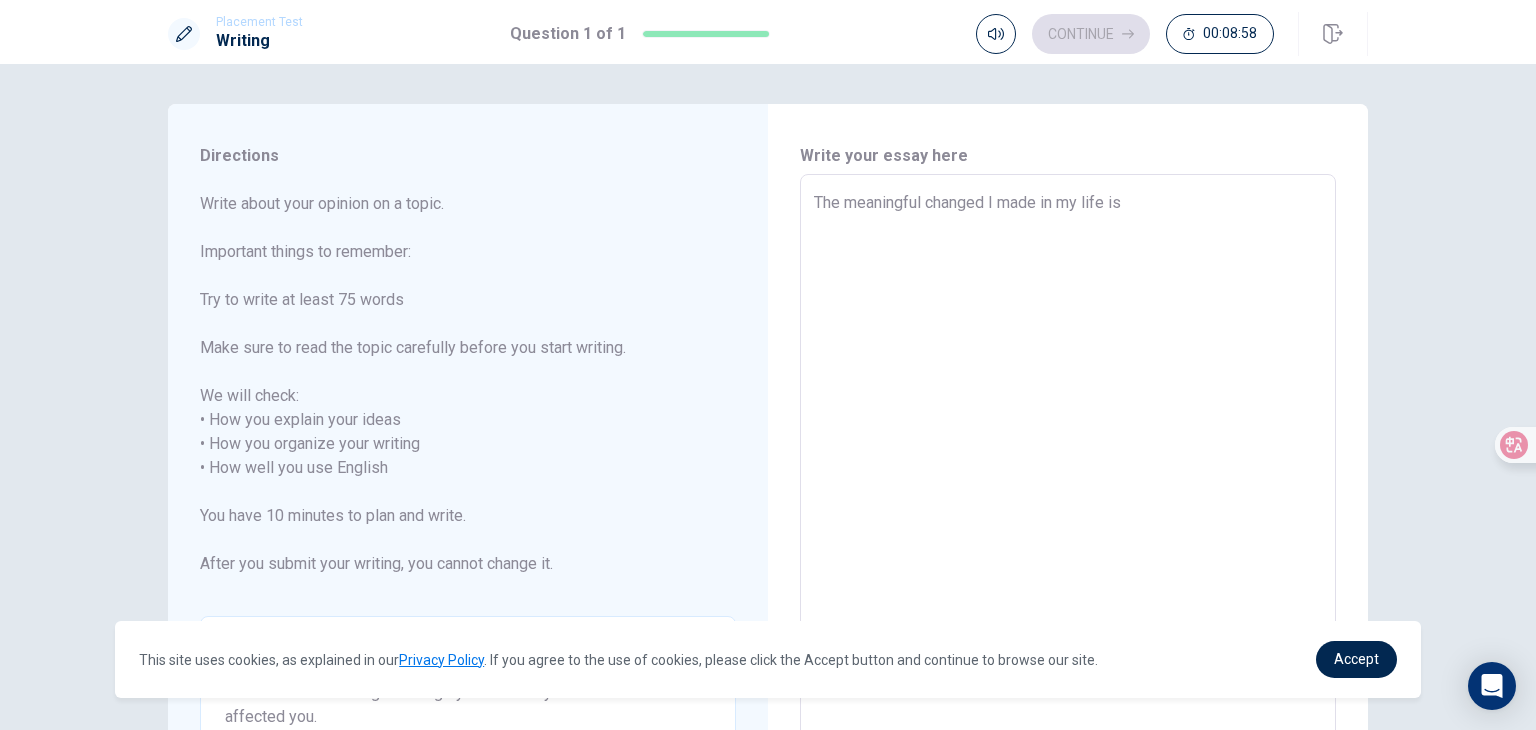type on "x" 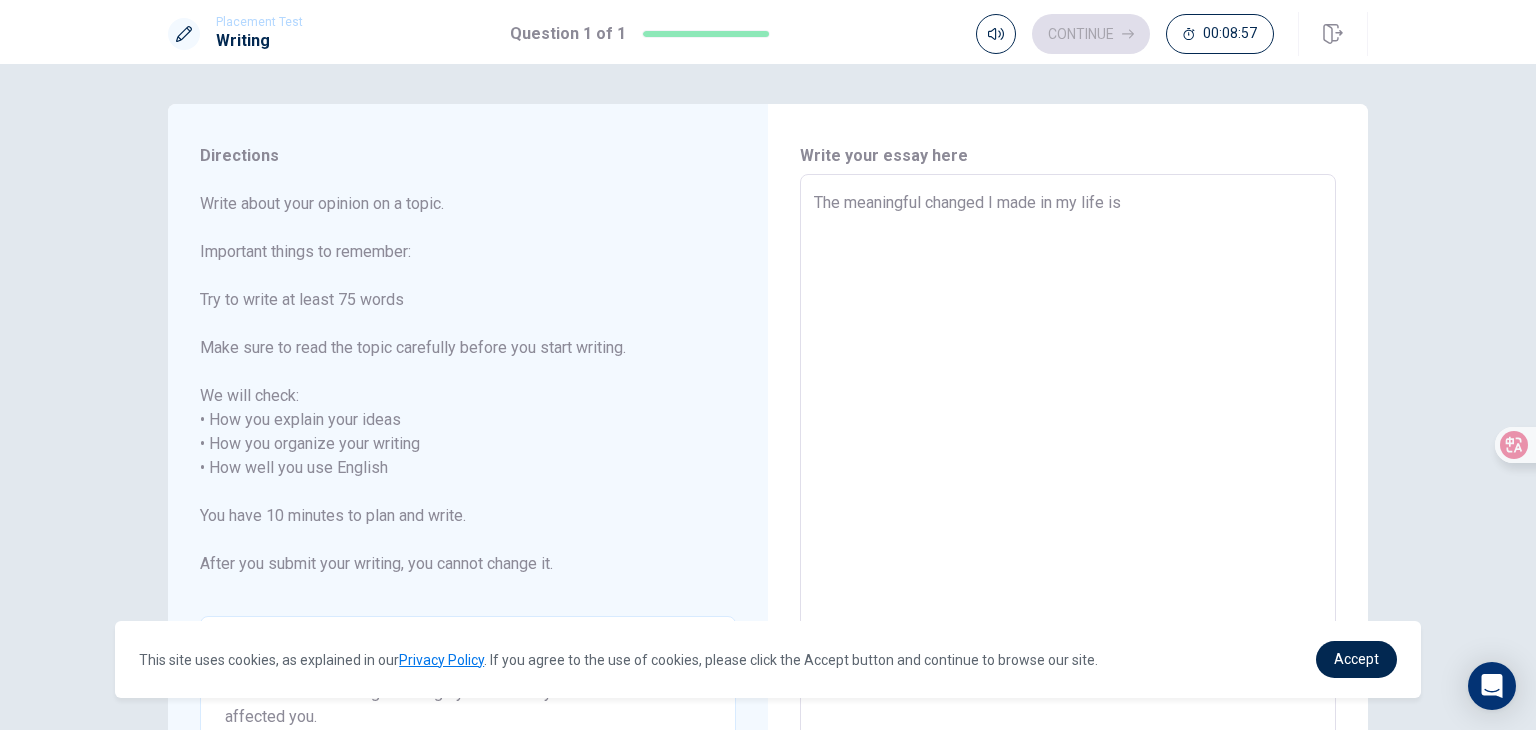 type on "The meaningful changed I made in my life is" 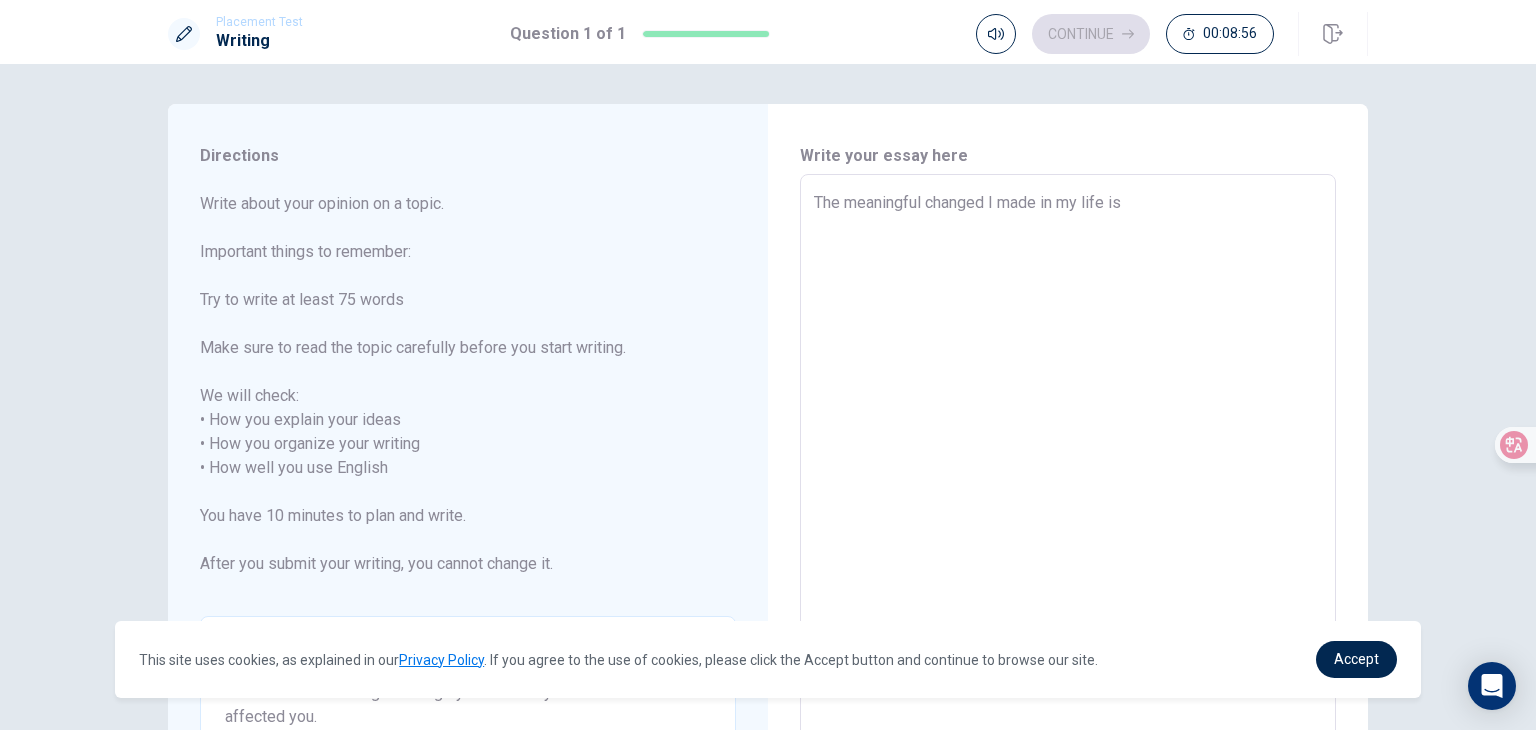type on "The meaningful changed I made in my life is t" 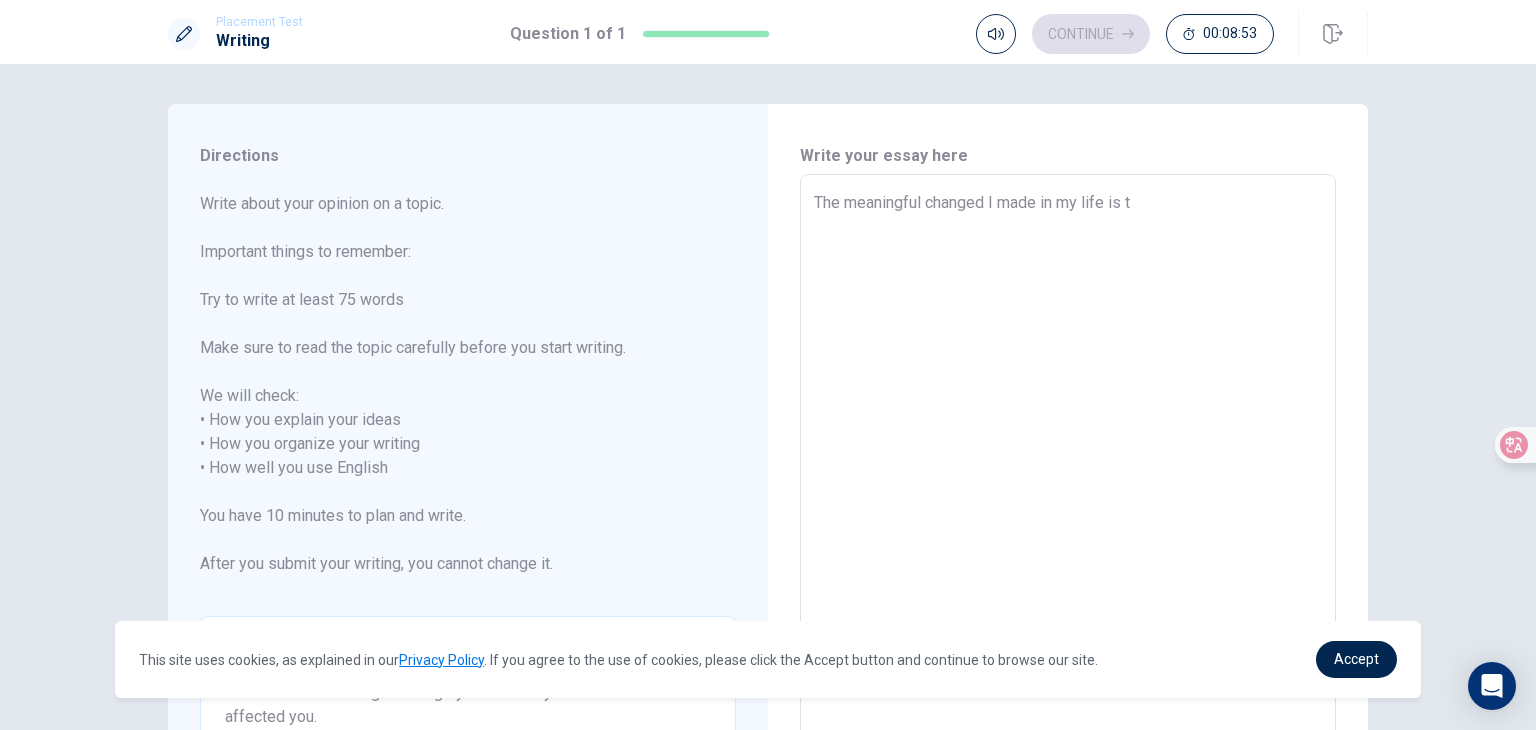 type on "x" 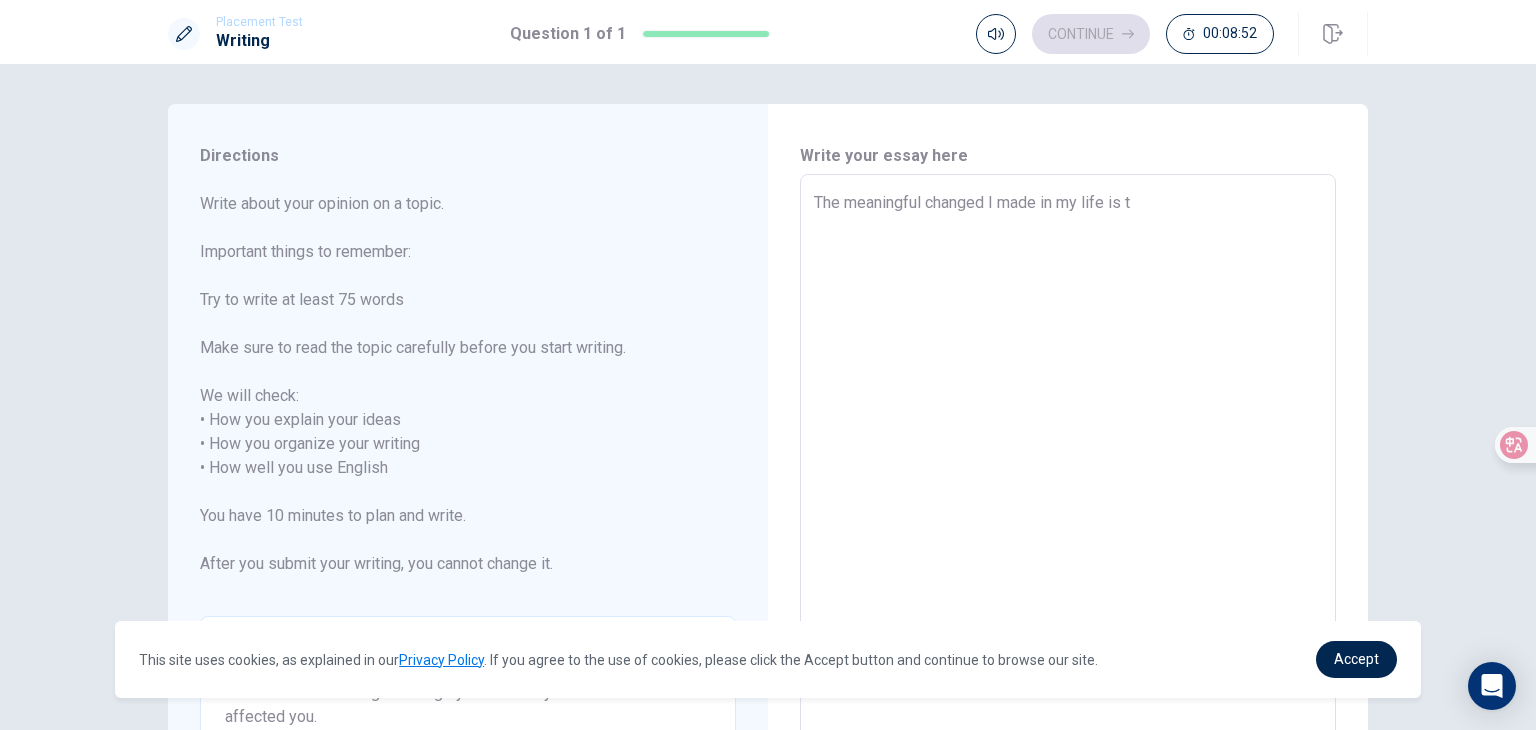 type on "The meaningful changed I made in my life is th" 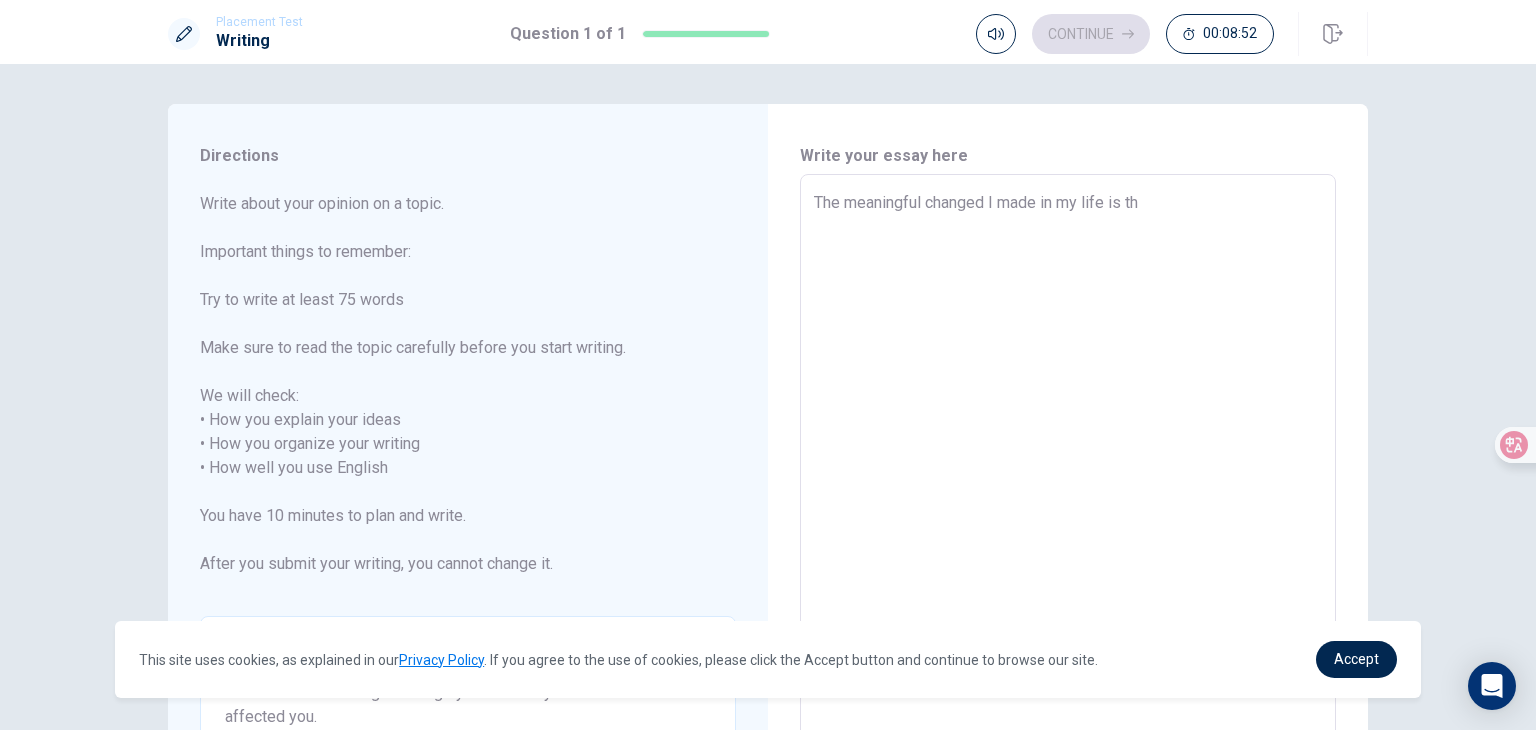type on "x" 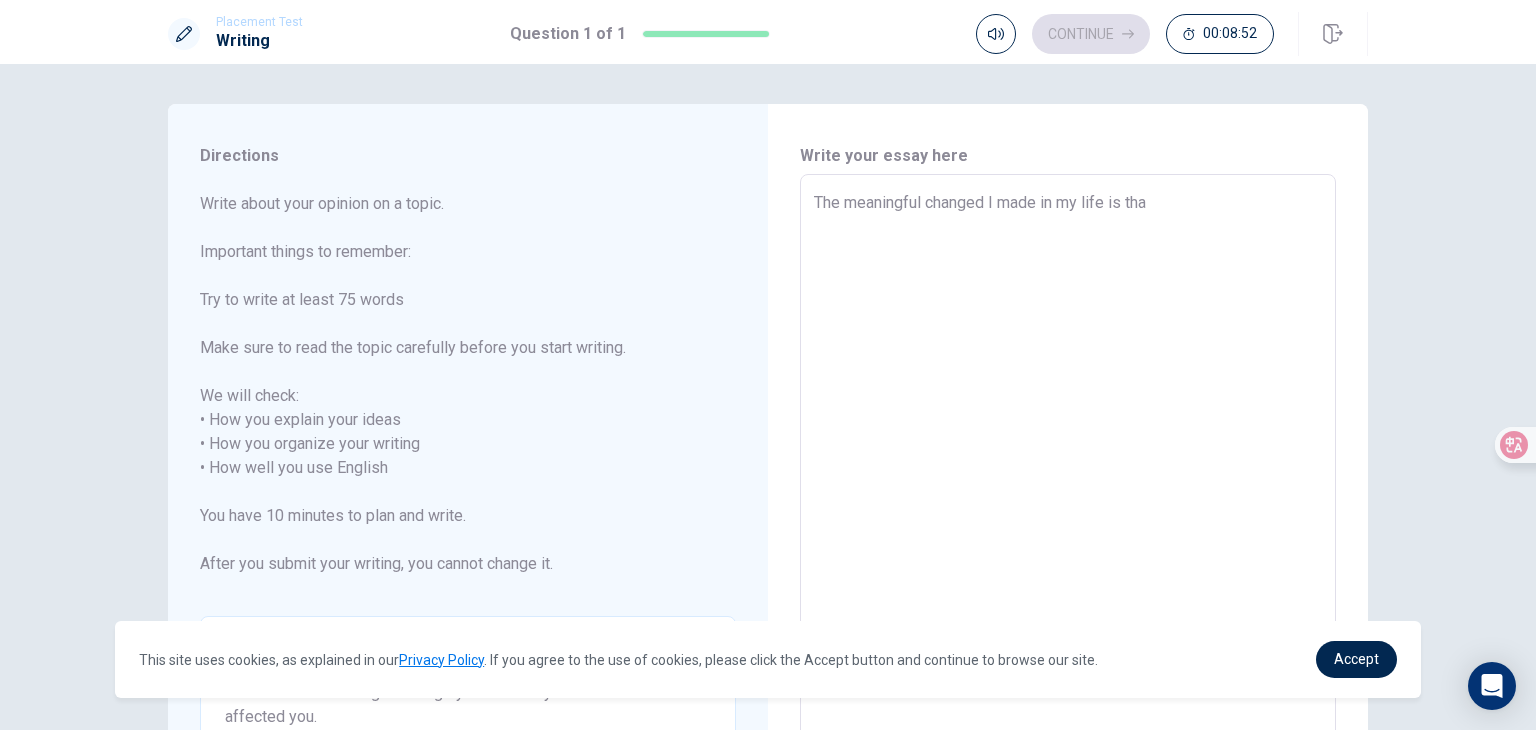 type on "x" 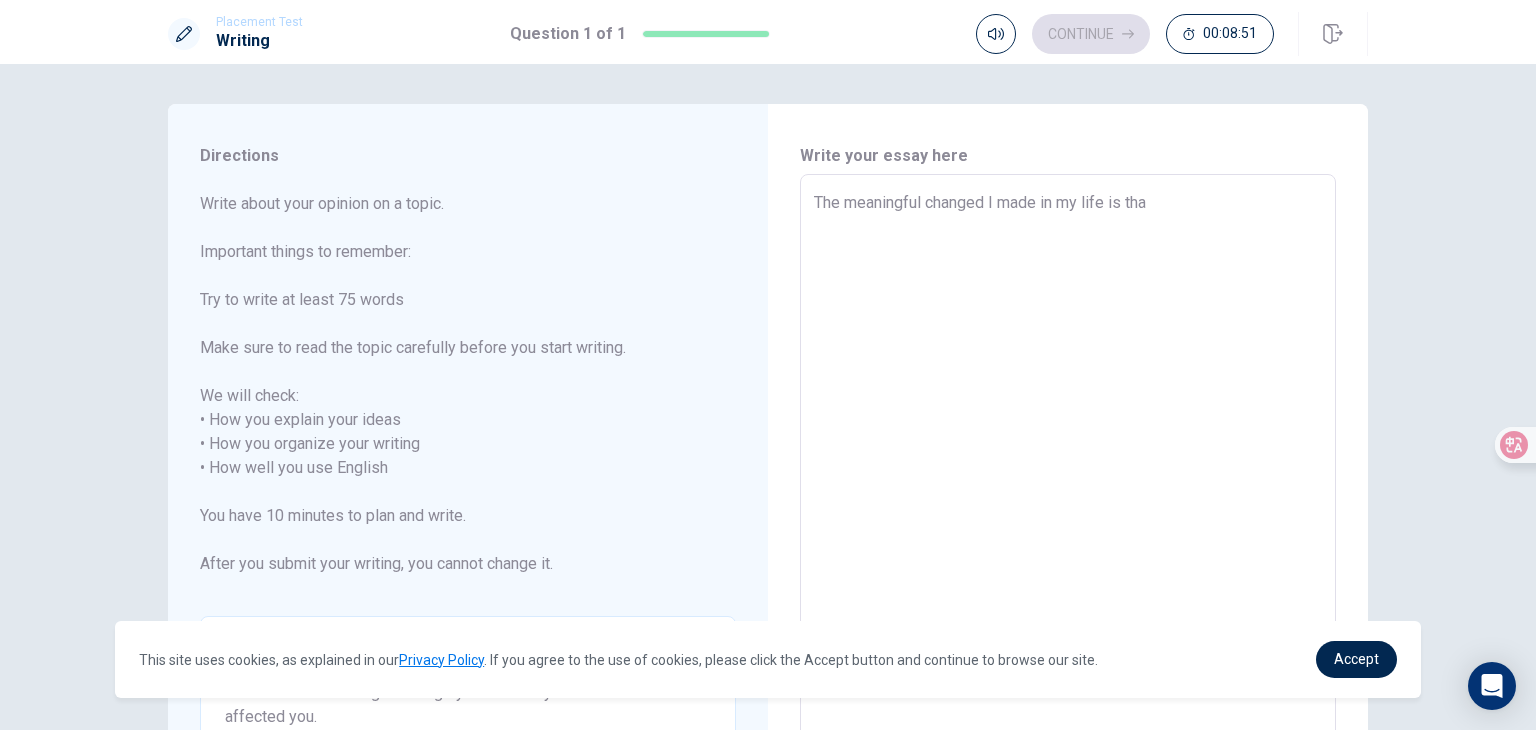 type on "The meaningful changed I made in my life is that" 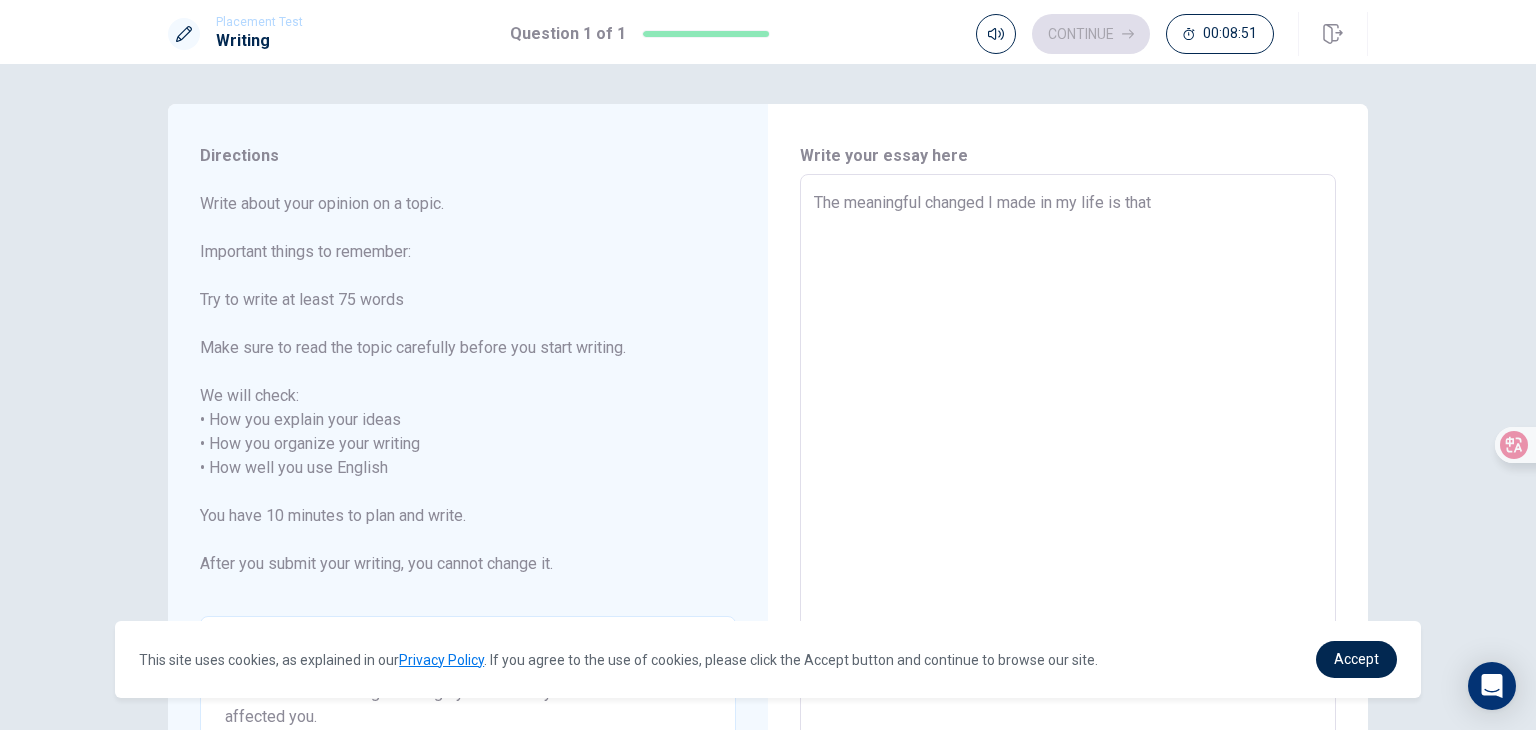 type on "x" 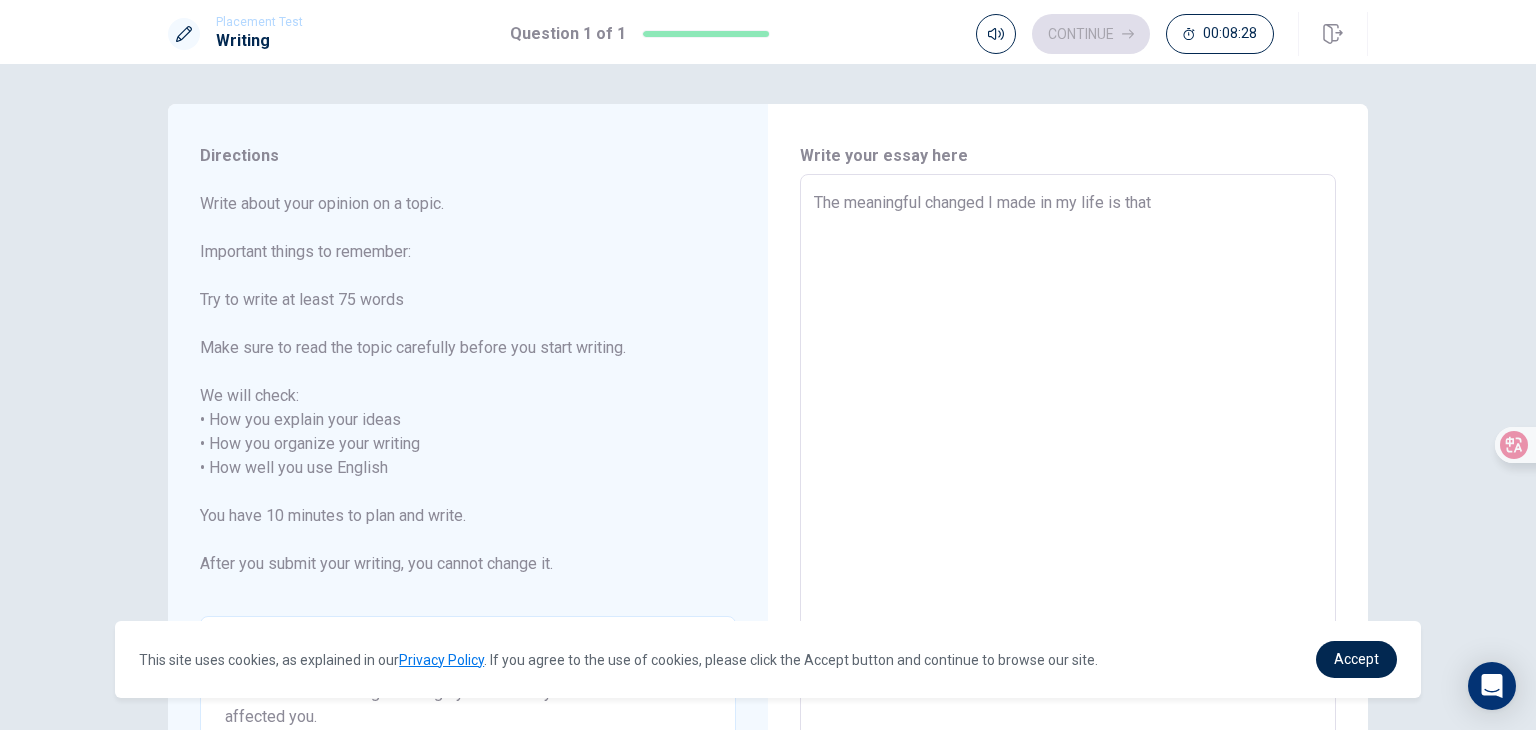 type on "x" 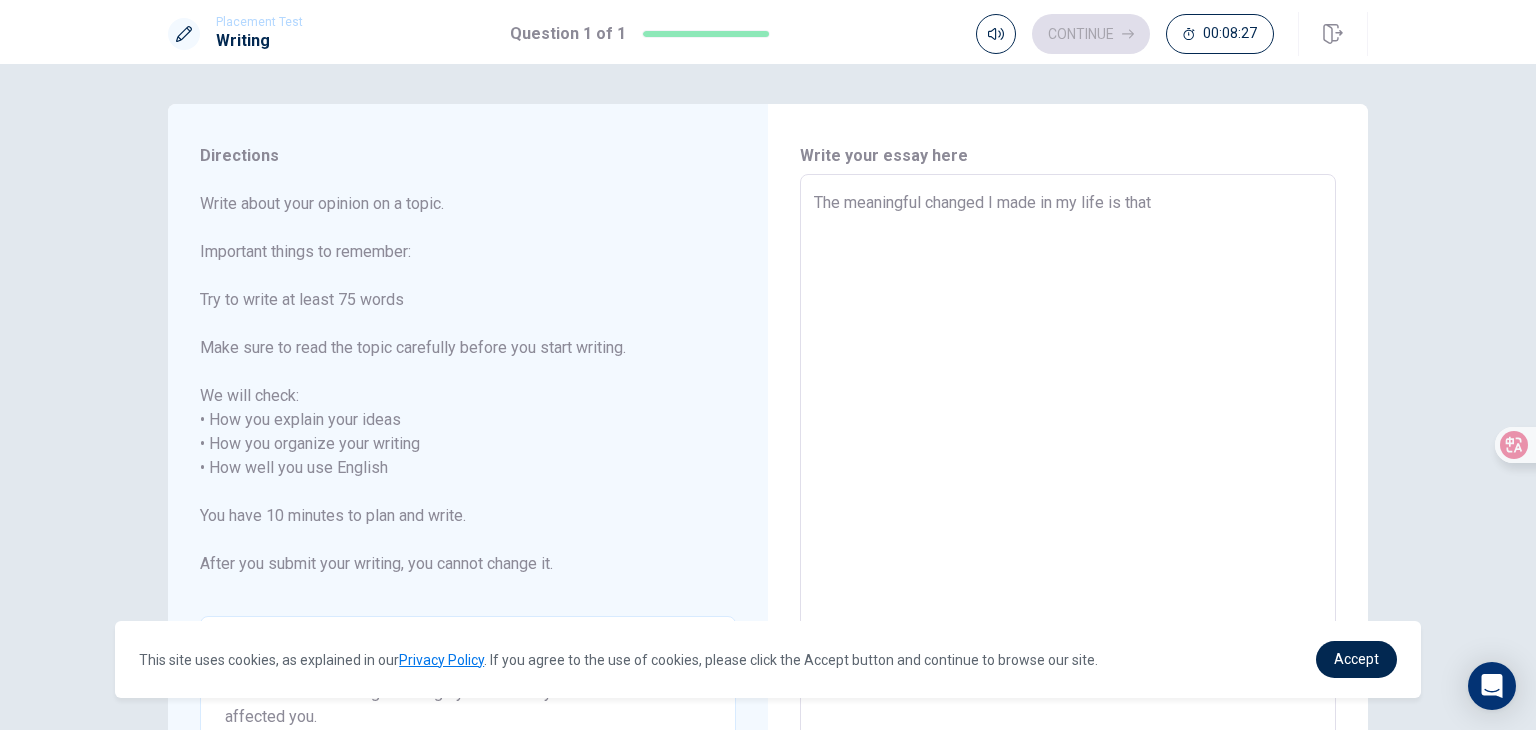 type on "The meaningful changed I made in my life is that" 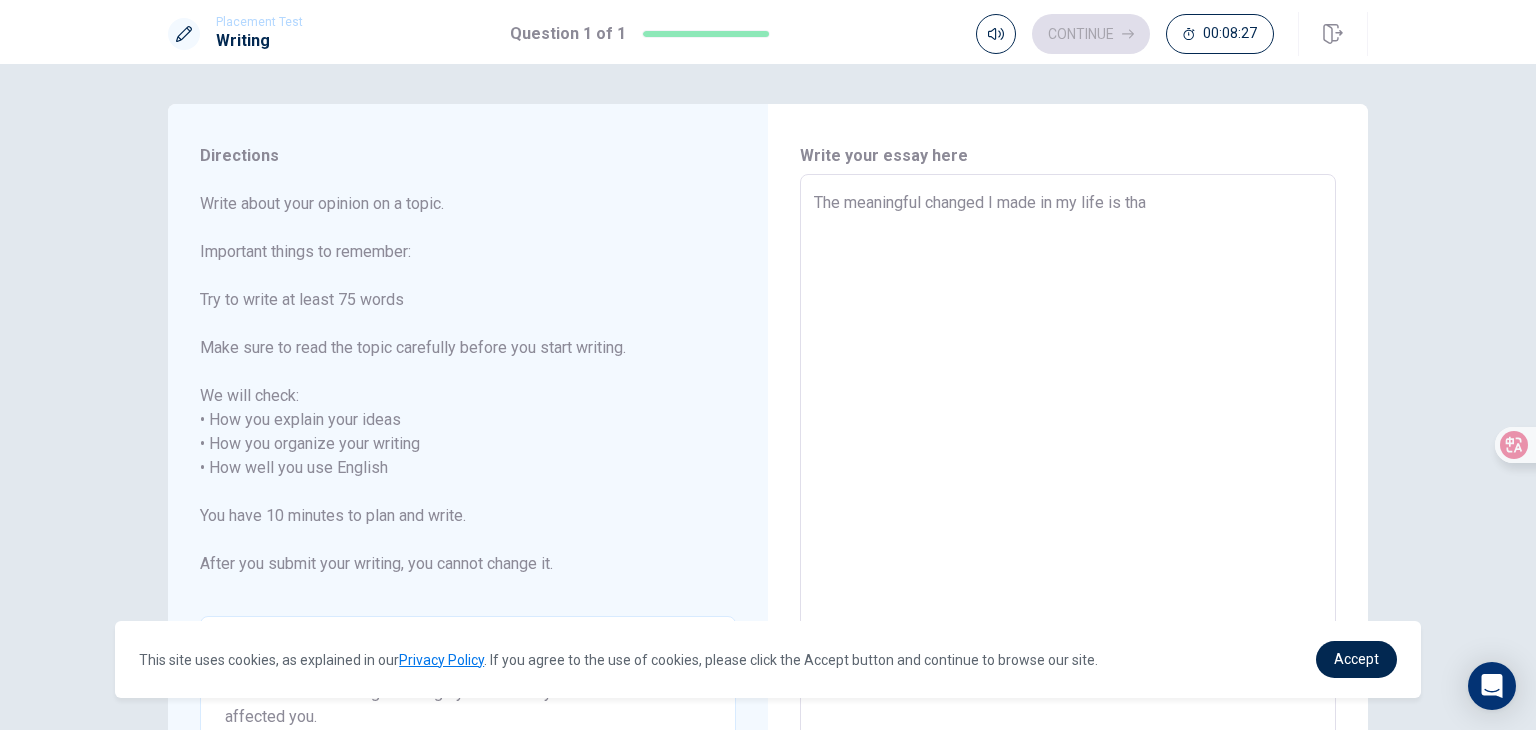 type on "x" 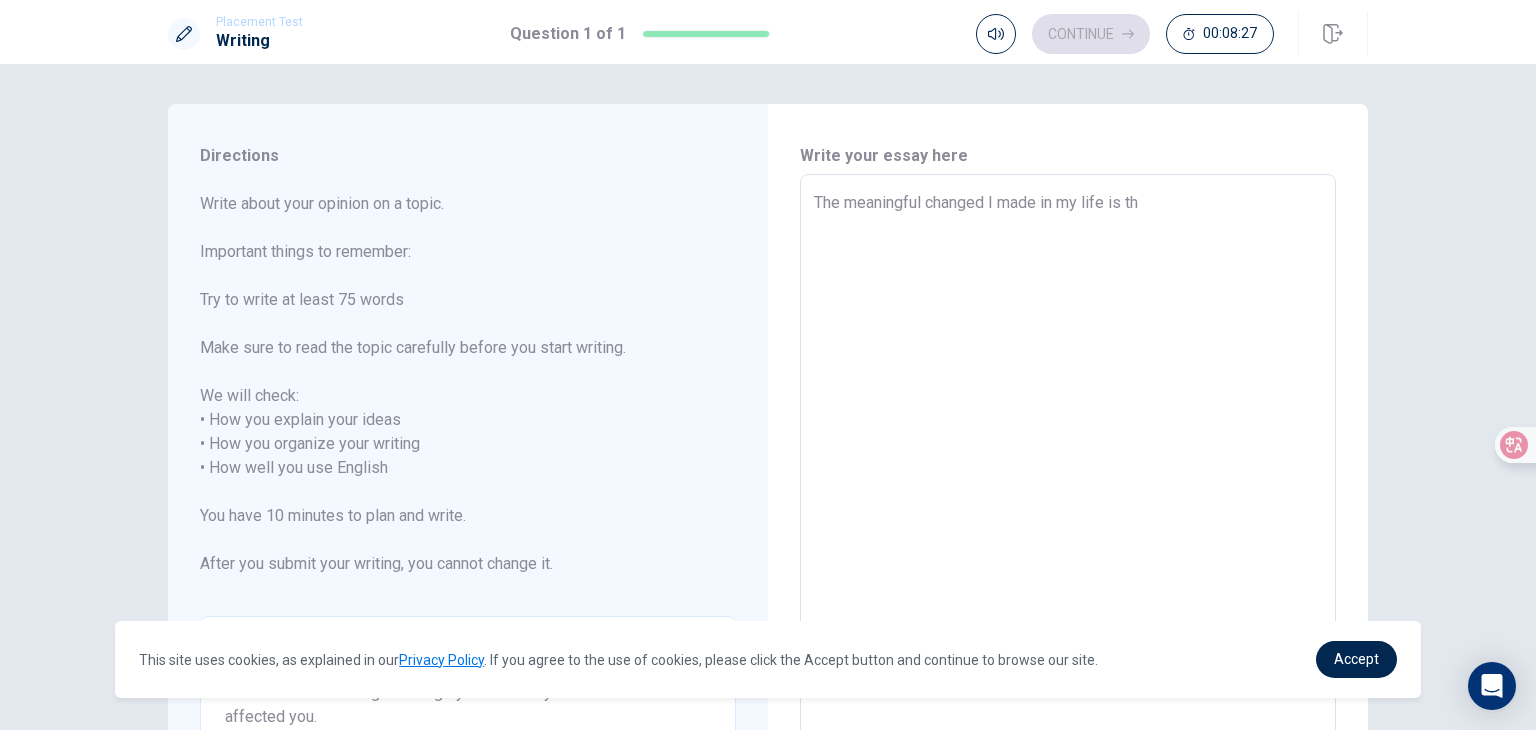 type on "x" 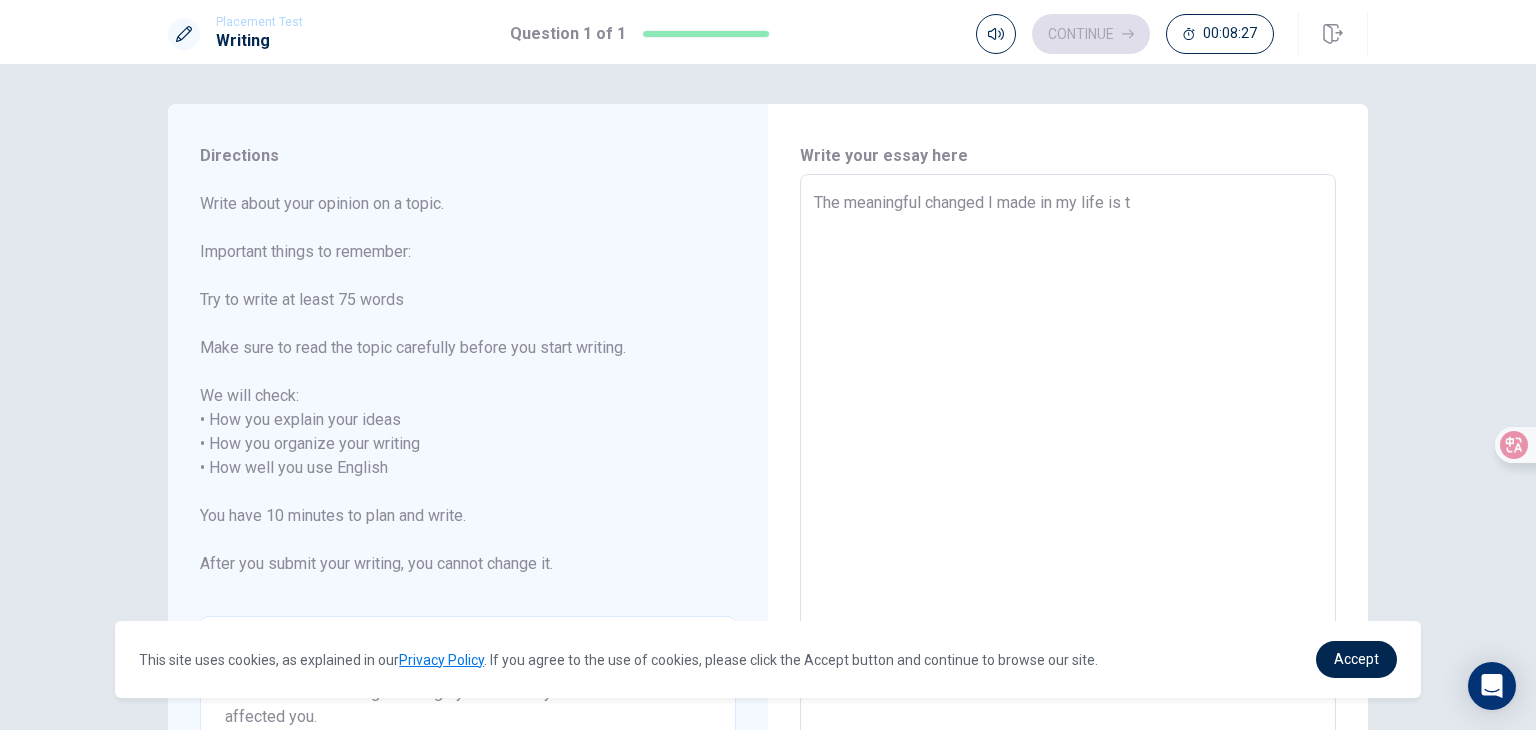 type on "x" 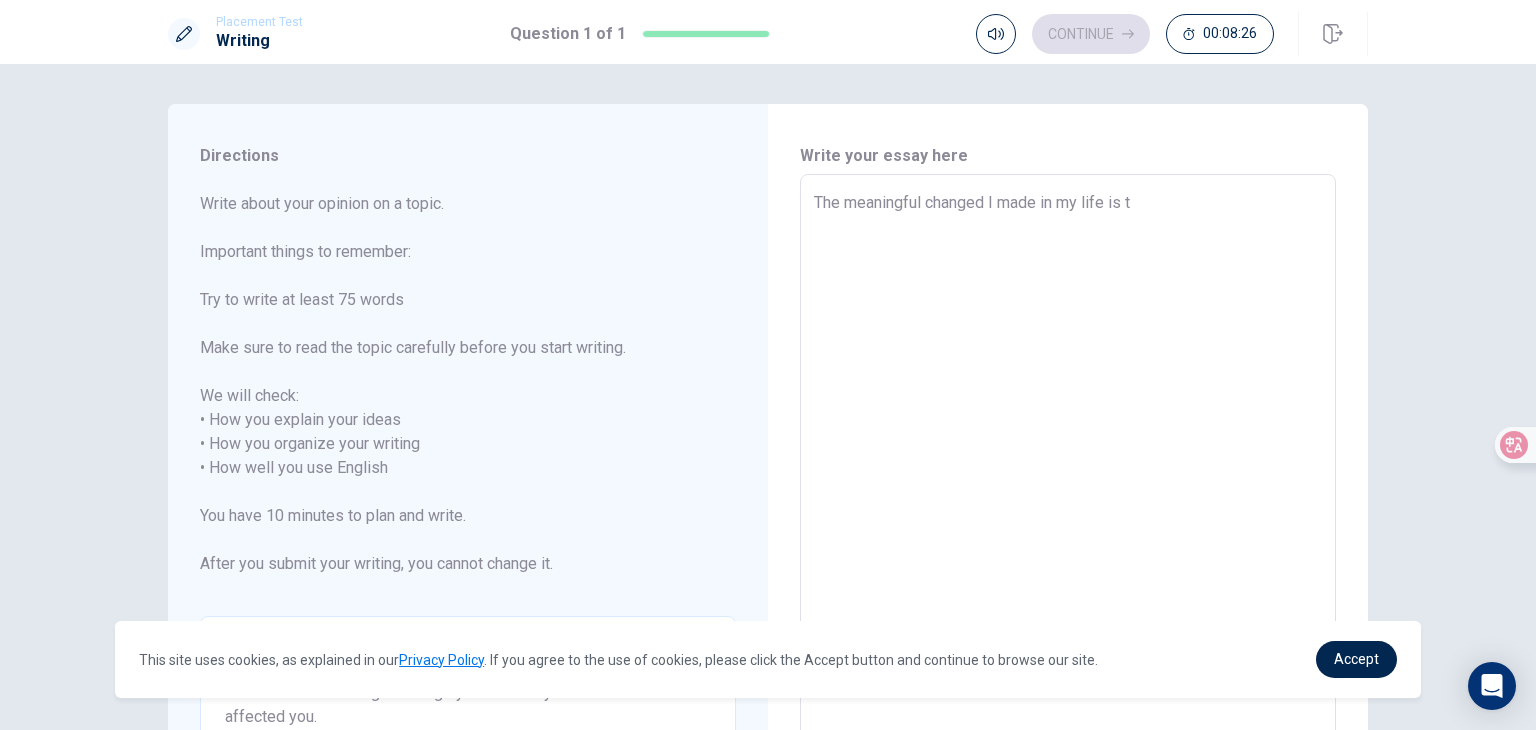 type on "The meaningful changed I made in my life is" 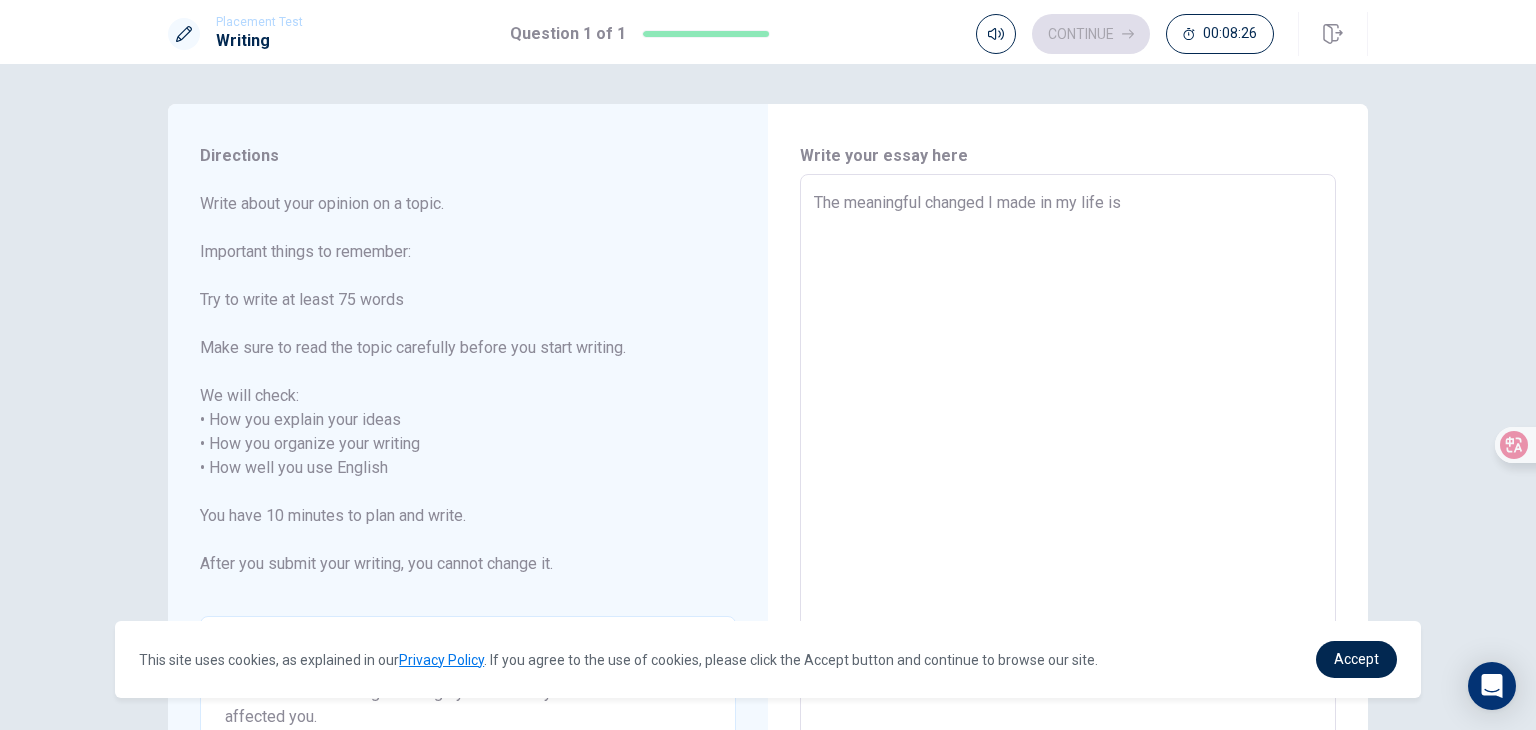 type on "x" 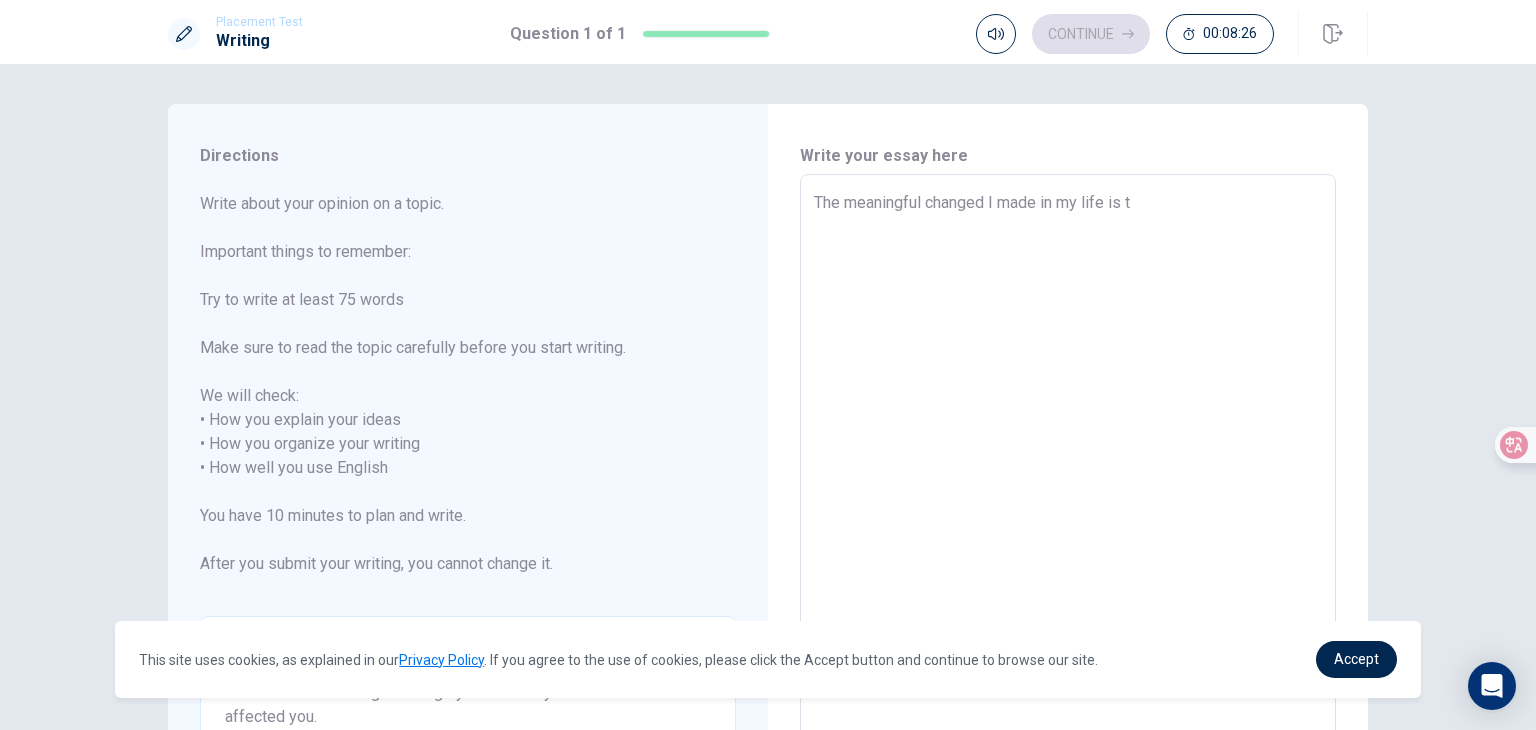 type on "x" 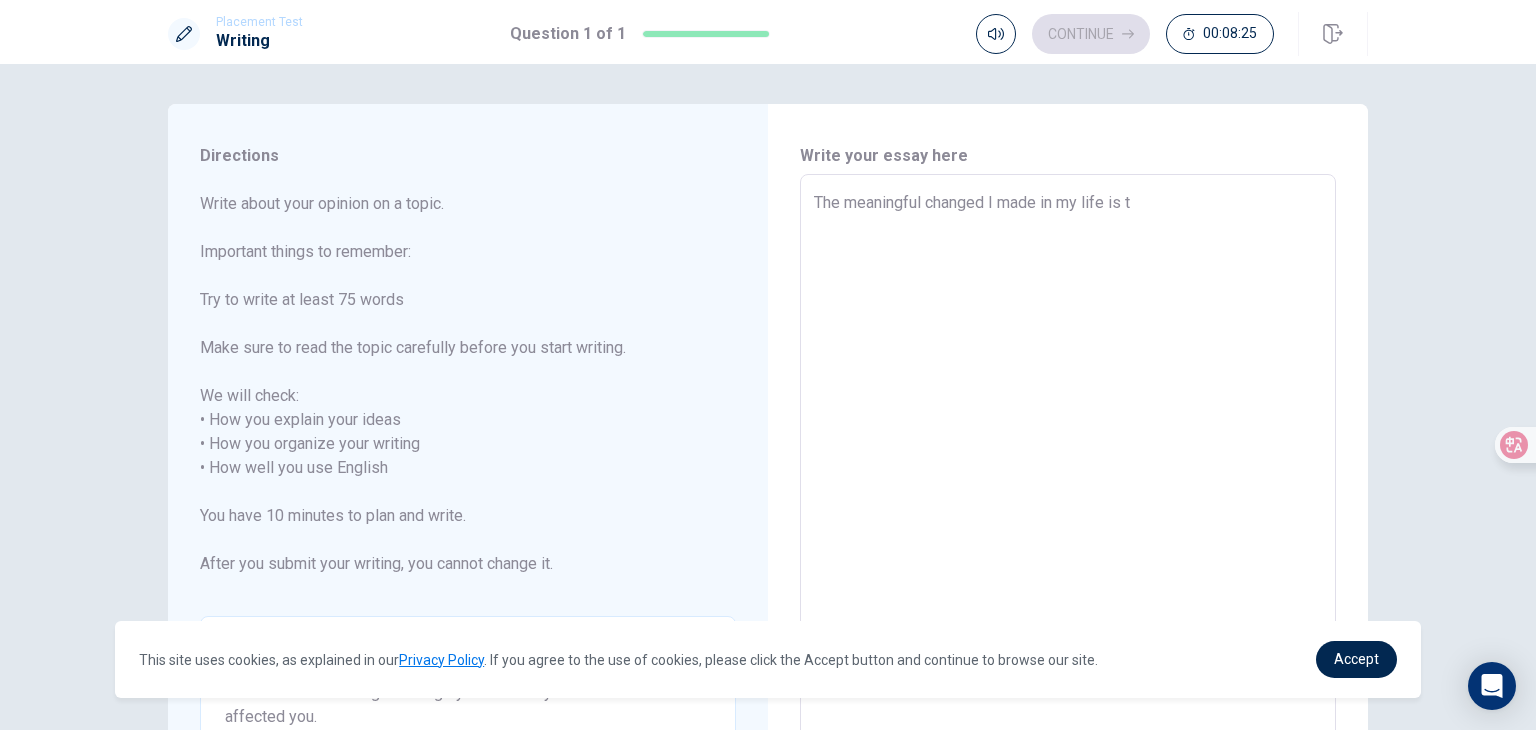 type on "The meaningful changed I made in my life is" 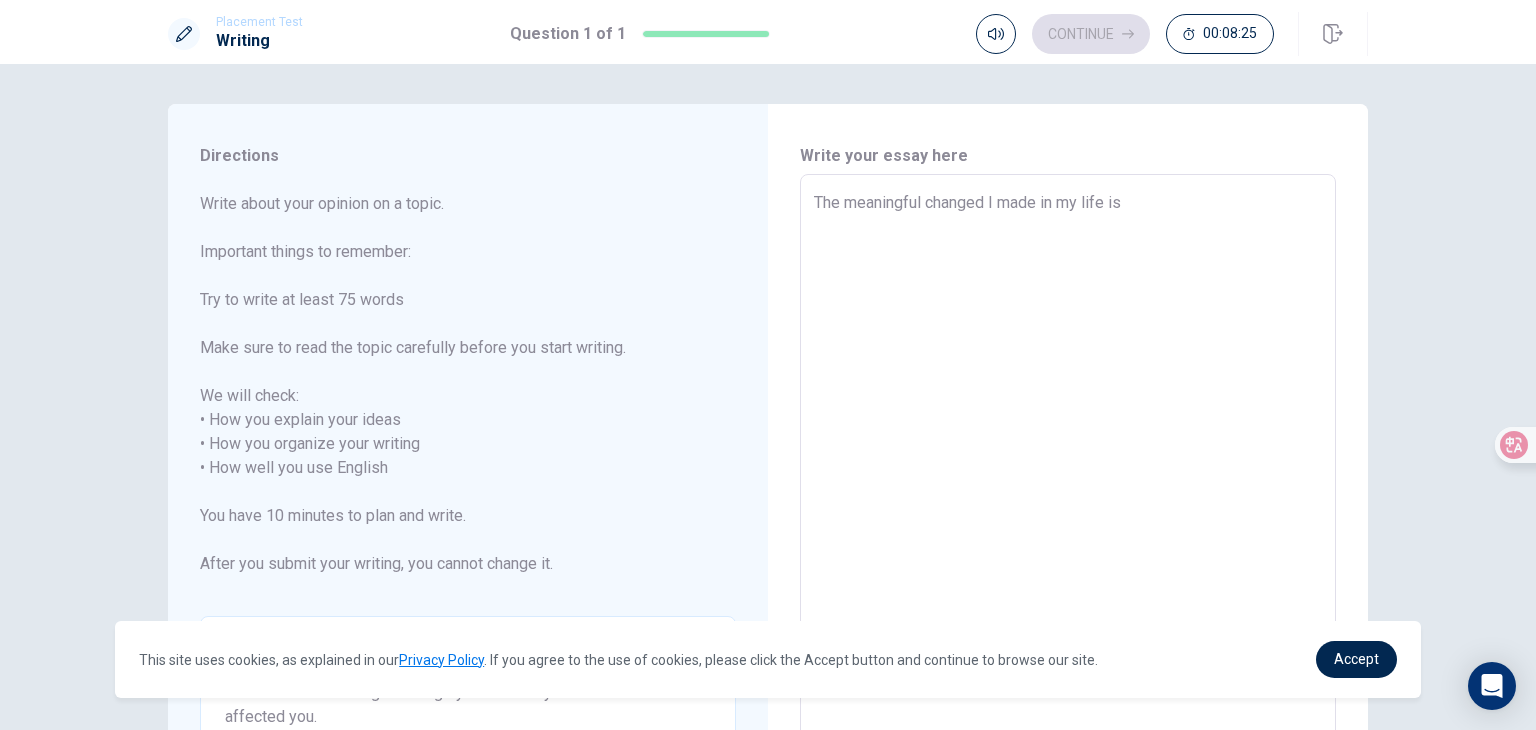 type on "x" 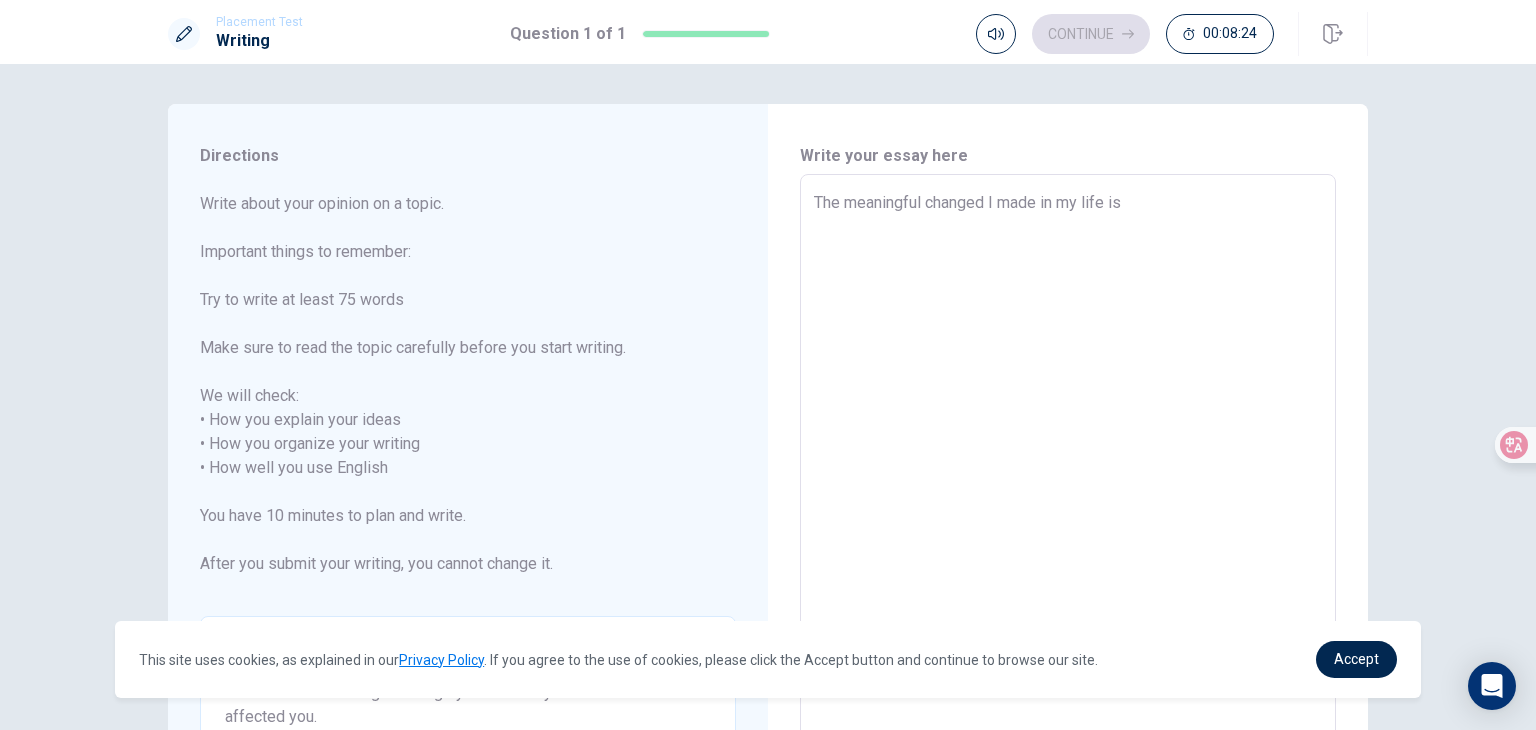 type on "The meaningful changed I made in my life is t" 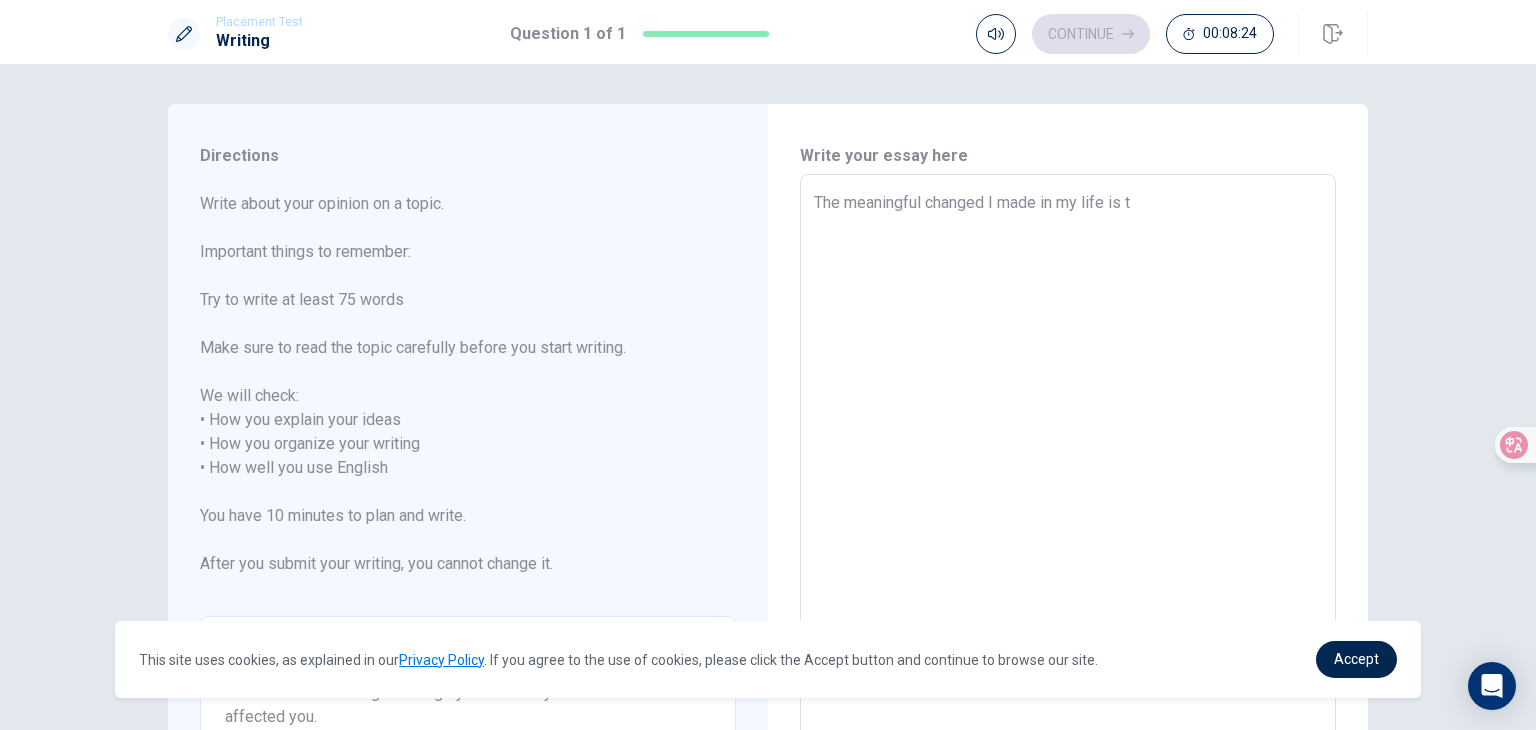 type on "x" 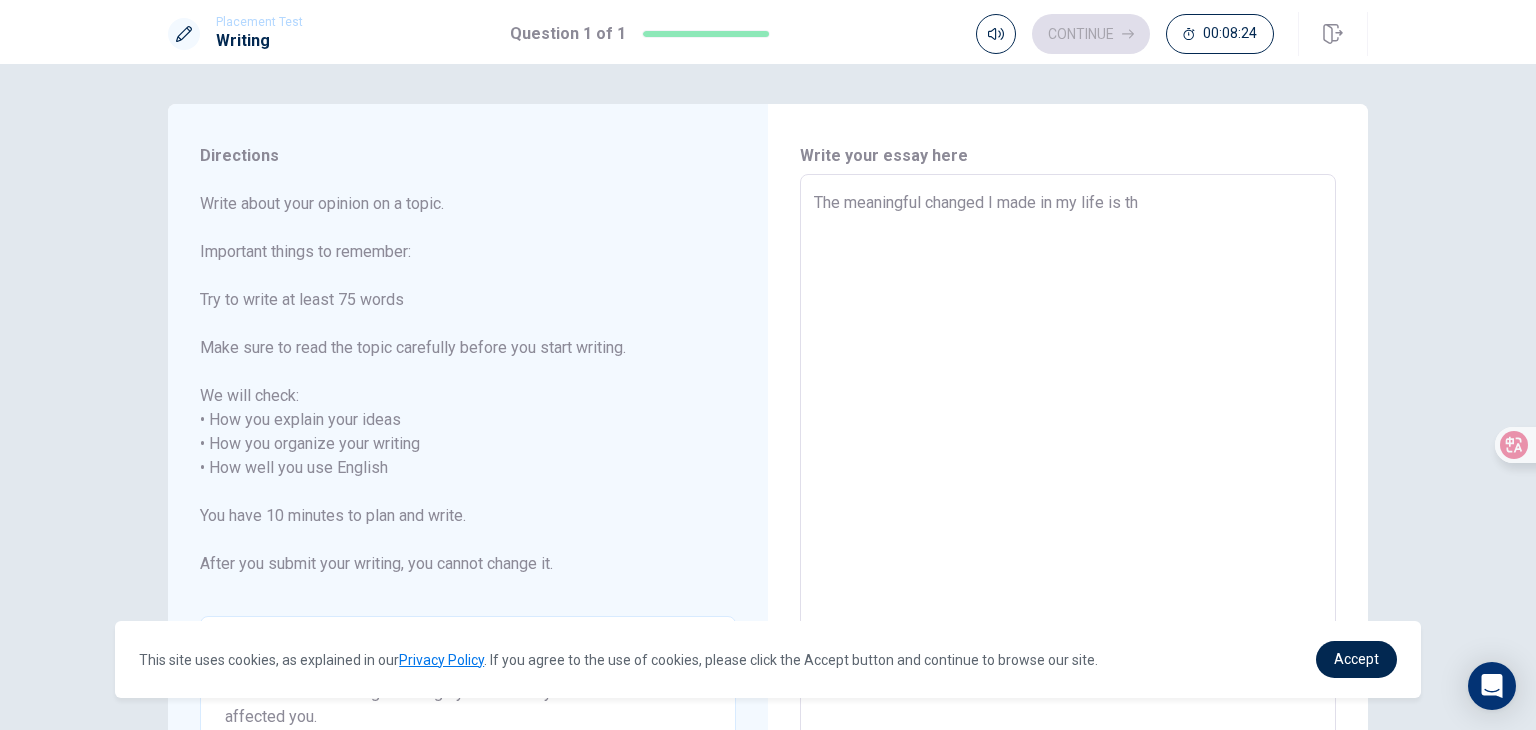 type on "x" 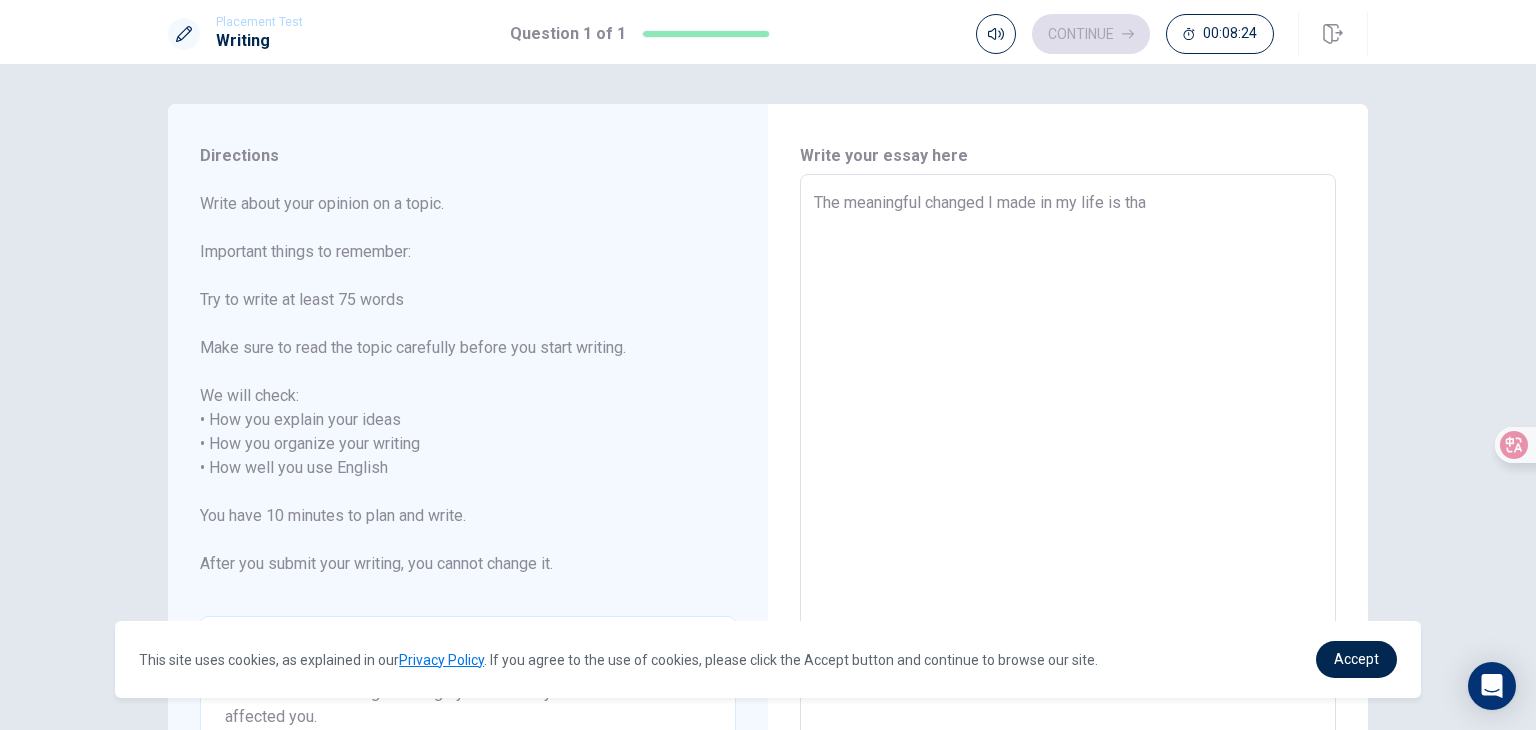 type on "x" 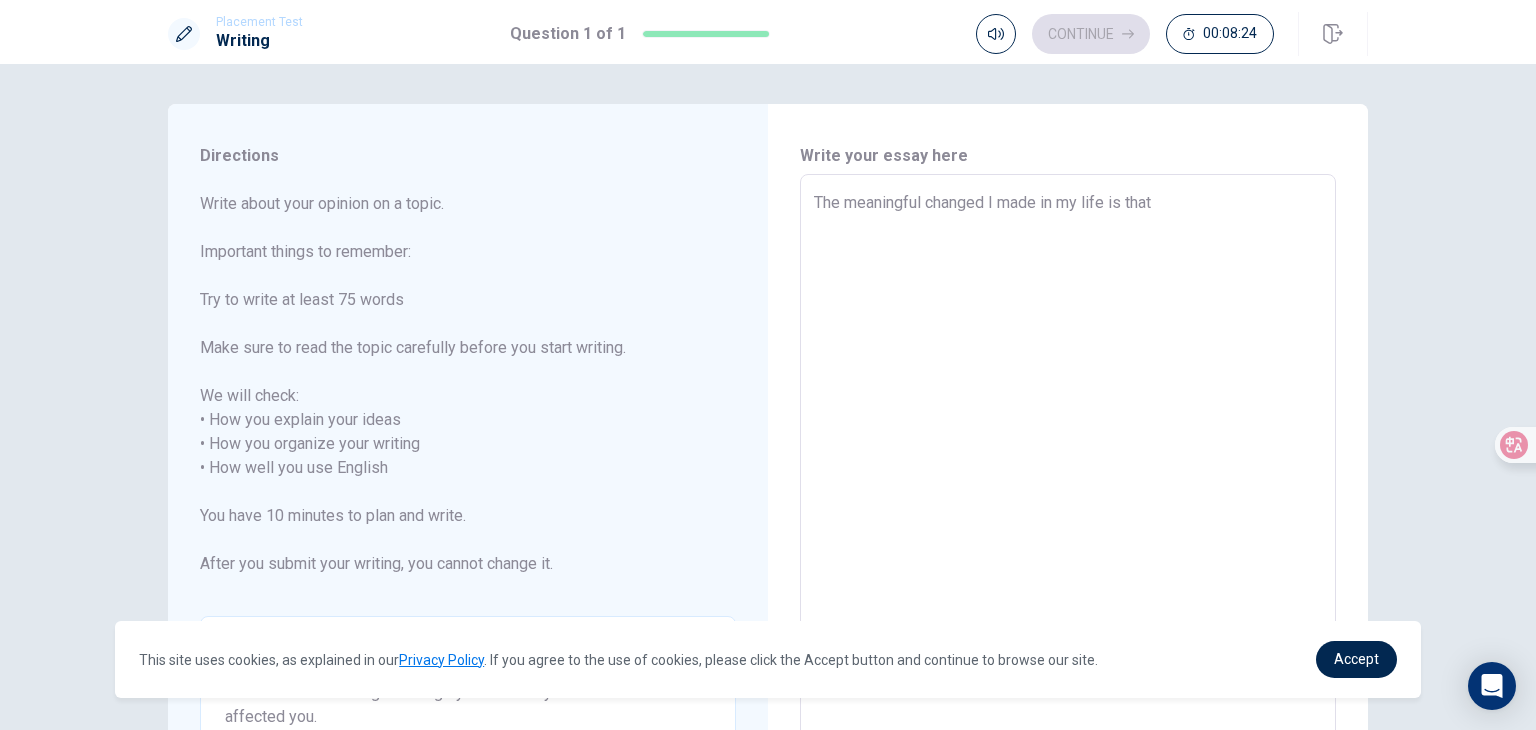 type on "x" 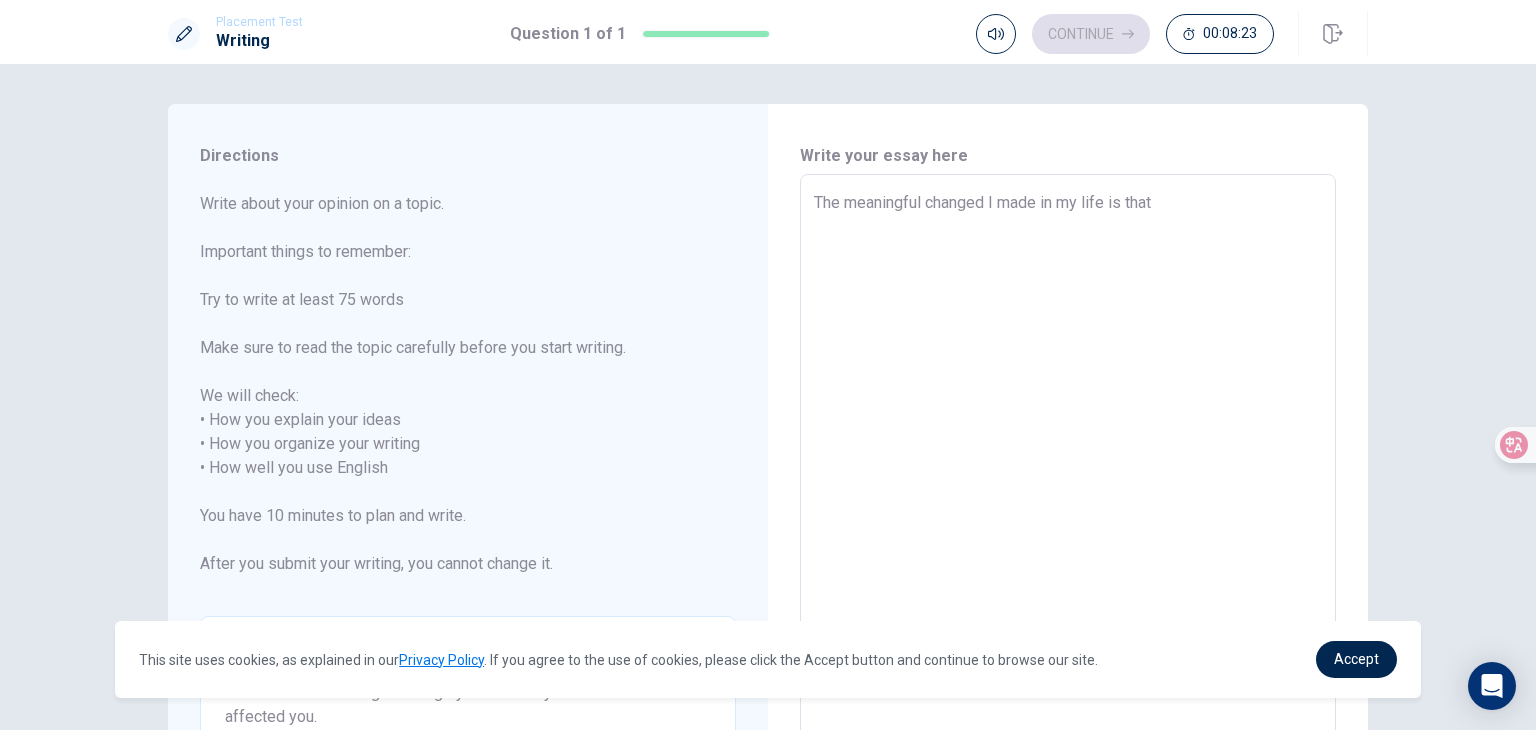 type on "The meaningful changed I made in my life is that" 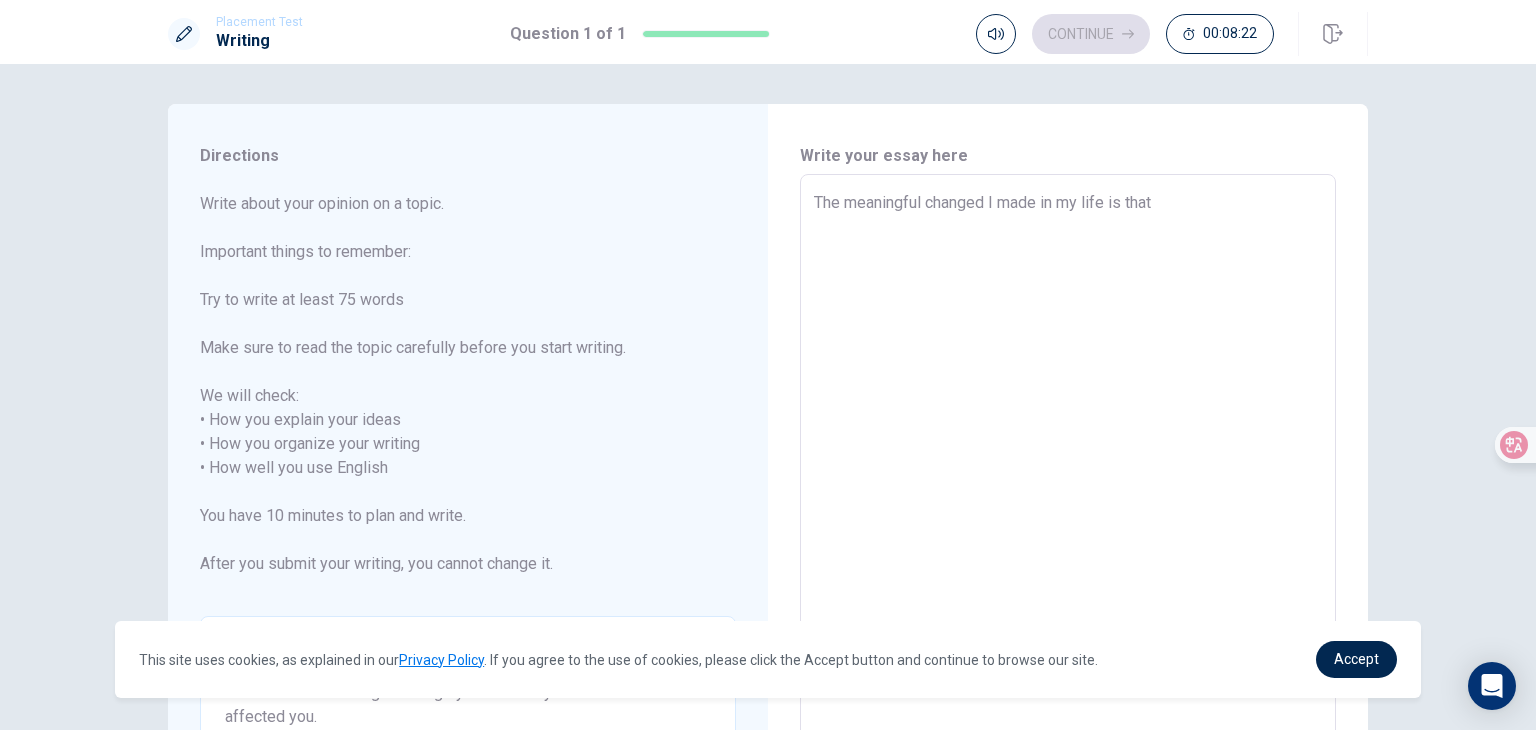 type on "x" 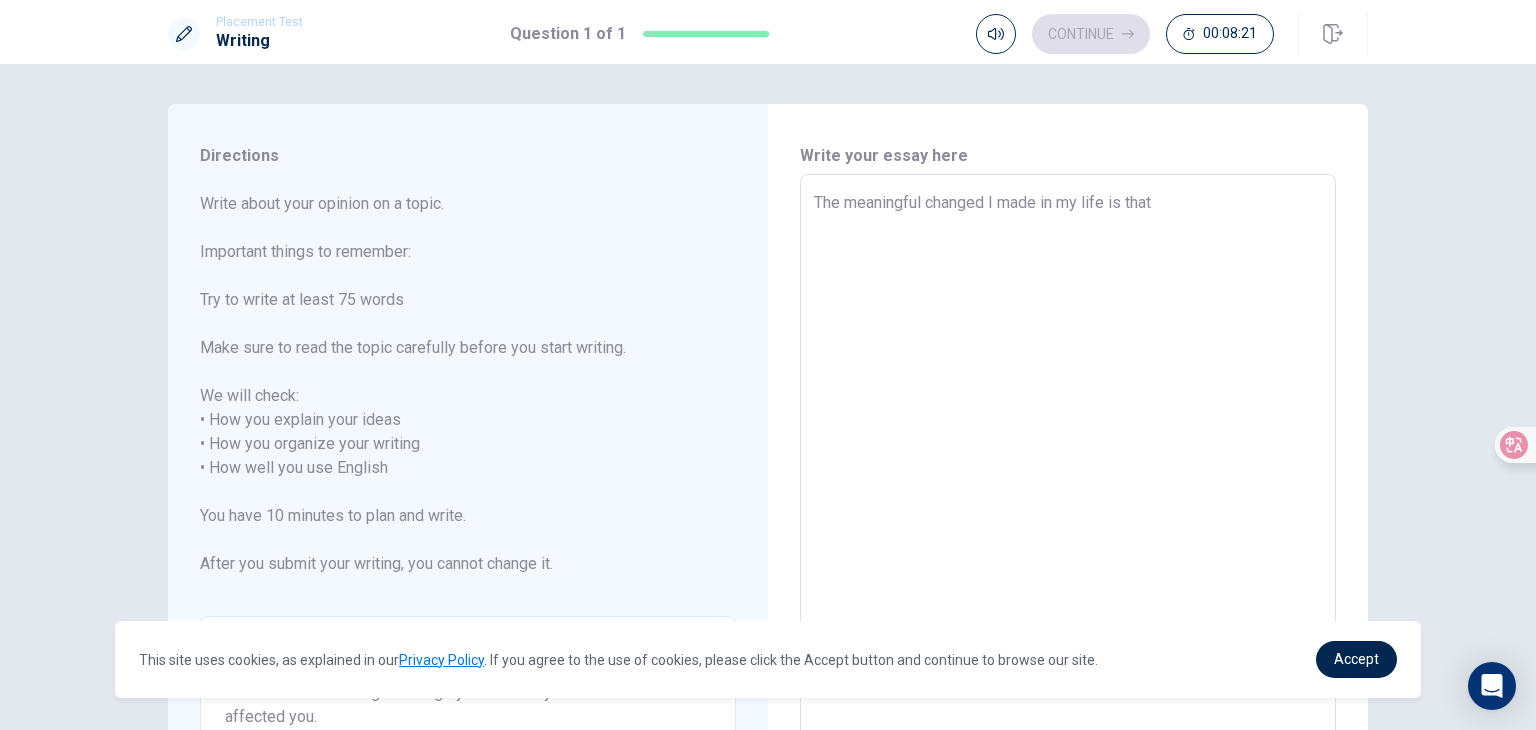 type on "The meaningful changed I made in my life s that" 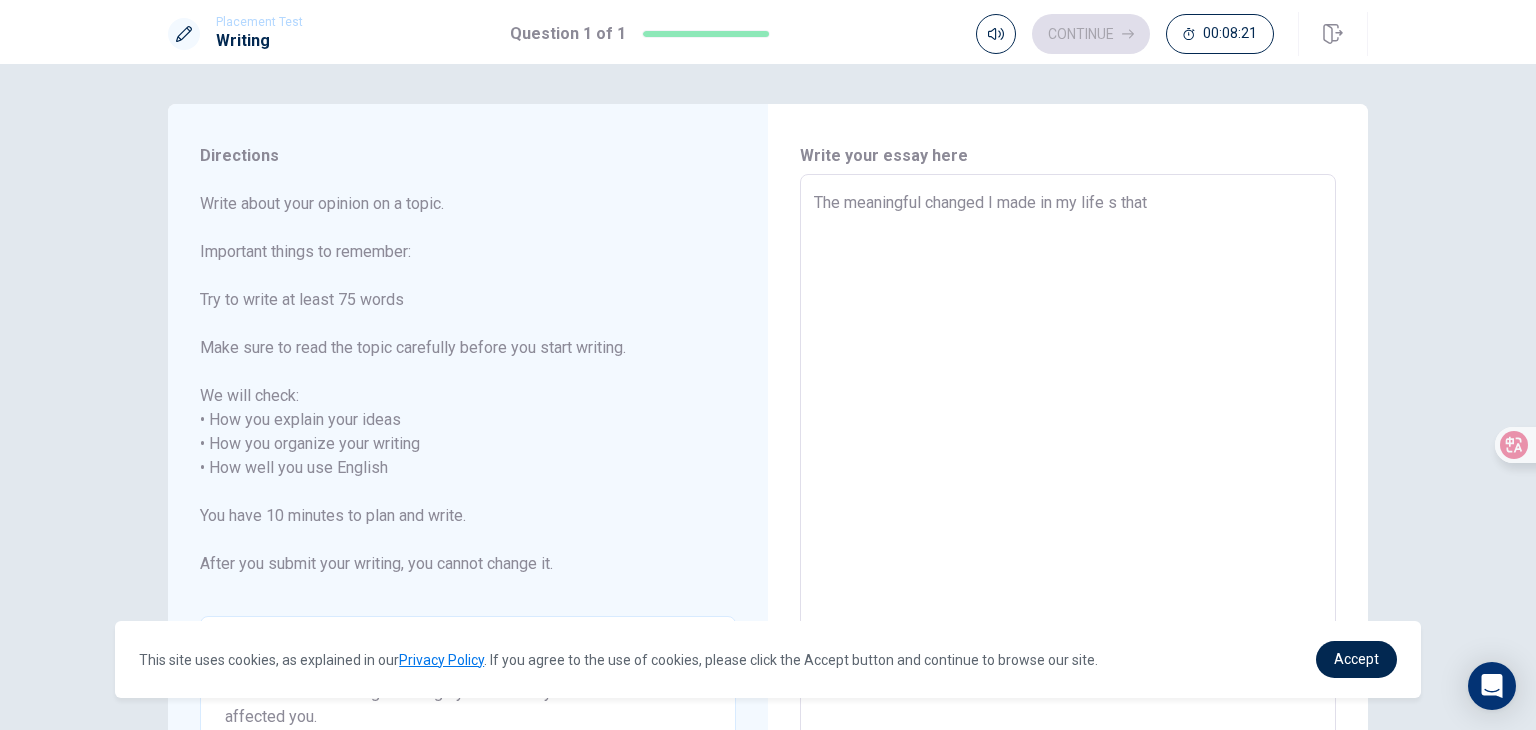 type on "x" 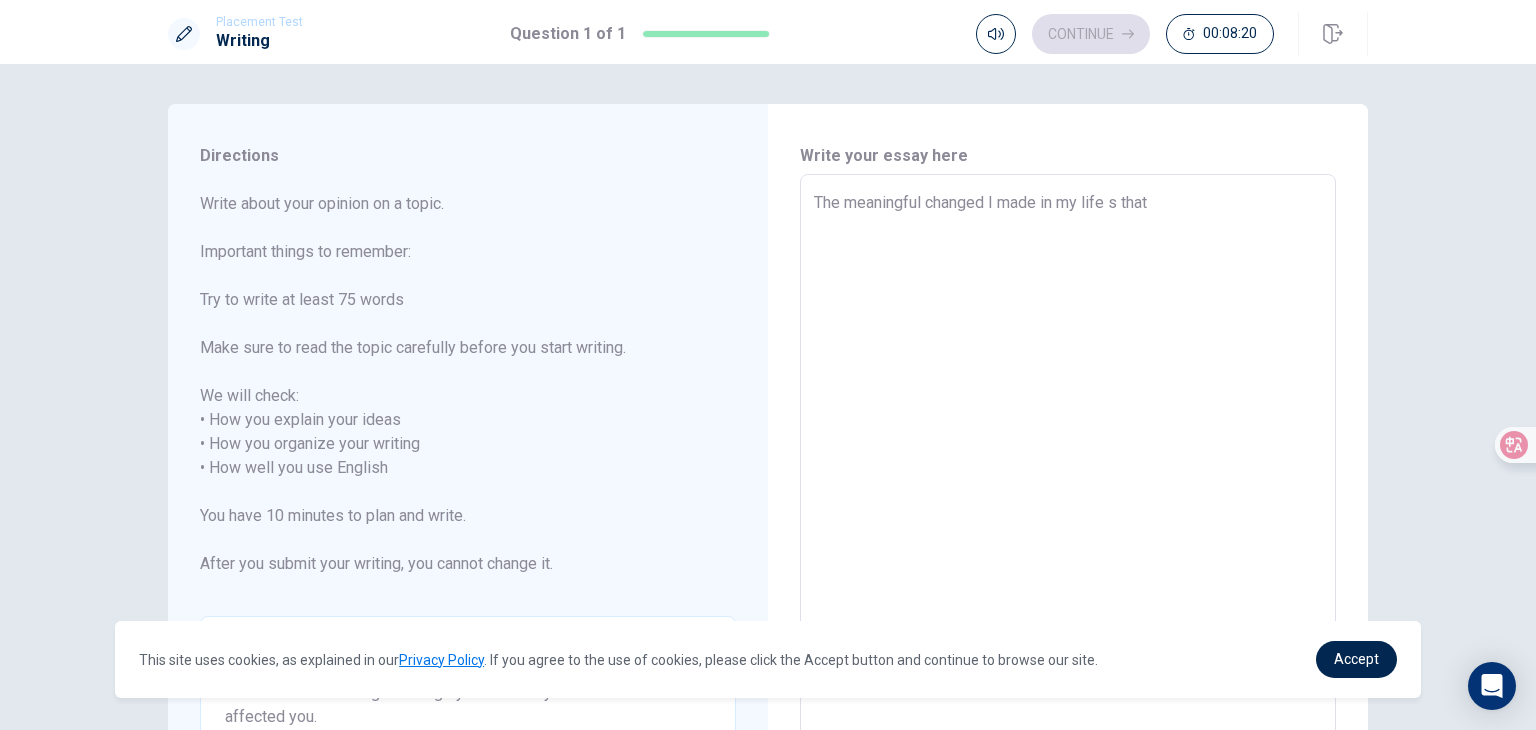type on "The meaningful changed I made in my life ws that" 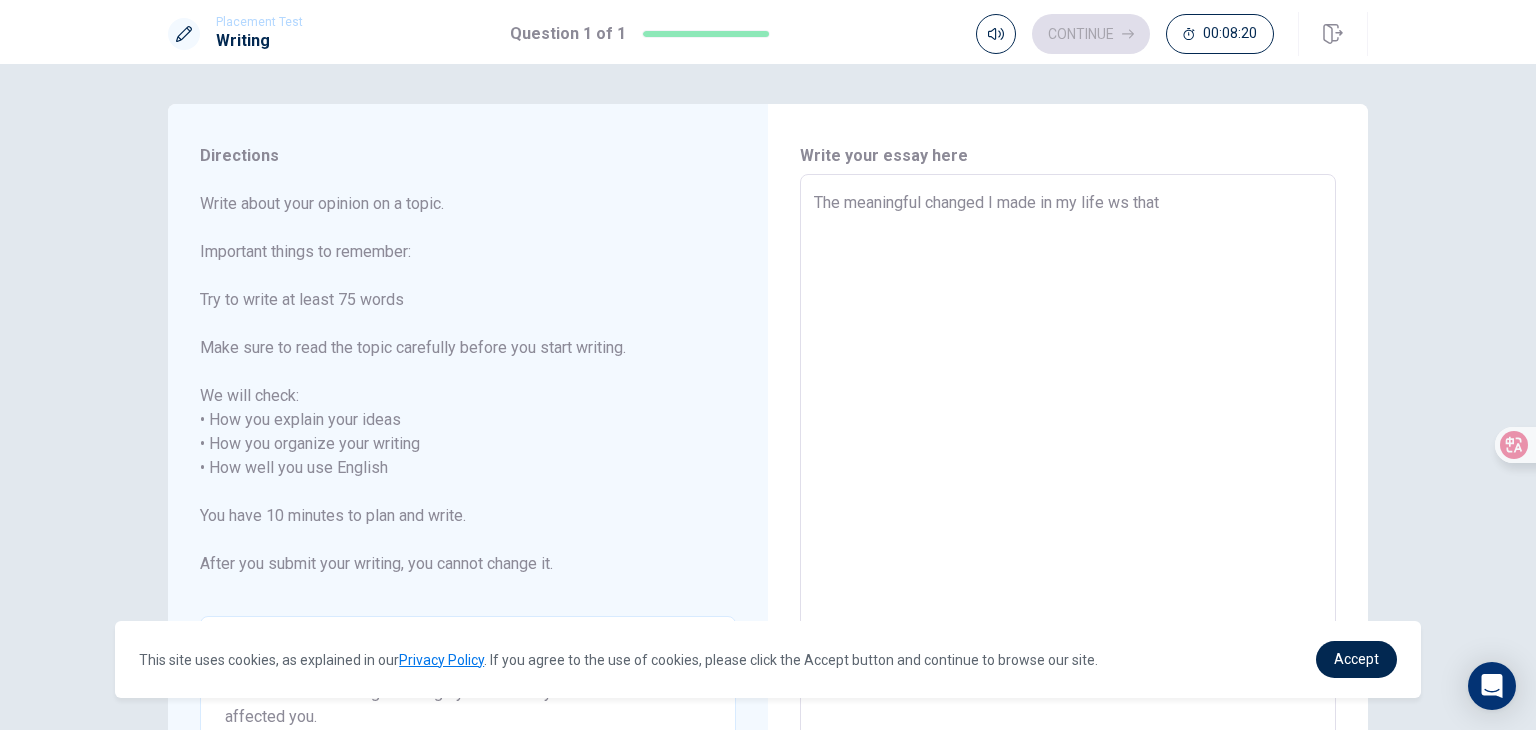 type on "x" 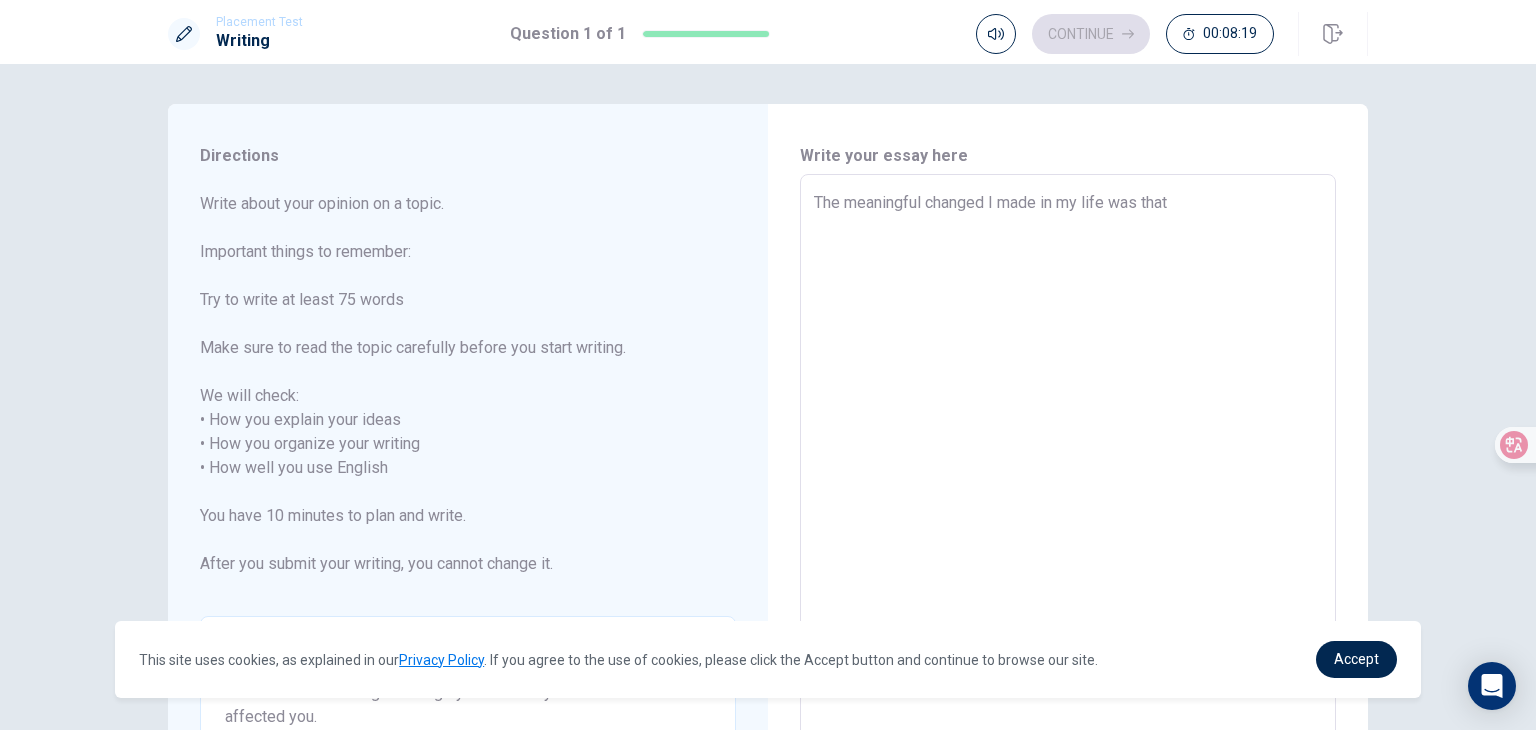 type on "x" 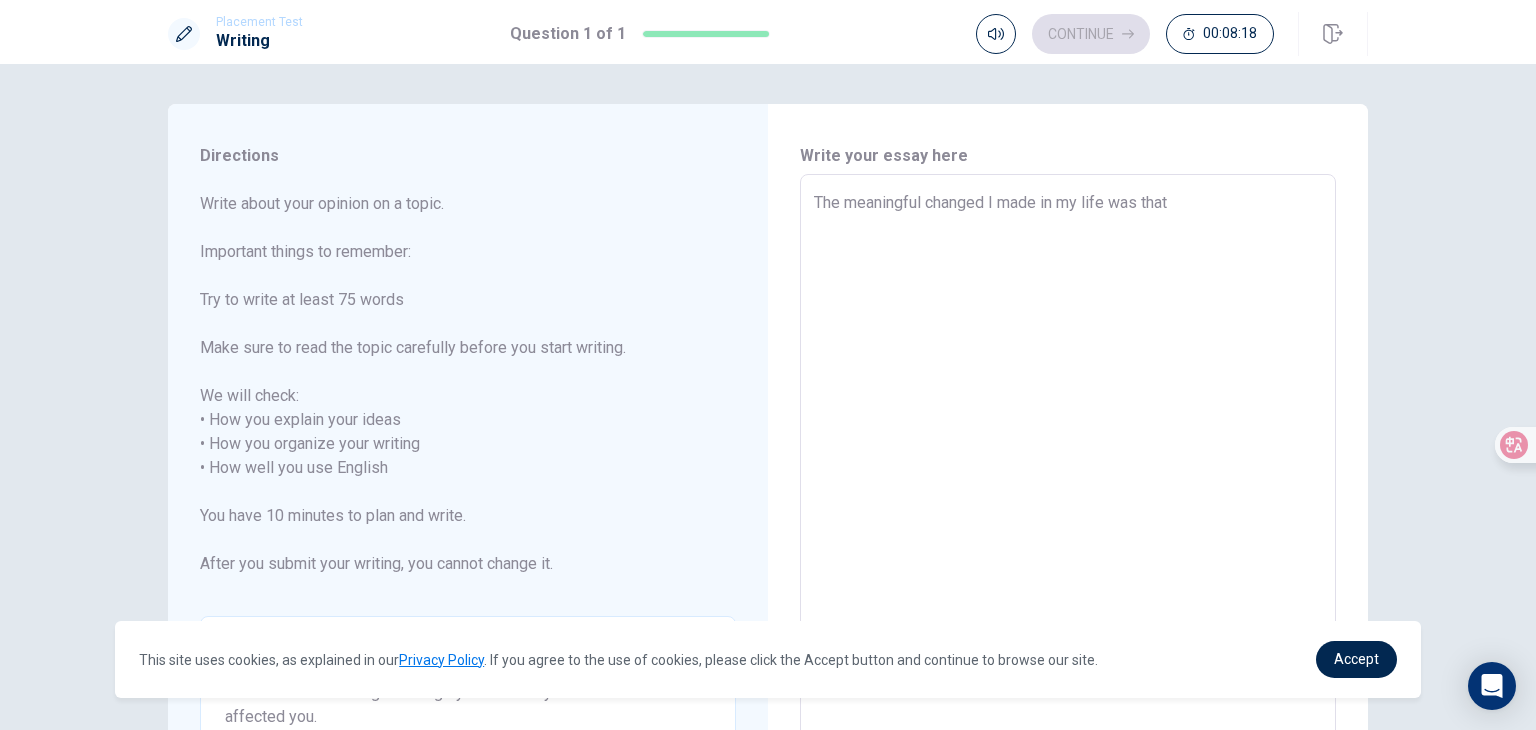 type on "The meaningful changed I made in my life was that I" 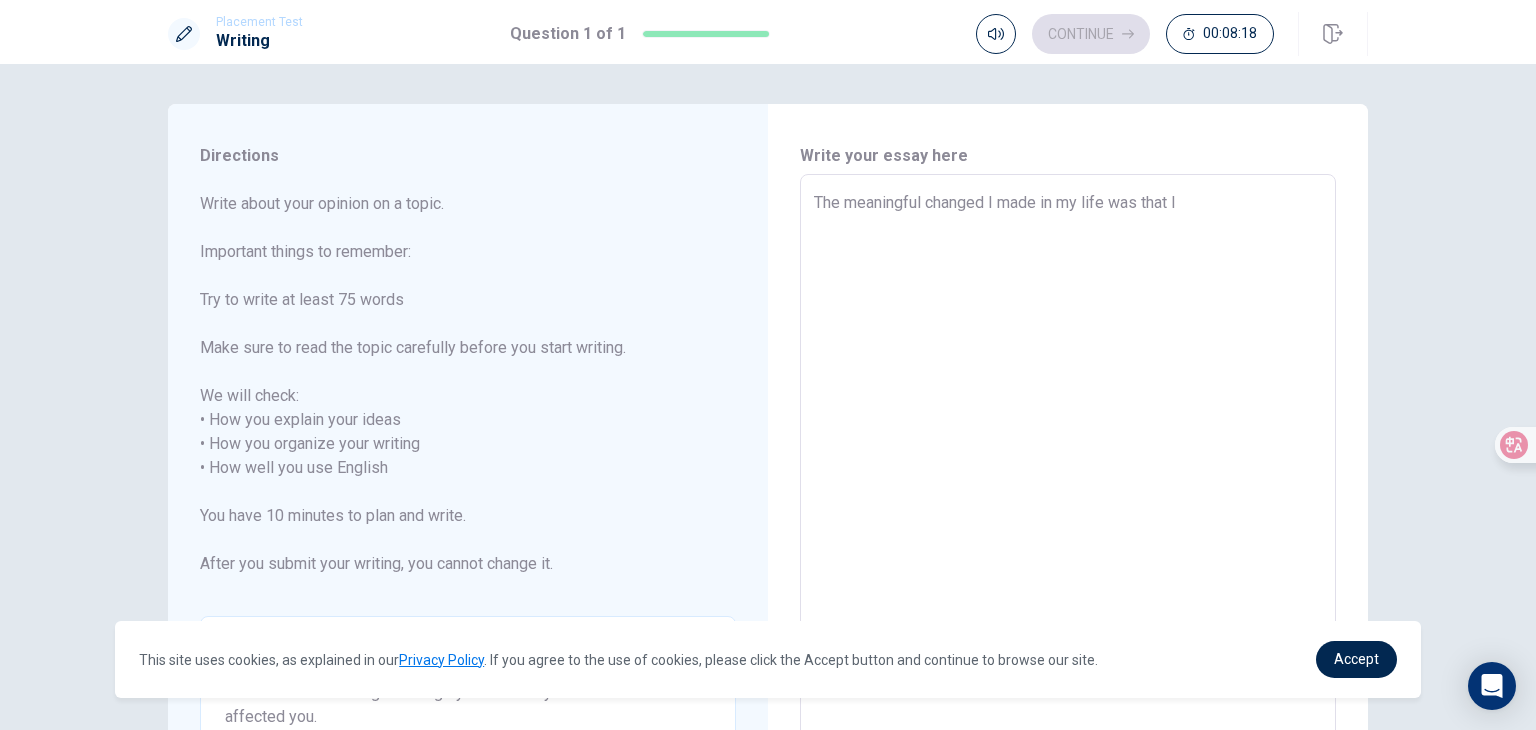 type on "x" 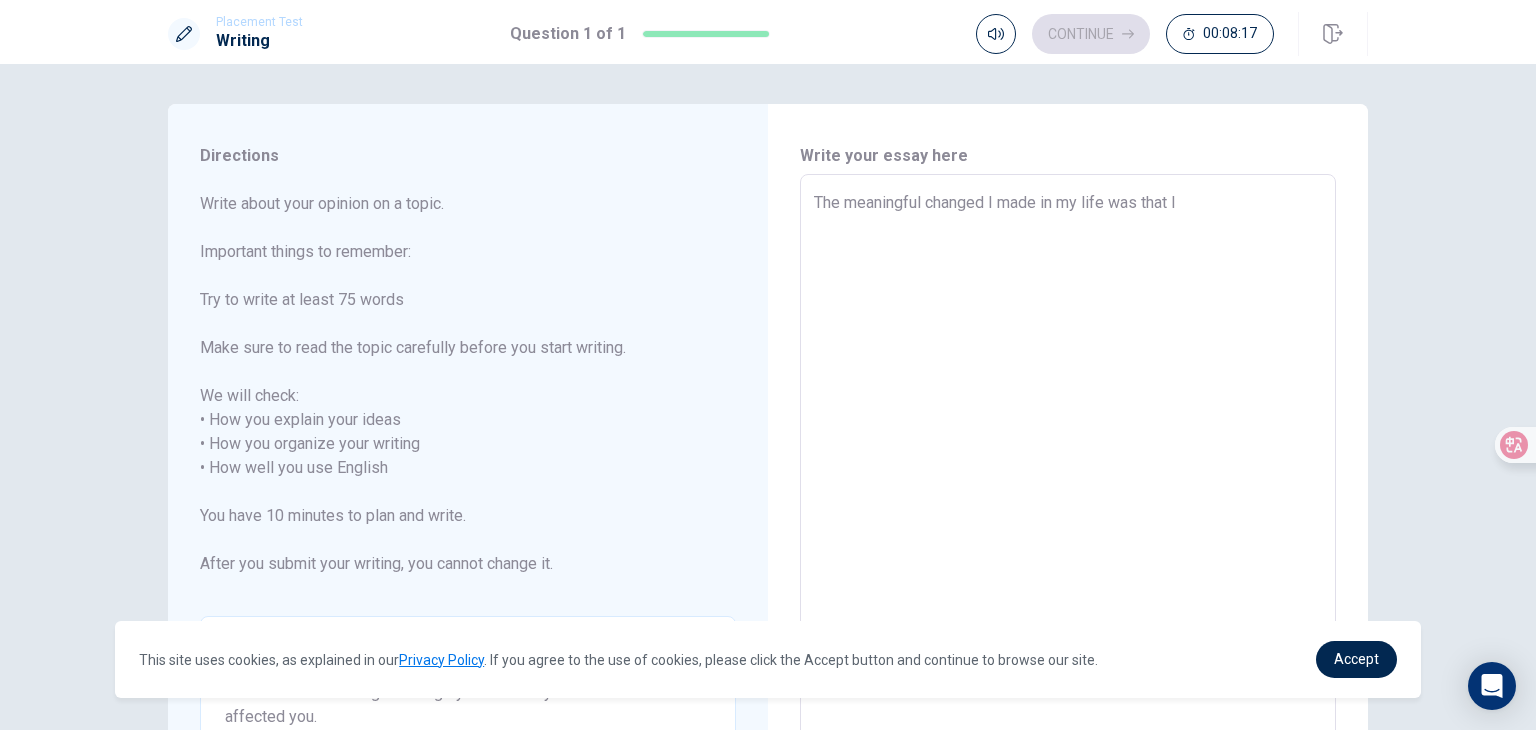 type on "The meaningful changed I made in my life was that I" 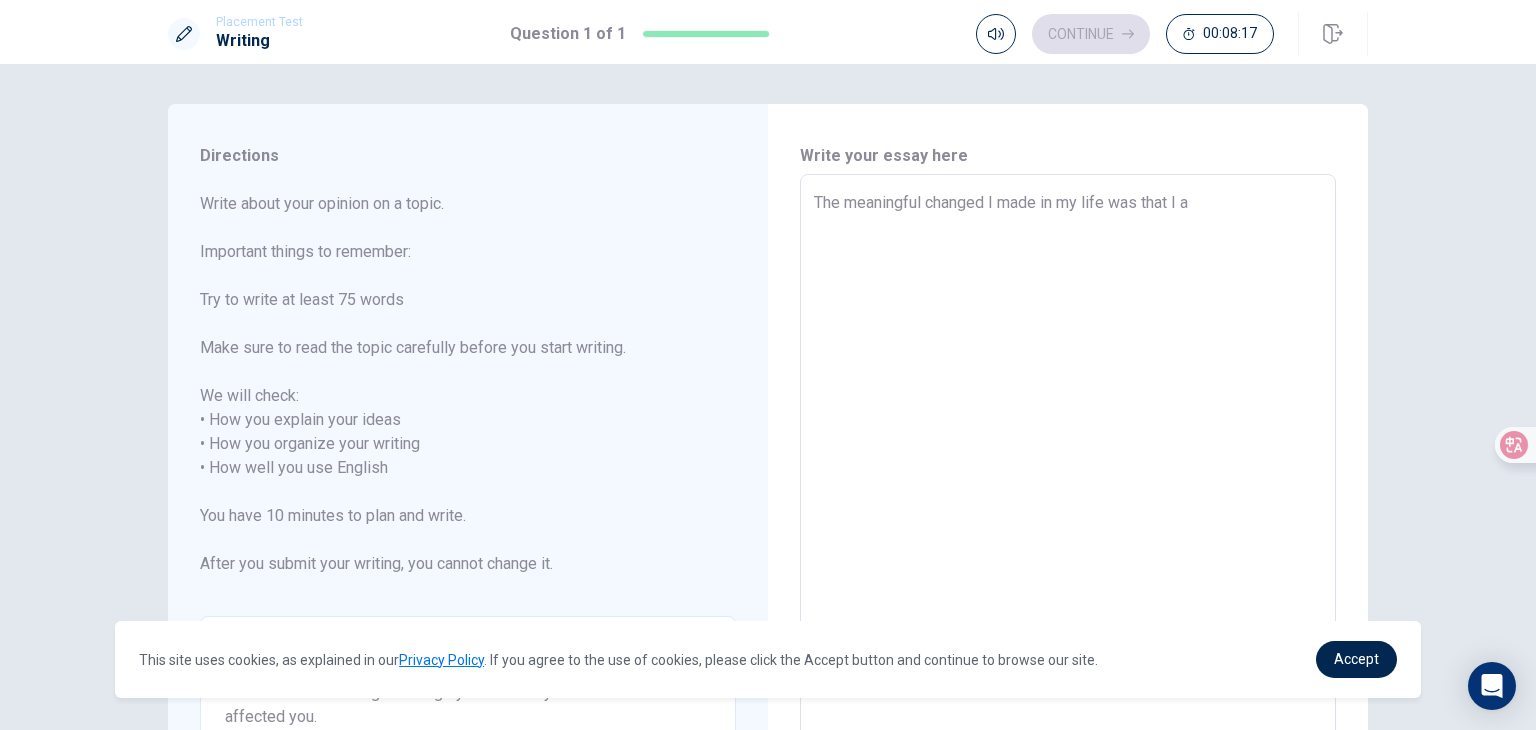 type on "x" 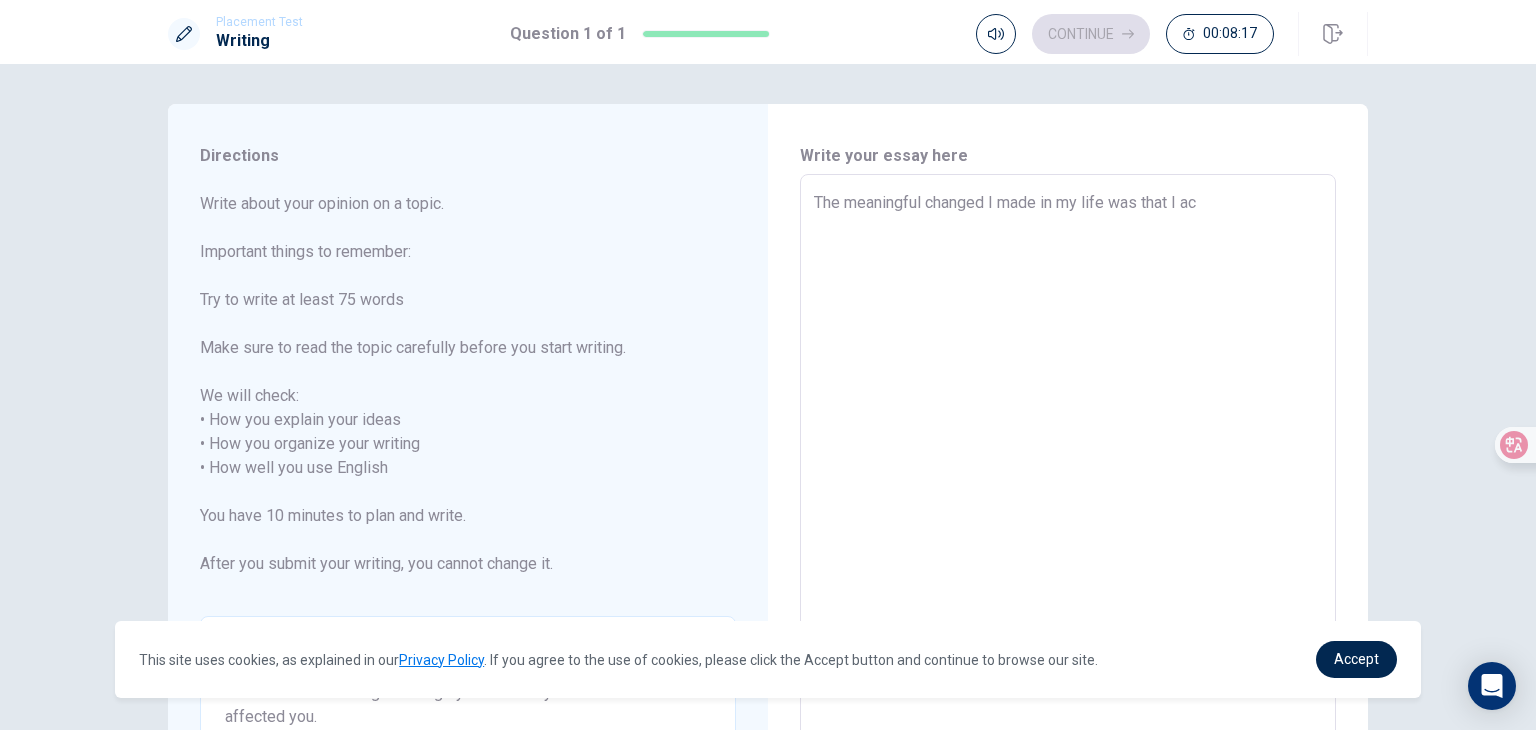 type on "x" 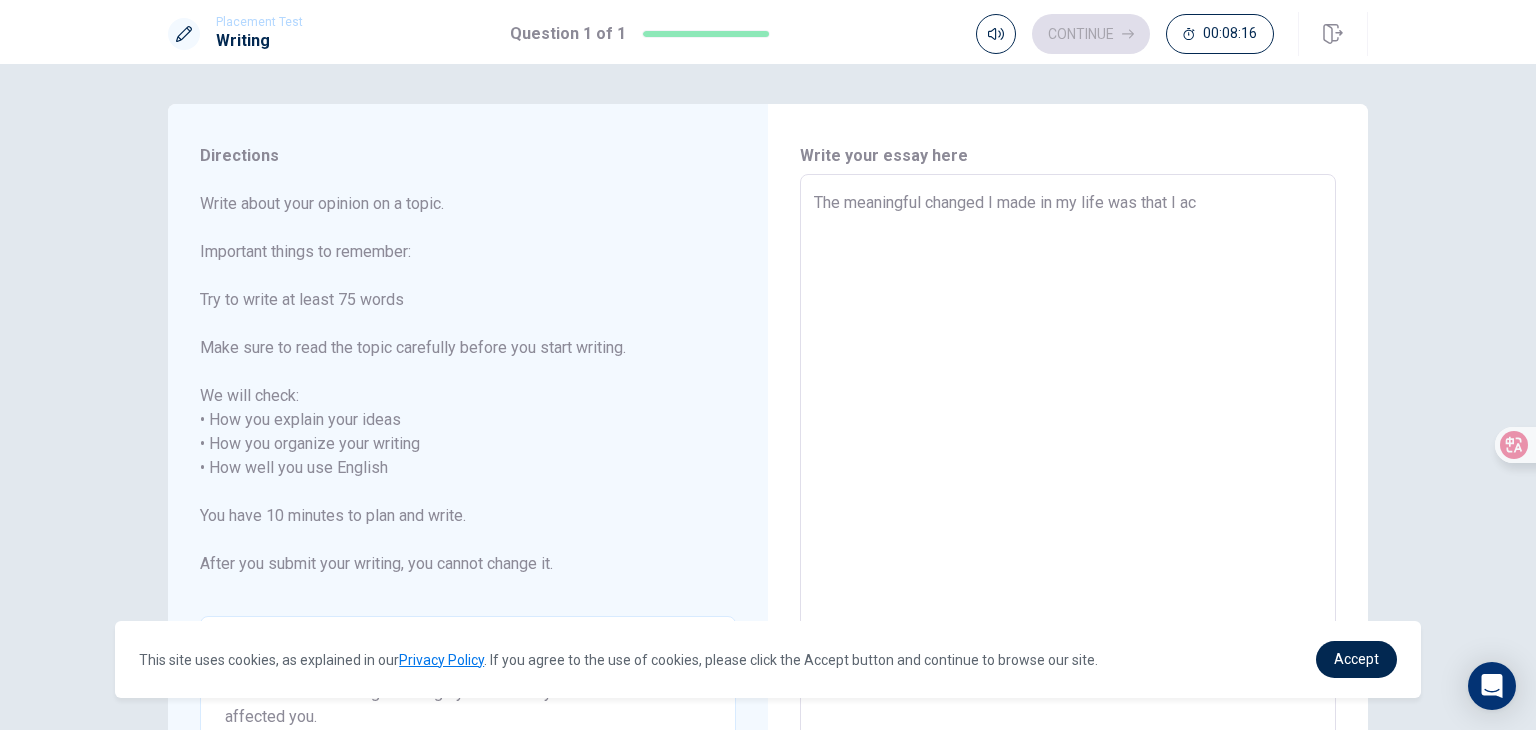 type on "The meaningful changed I made in my life was that I ace" 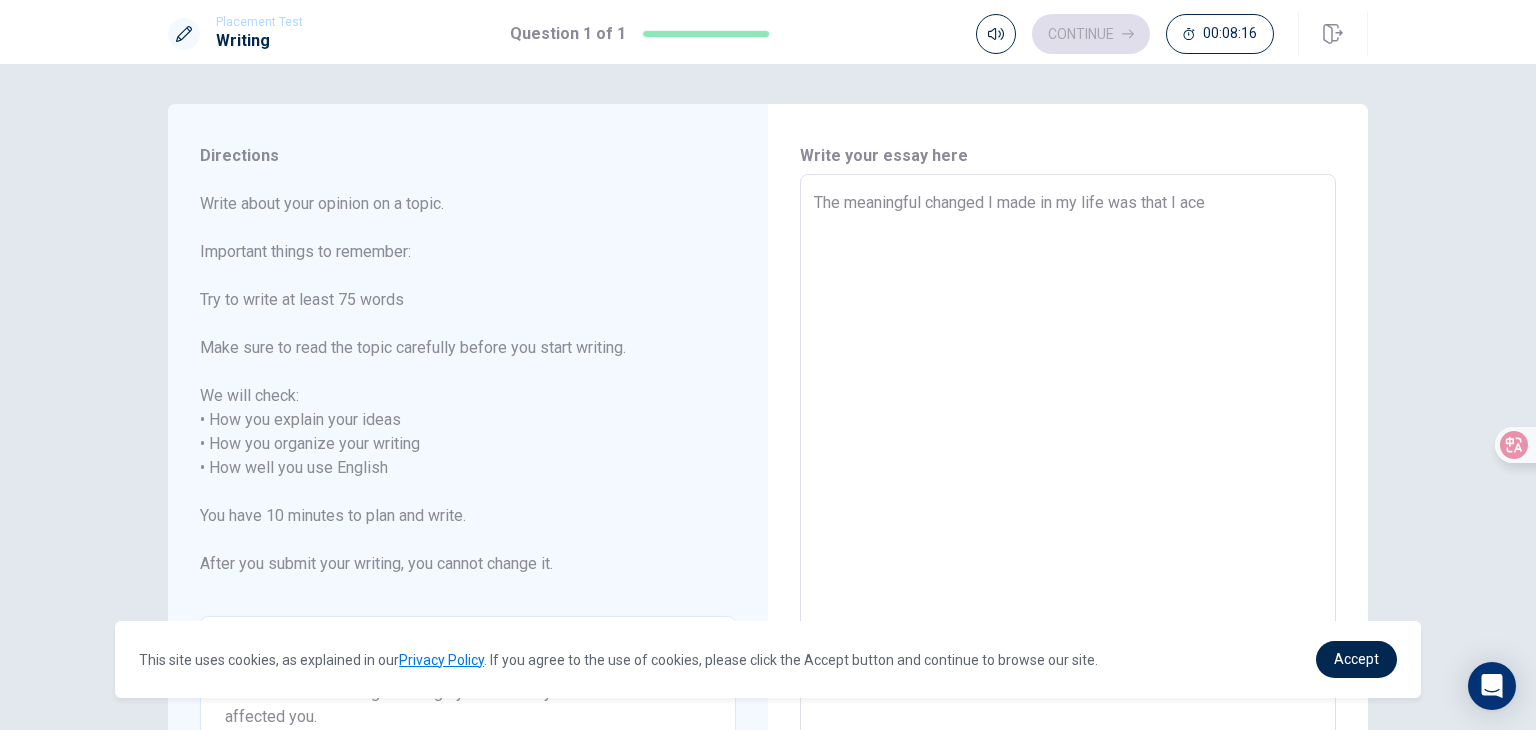 type on "x" 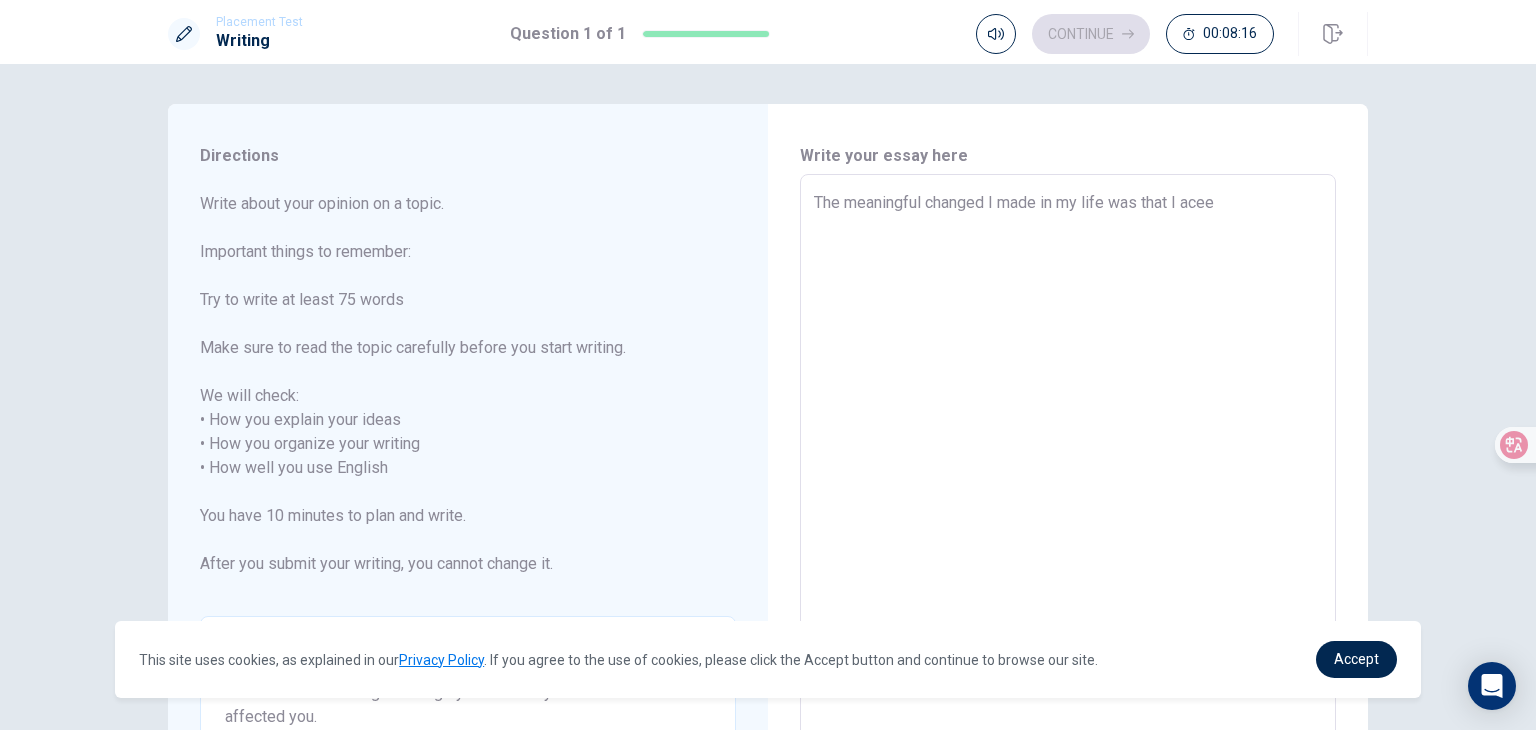 type on "x" 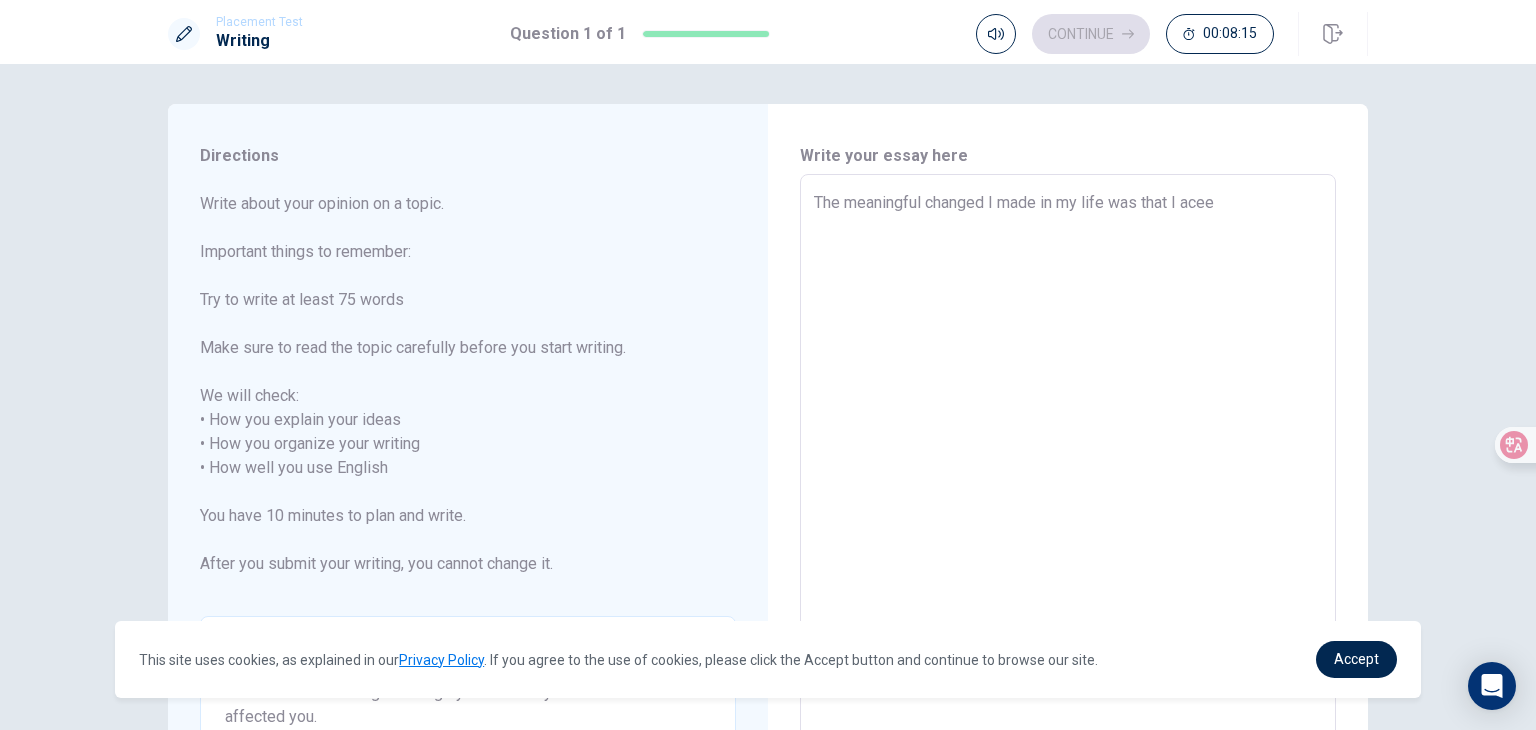 type on "The meaningful changed I made in my life was that I ace" 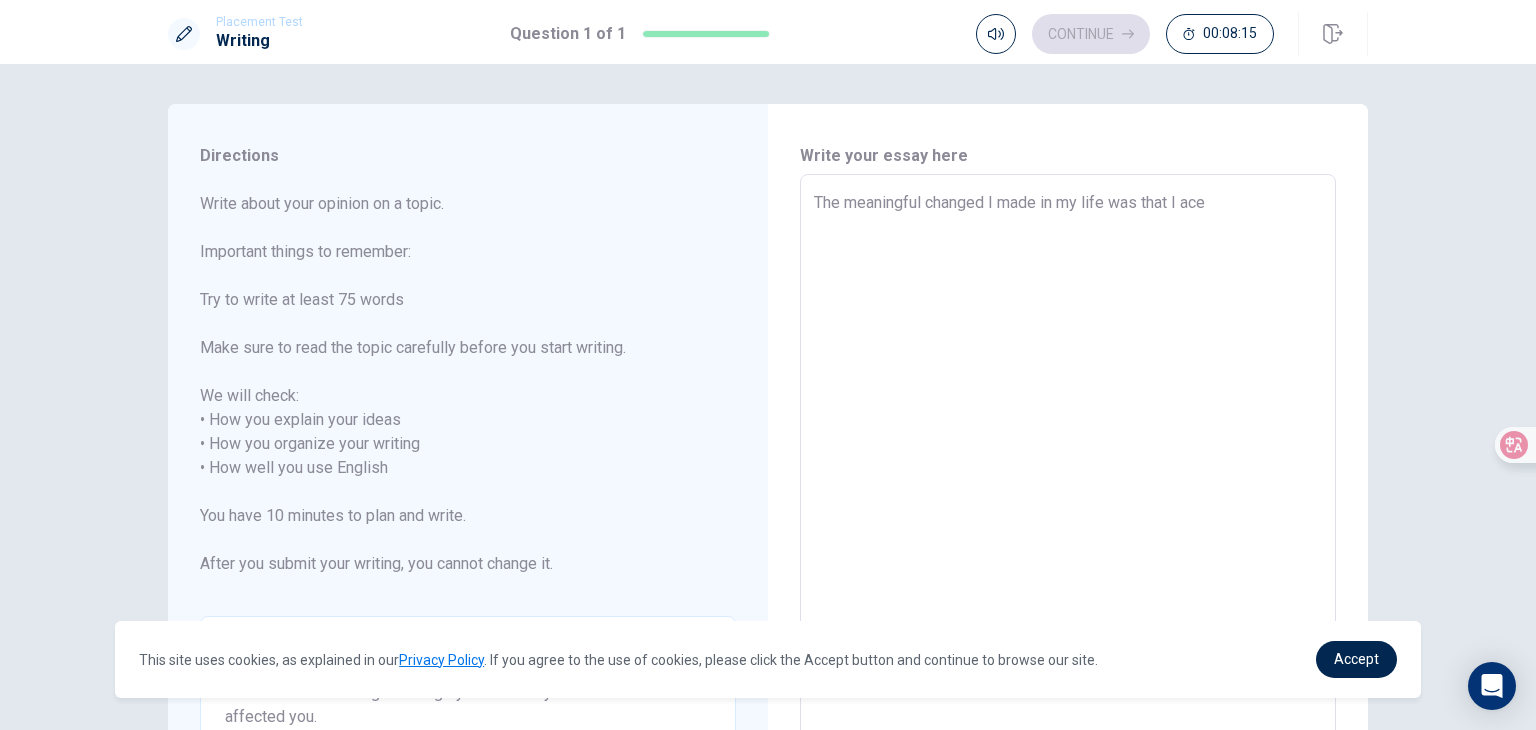 type on "x" 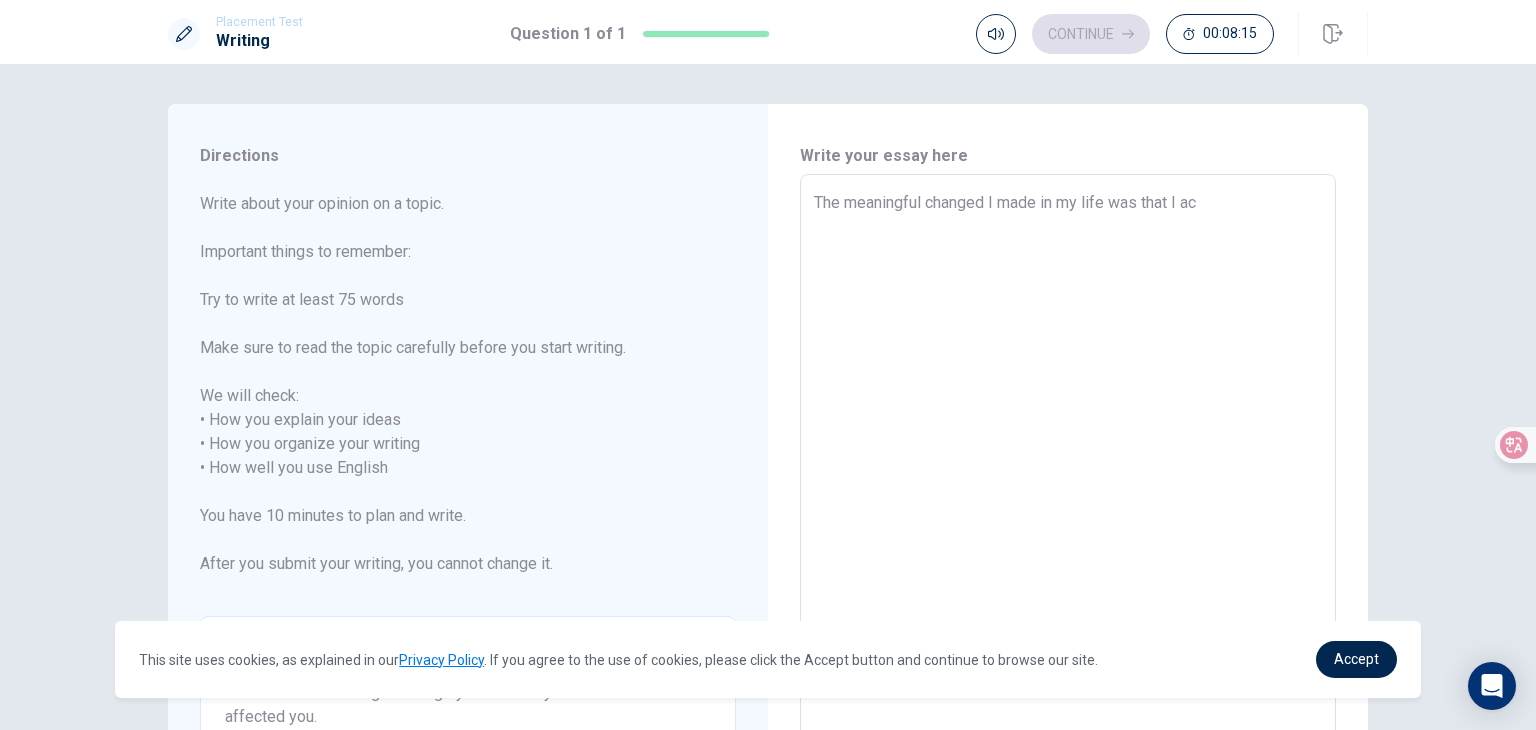 type on "x" 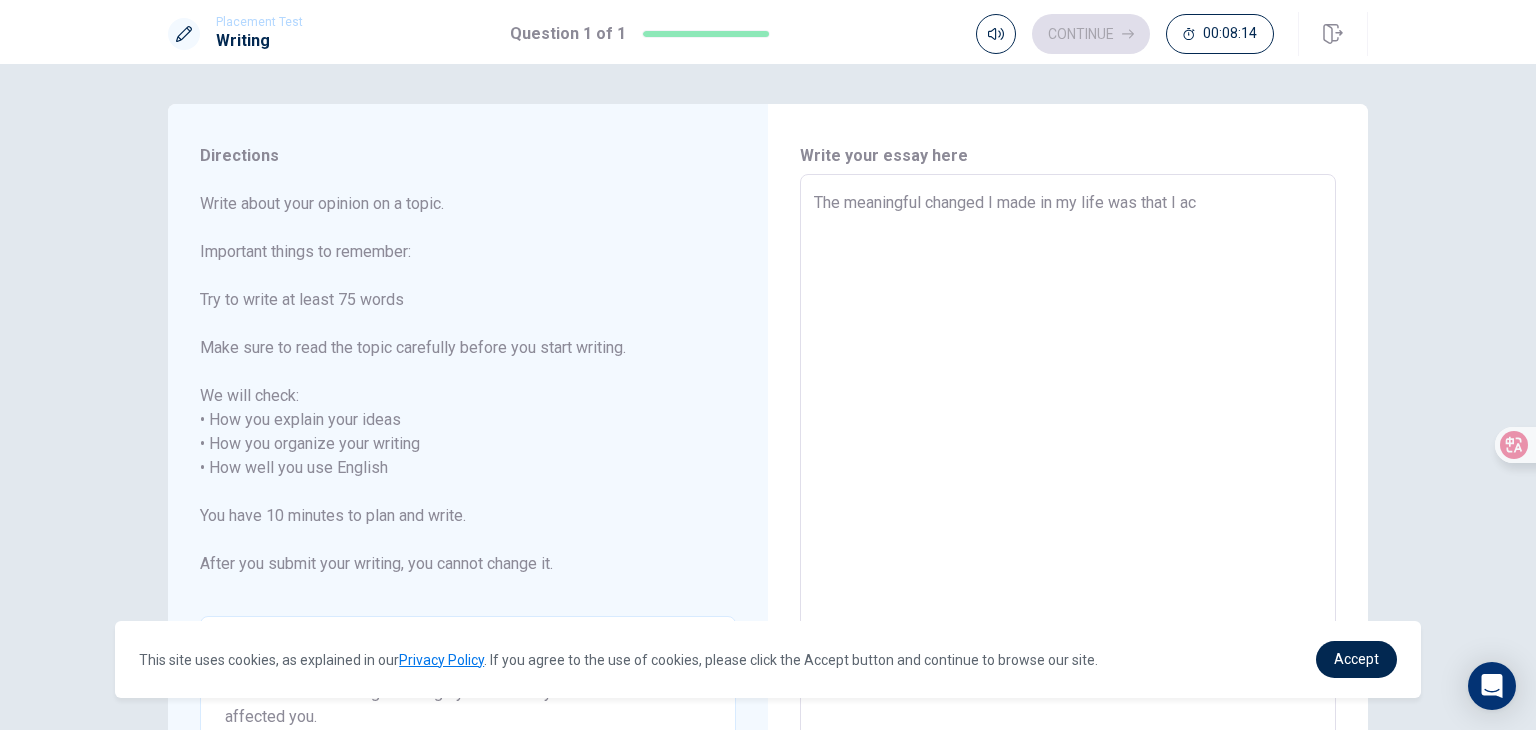 type on "The meaningful changed I made in my life was that I acc" 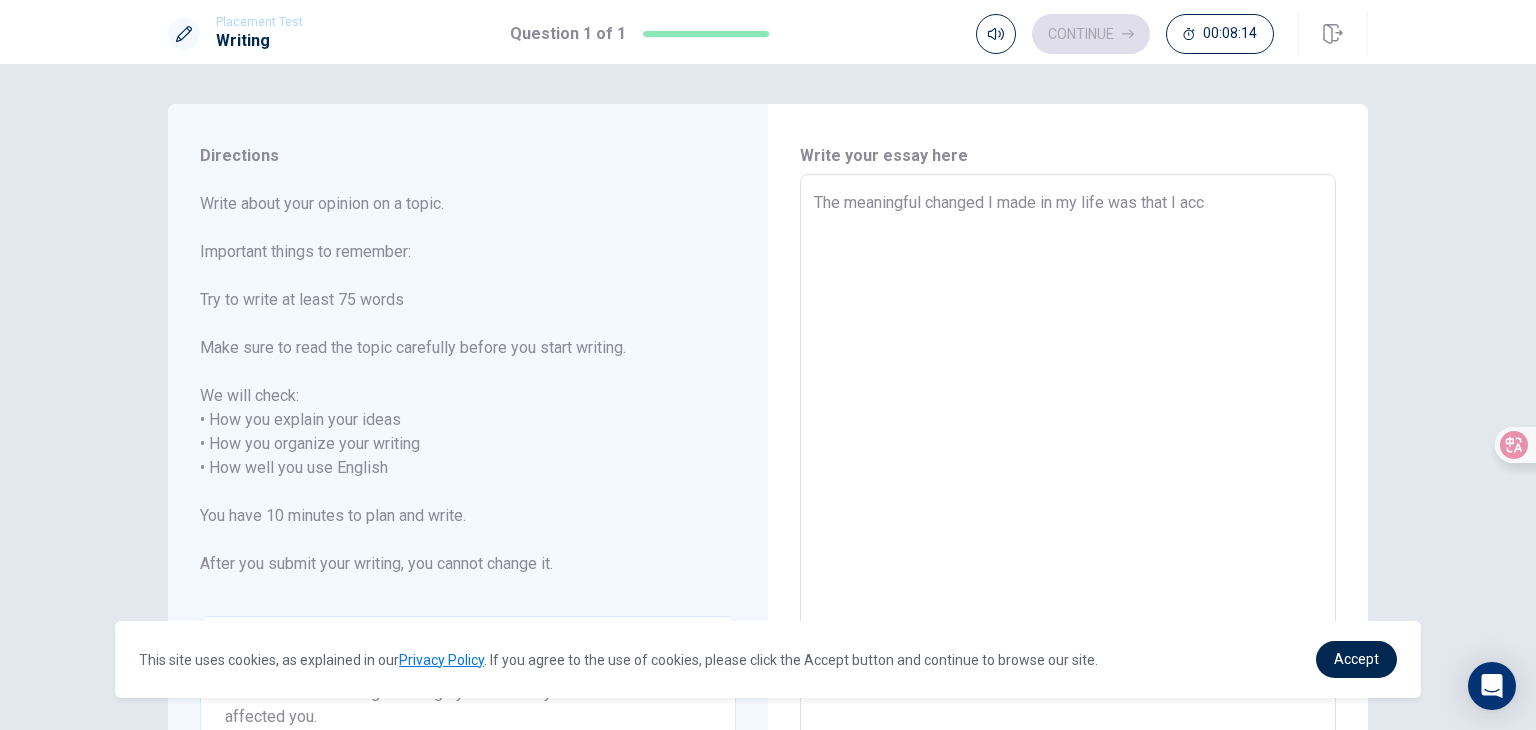 type on "x" 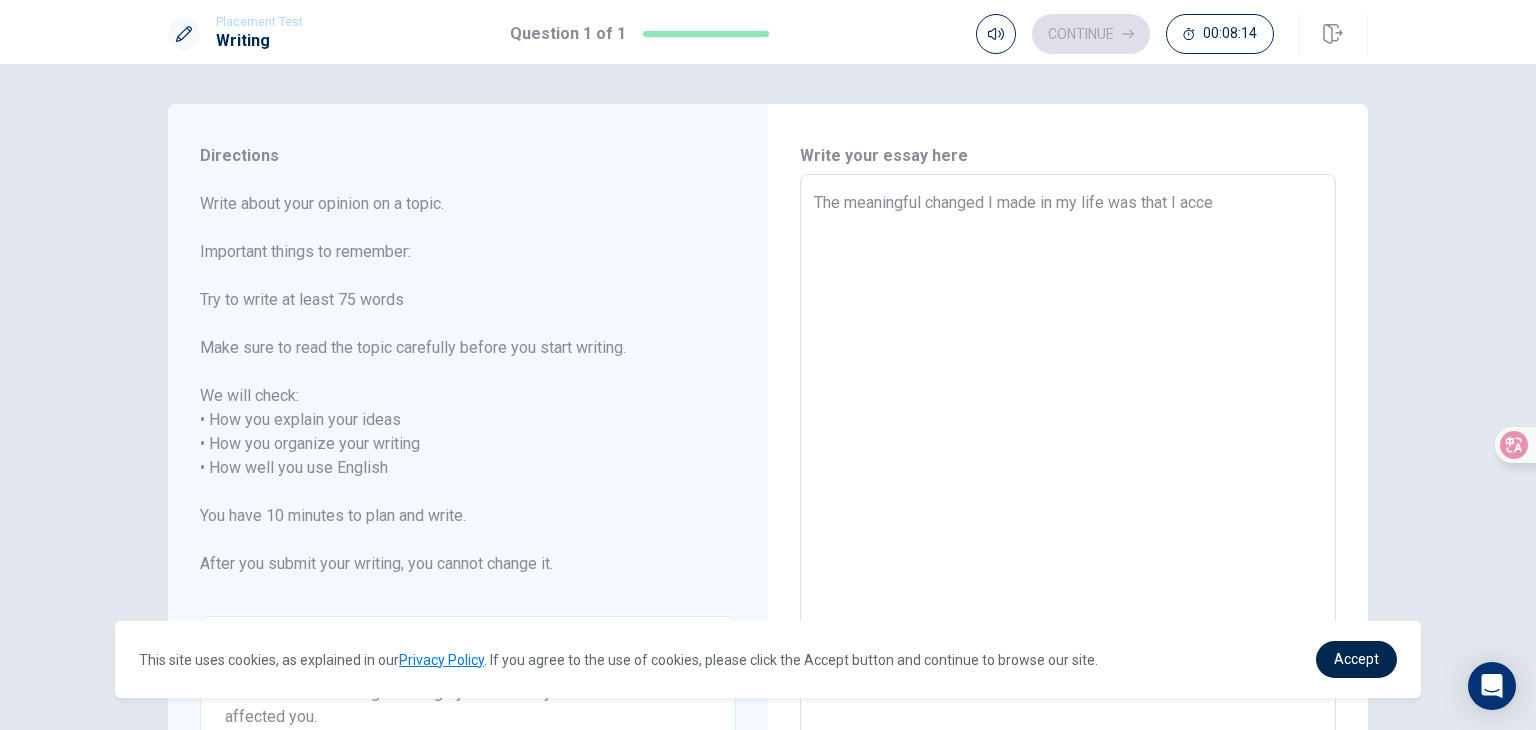 type on "x" 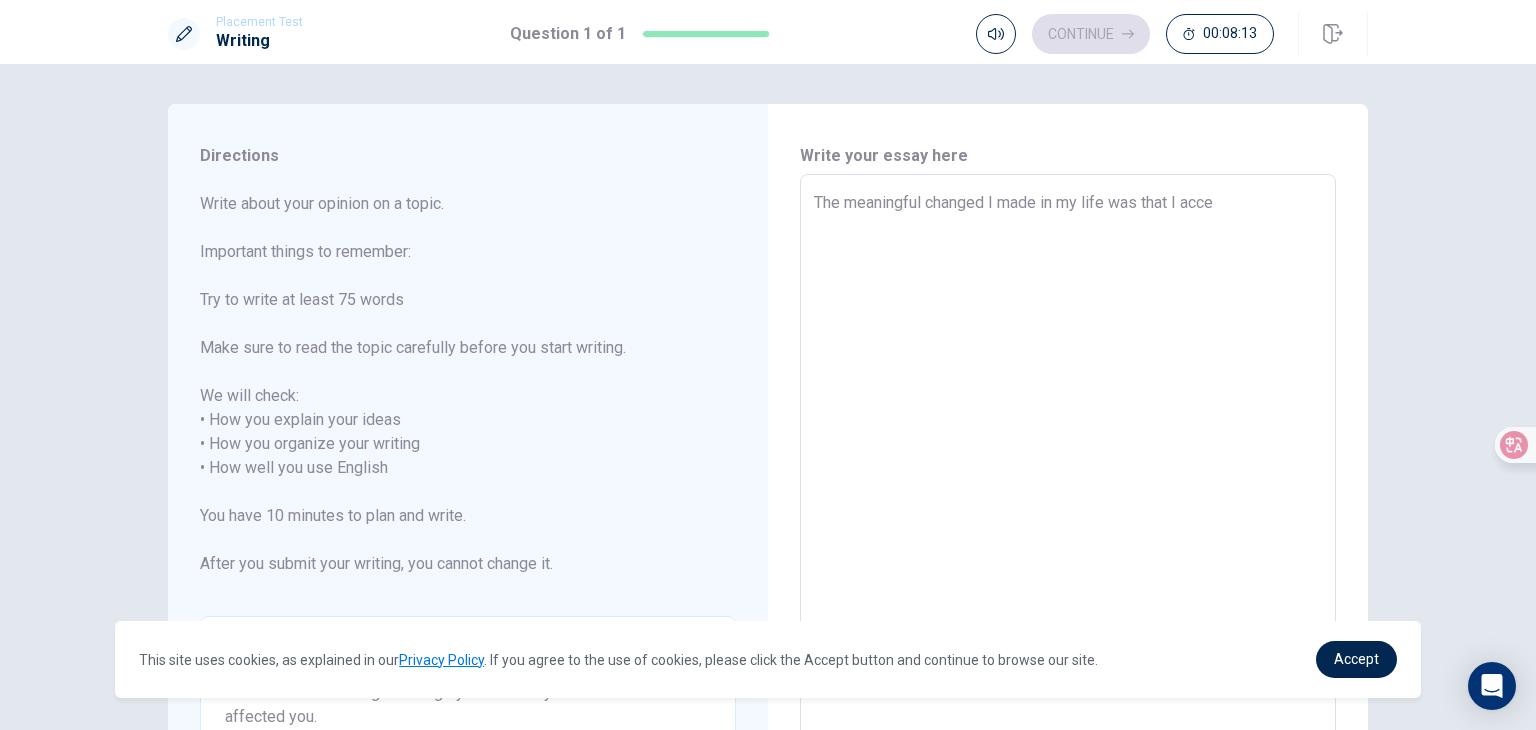 type on "The meaningful changed I made in my life was that I accep" 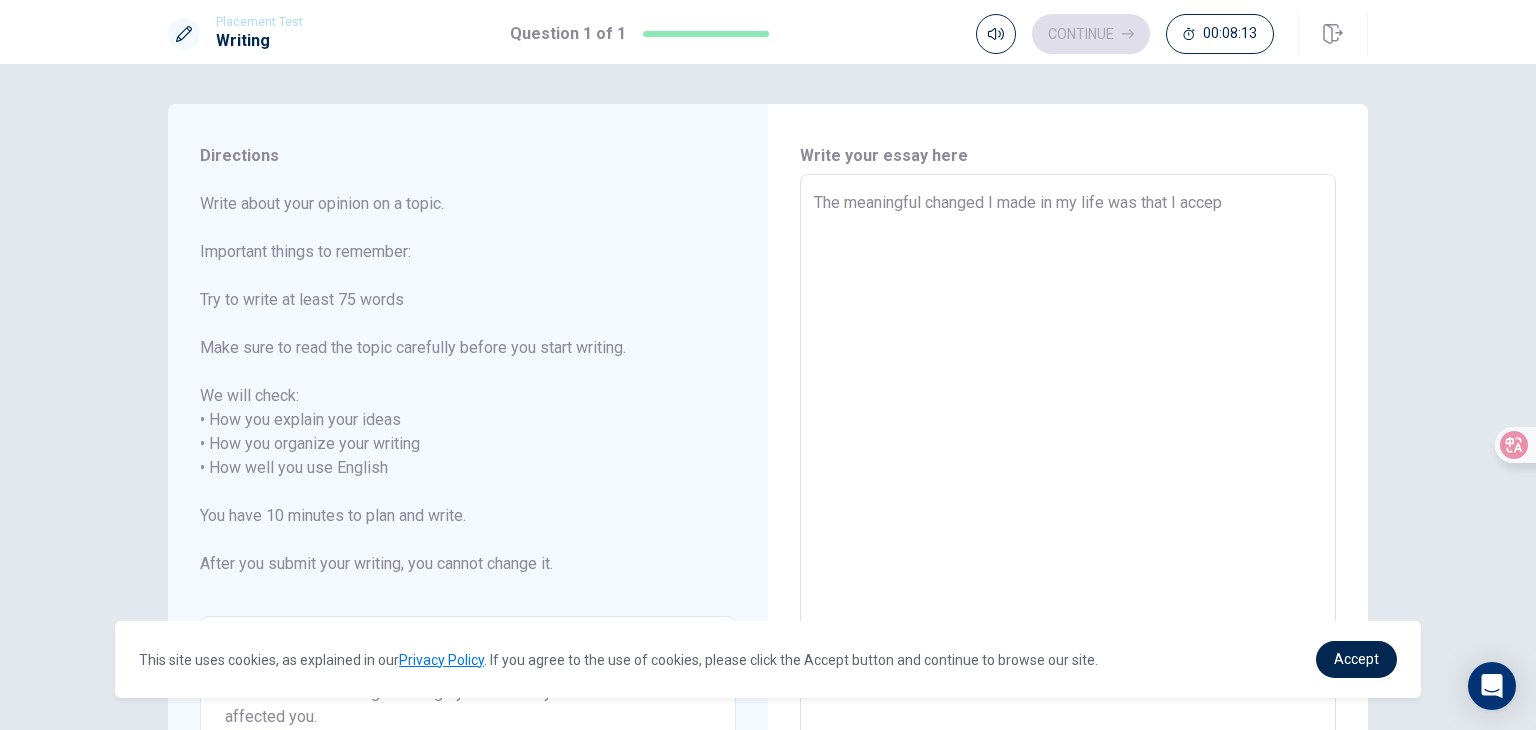type on "x" 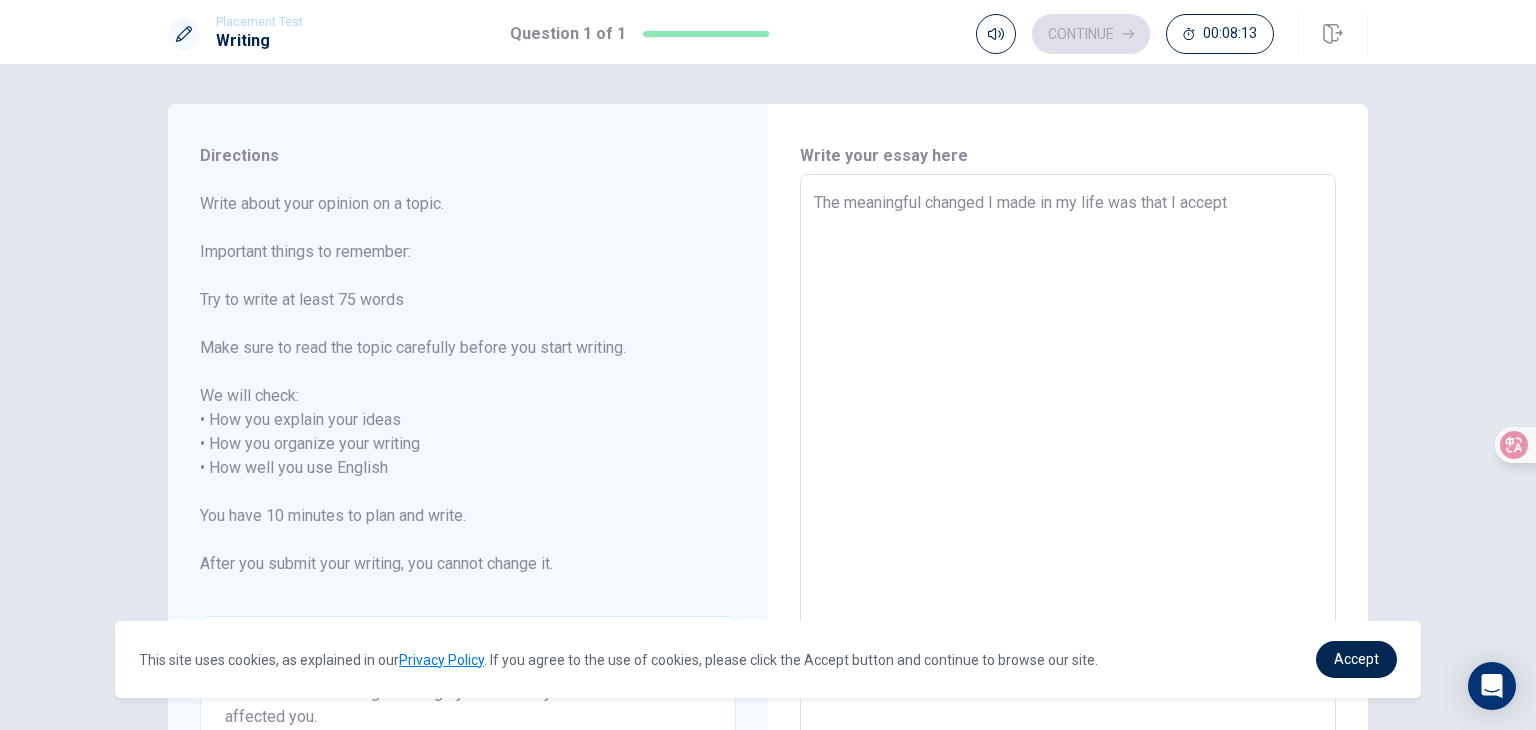 type on "x" 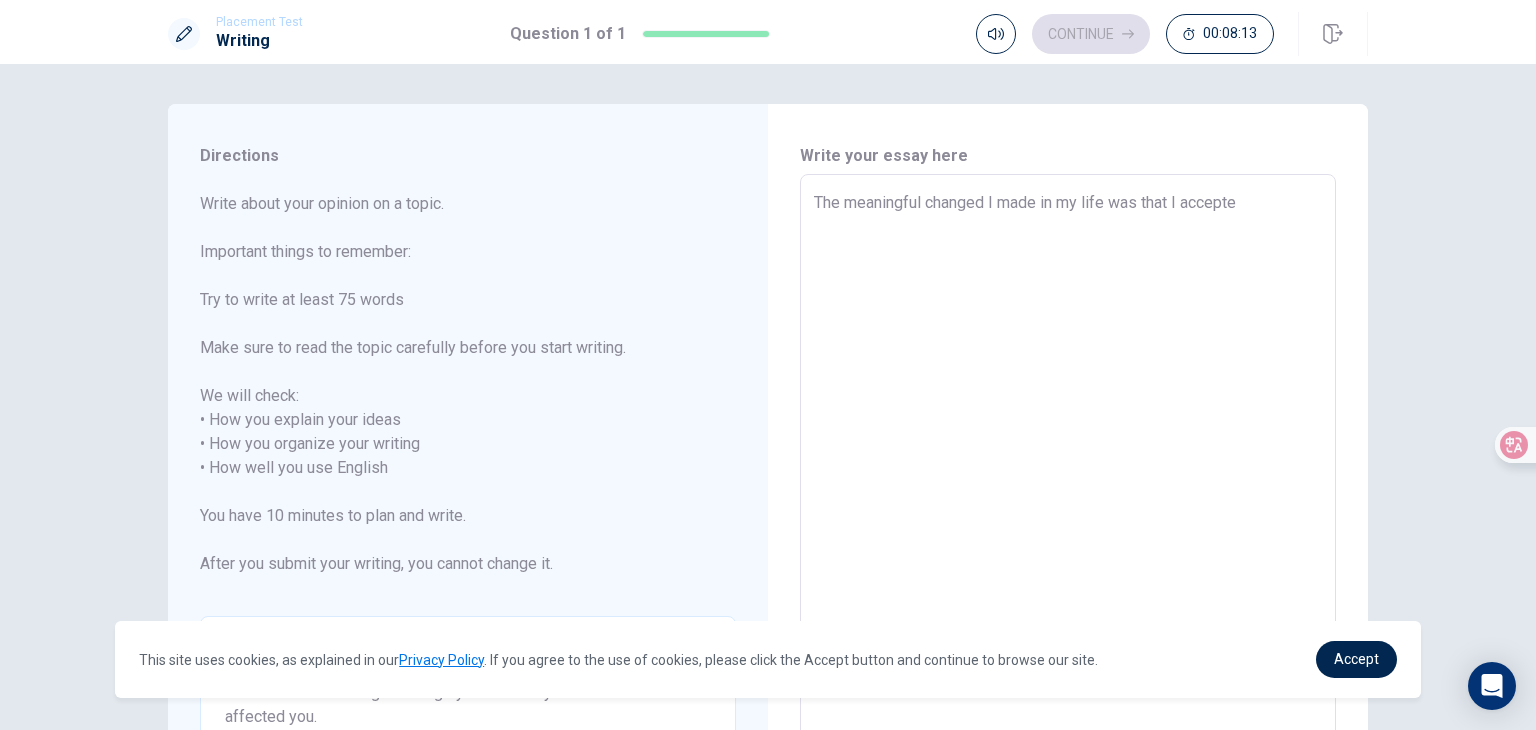 type on "x" 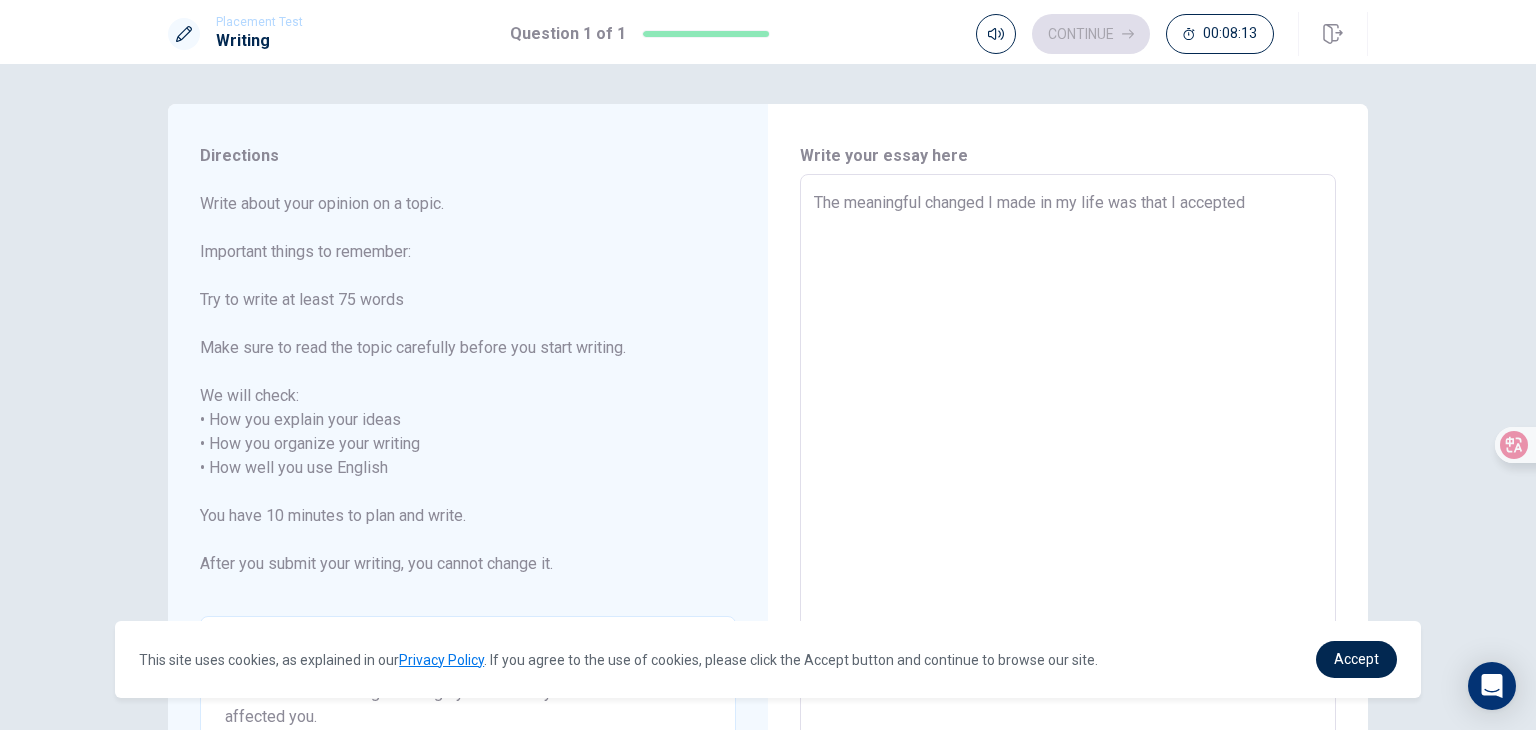 type on "x" 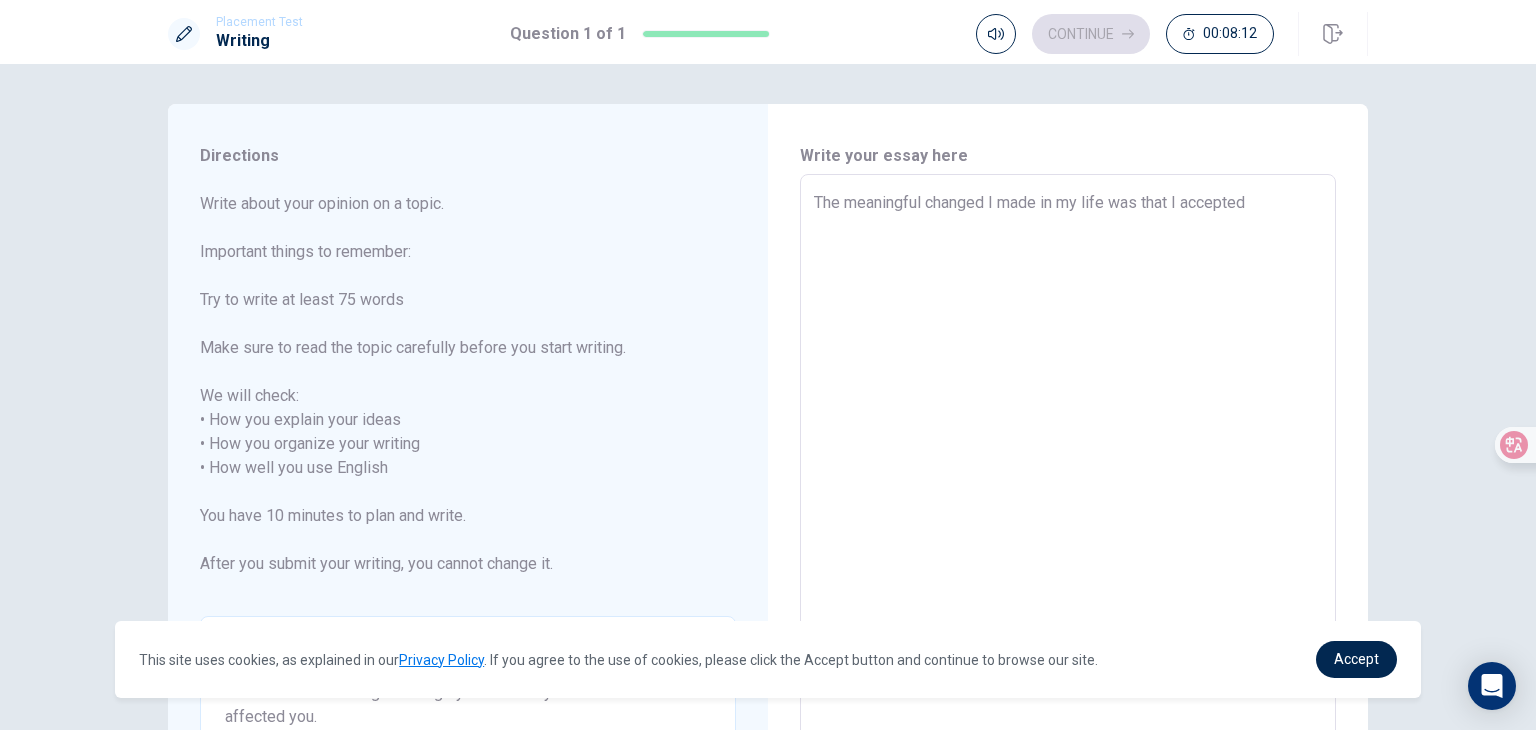 type on "The meaningful changed I made in my life was that I accepted" 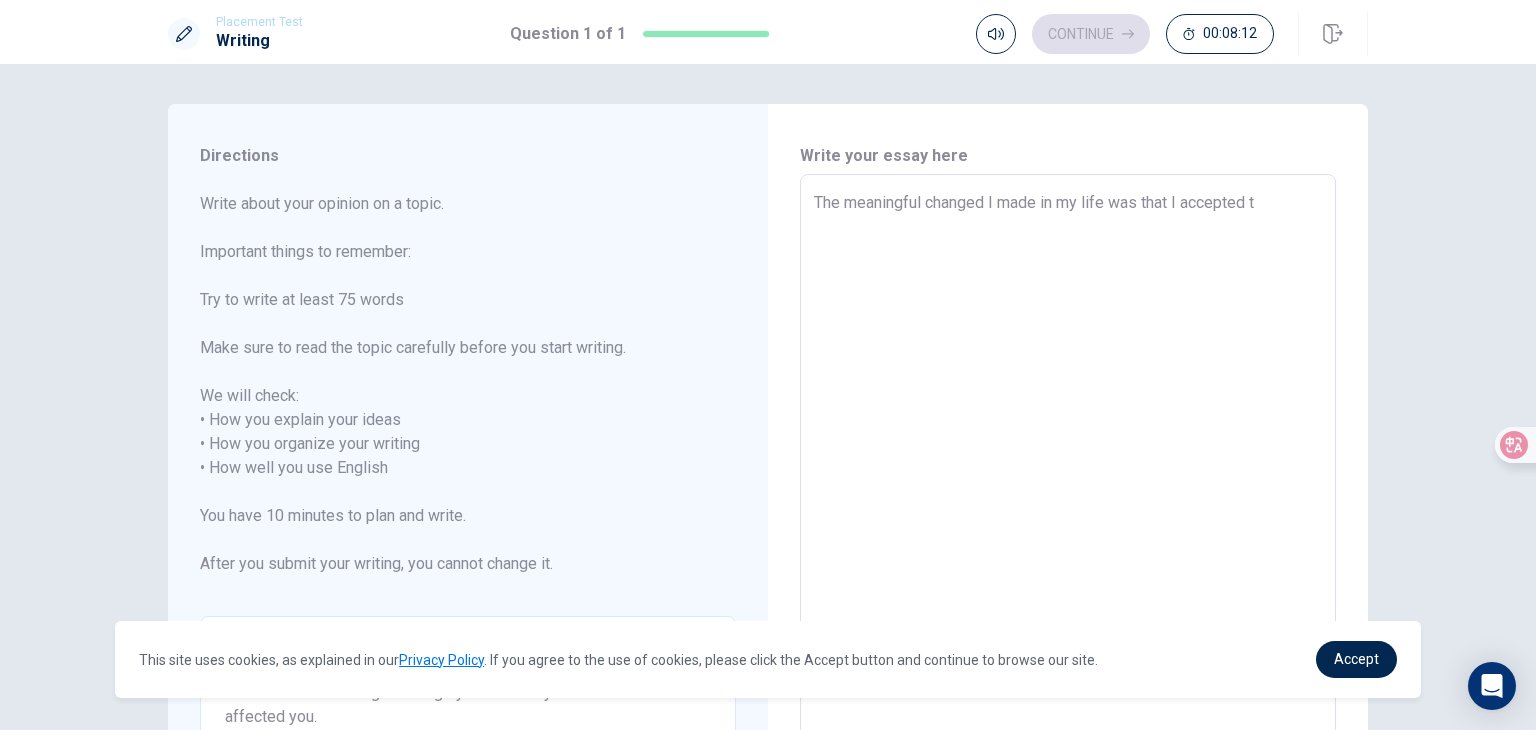 type on "x" 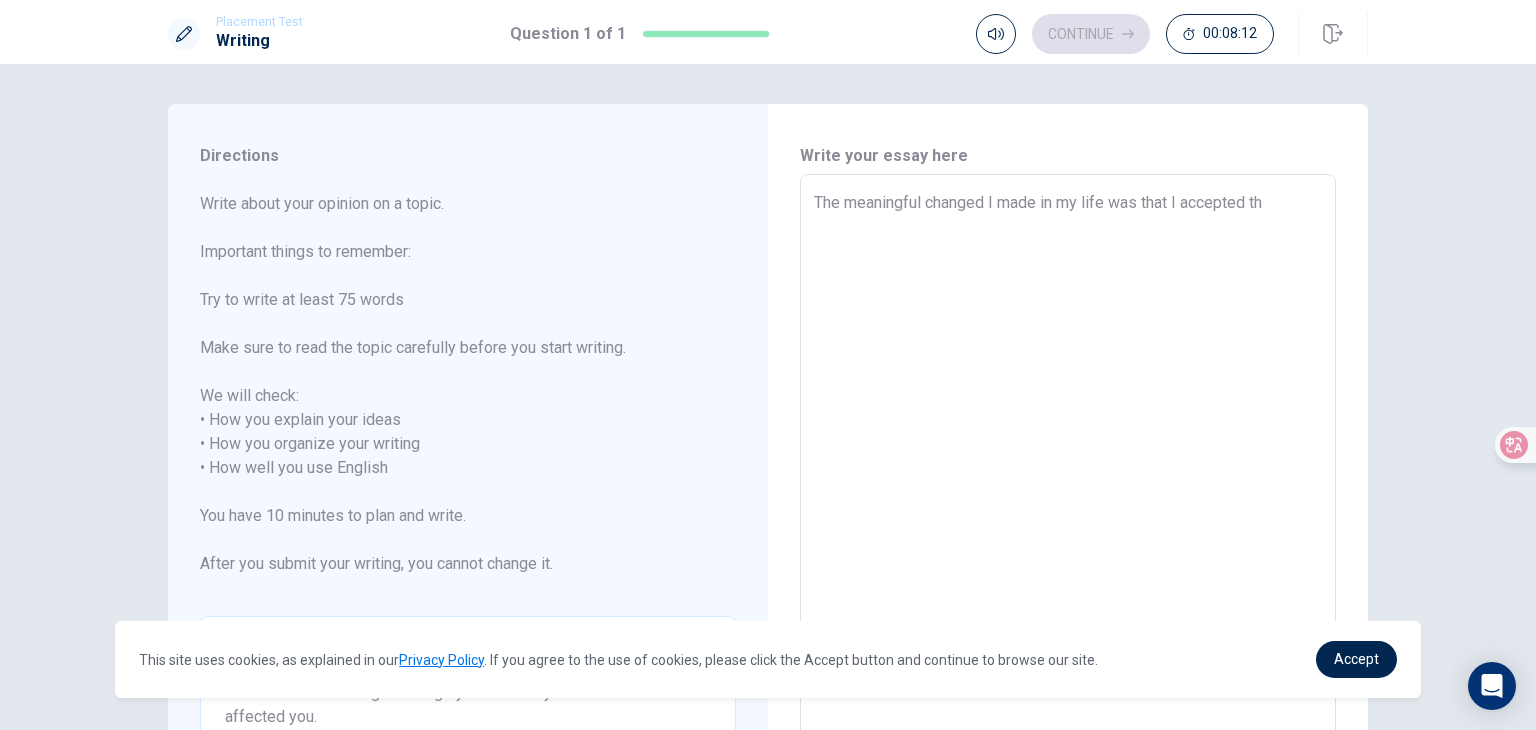 type on "x" 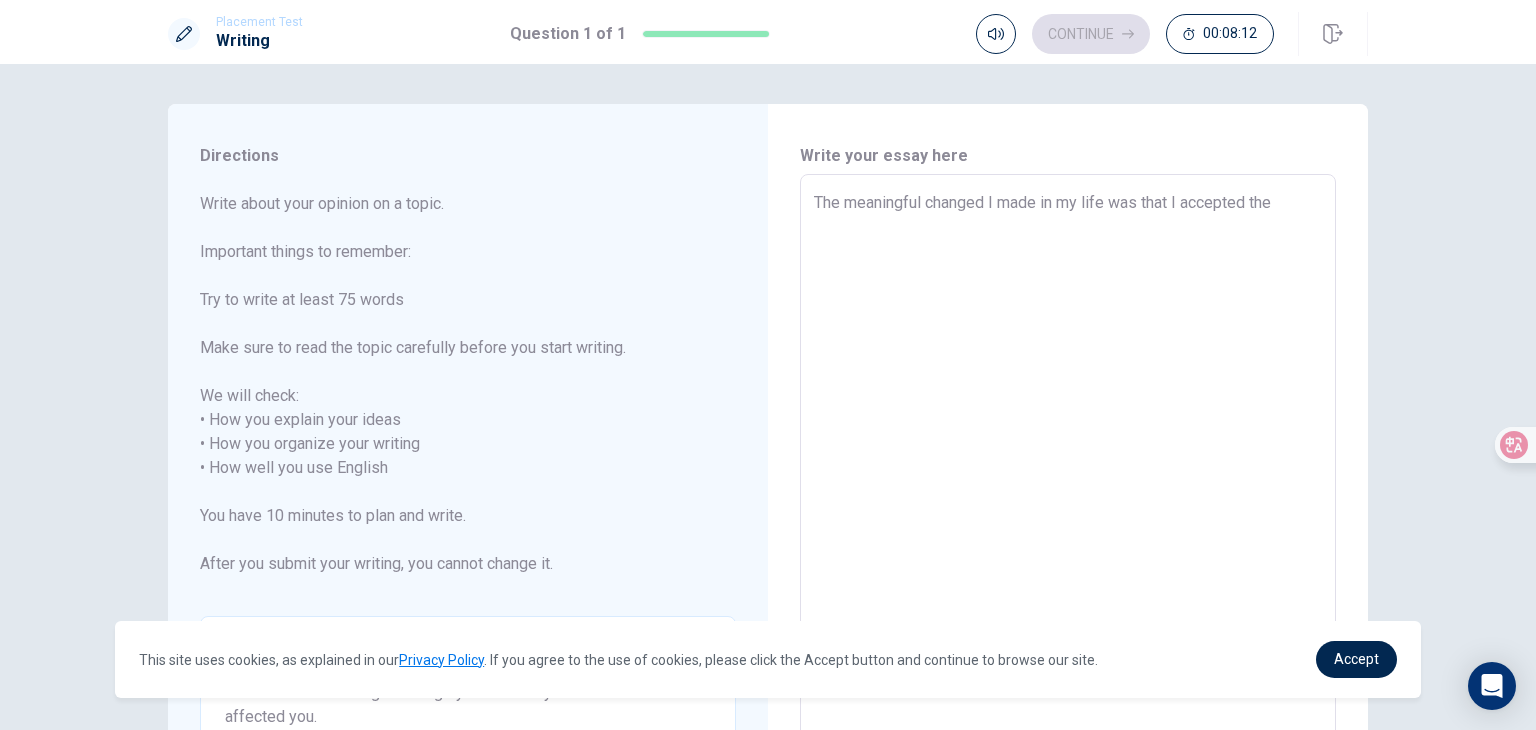 type on "x" 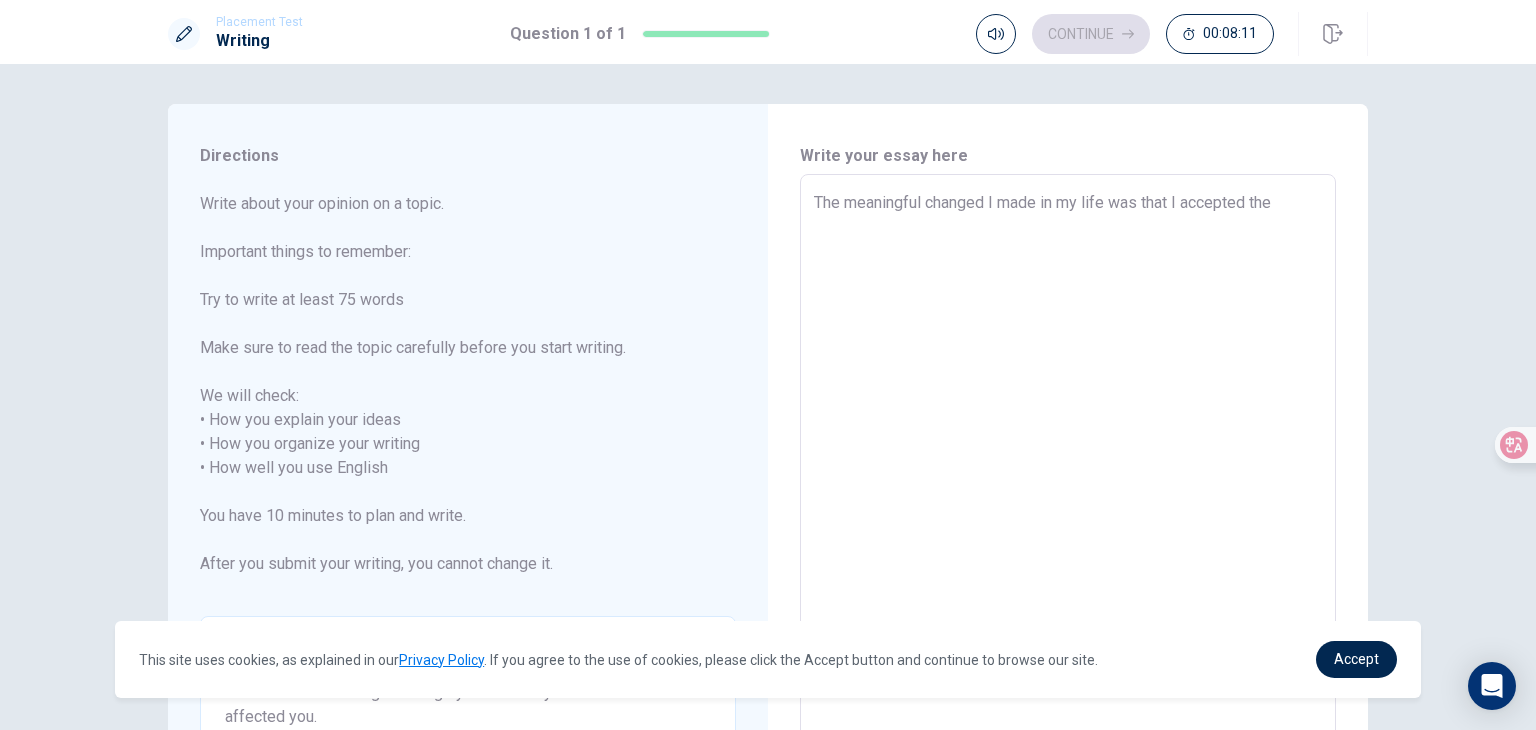 type on "The meaningful changed I made in my life was that I accepted the a" 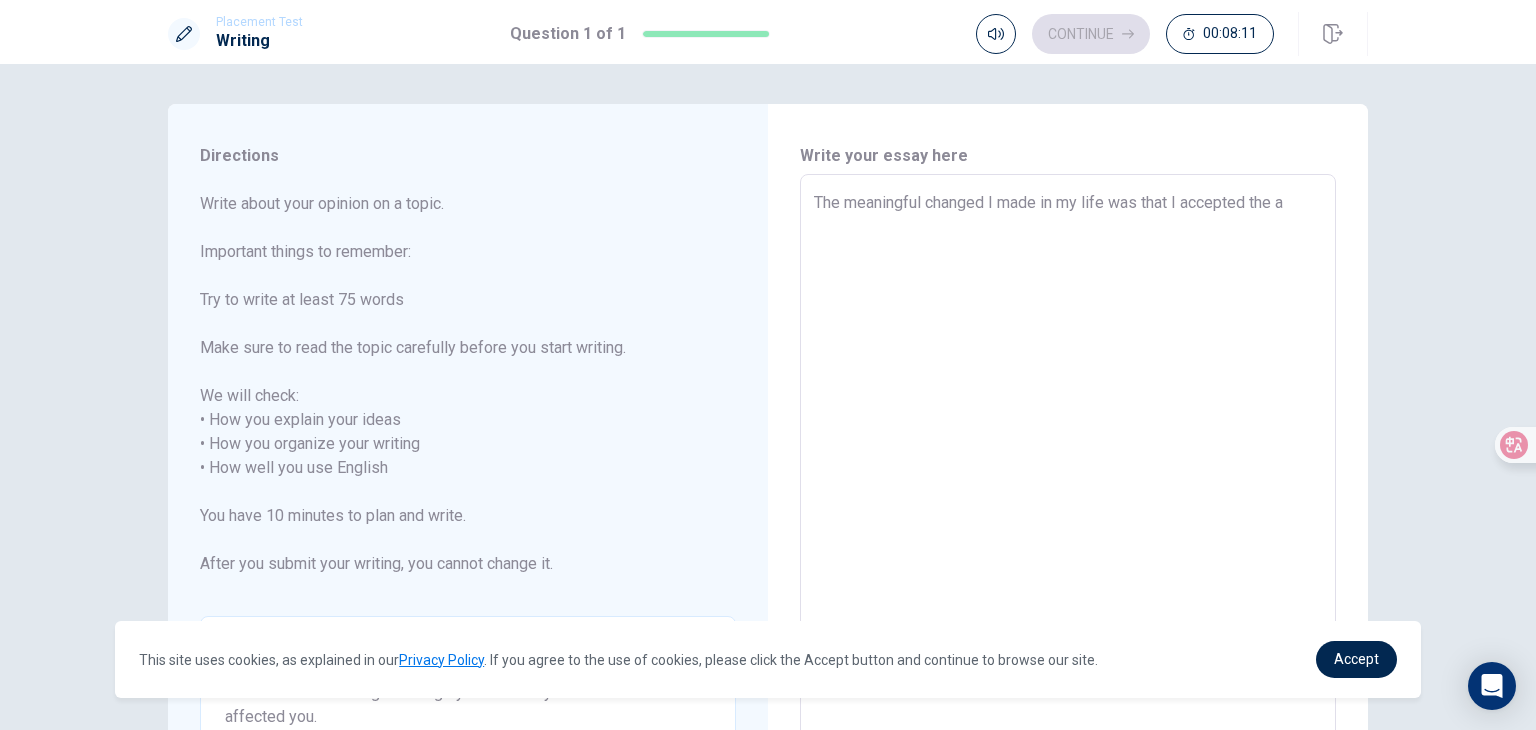 type on "x" 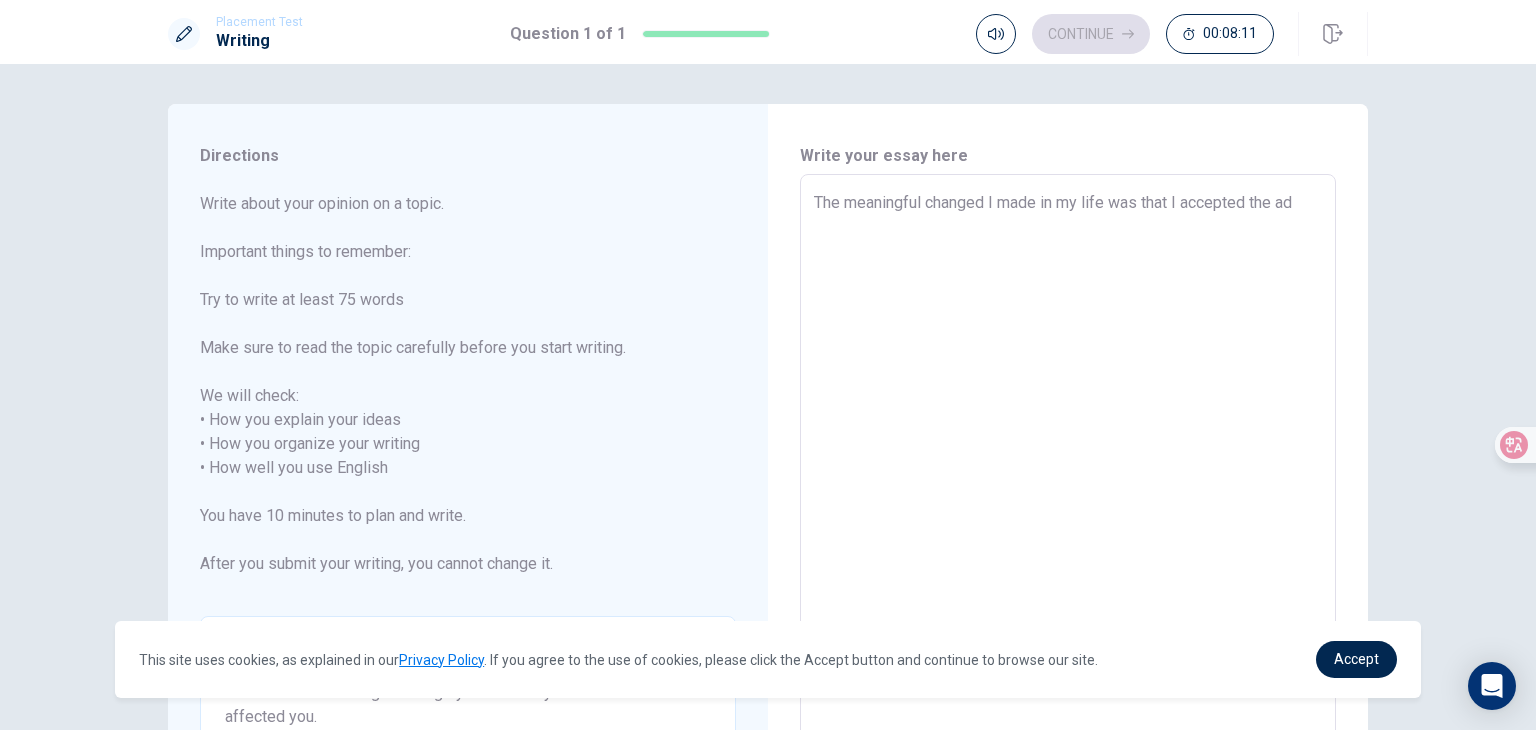 type on "x" 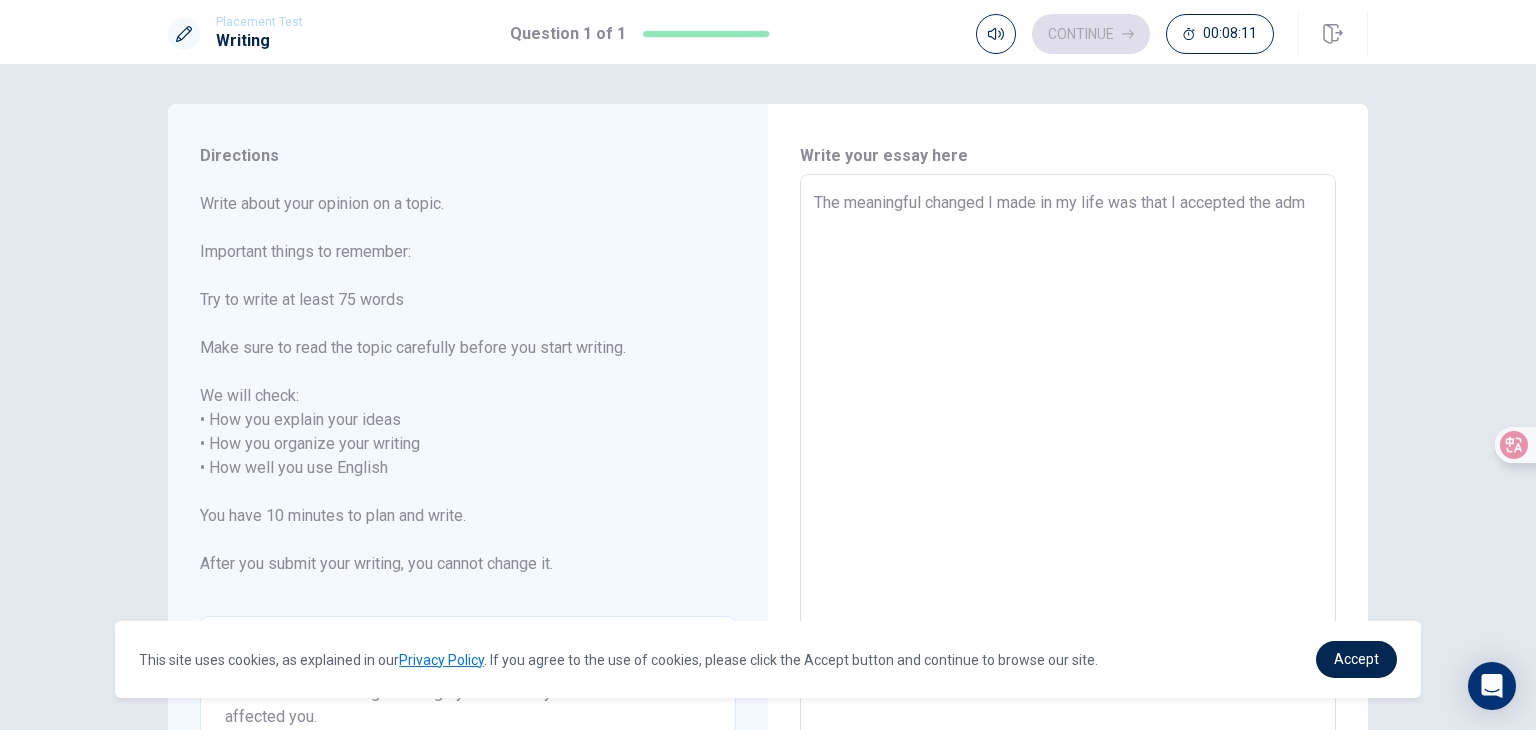 type on "x" 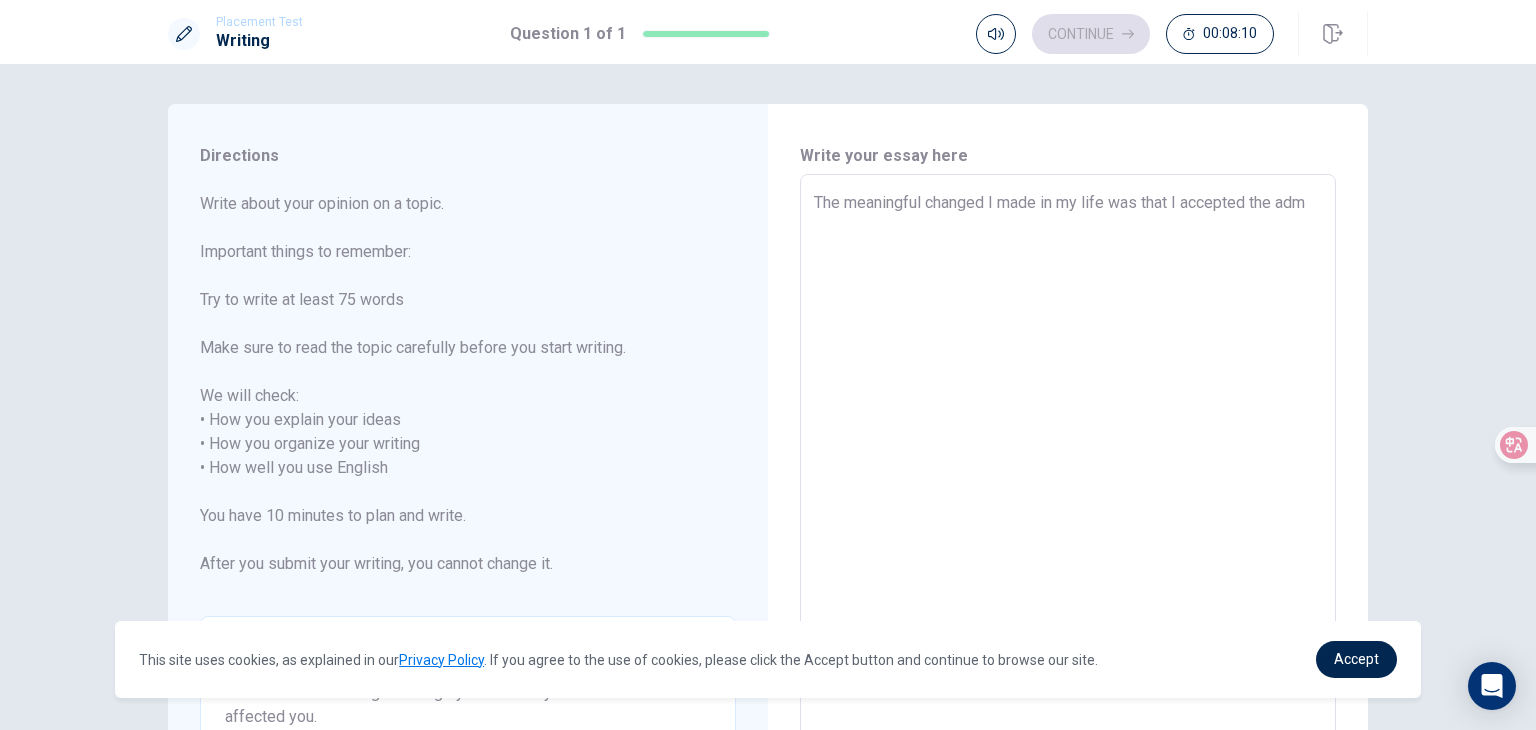 type on "The meaningful changed I made in my life was that I accepted the admi" 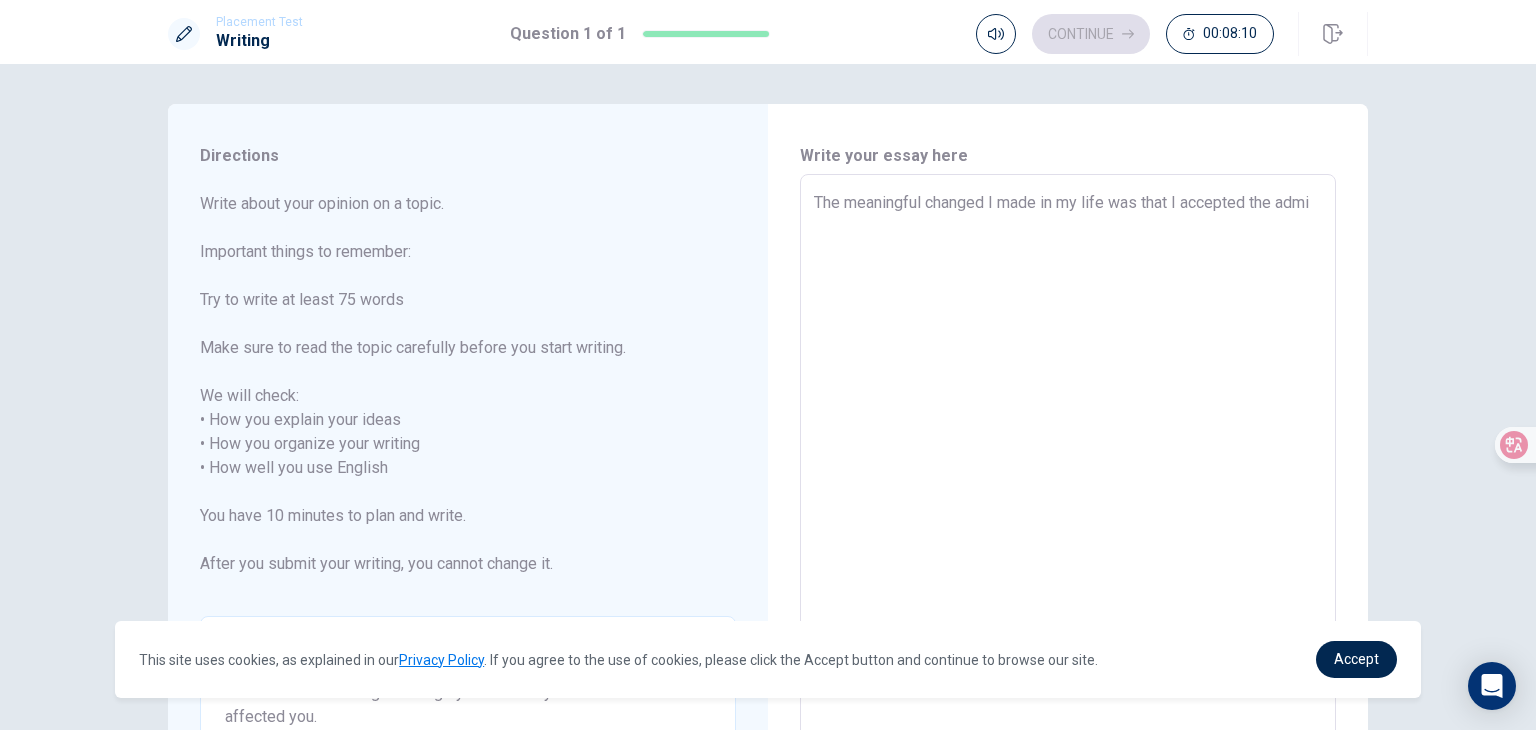 type on "x" 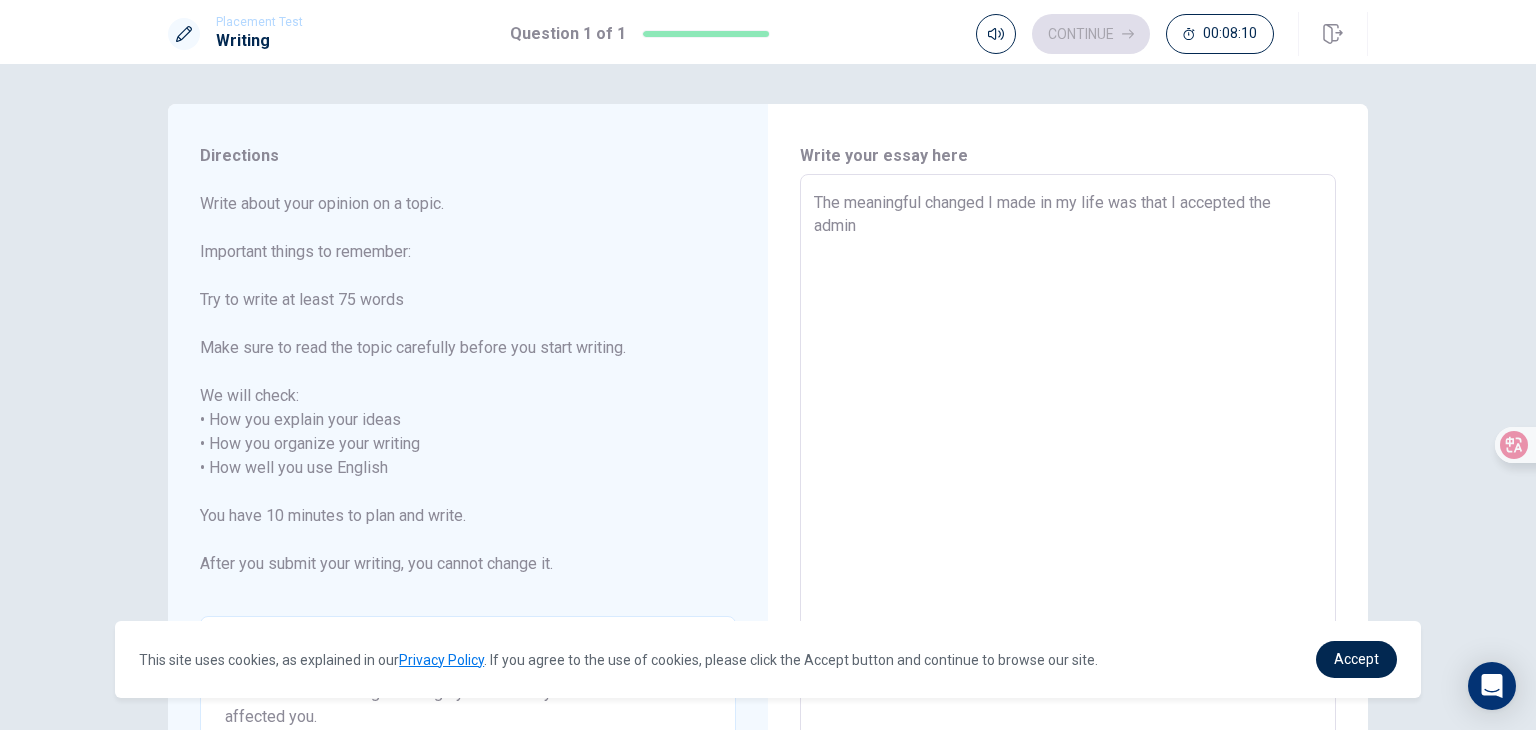 type on "x" 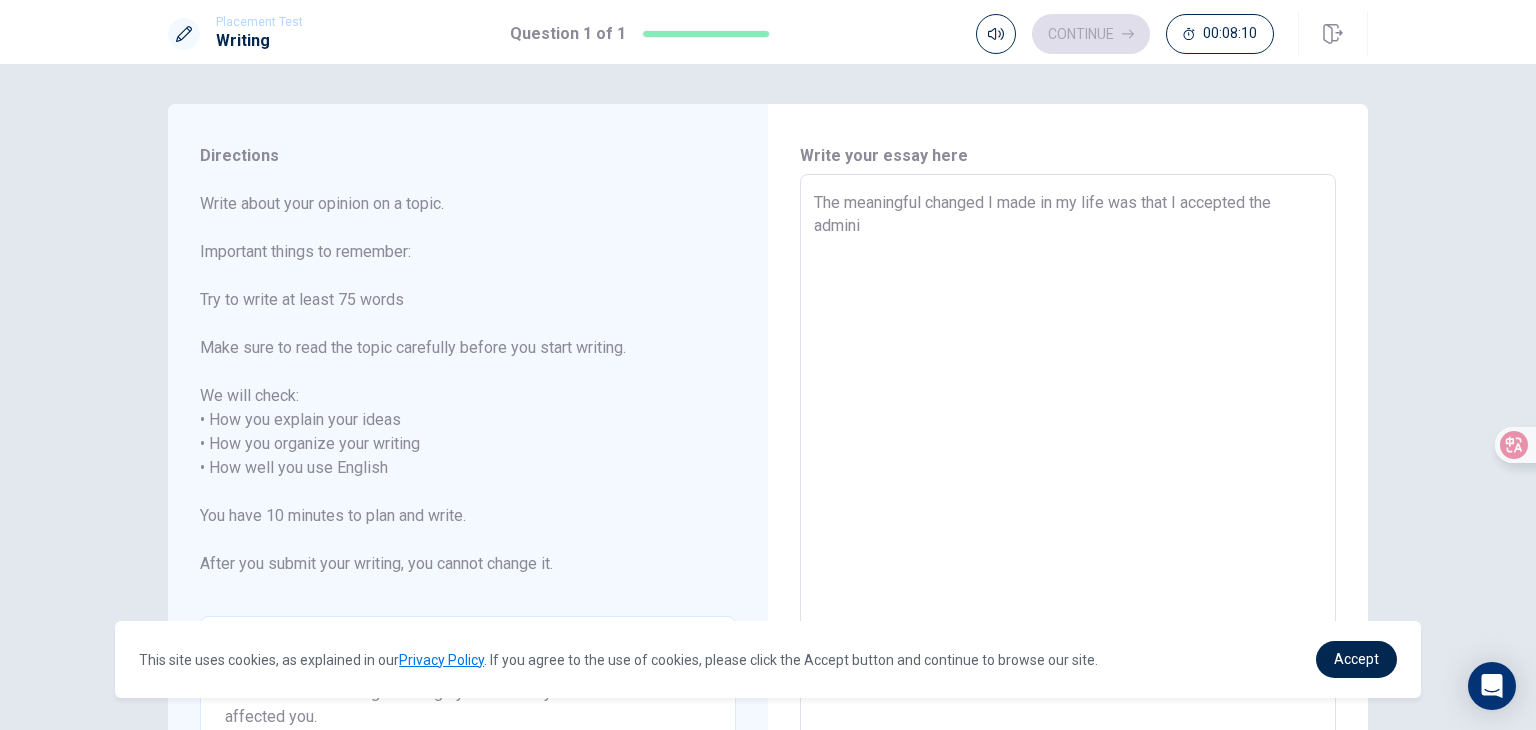 type on "x" 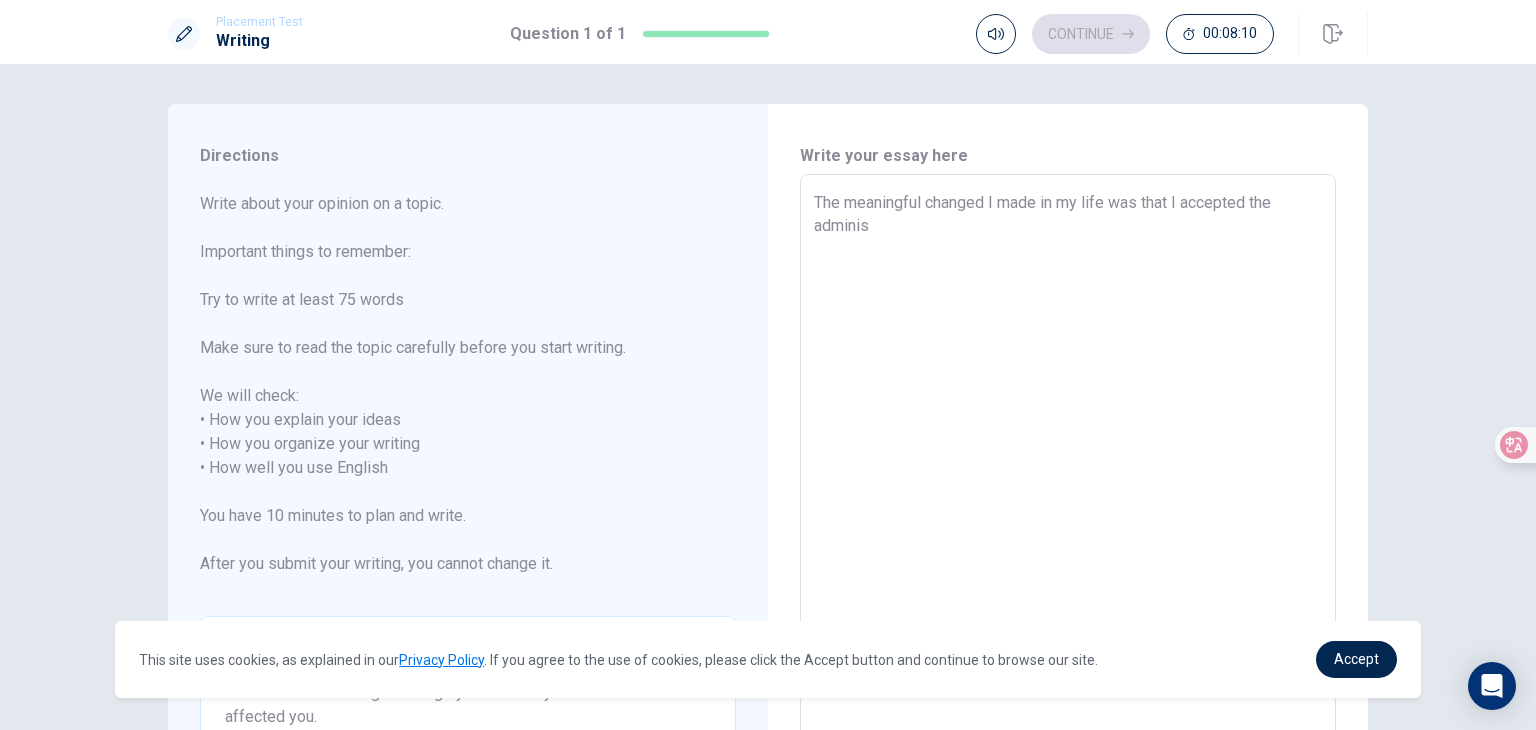 type on "x" 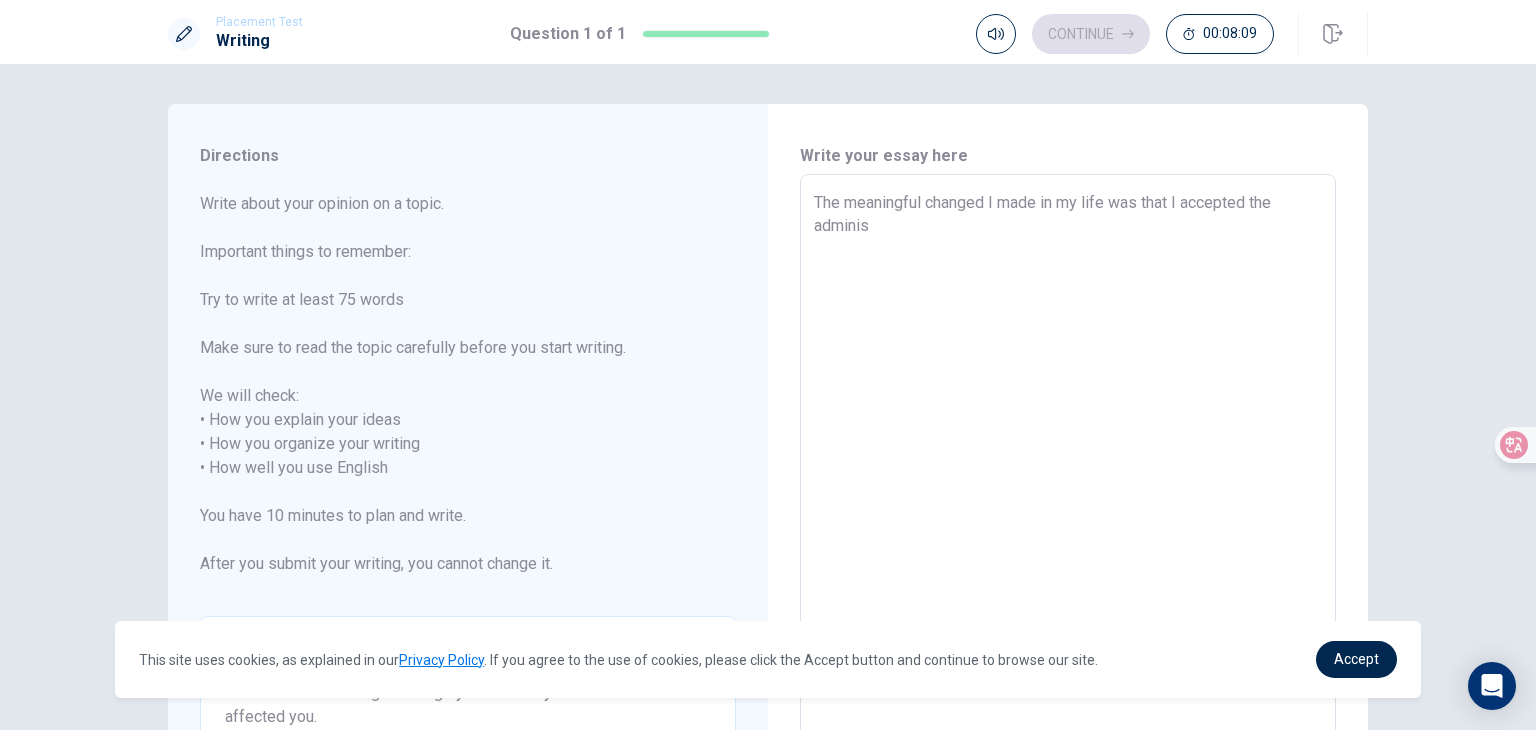 type on "The meaningful changed I made in my life was that I accepted the administ" 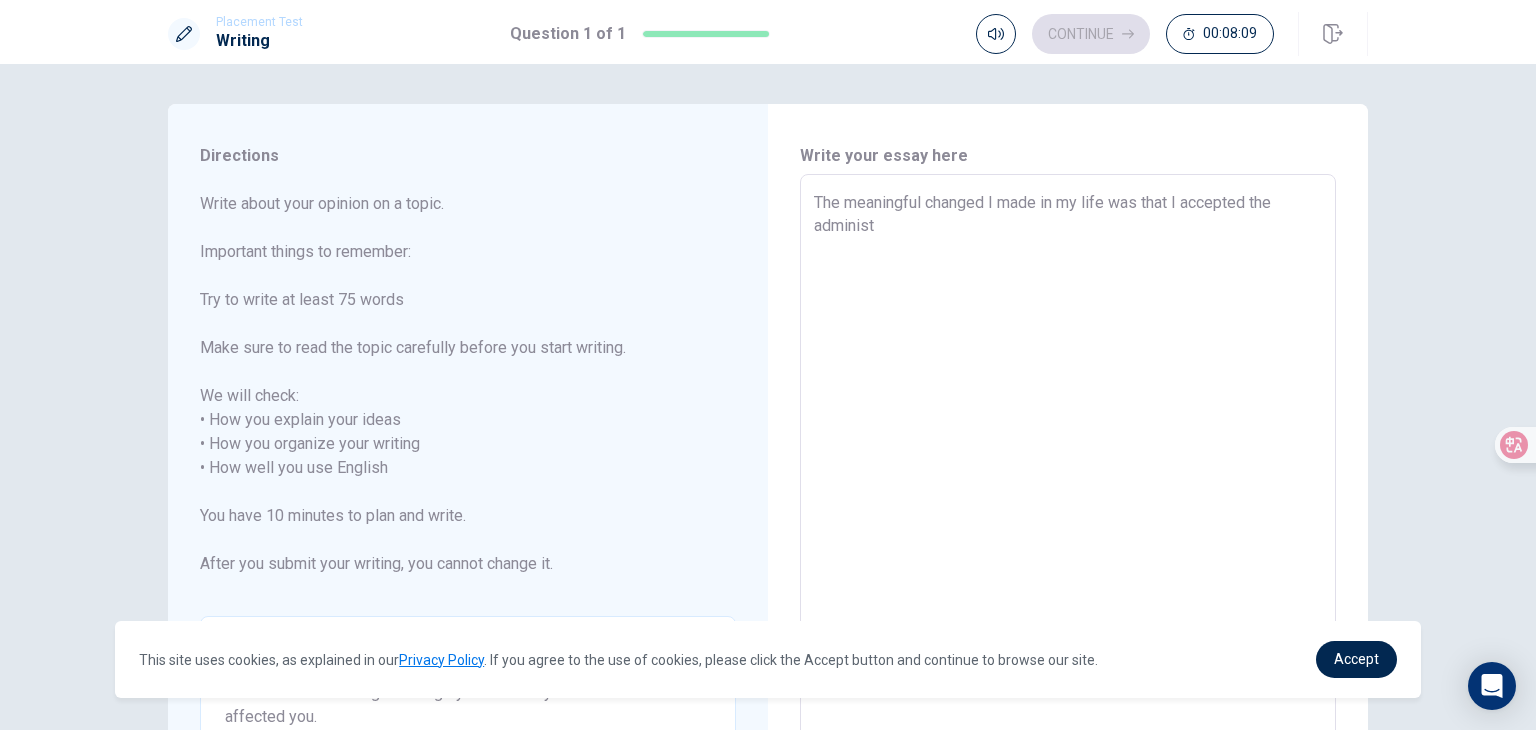 type on "x" 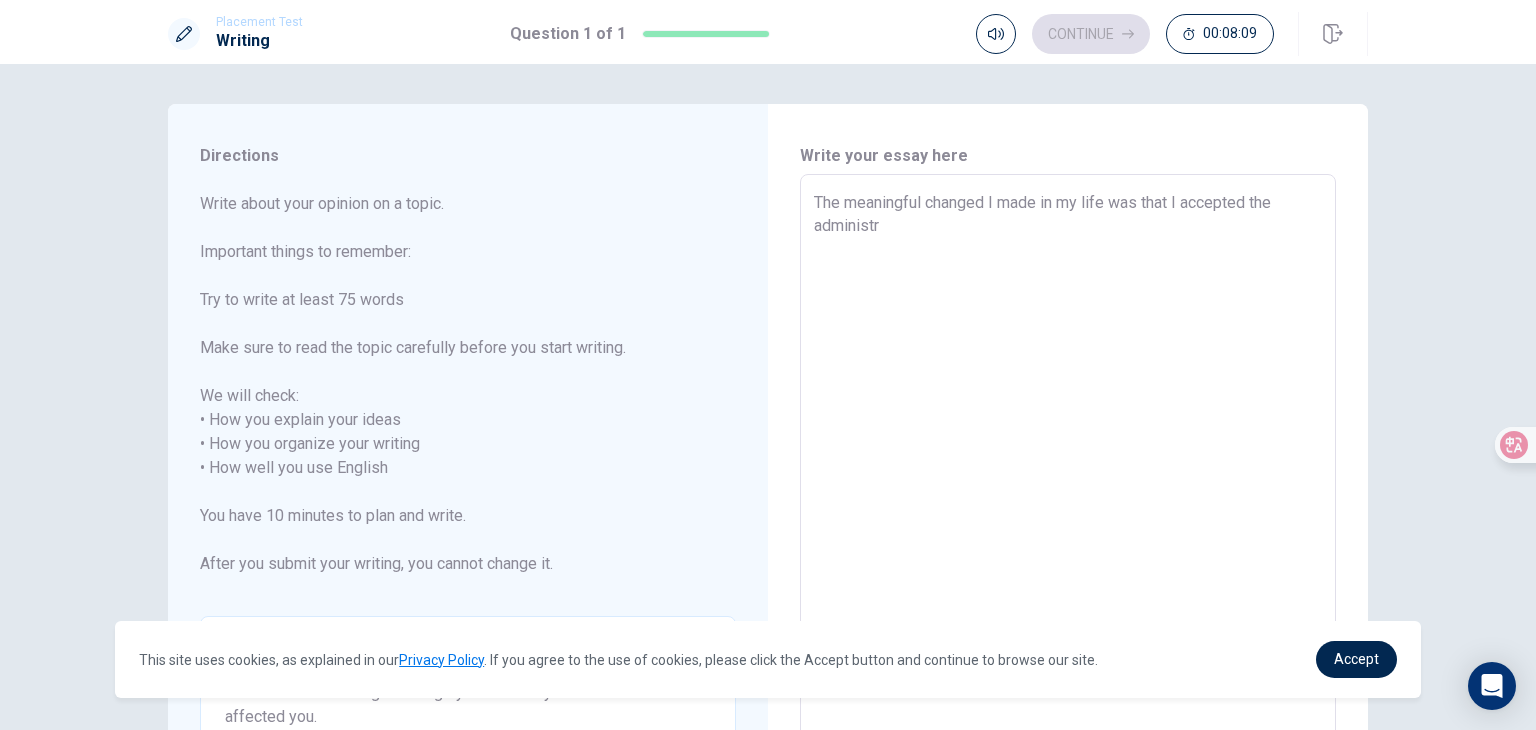 type on "x" 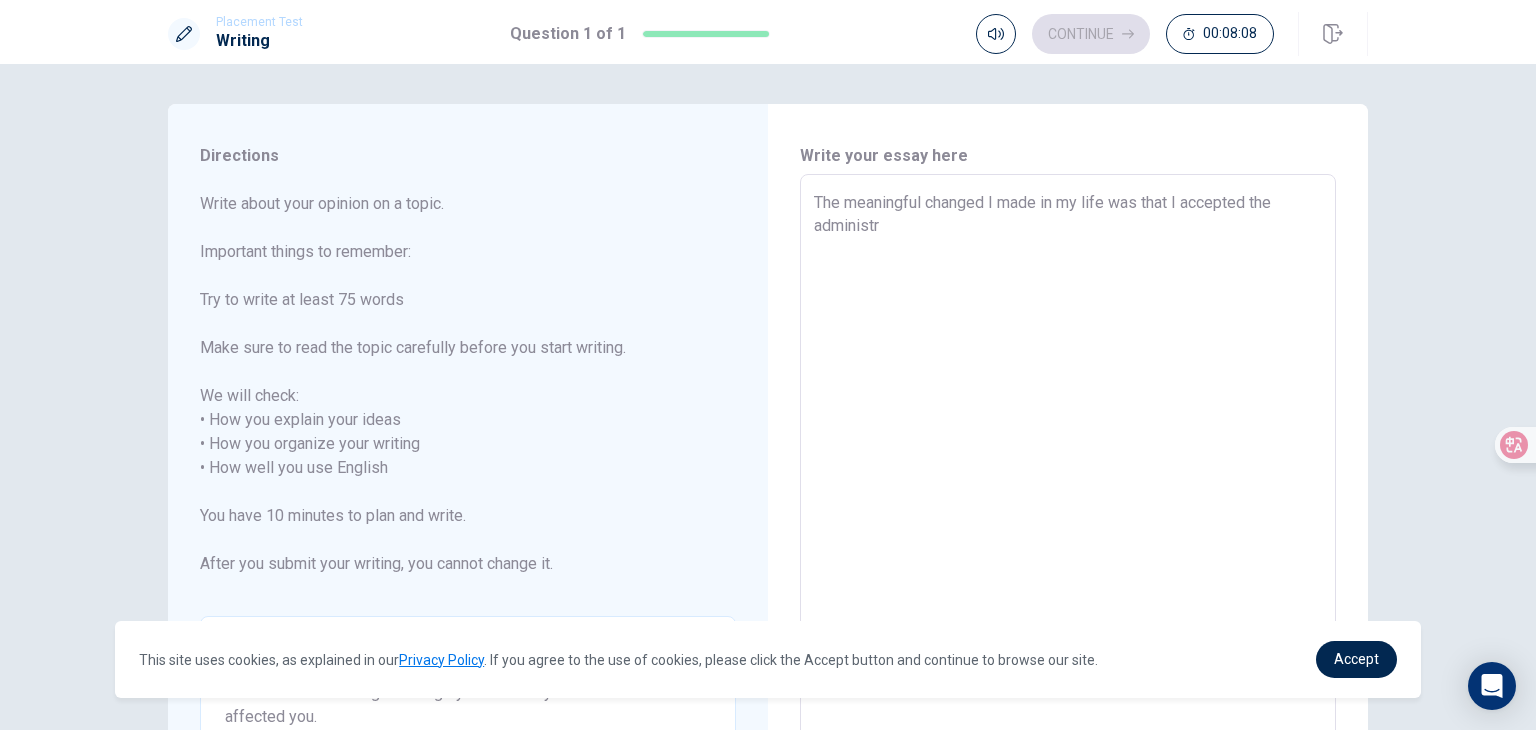 type on "The meaningful changed I made in my life was that I accepted the administra" 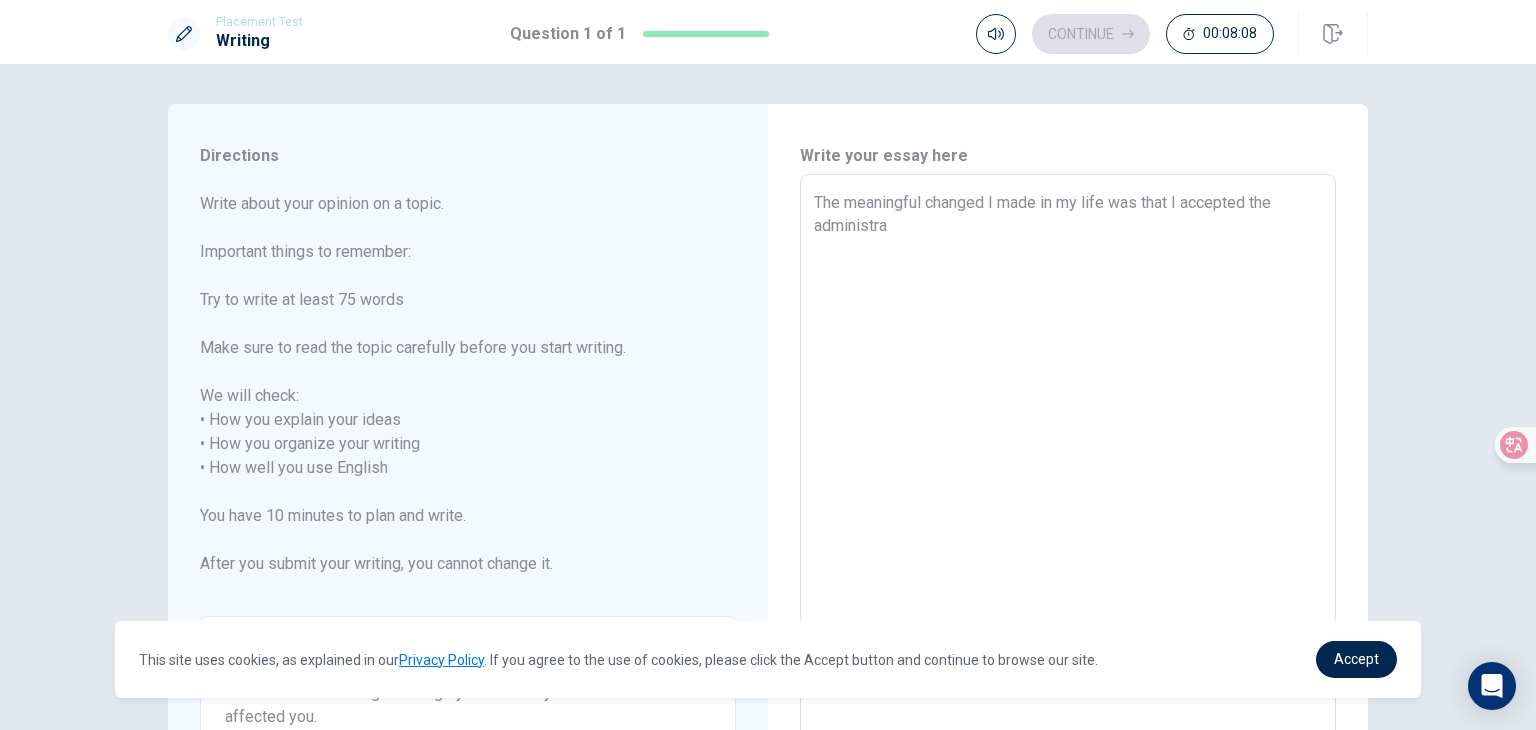 type on "x" 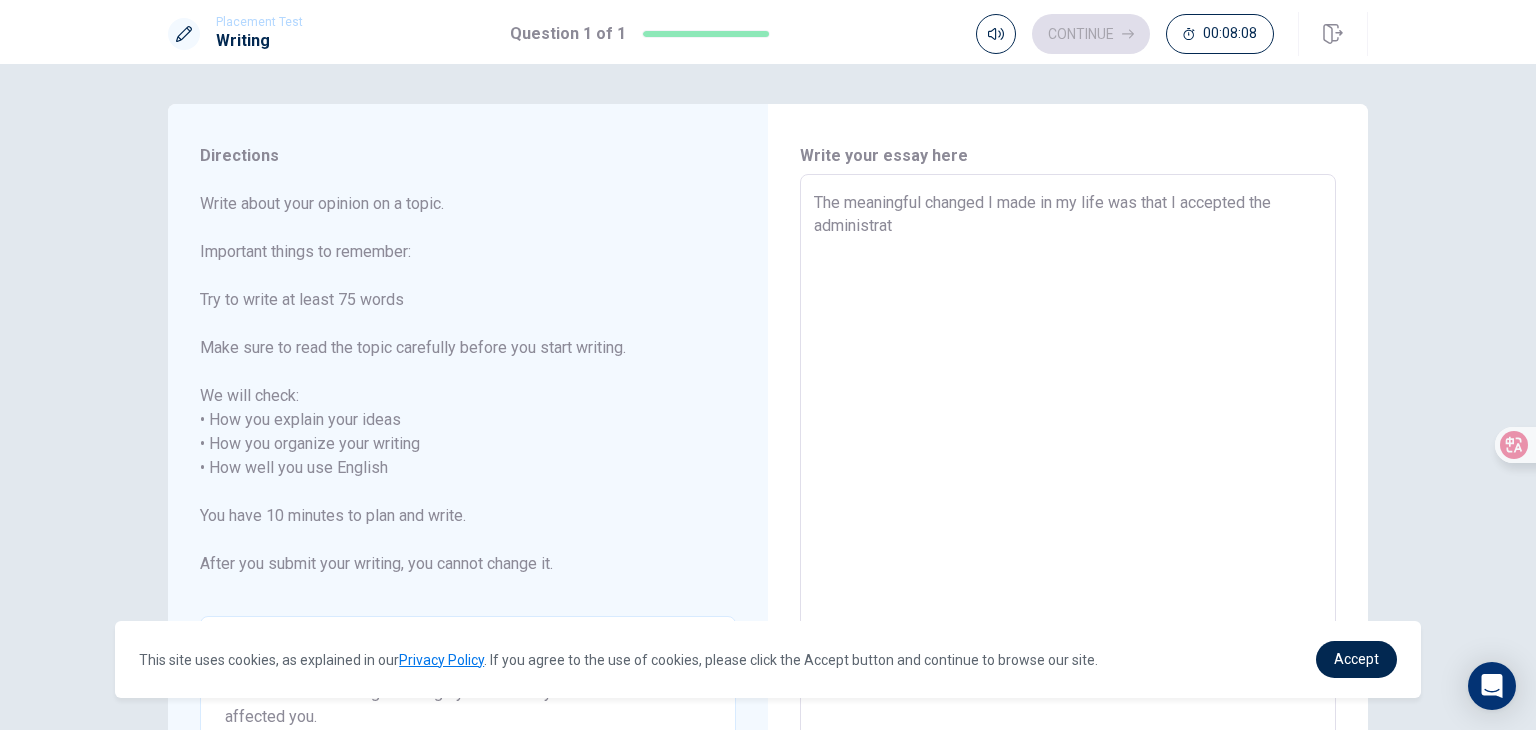 type on "x" 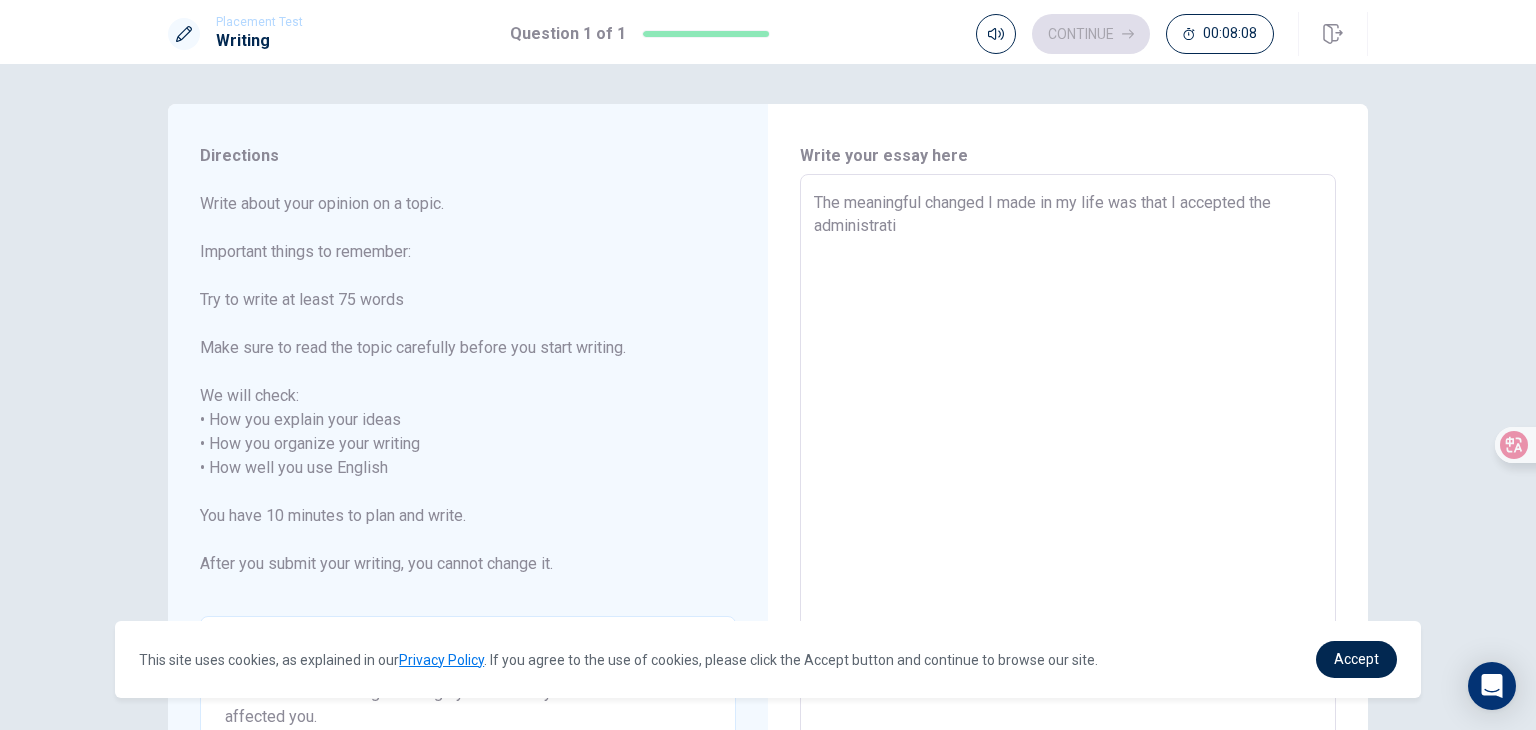 type 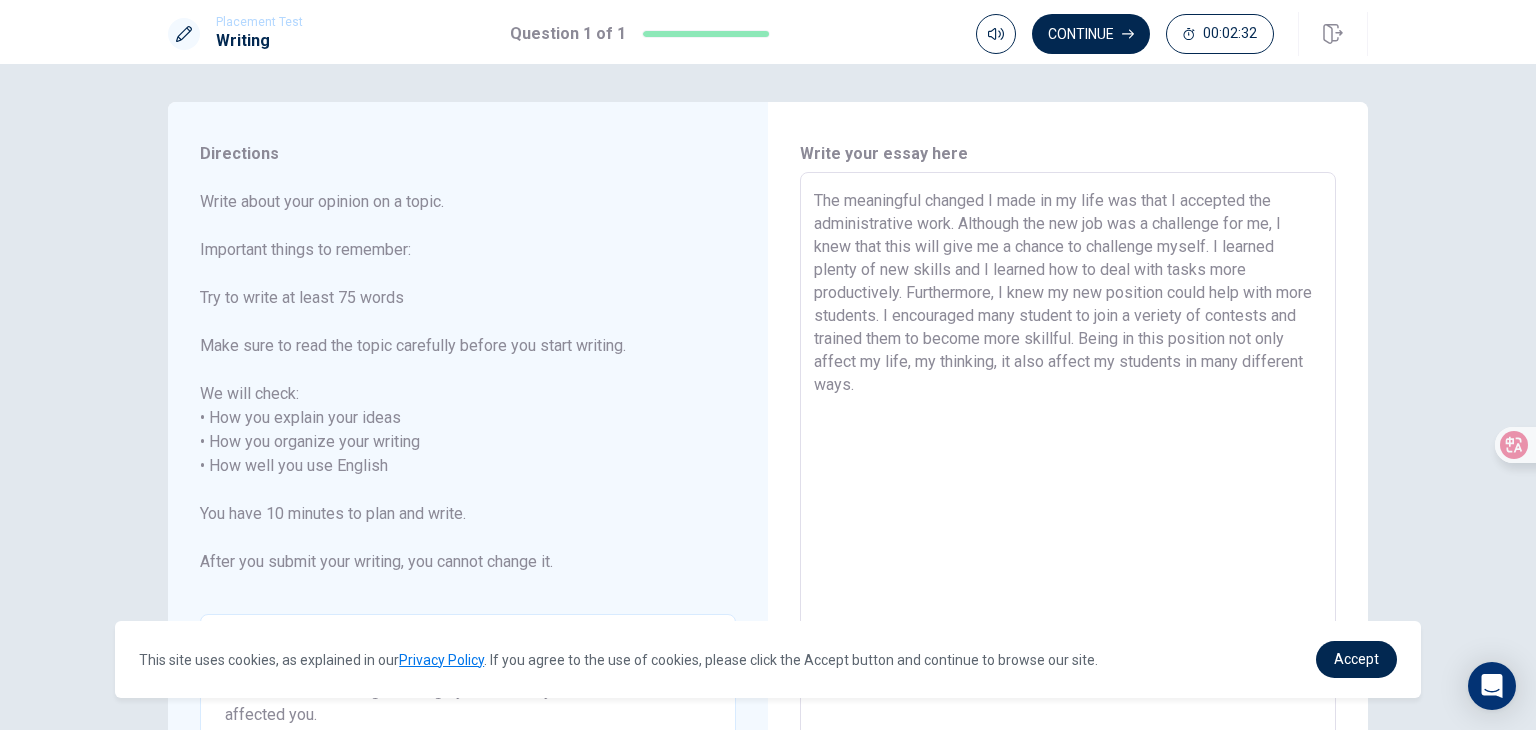 scroll, scrollTop: 0, scrollLeft: 0, axis: both 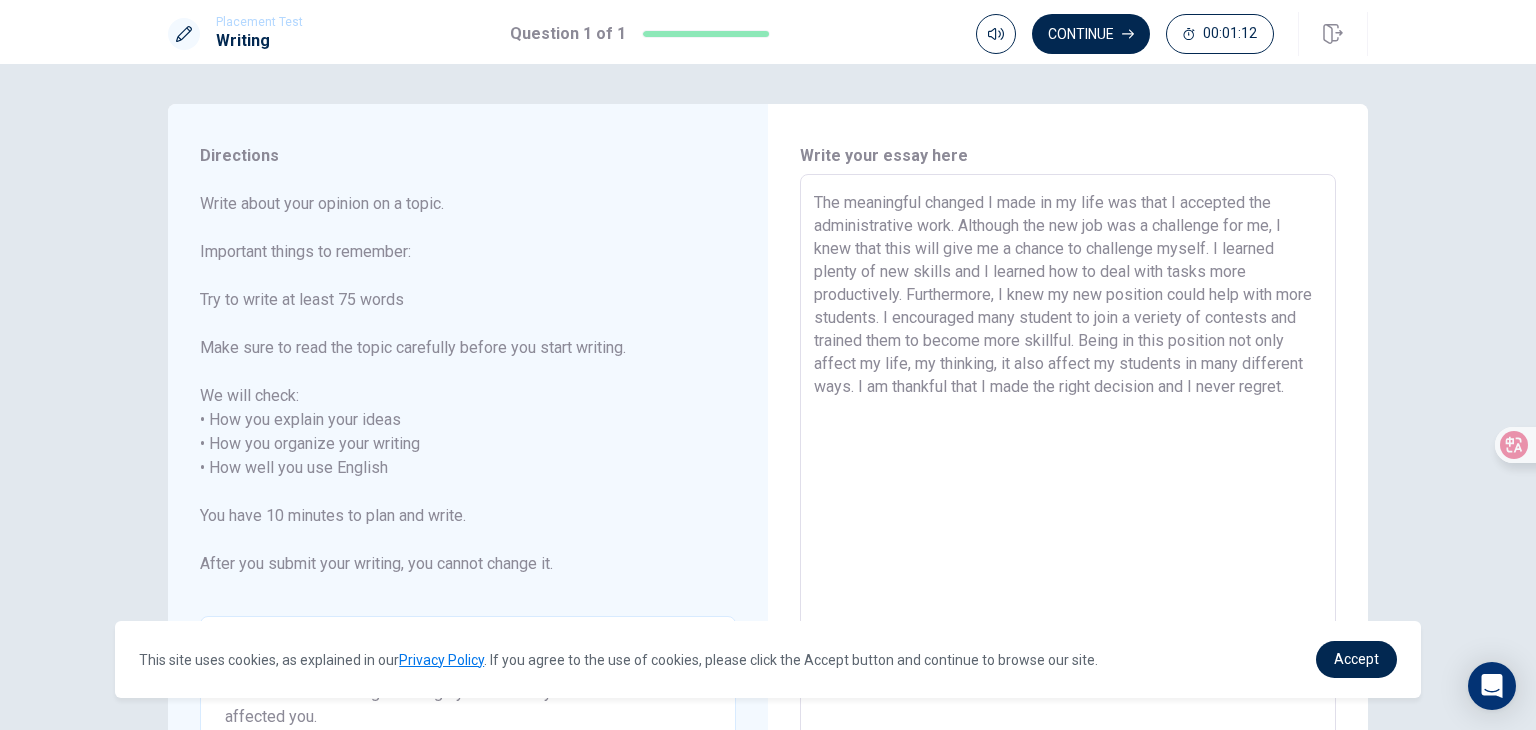 click on "The meaningful changed I made in my life was that I accepted the administrative work. Although the new job was a challenge for me, I knew that this will give me a chance to challenge myself. I learned plenty of new skills and I learned how to deal with tasks more productively. Furthermore, I knew my new position could help with more students. I encouraged many student to join a veriety of contests and trained them to become more skillful. Being in this position not only affect my life, my thinking, it also affect my students in many different ways. I am thankful that I made the right decision and I never regret." at bounding box center [1068, 468] 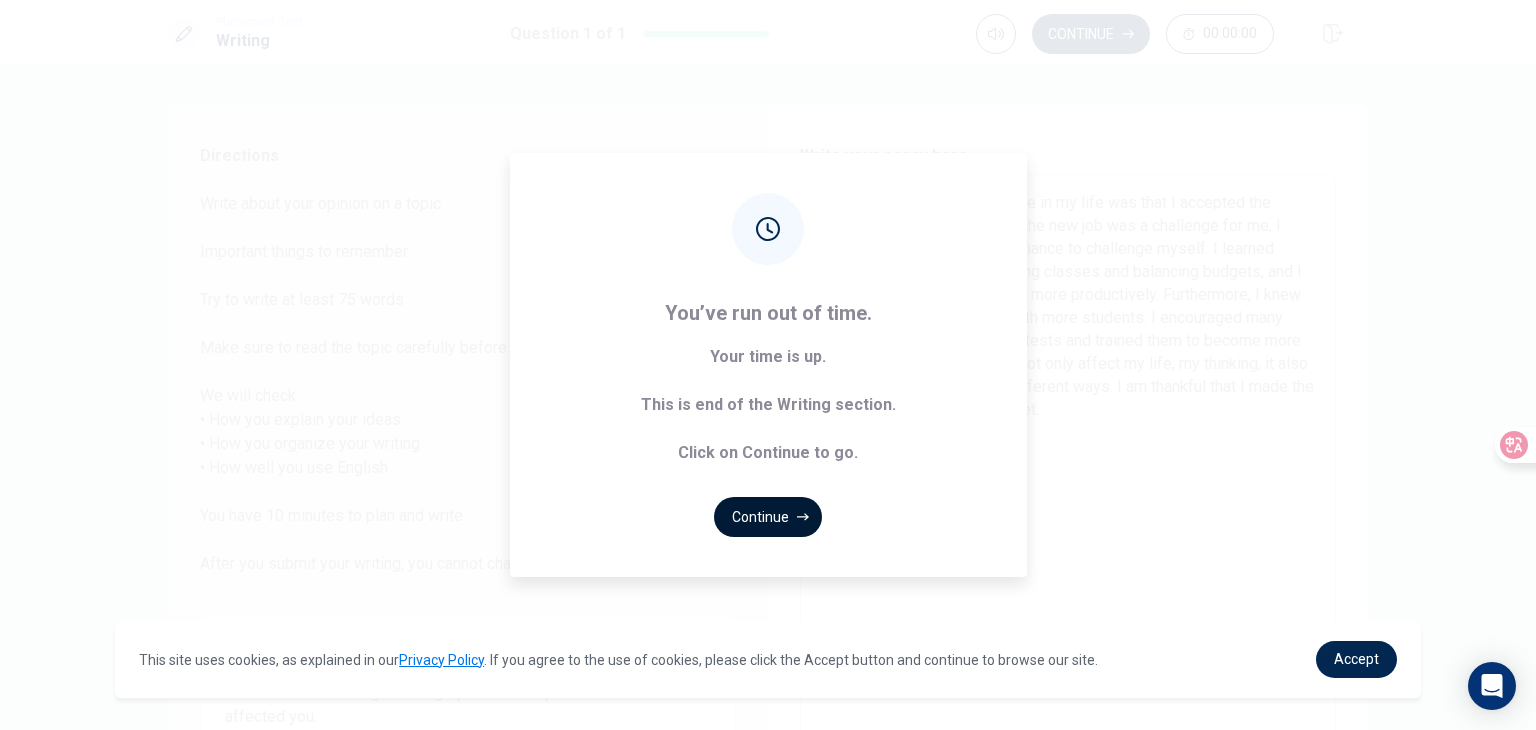 click on "Continue" at bounding box center [768, 517] 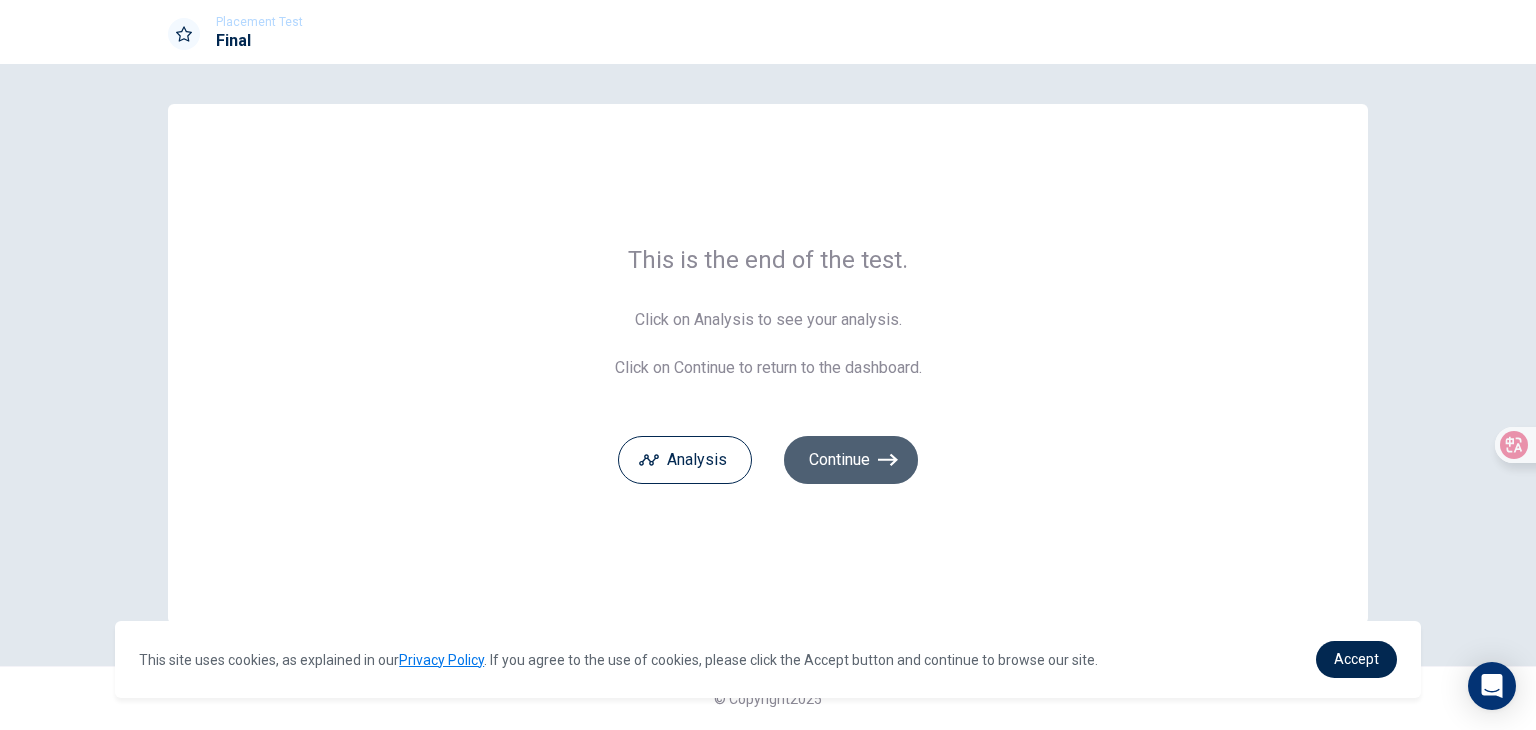 click on "Continue" at bounding box center (851, 460) 